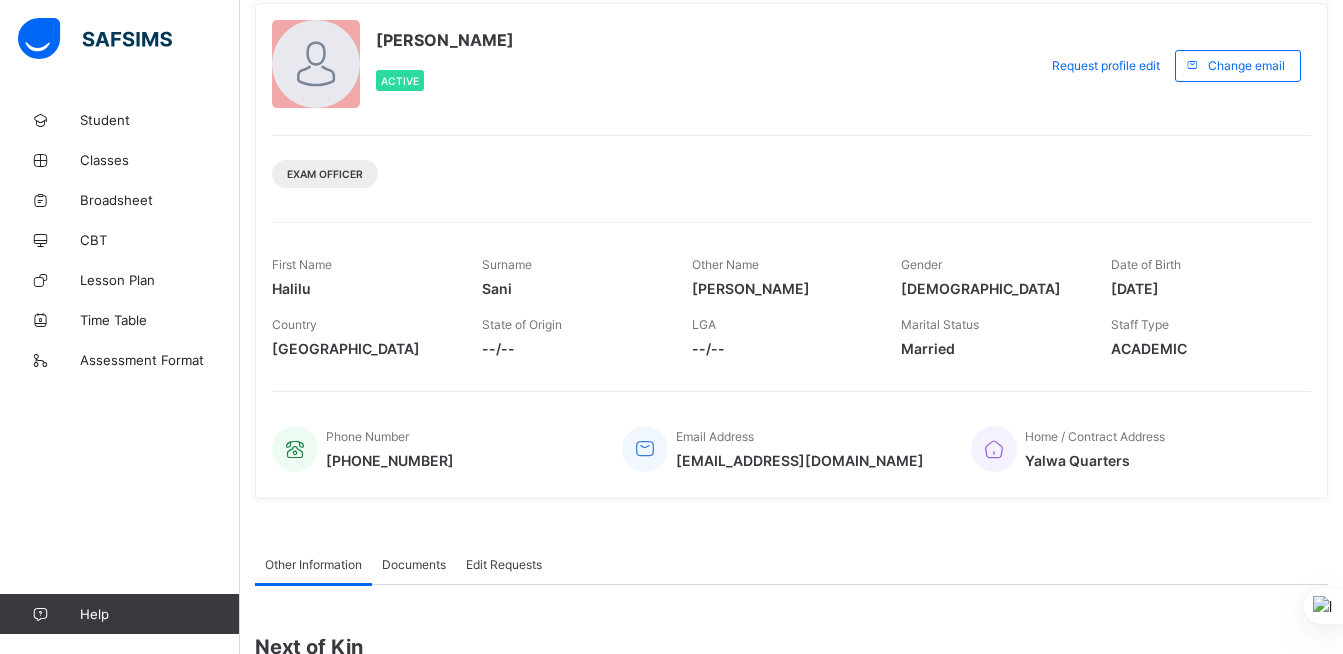 scroll, scrollTop: 0, scrollLeft: 0, axis: both 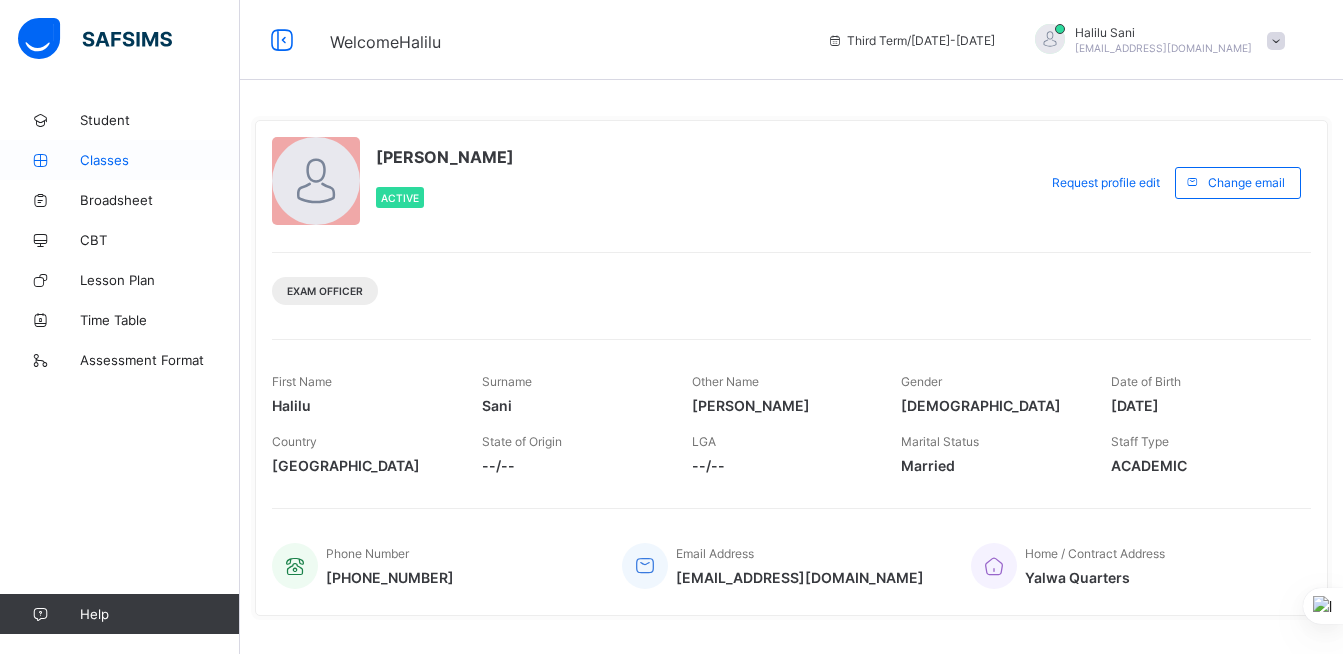 click on "Classes" at bounding box center [160, 160] 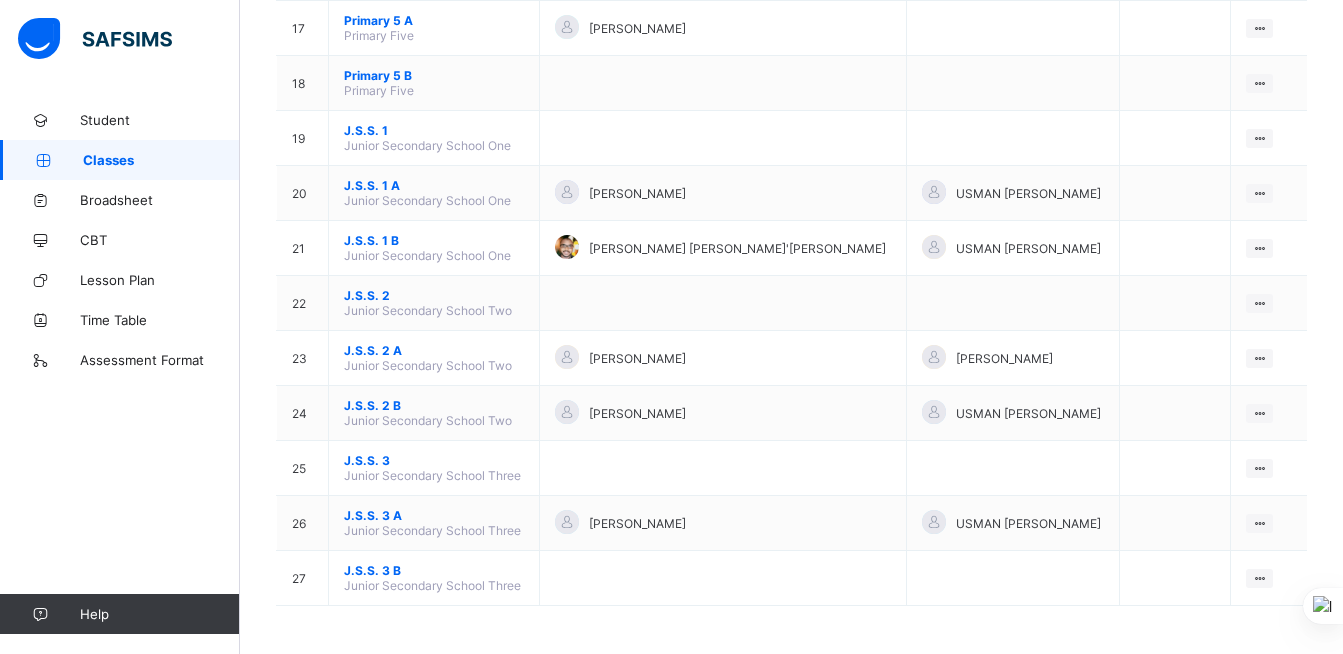 scroll, scrollTop: 1116, scrollLeft: 0, axis: vertical 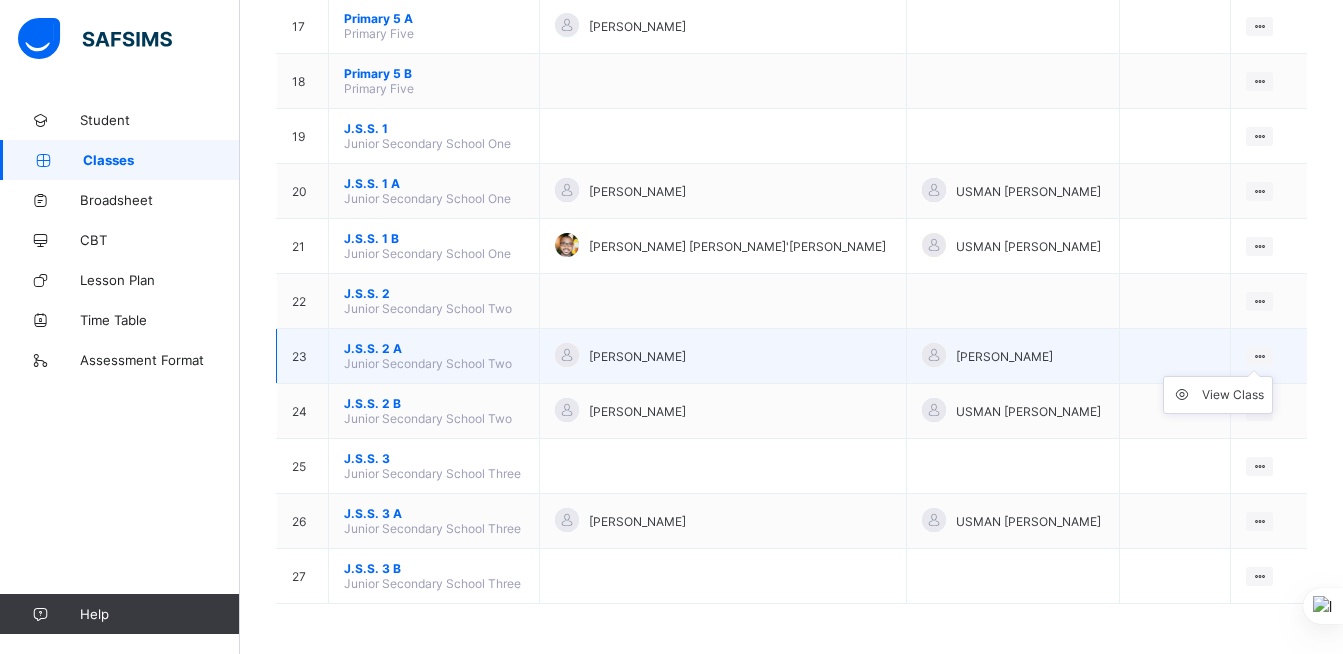 click on "View Class" at bounding box center (1218, 395) 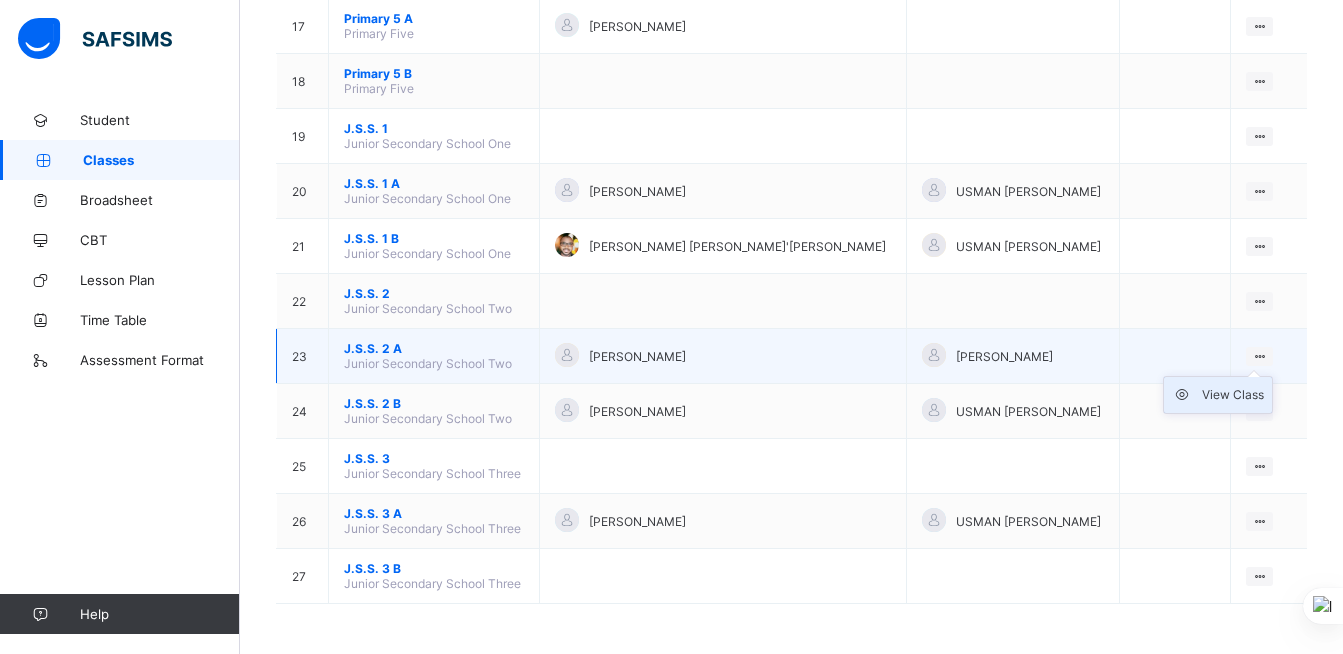click on "View Class" at bounding box center (1233, 395) 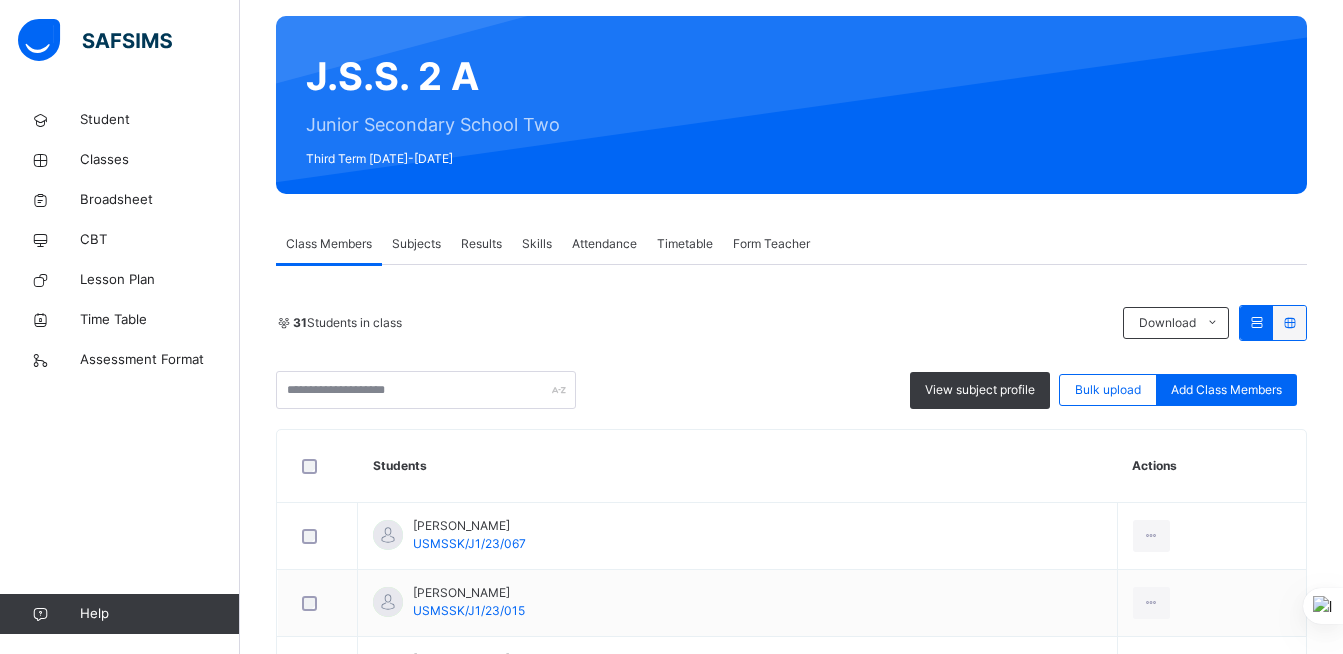 scroll, scrollTop: 200, scrollLeft: 0, axis: vertical 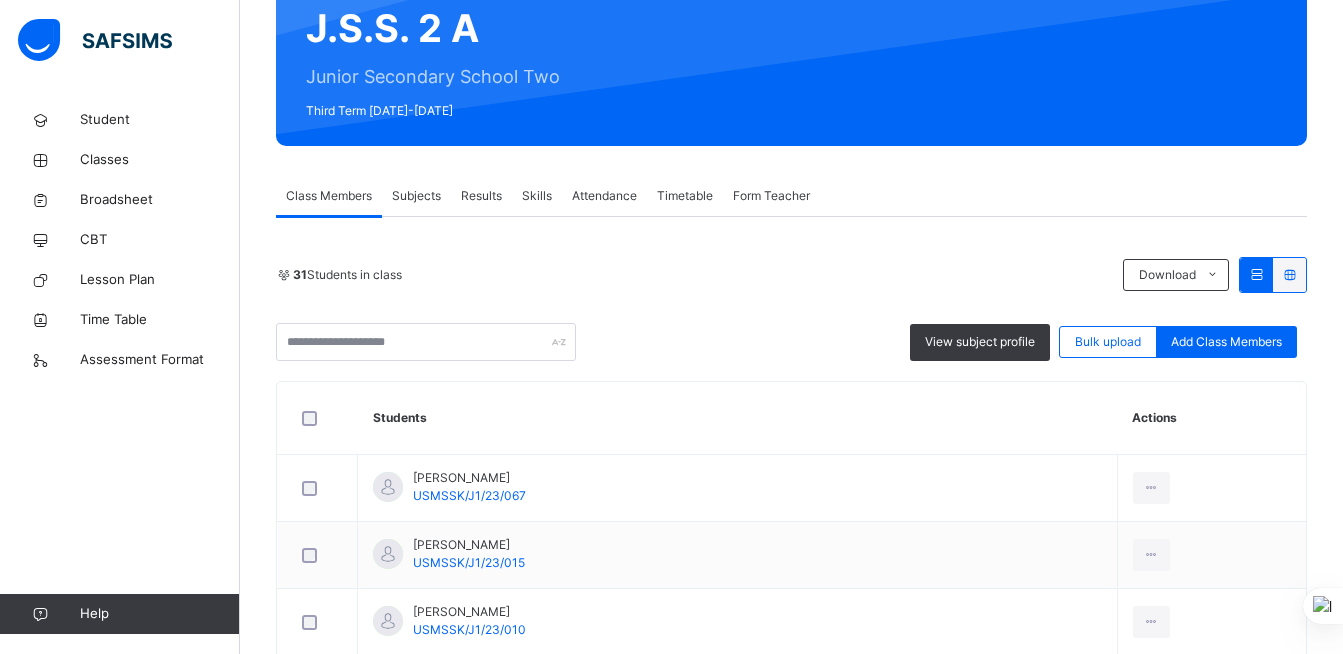 click on "Subjects" at bounding box center [416, 196] 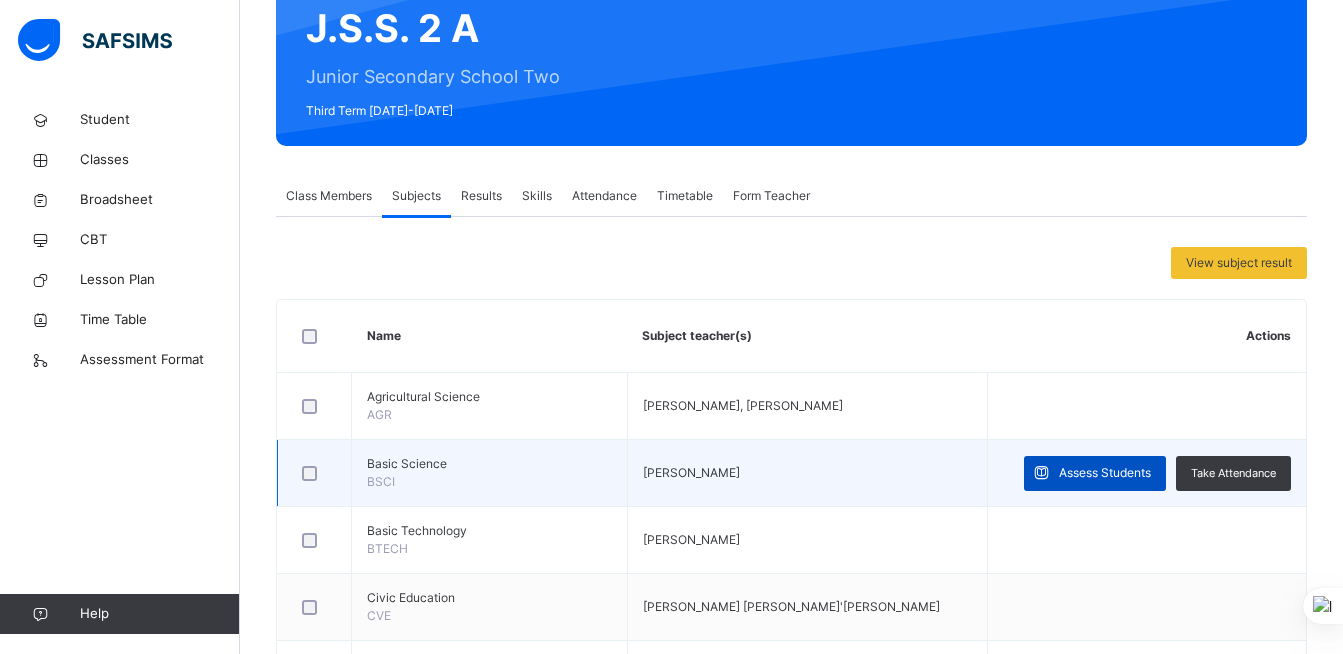 click on "Assess Students" at bounding box center [1105, 473] 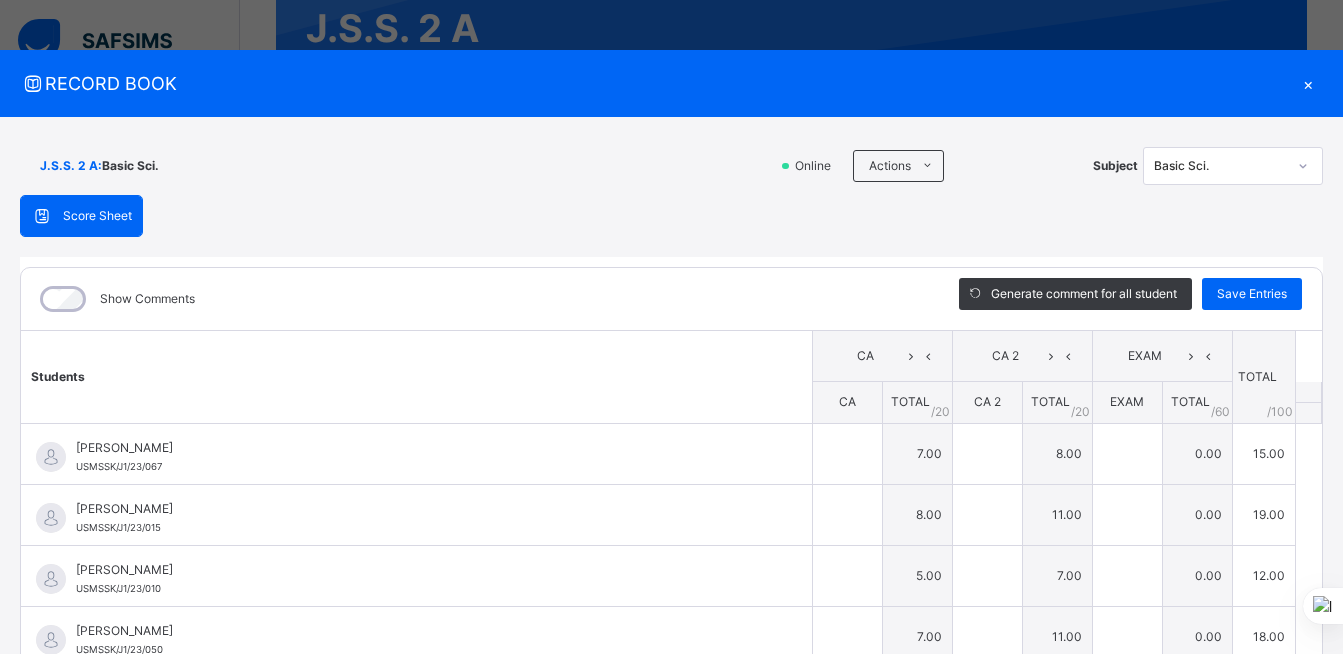 type on "*" 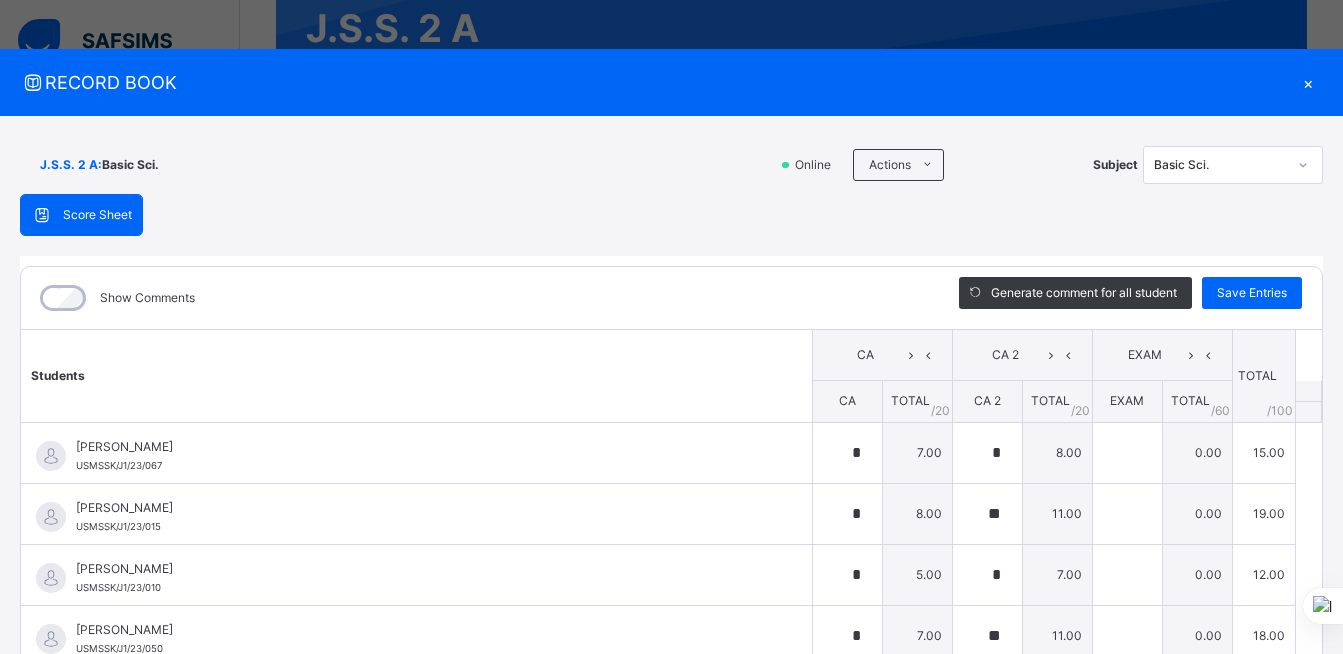 scroll, scrollTop: 0, scrollLeft: 0, axis: both 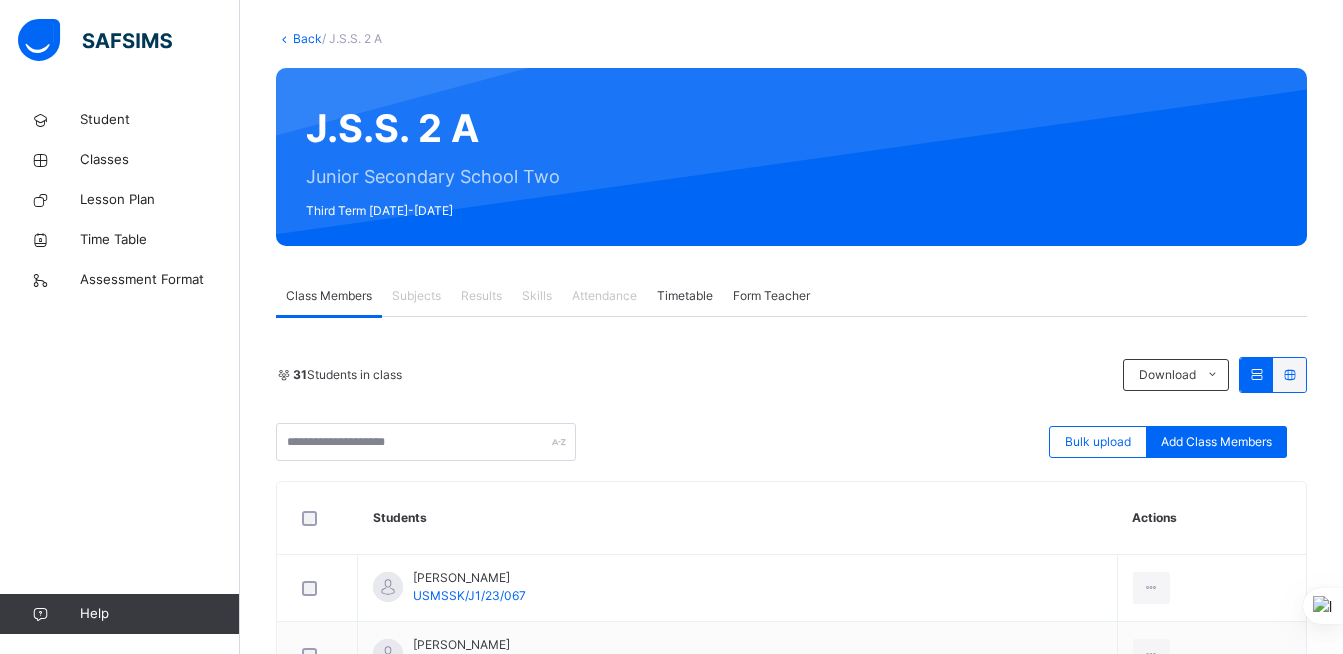click on "Subjects" at bounding box center [416, 296] 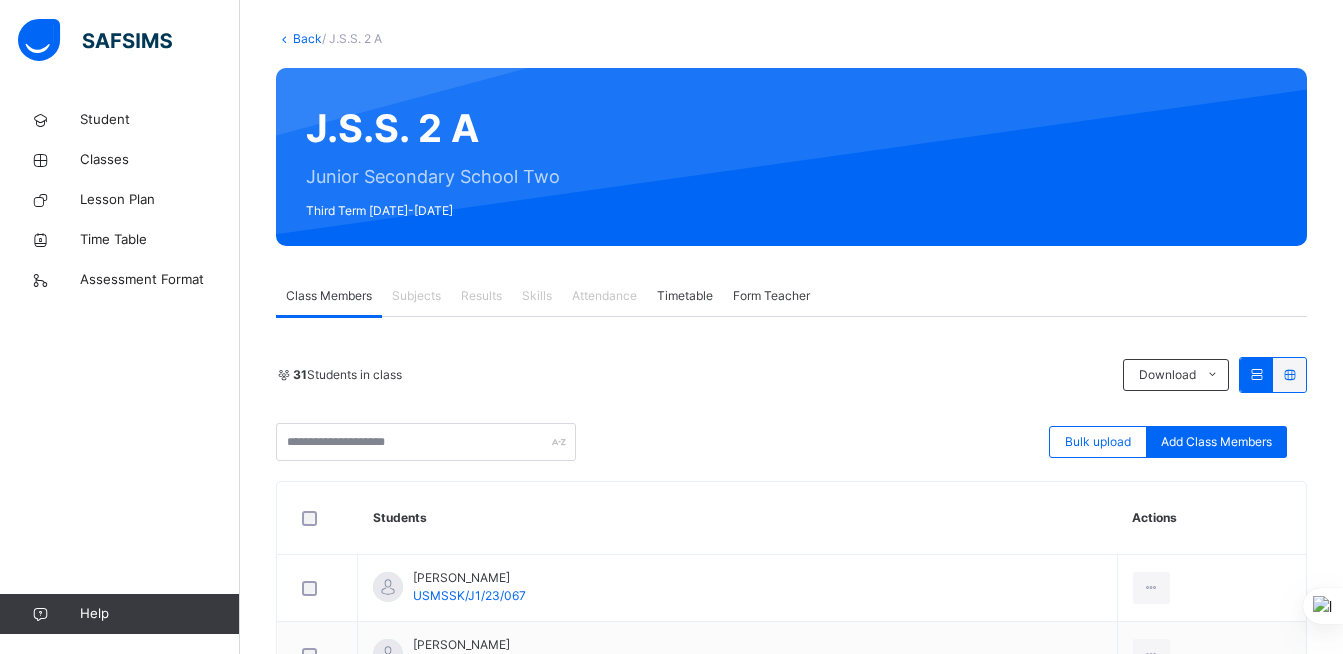 click on "Subjects" at bounding box center [416, 296] 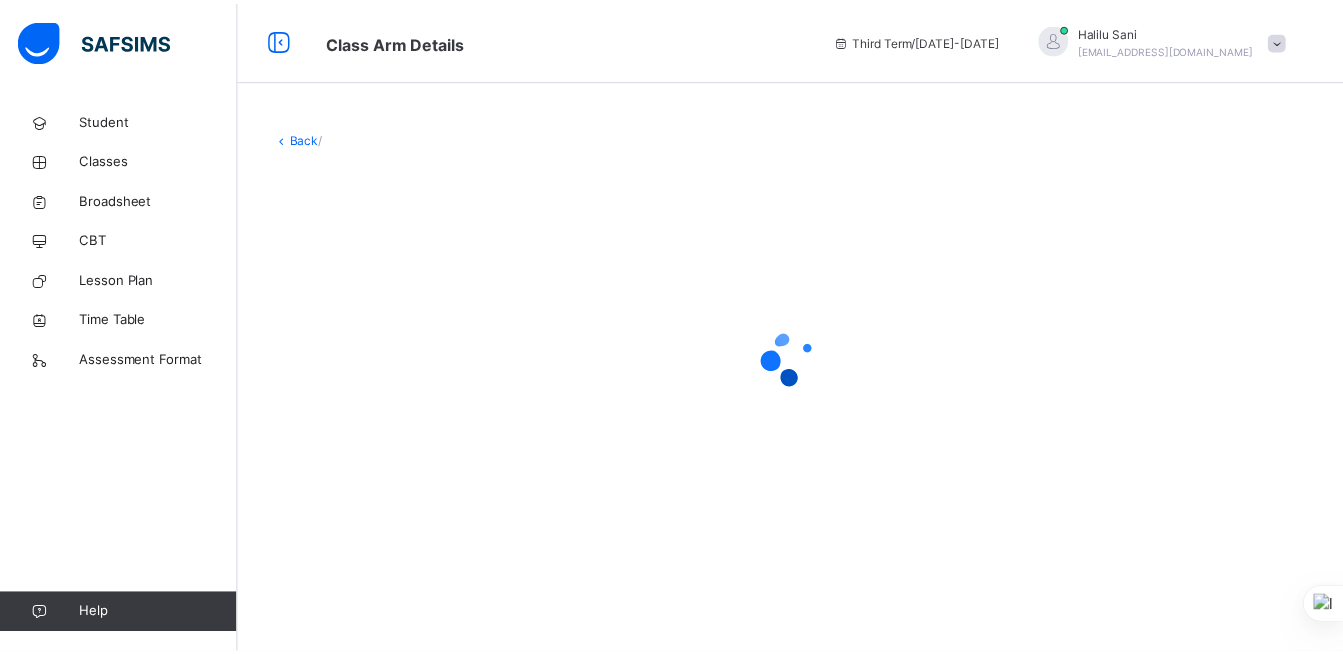 scroll, scrollTop: 0, scrollLeft: 0, axis: both 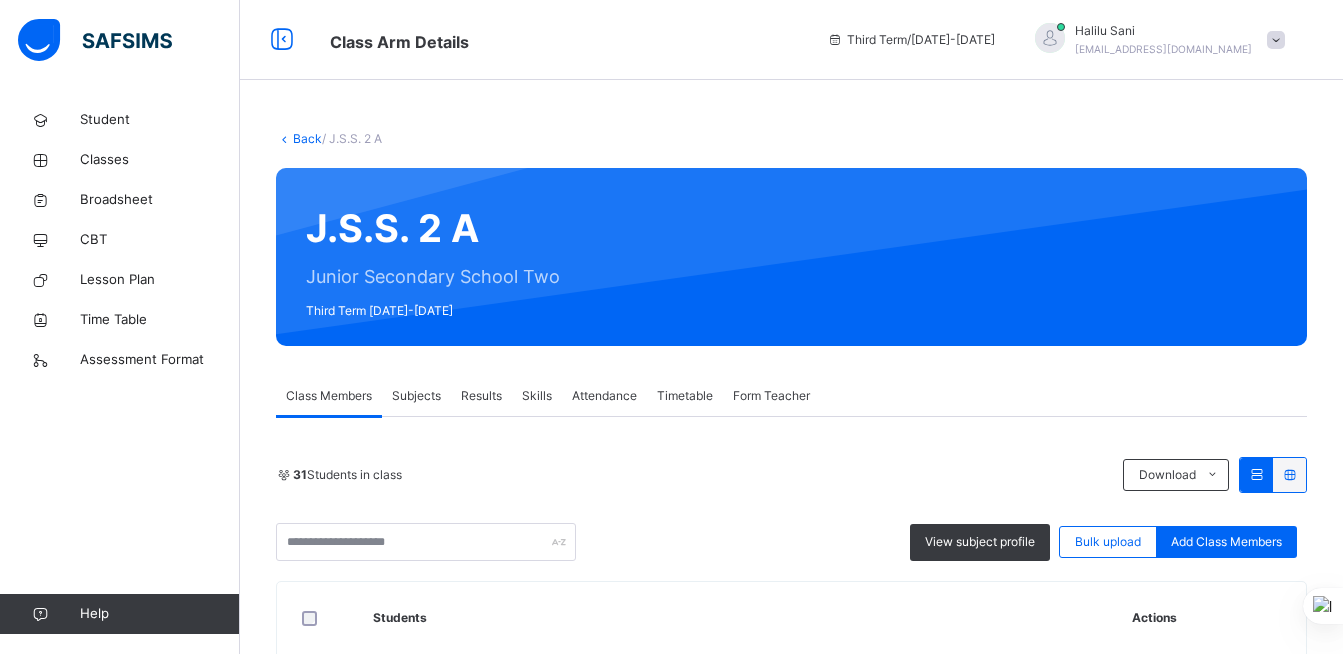 click on "Subjects" at bounding box center (416, 396) 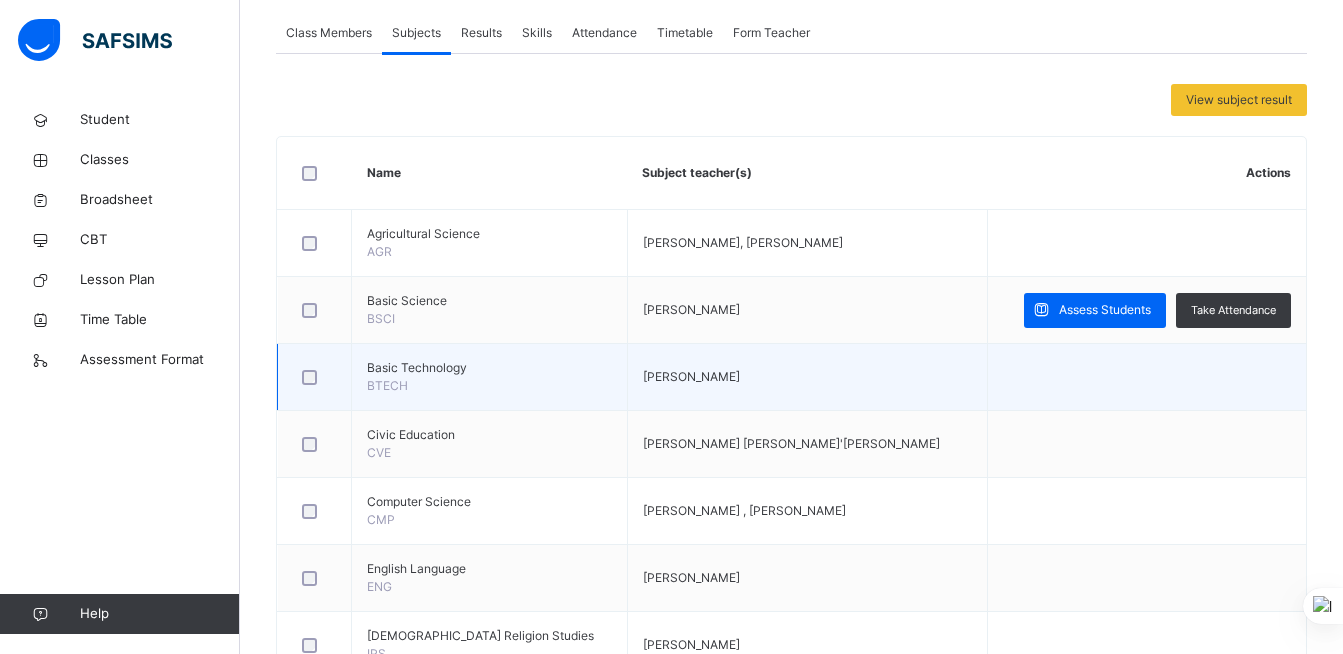 scroll, scrollTop: 400, scrollLeft: 0, axis: vertical 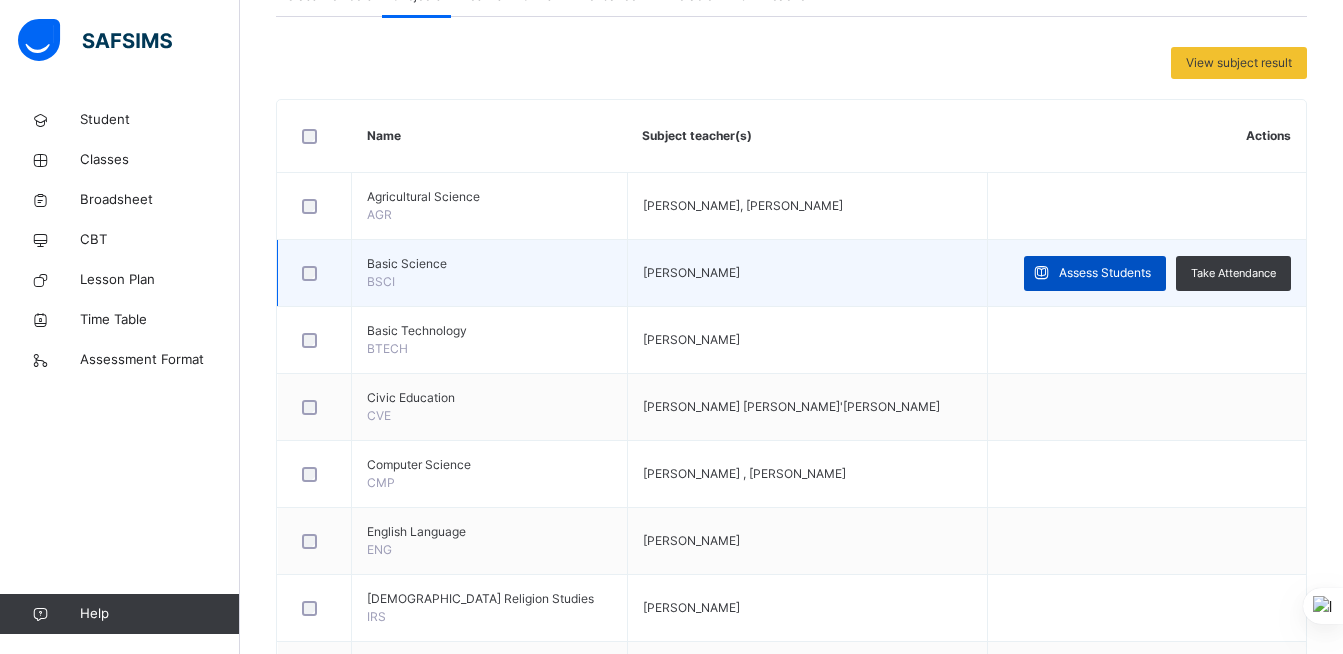 click on "Assess Students" at bounding box center (1105, 273) 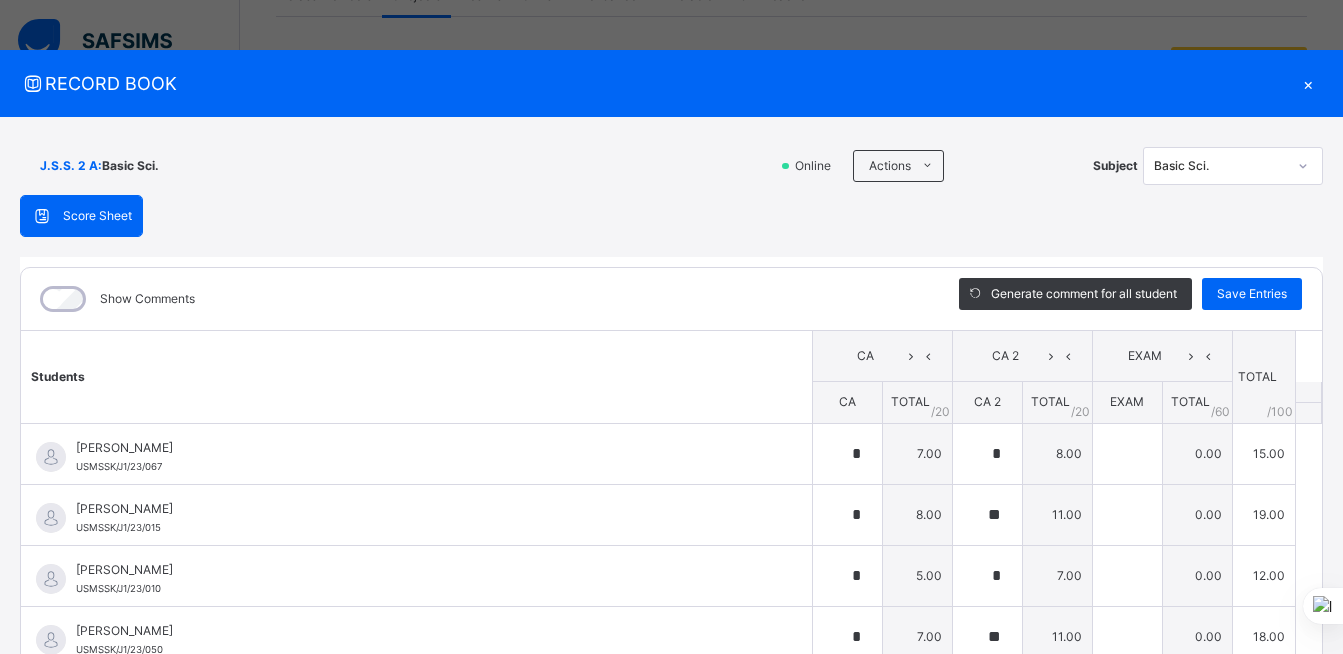 type on "*" 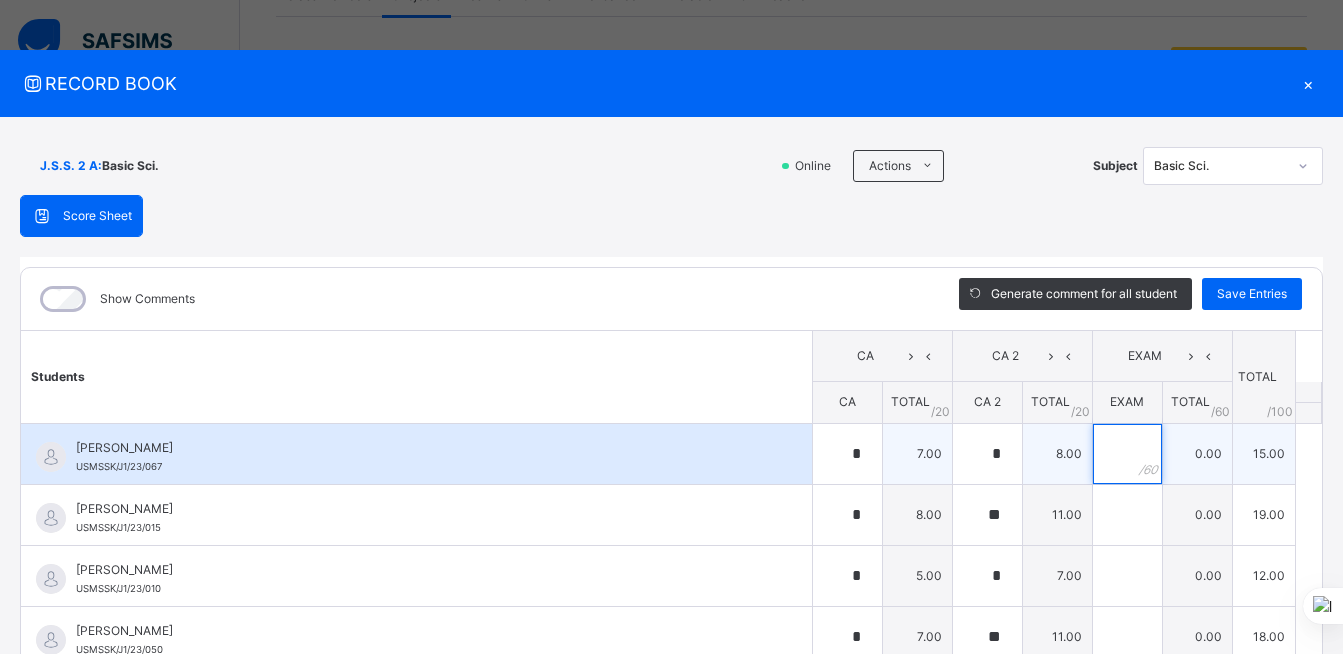 click at bounding box center [1127, 454] 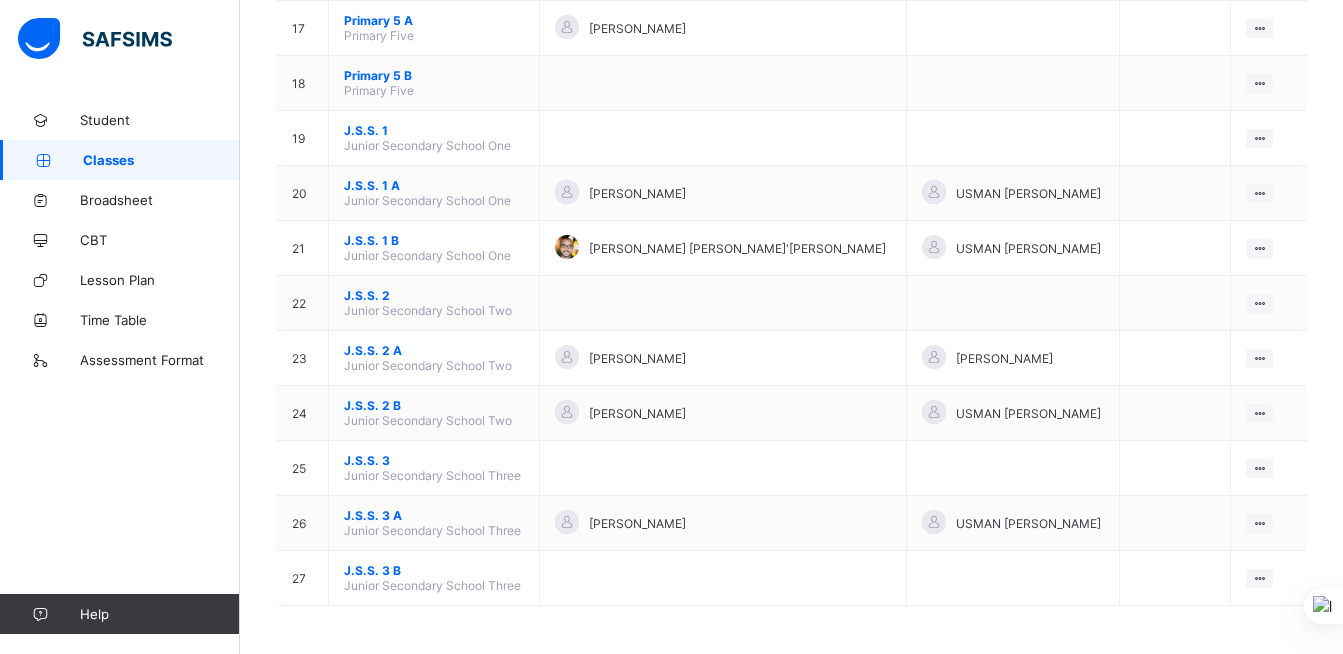 scroll, scrollTop: 1116, scrollLeft: 0, axis: vertical 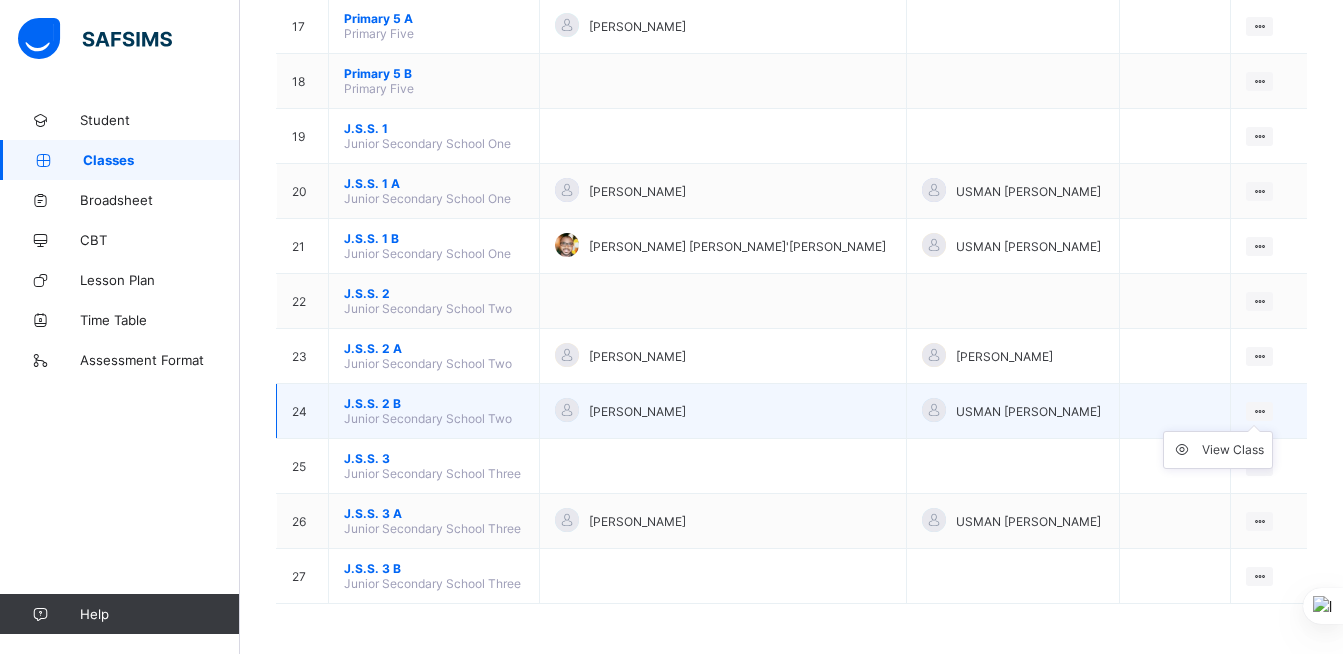 click on "View Class" at bounding box center (1218, 450) 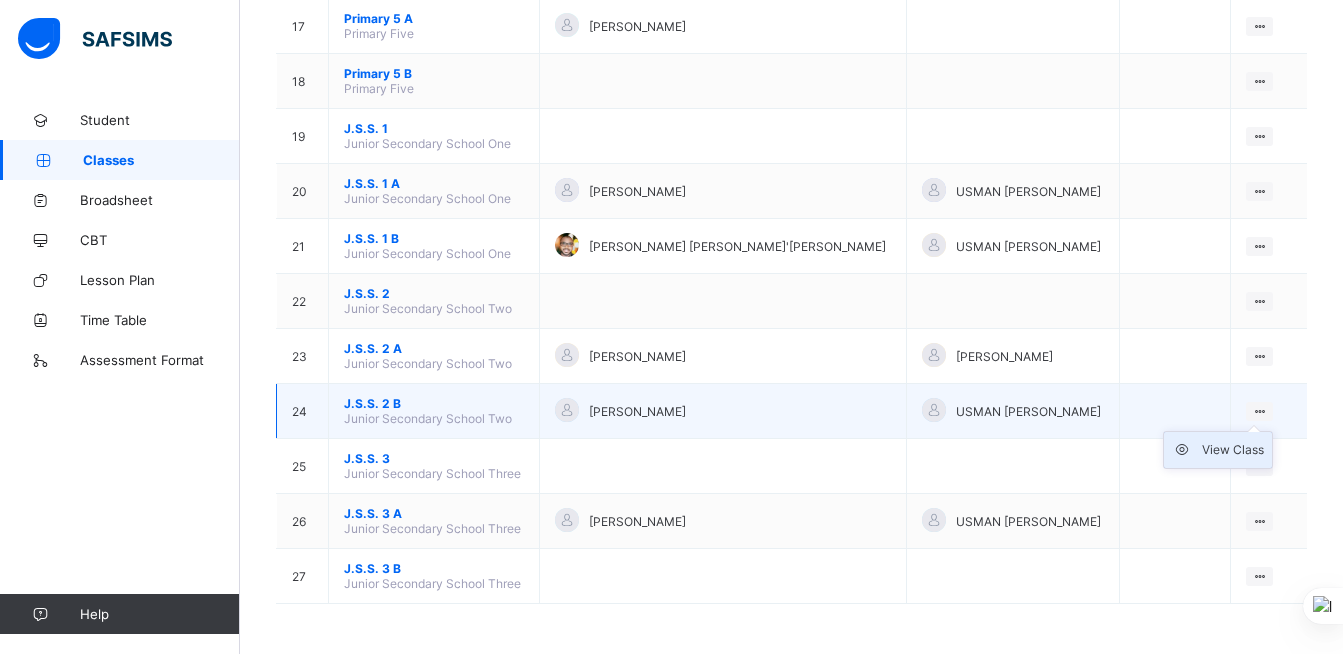 click on "View Class" at bounding box center (1233, 450) 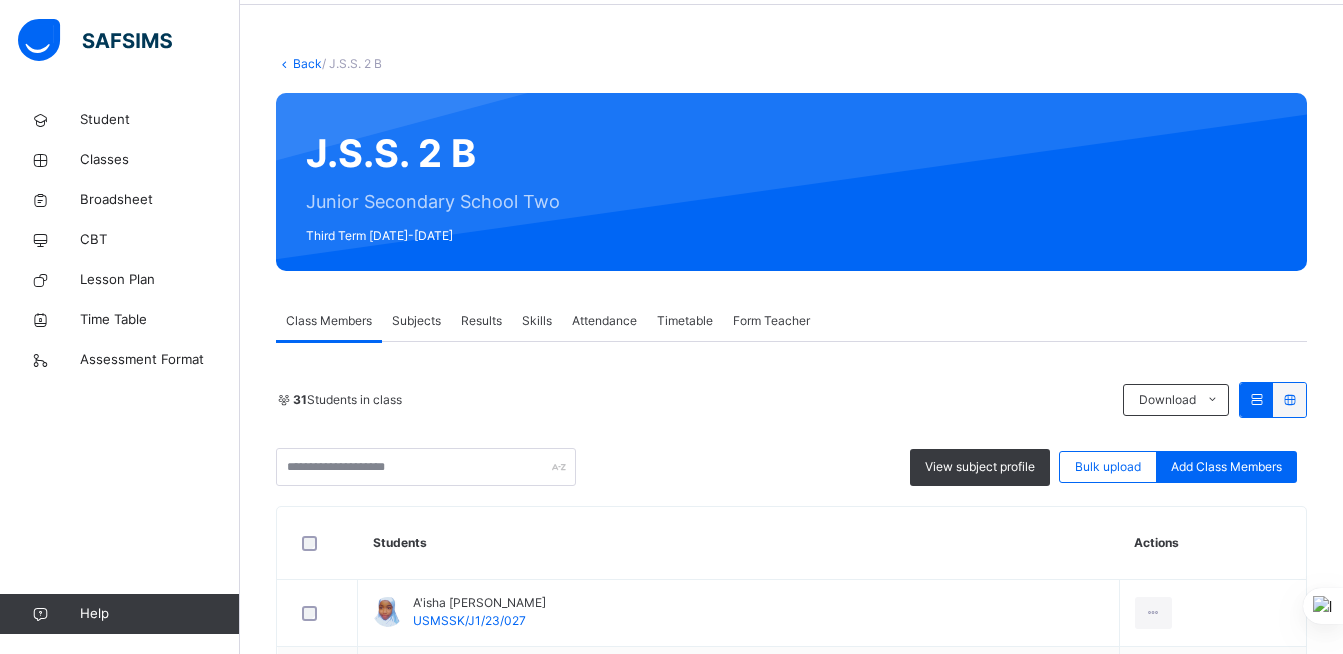 scroll, scrollTop: 300, scrollLeft: 0, axis: vertical 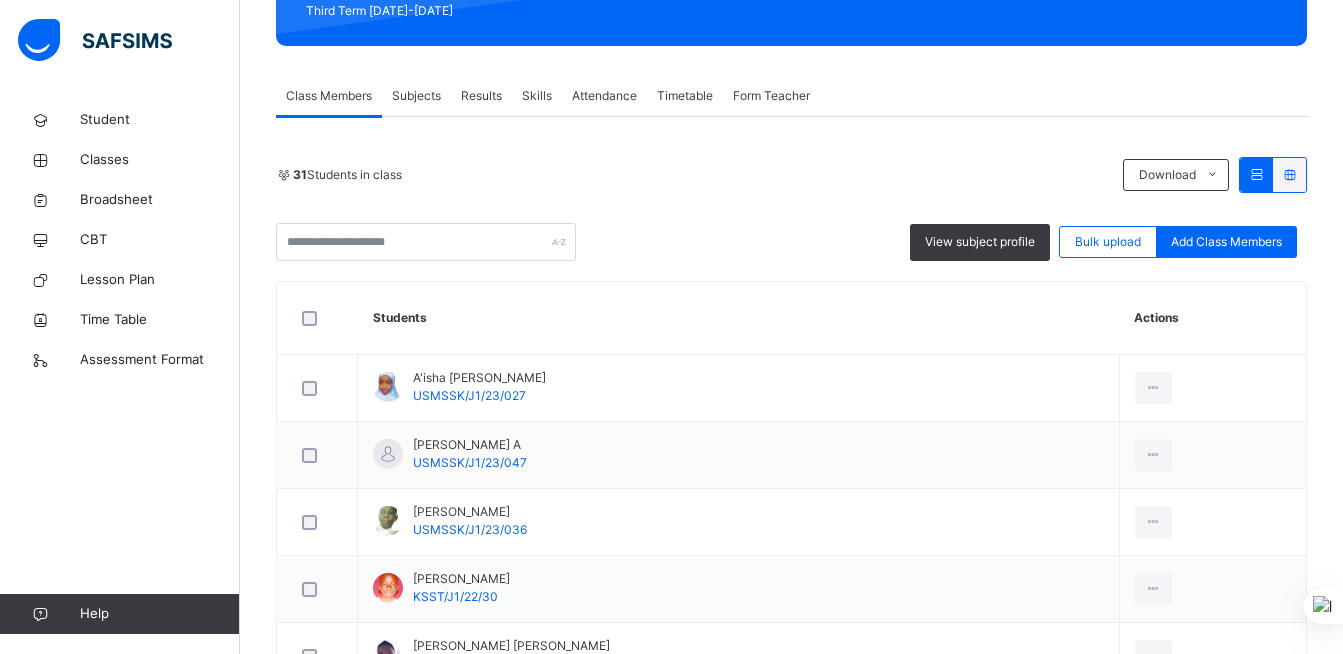 click on "Subjects" at bounding box center (416, 96) 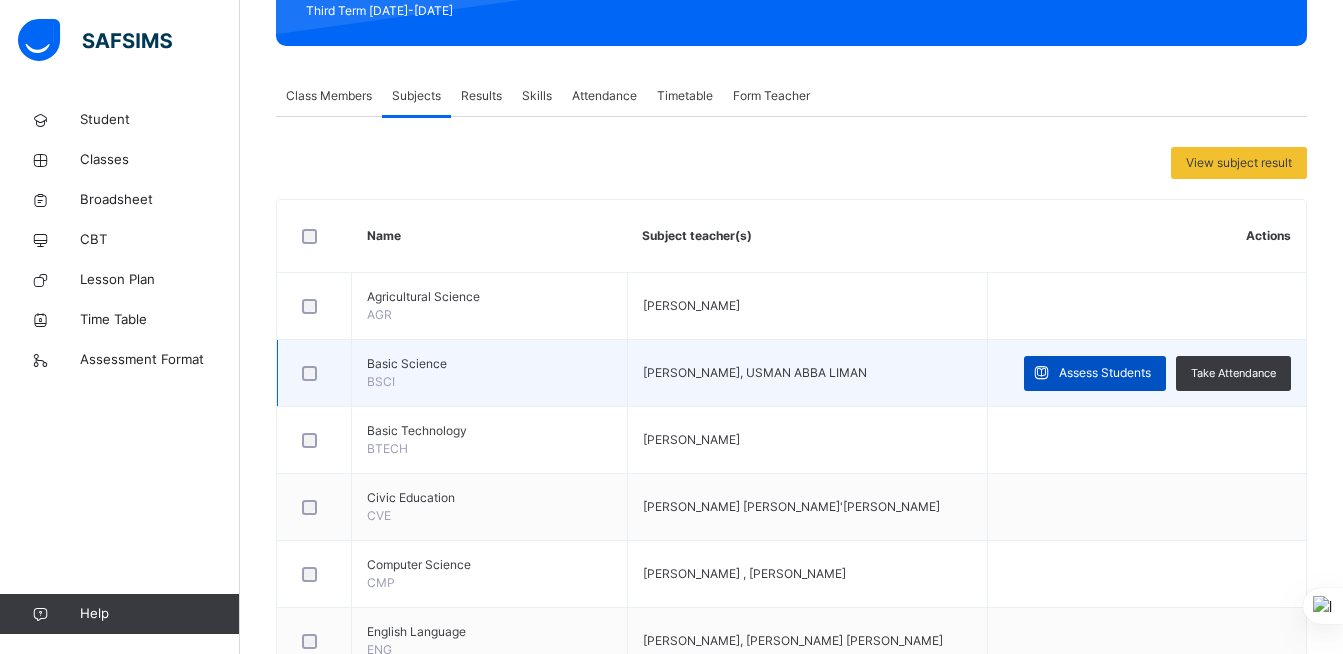 click on "Assess Students" at bounding box center (1105, 373) 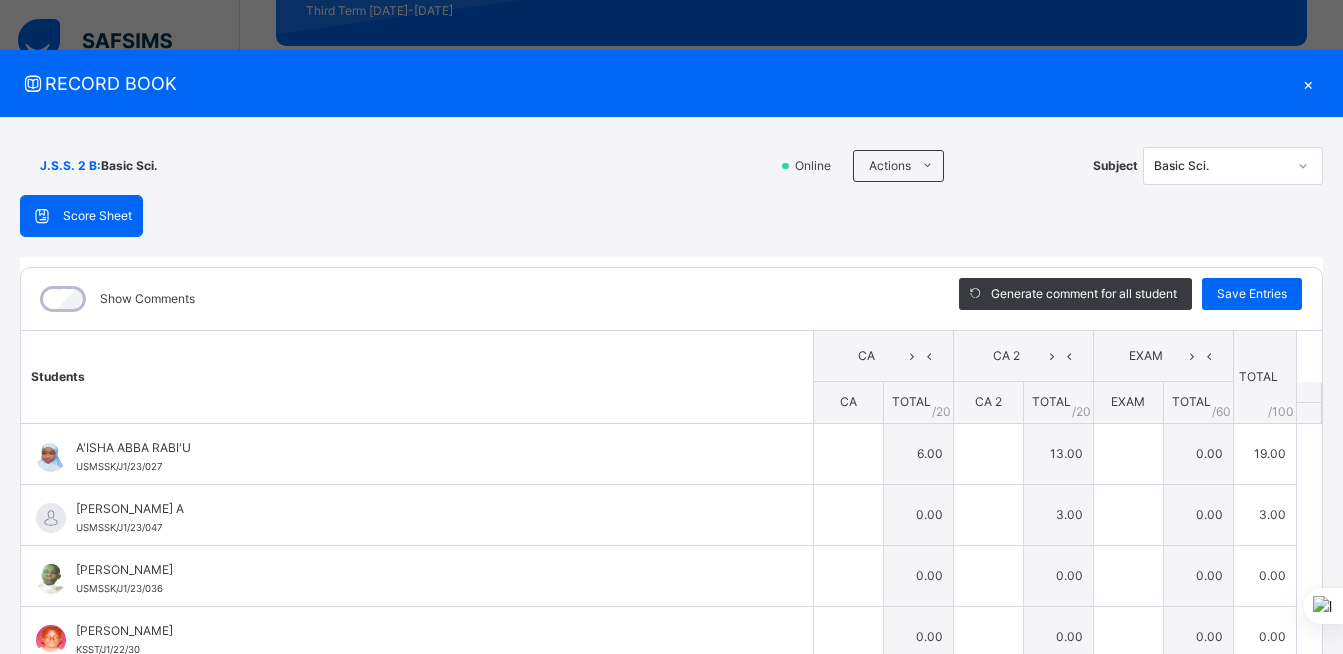 type on "*" 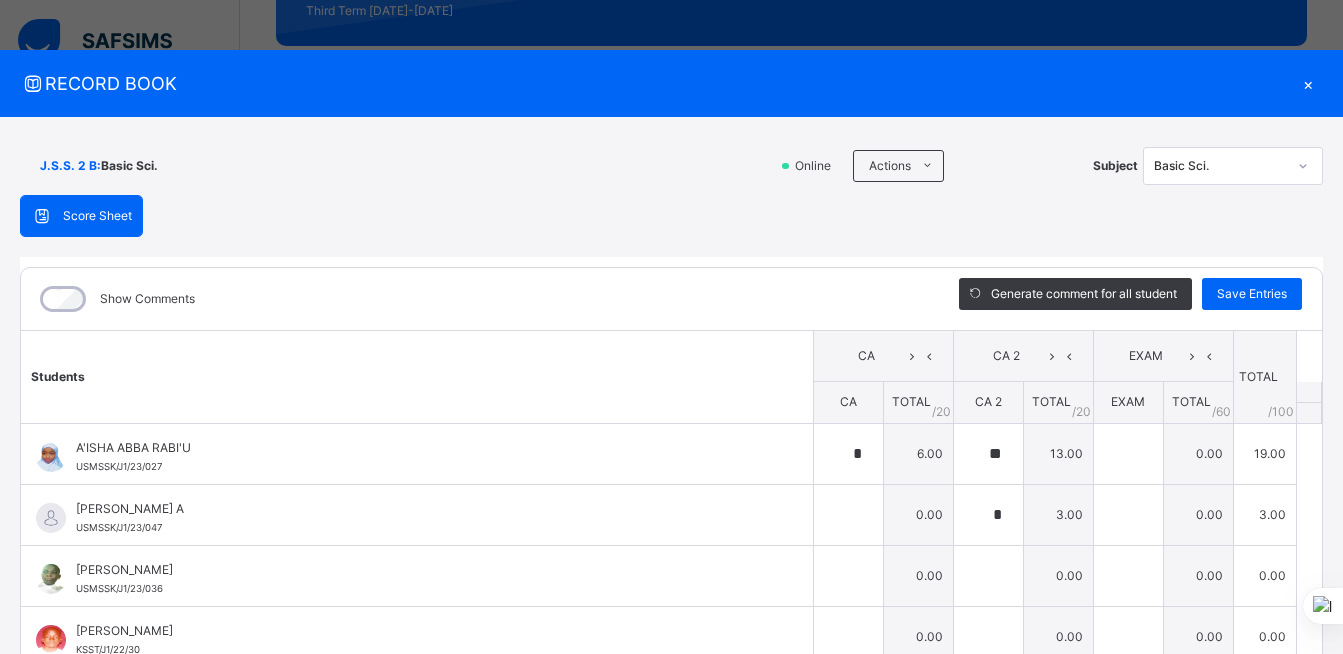 type on "*" 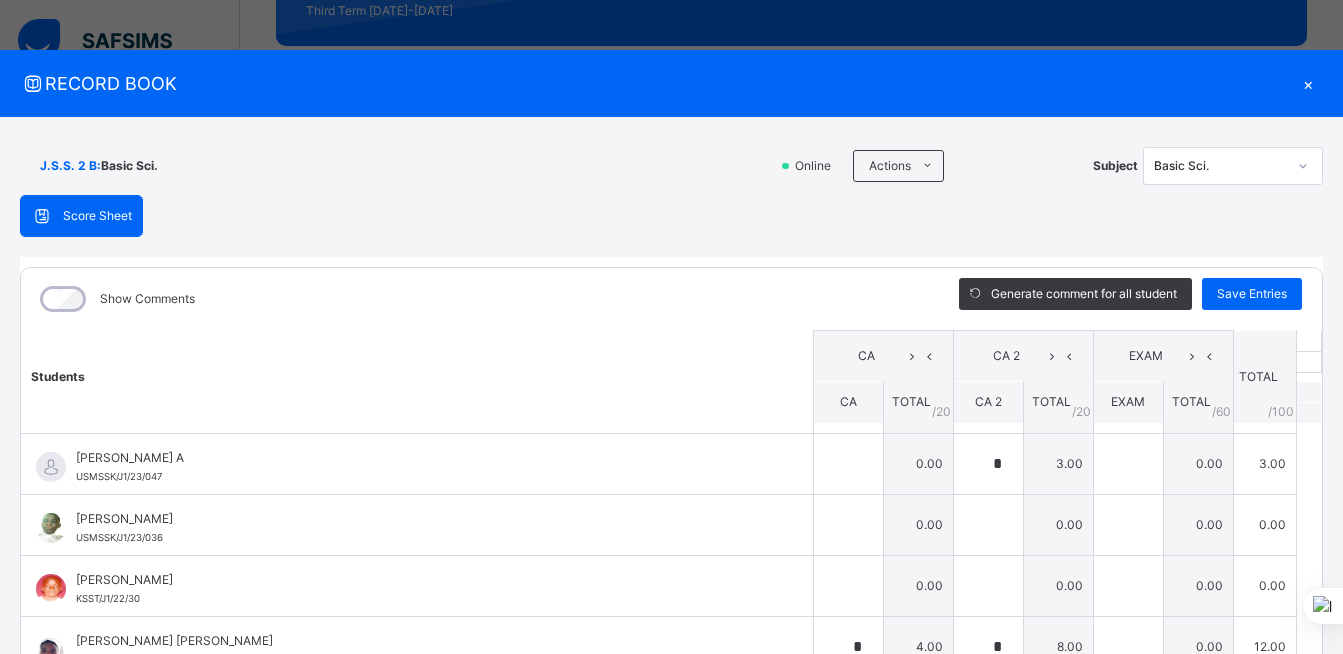 scroll, scrollTop: 0, scrollLeft: 0, axis: both 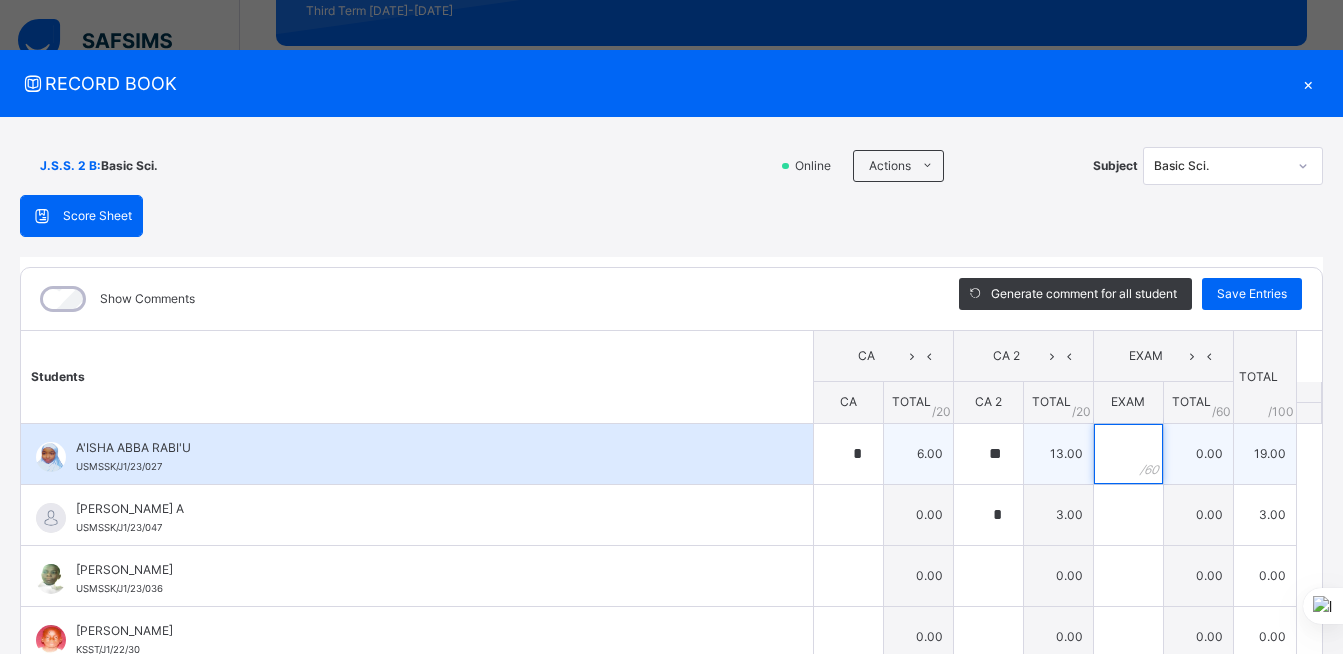 click at bounding box center [1128, 454] 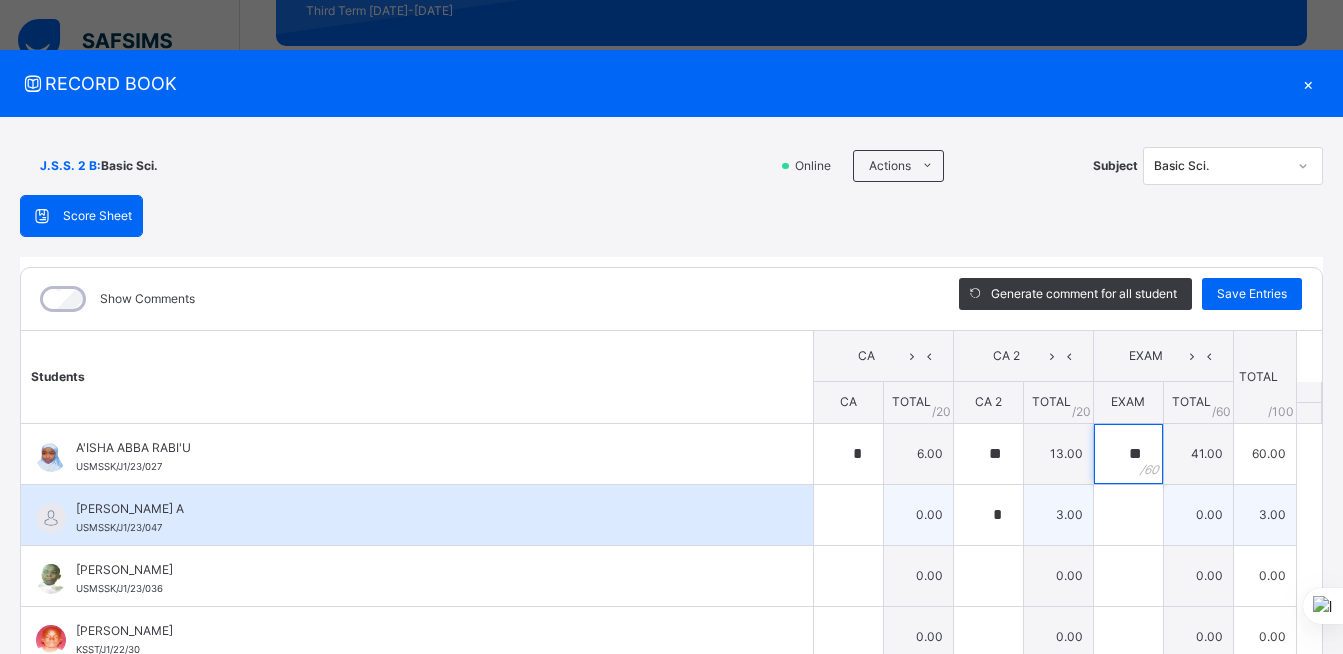 type on "**" 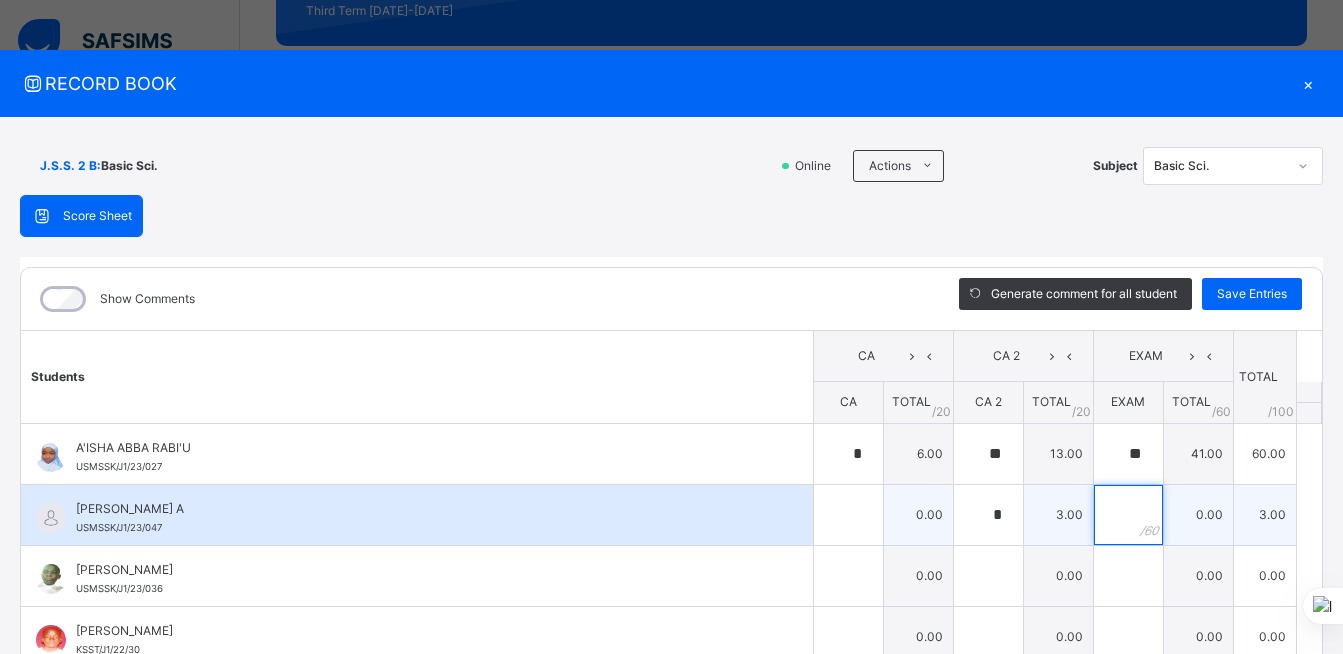 click at bounding box center (1128, 515) 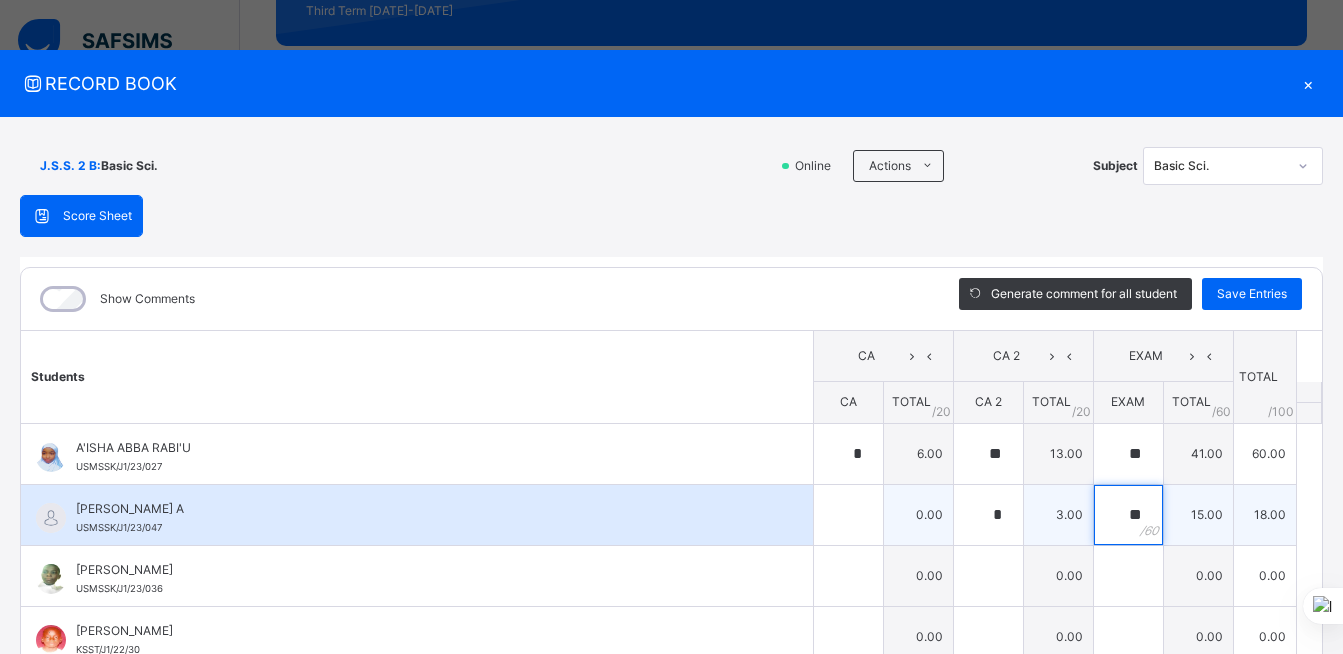 type on "**" 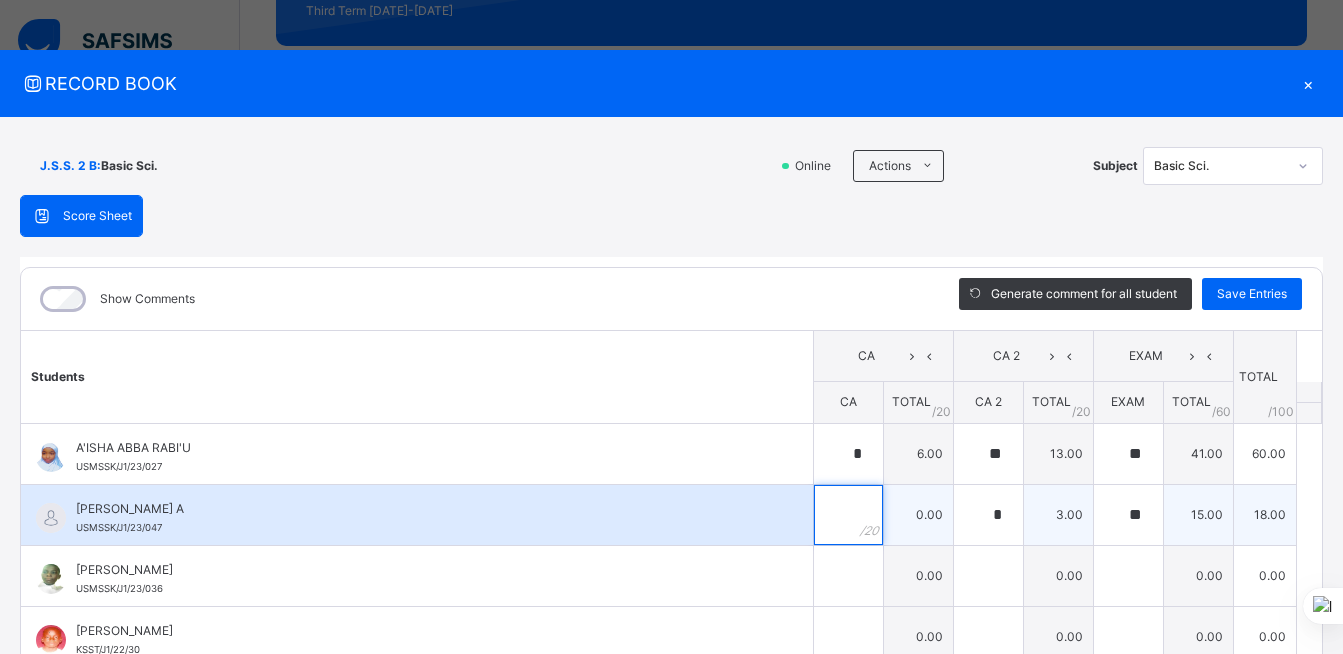click at bounding box center (848, 515) 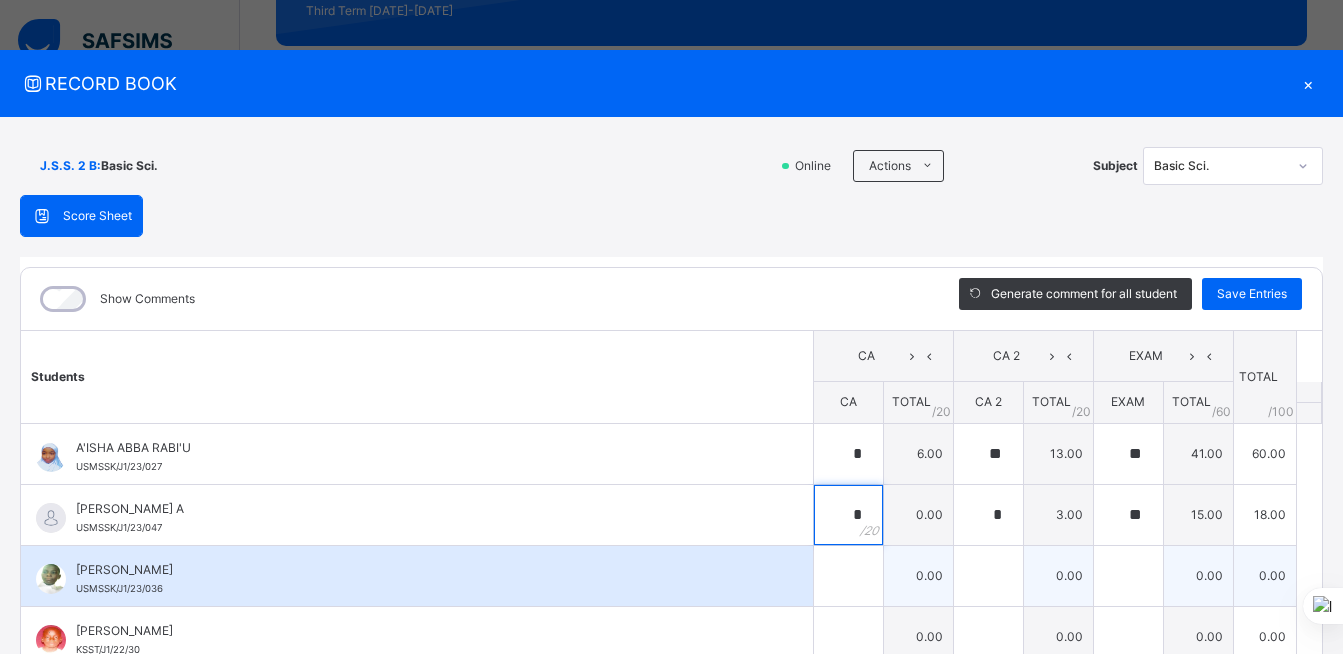 type on "*" 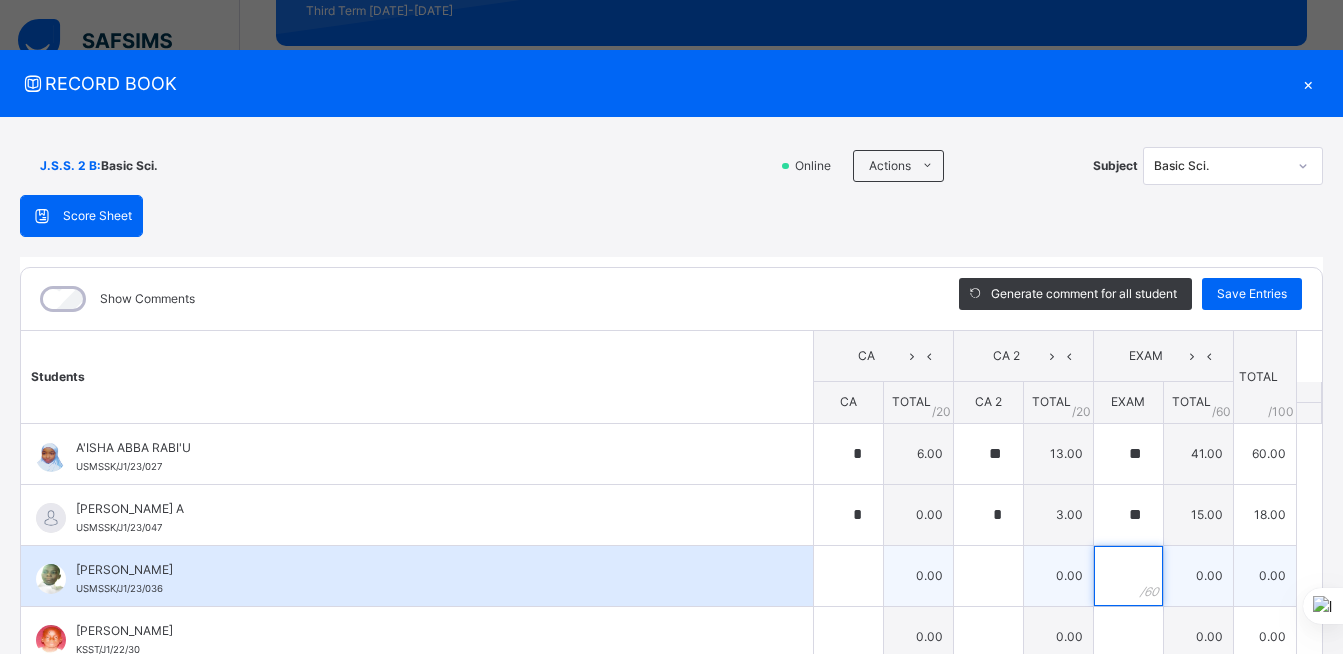click at bounding box center [1128, 576] 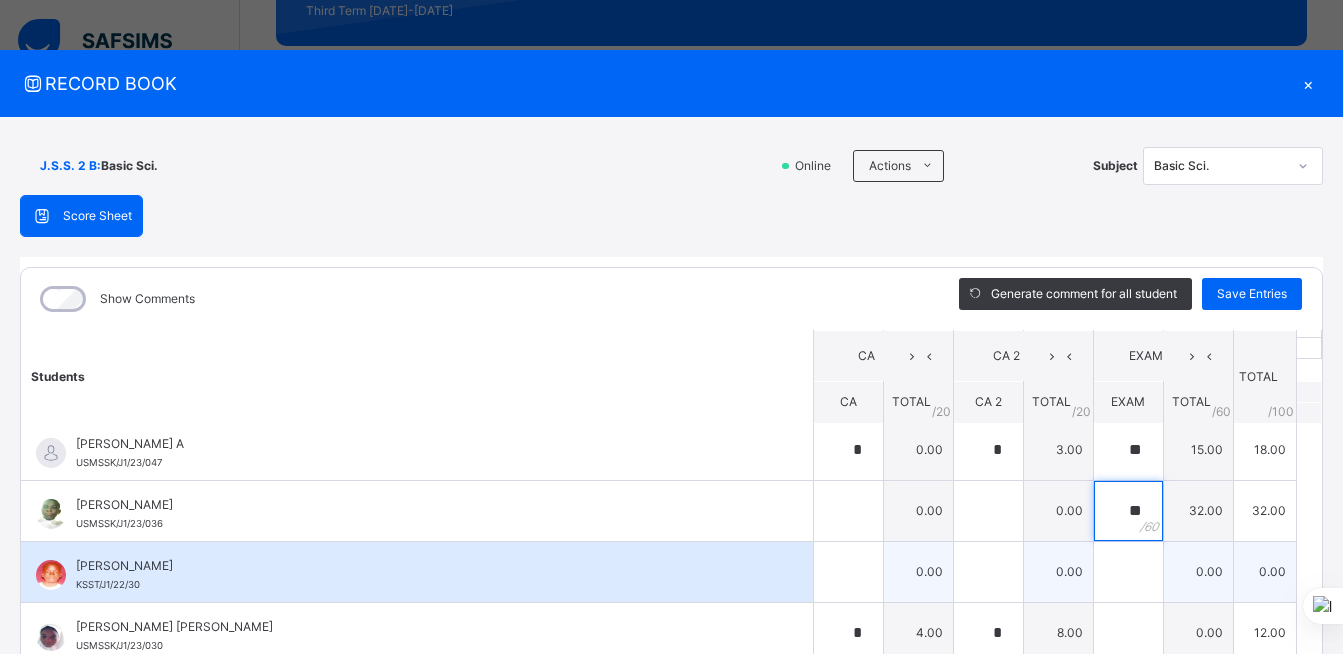scroll, scrollTop: 100, scrollLeft: 0, axis: vertical 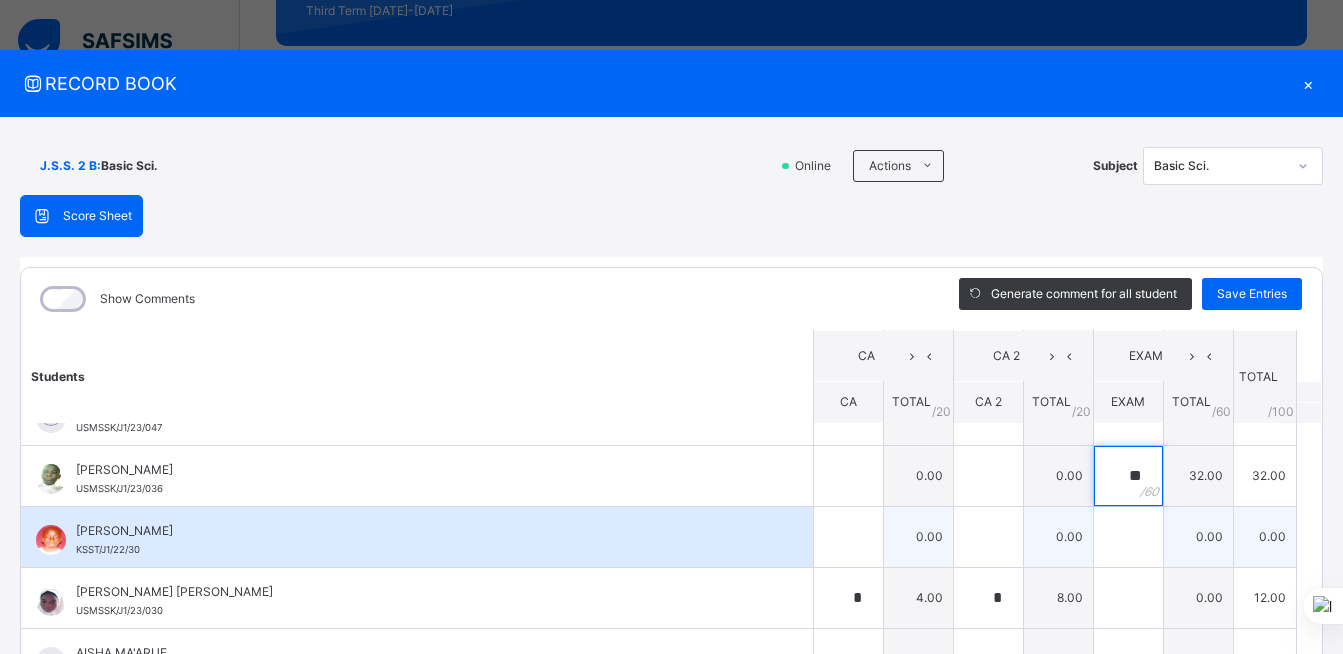 type on "**" 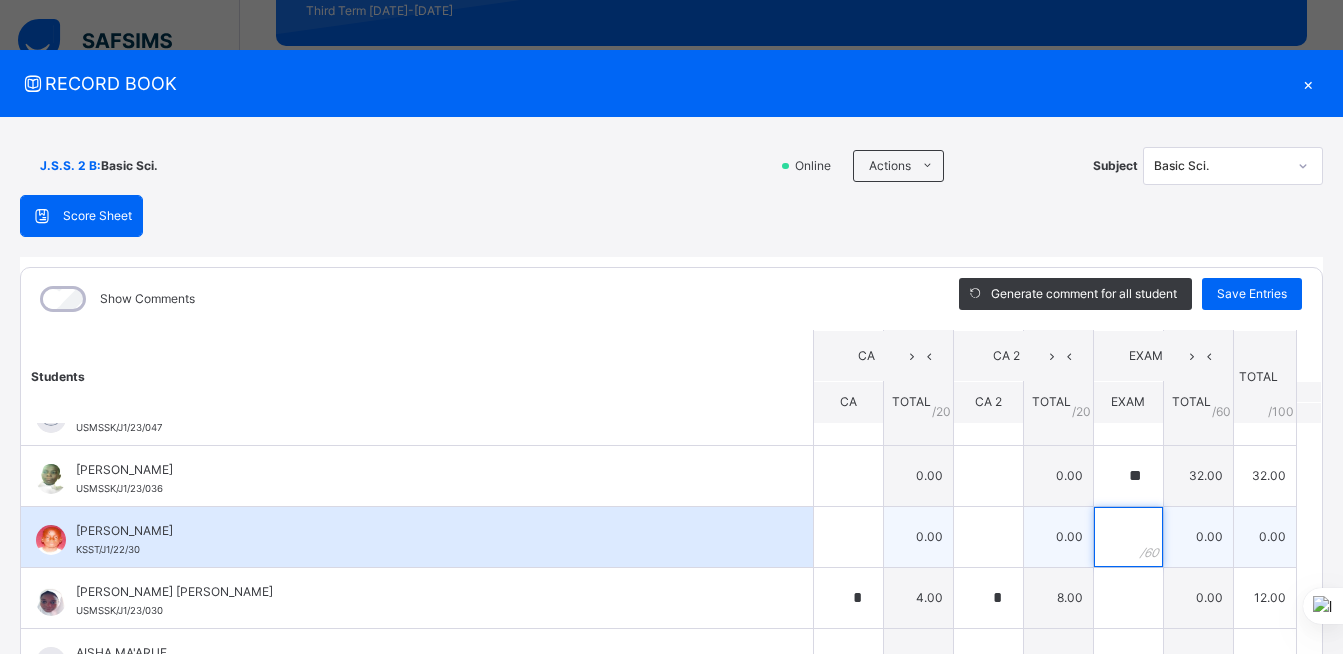 click at bounding box center (1128, 537) 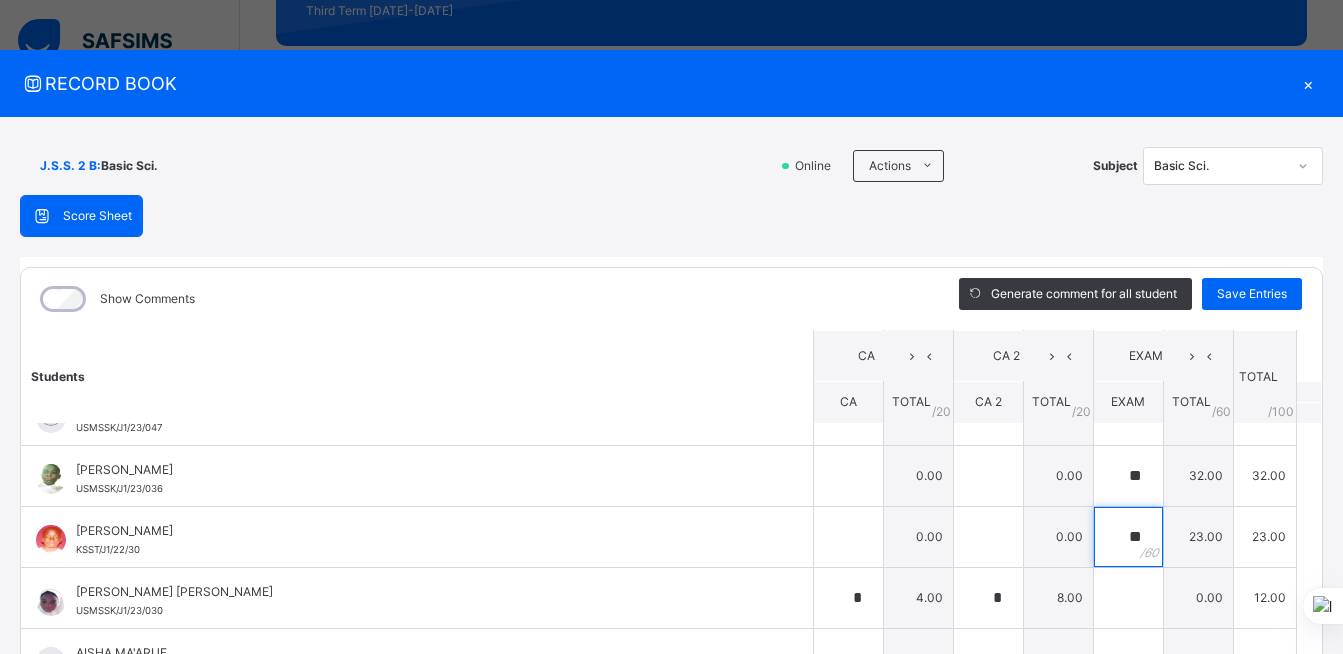 scroll, scrollTop: 200, scrollLeft: 0, axis: vertical 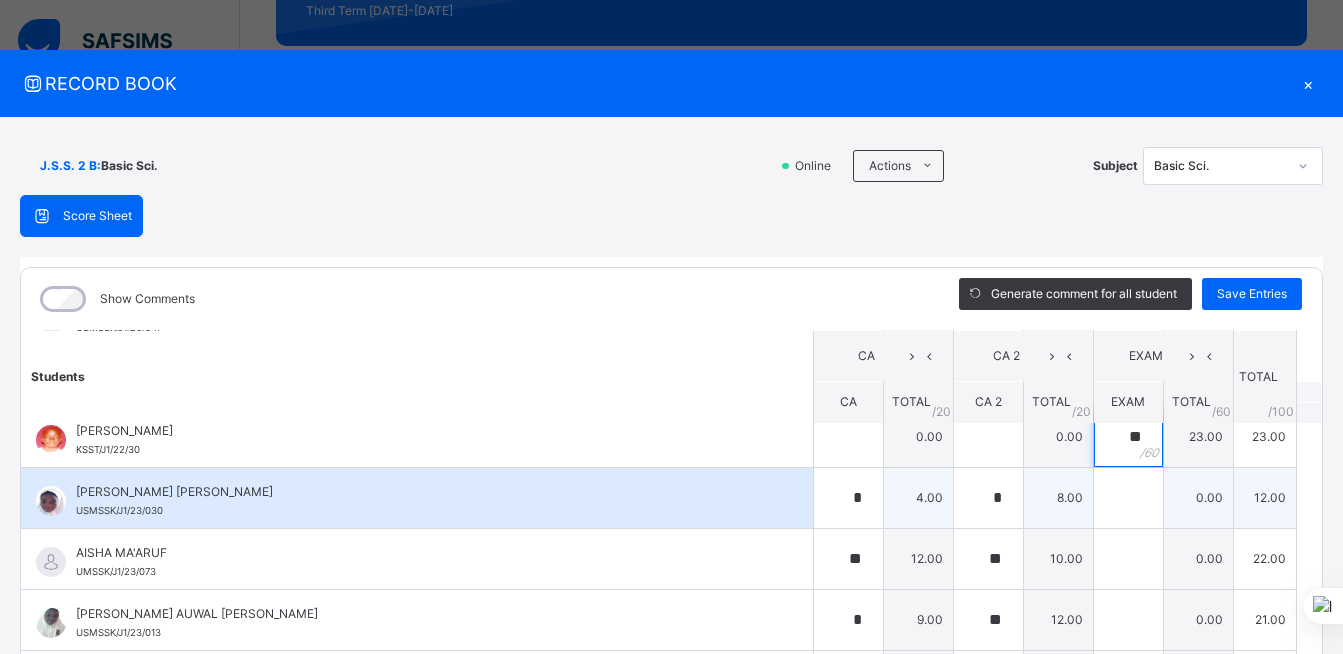 type on "**" 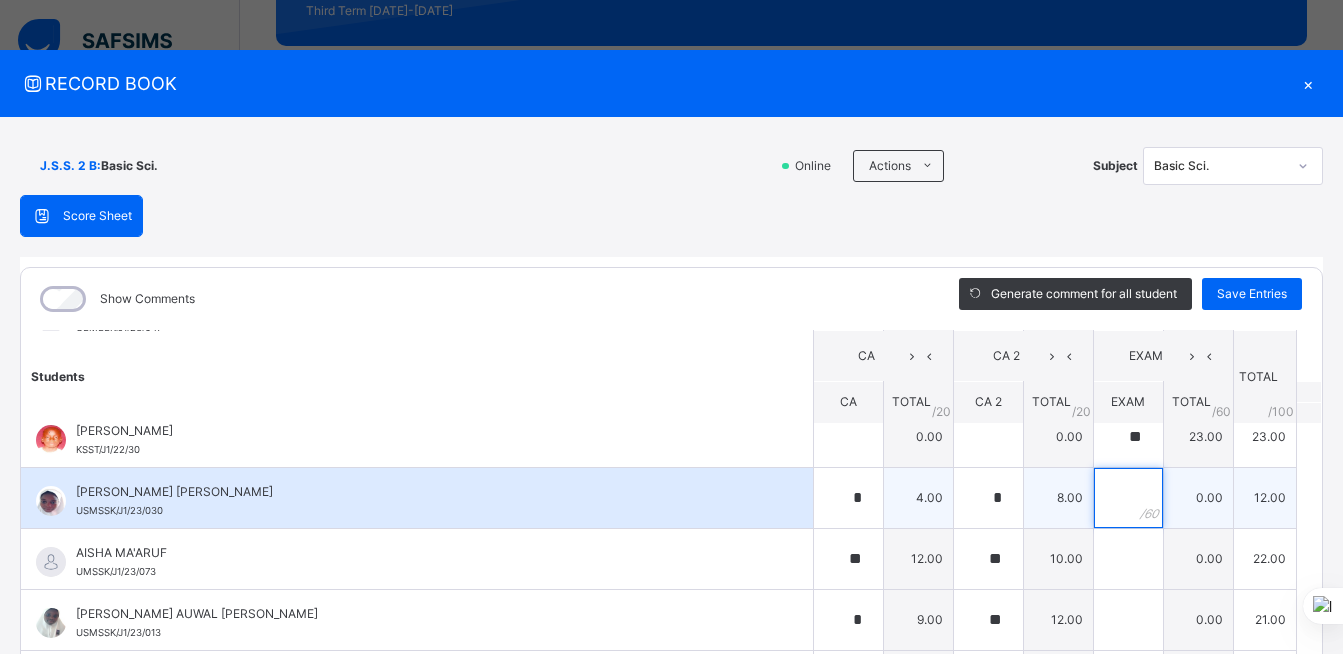 click at bounding box center (1128, 498) 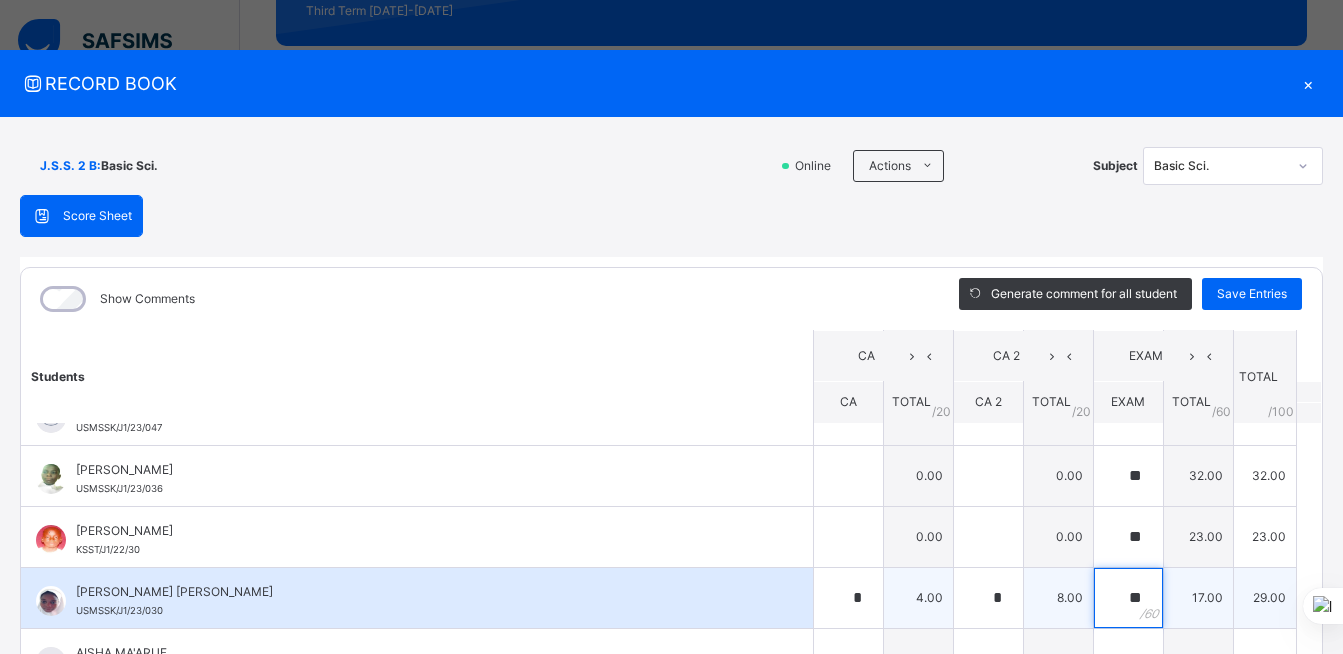 scroll, scrollTop: 200, scrollLeft: 0, axis: vertical 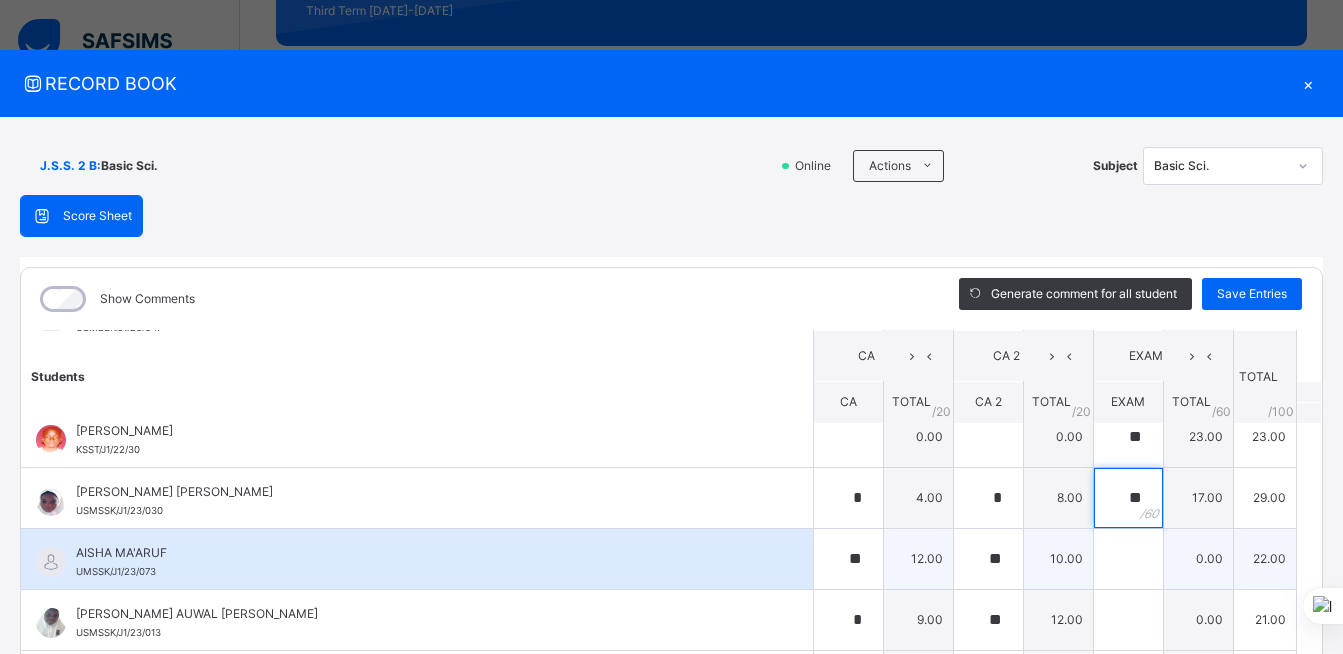 type on "**" 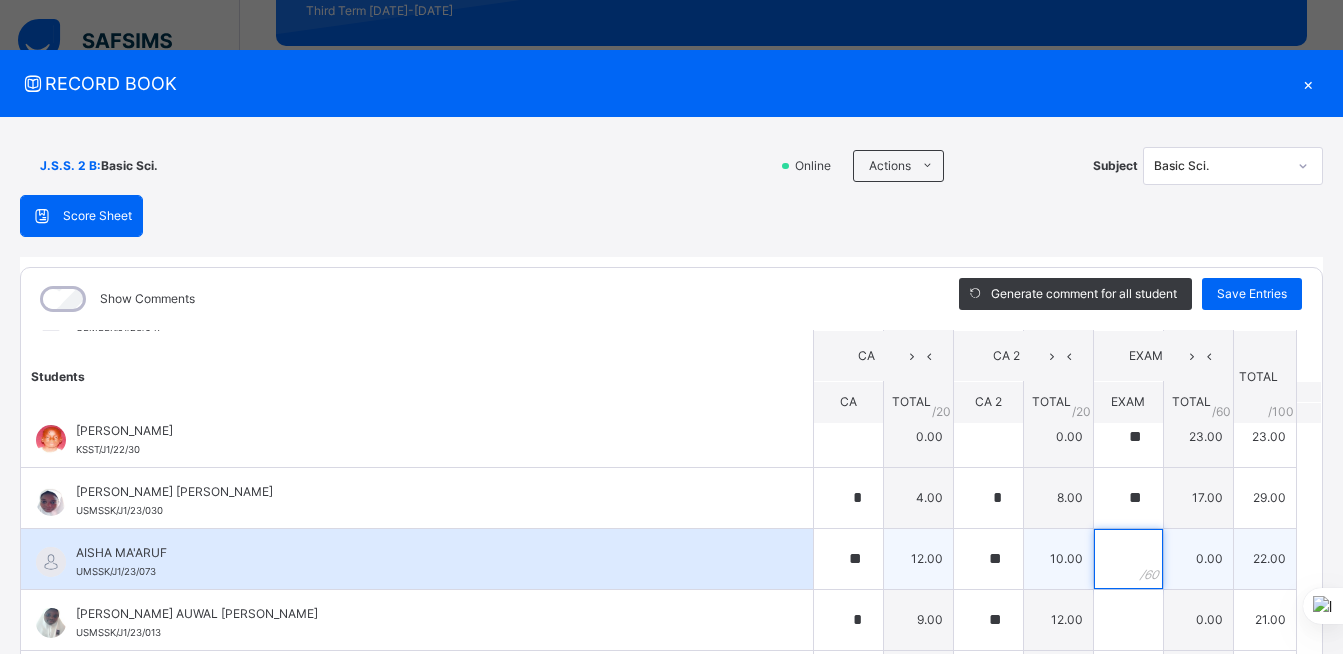 click at bounding box center (1128, 559) 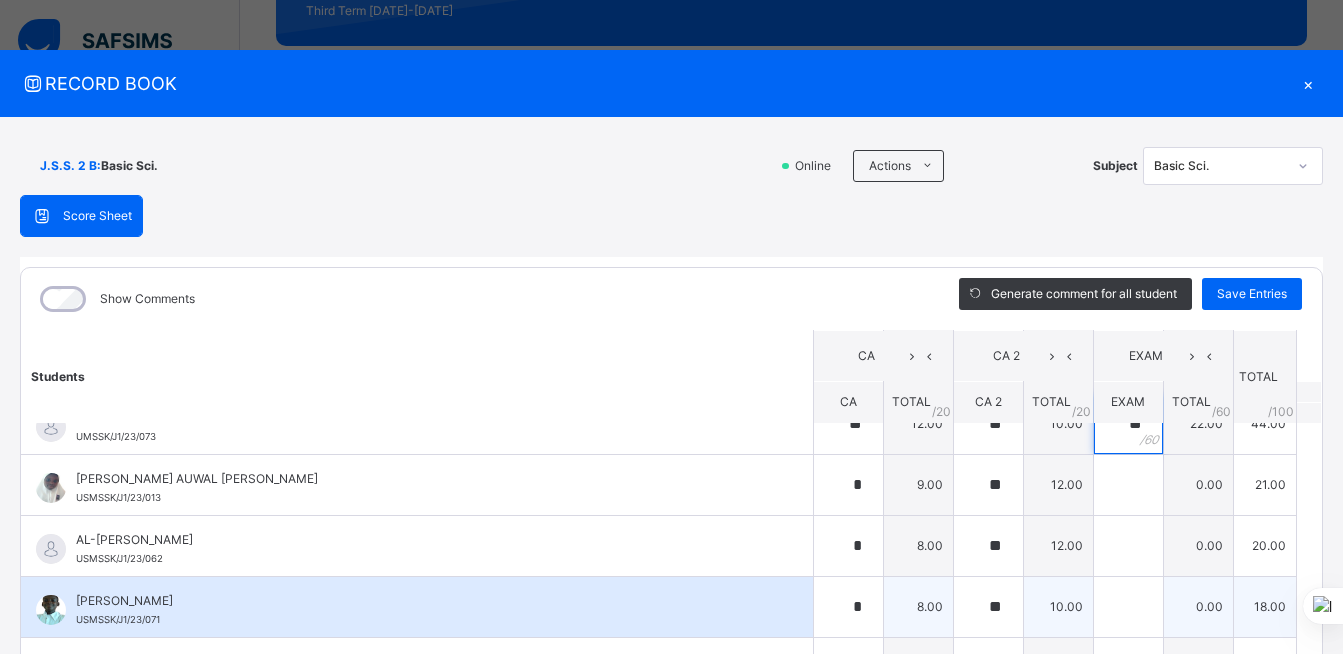scroll, scrollTop: 300, scrollLeft: 0, axis: vertical 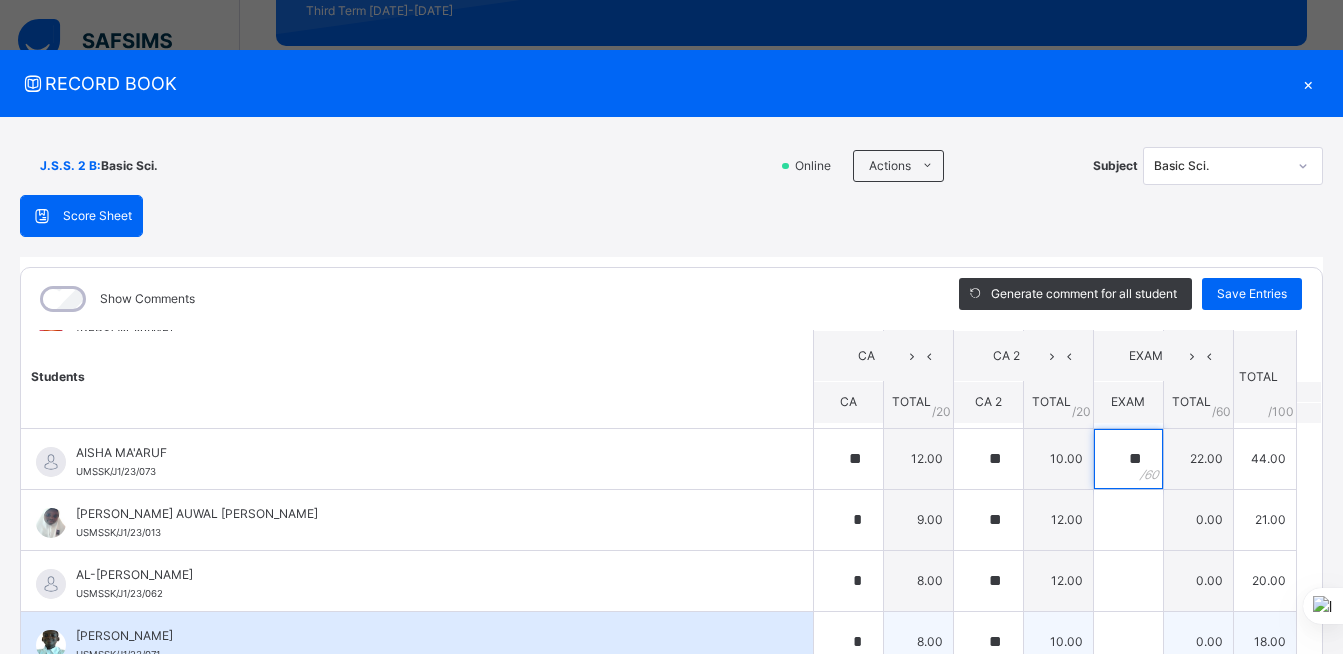 type on "**" 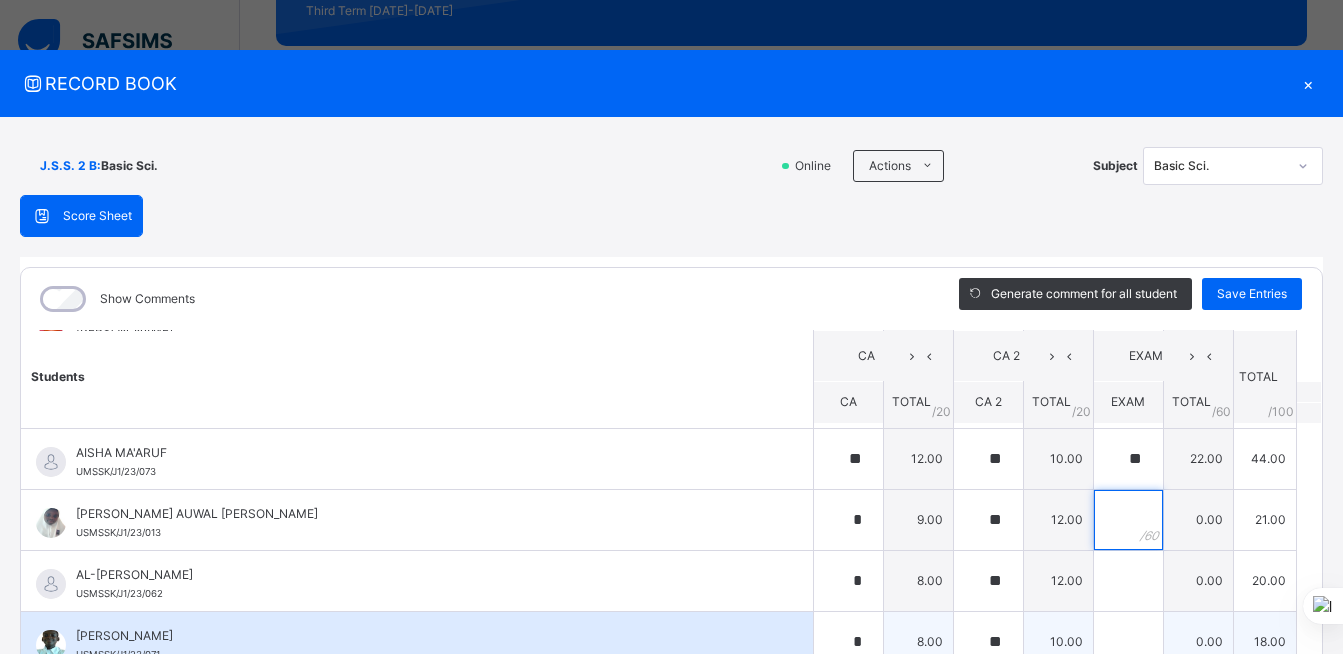 click at bounding box center (1128, 520) 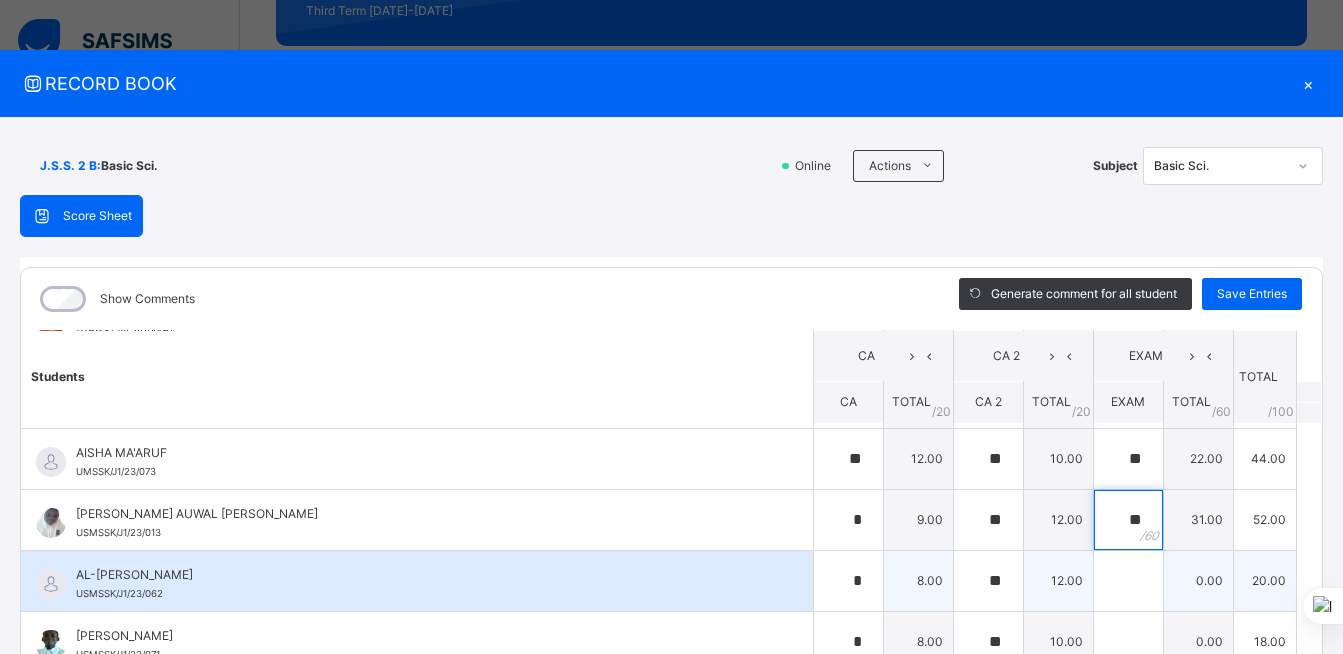 type on "**" 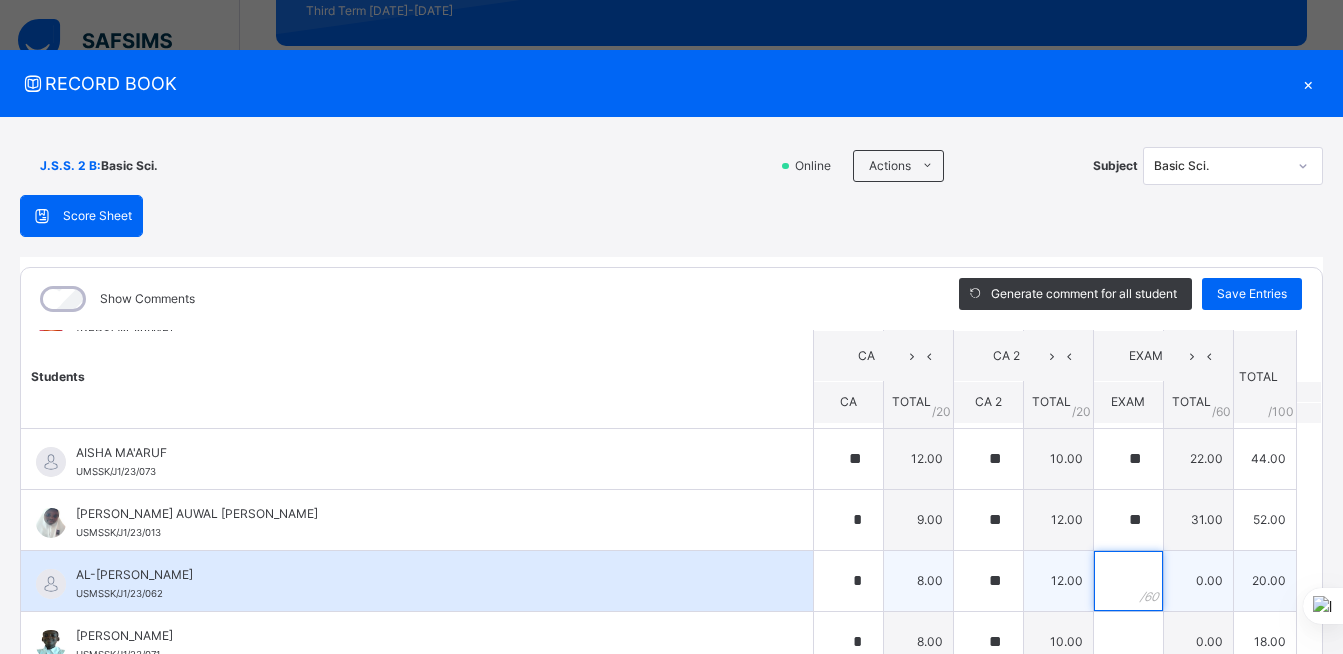 click at bounding box center [1128, 581] 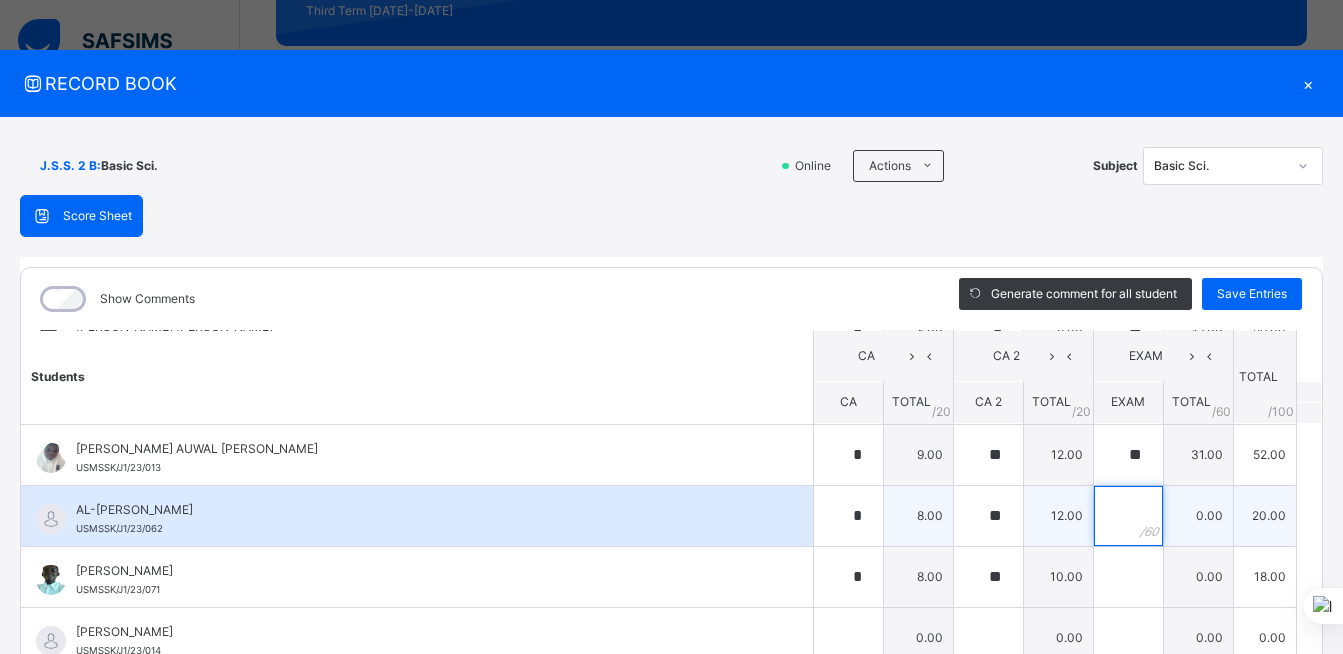 scroll, scrollTop: 400, scrollLeft: 0, axis: vertical 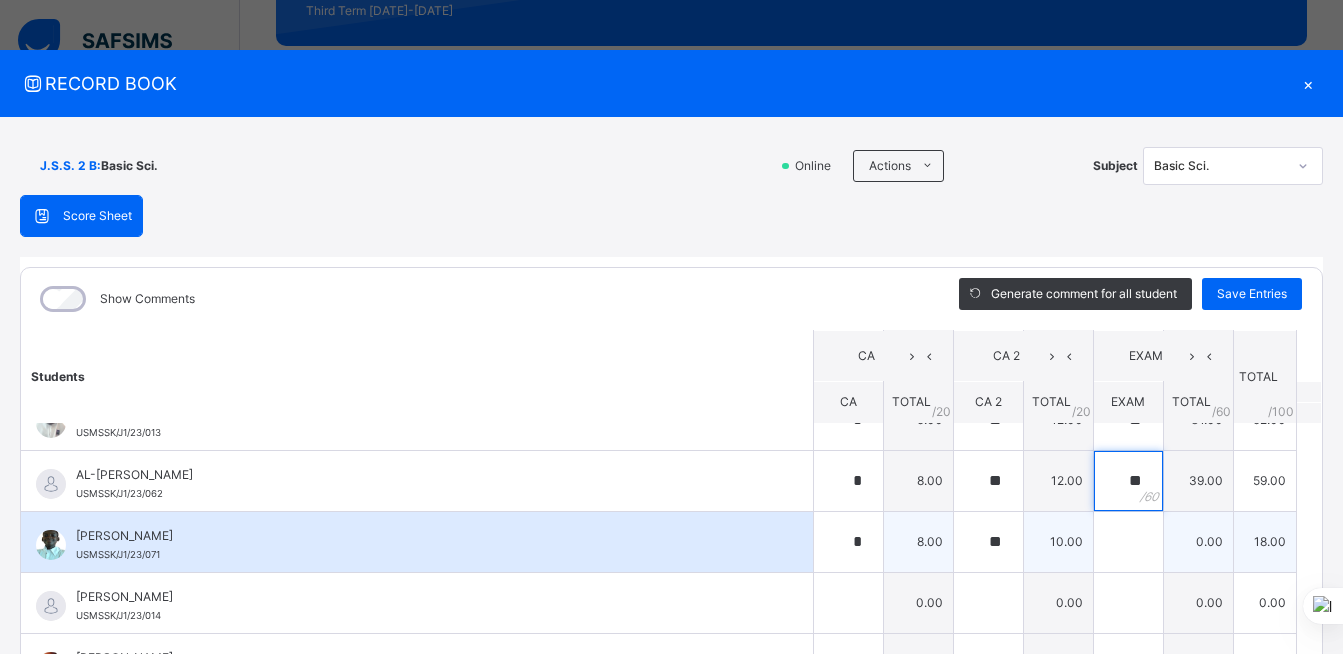 type on "**" 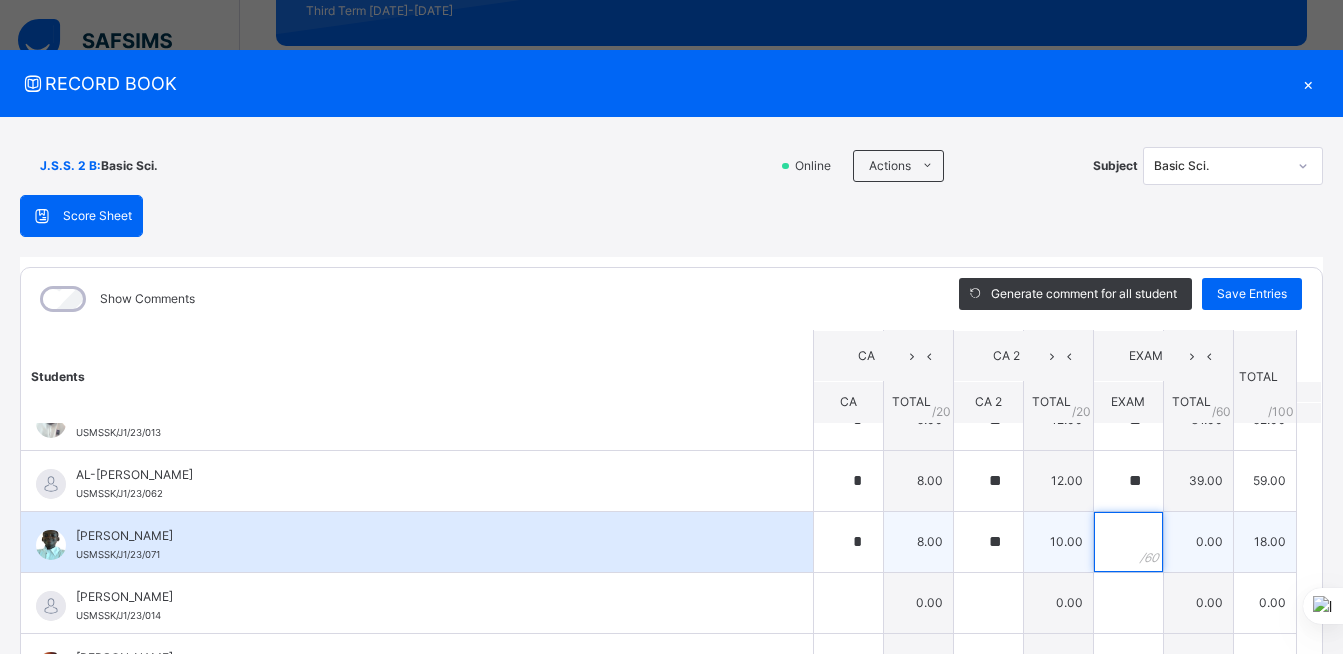 click at bounding box center [1128, 542] 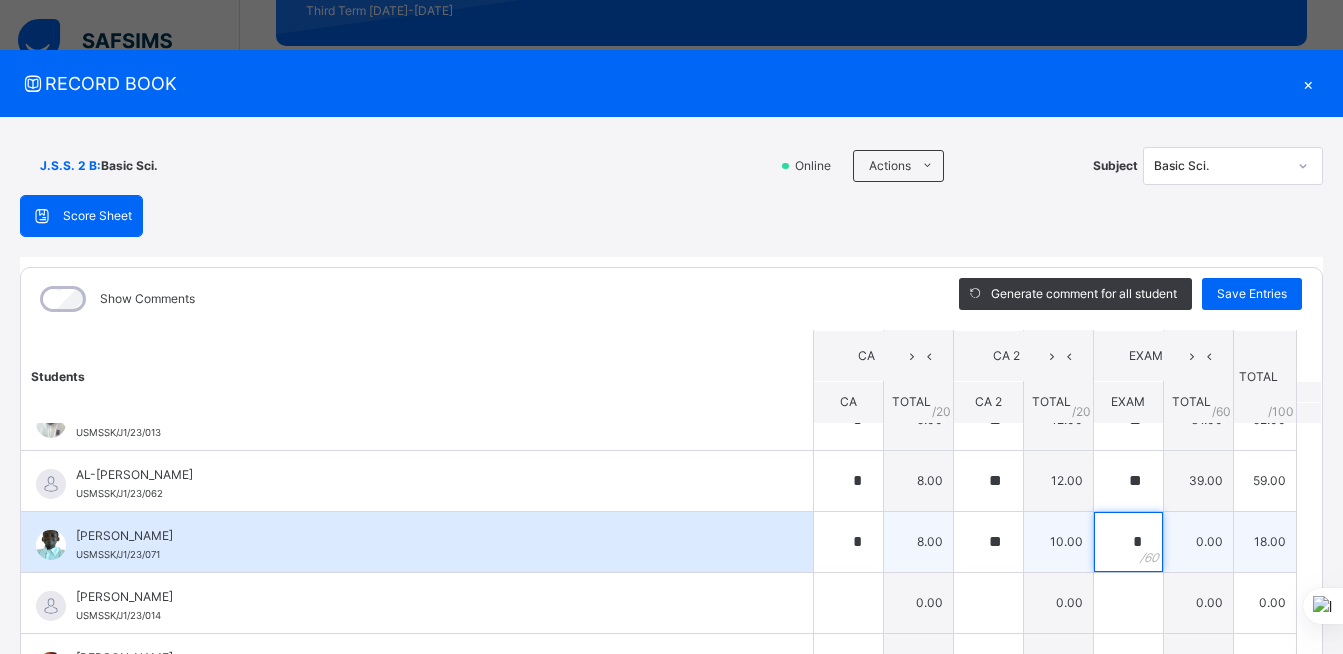 type on "*" 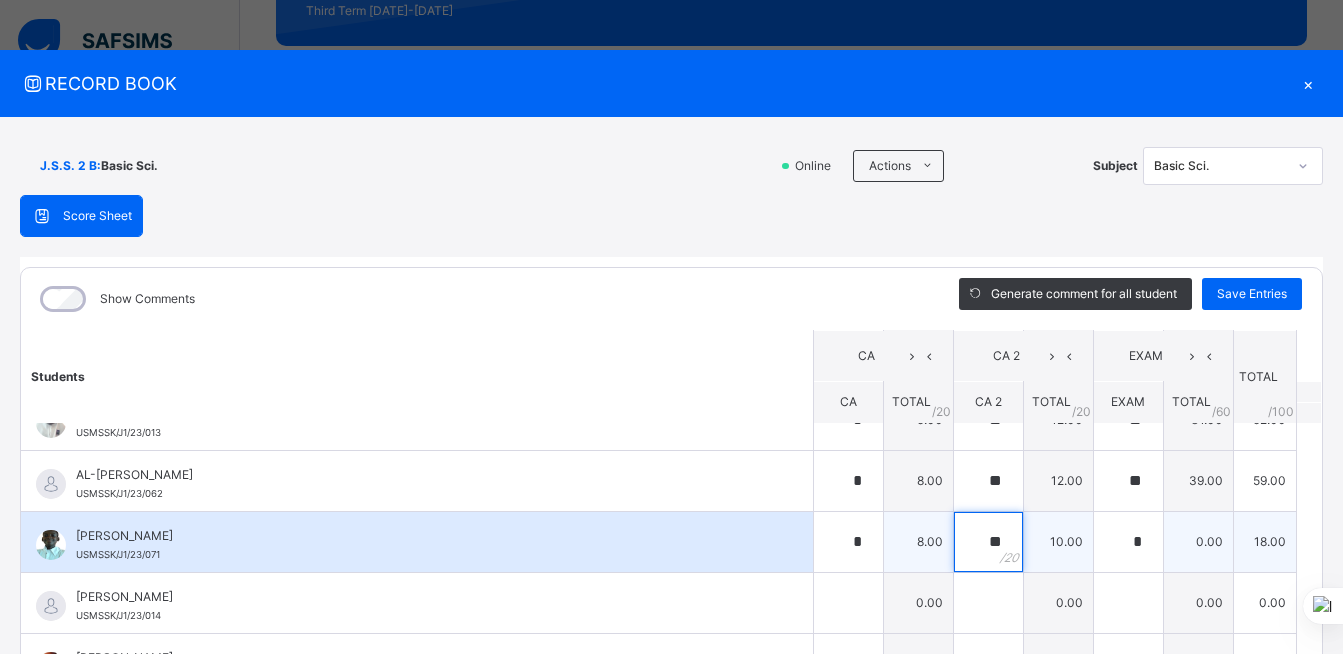 drag, startPoint x: 973, startPoint y: 546, endPoint x: 955, endPoint y: 544, distance: 18.110771 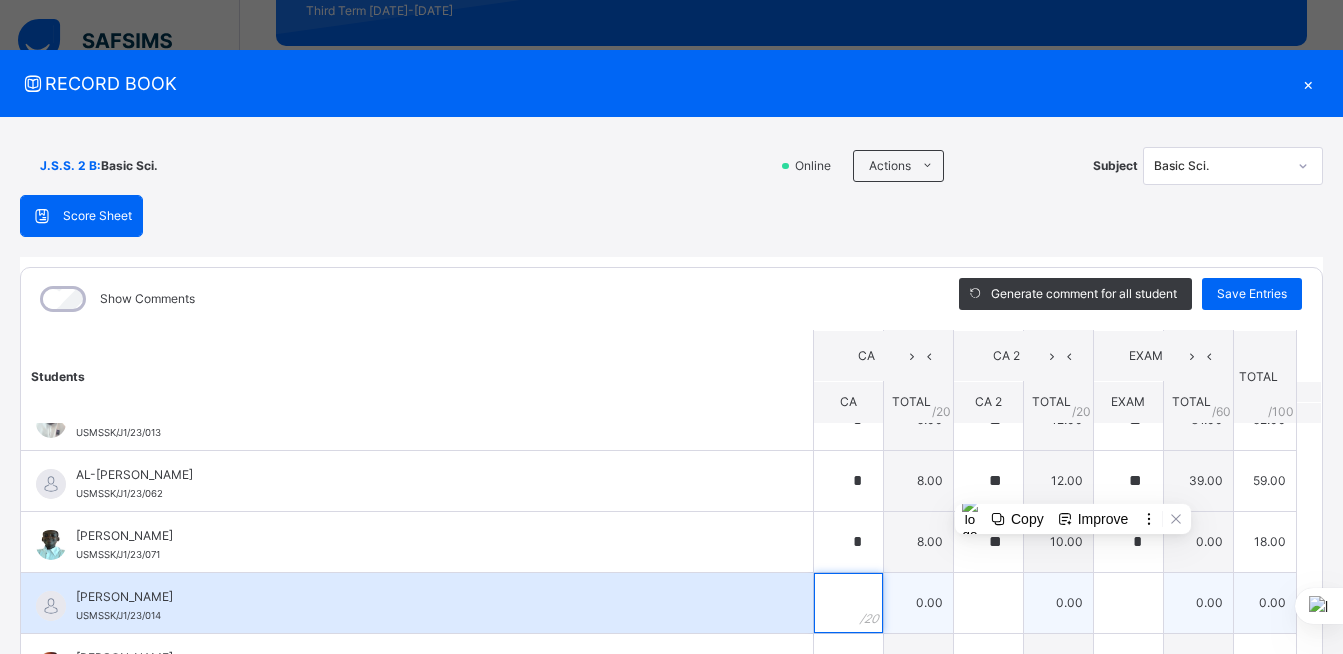 click at bounding box center [848, 603] 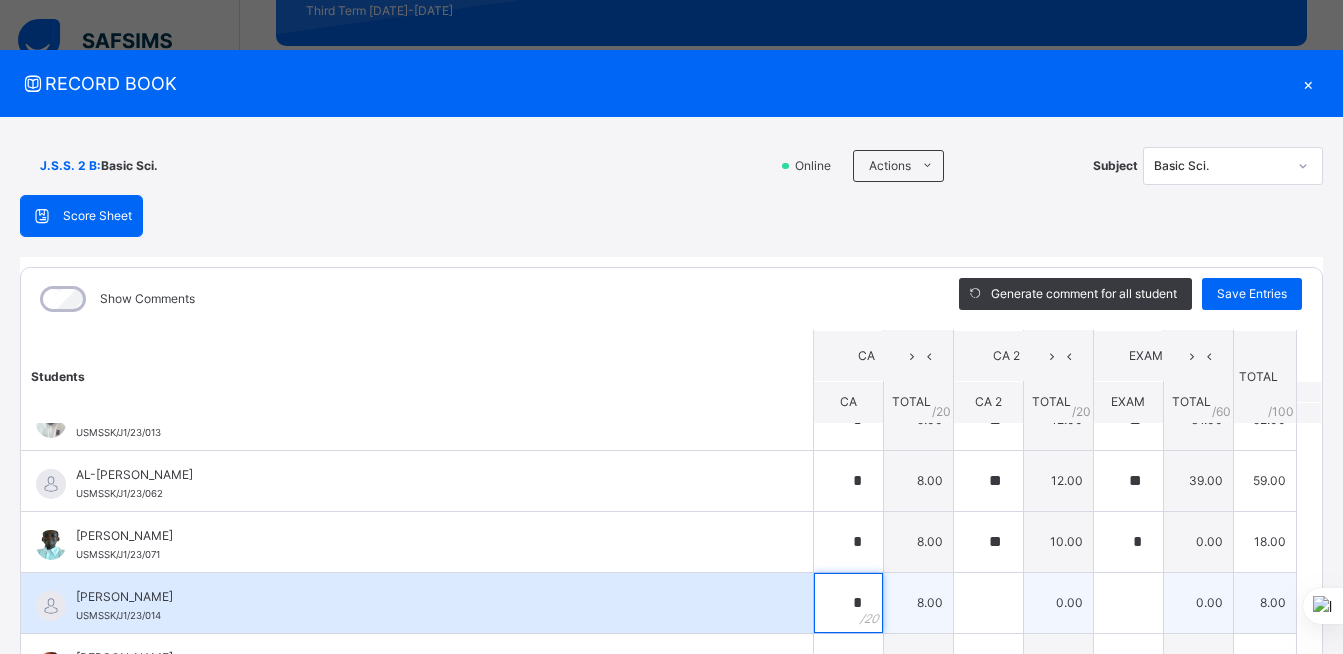 type on "*" 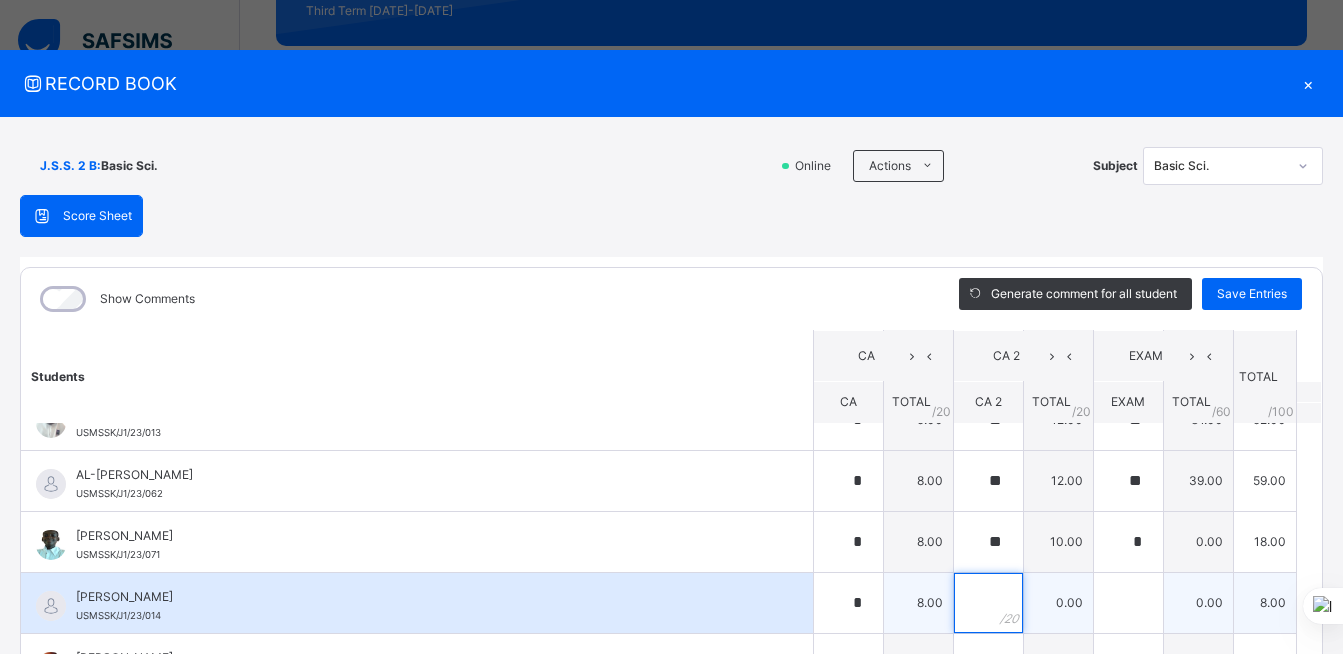 click at bounding box center (988, 603) 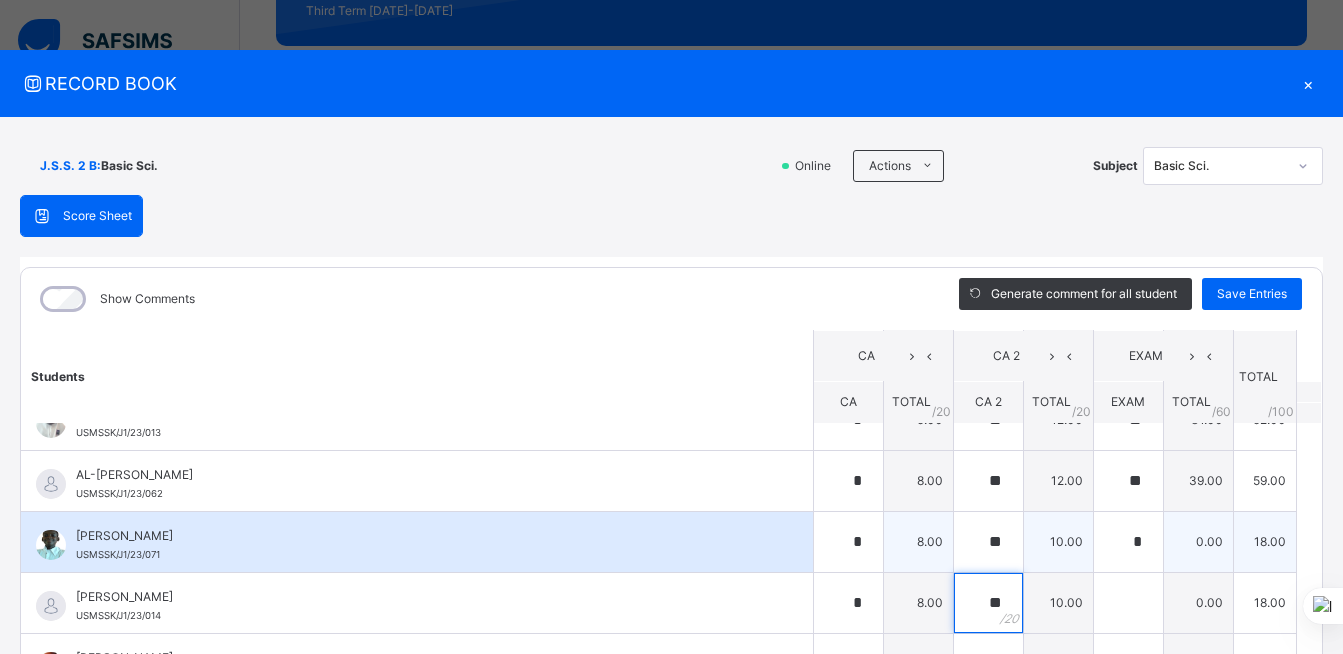 type on "**" 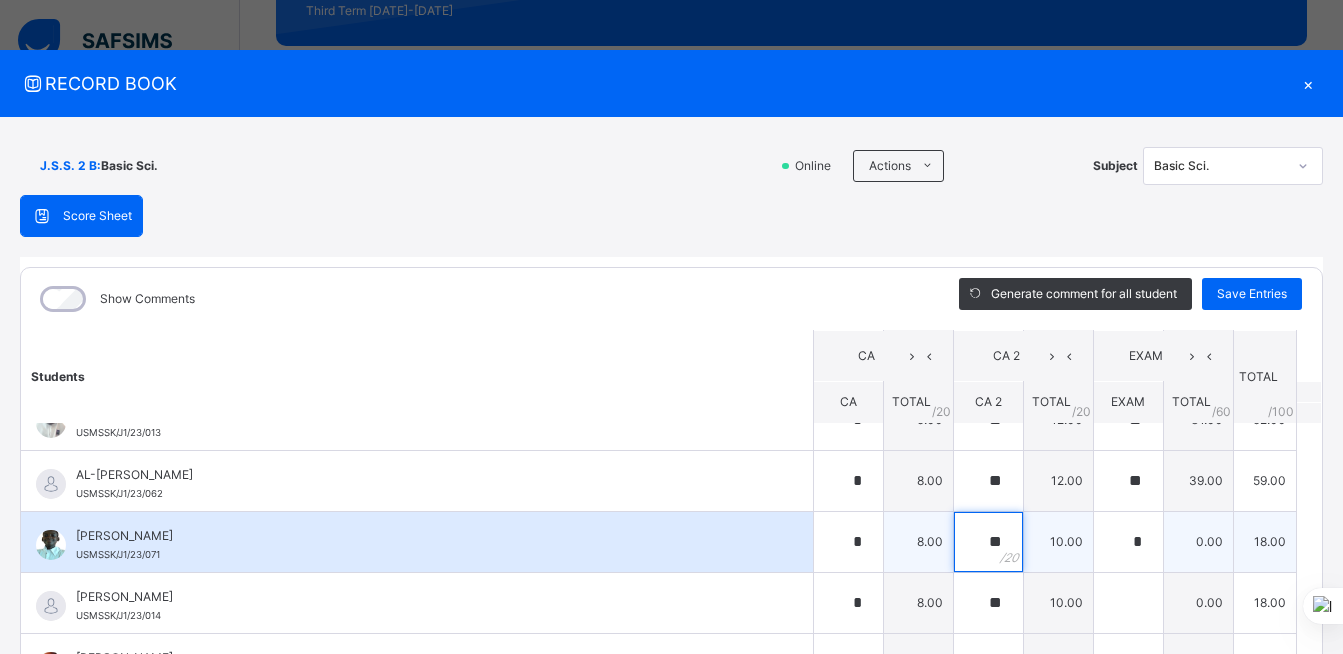 click on "**" at bounding box center [988, 542] 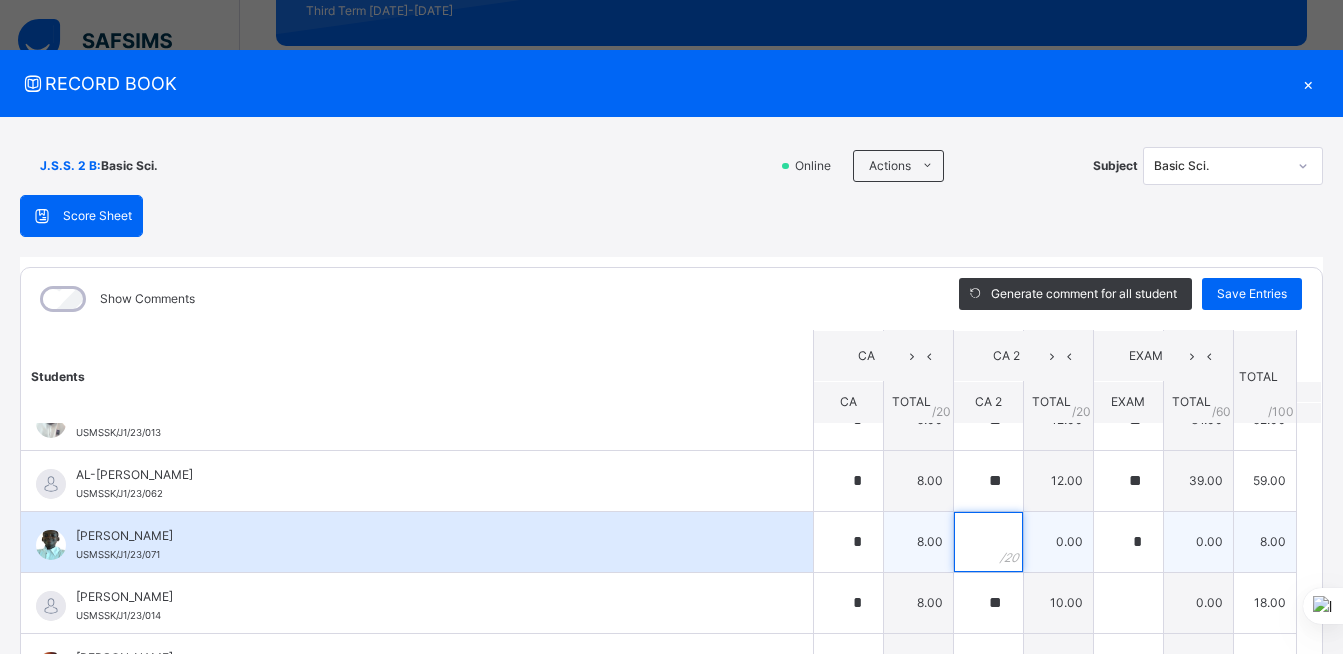 type 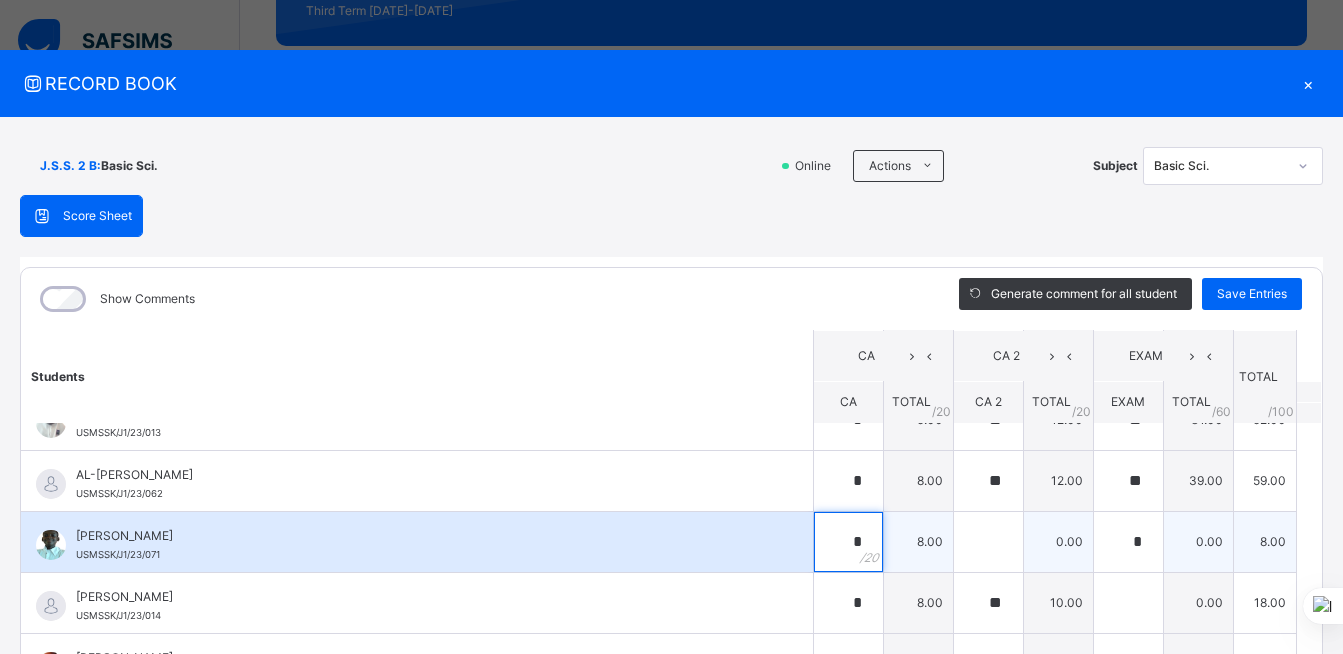 click on "*" at bounding box center (848, 542) 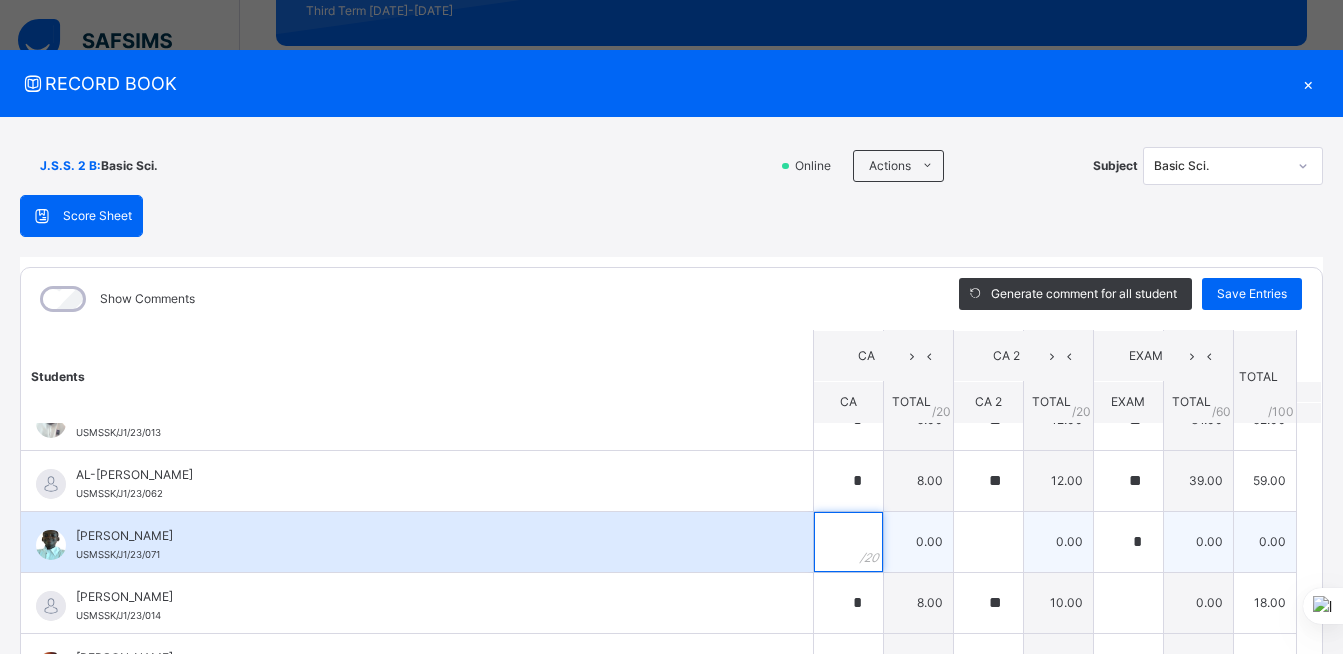 type on "*" 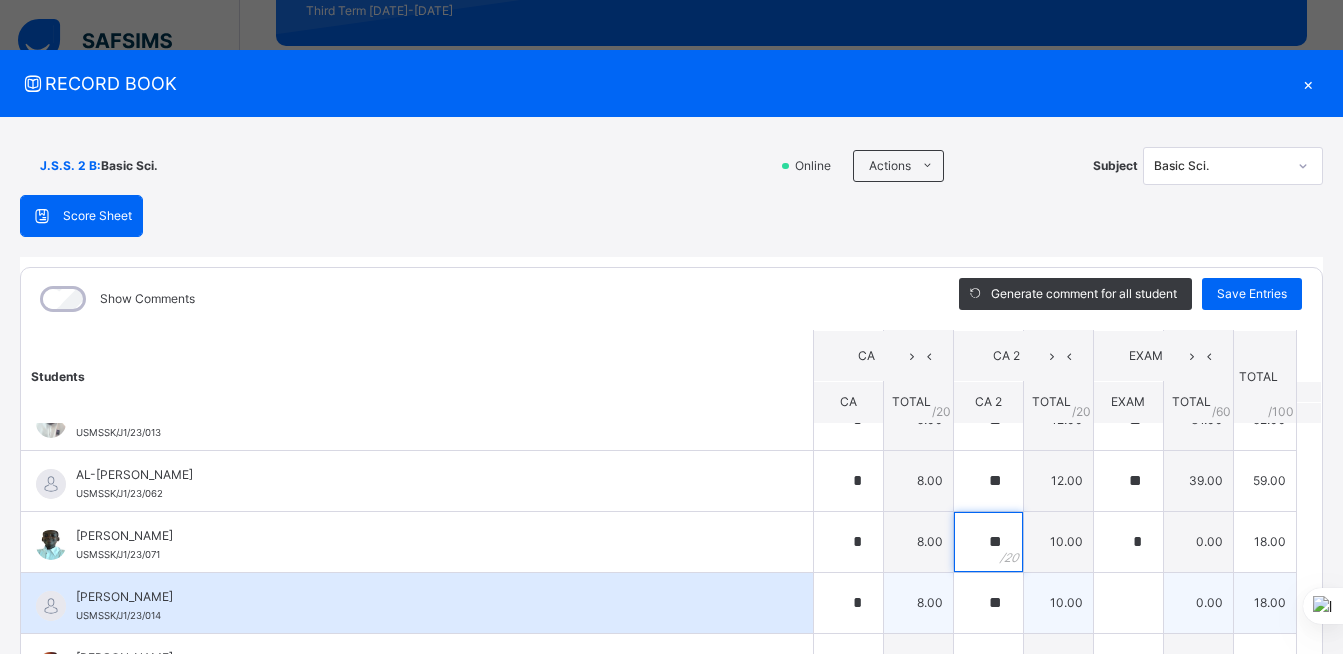type on "**" 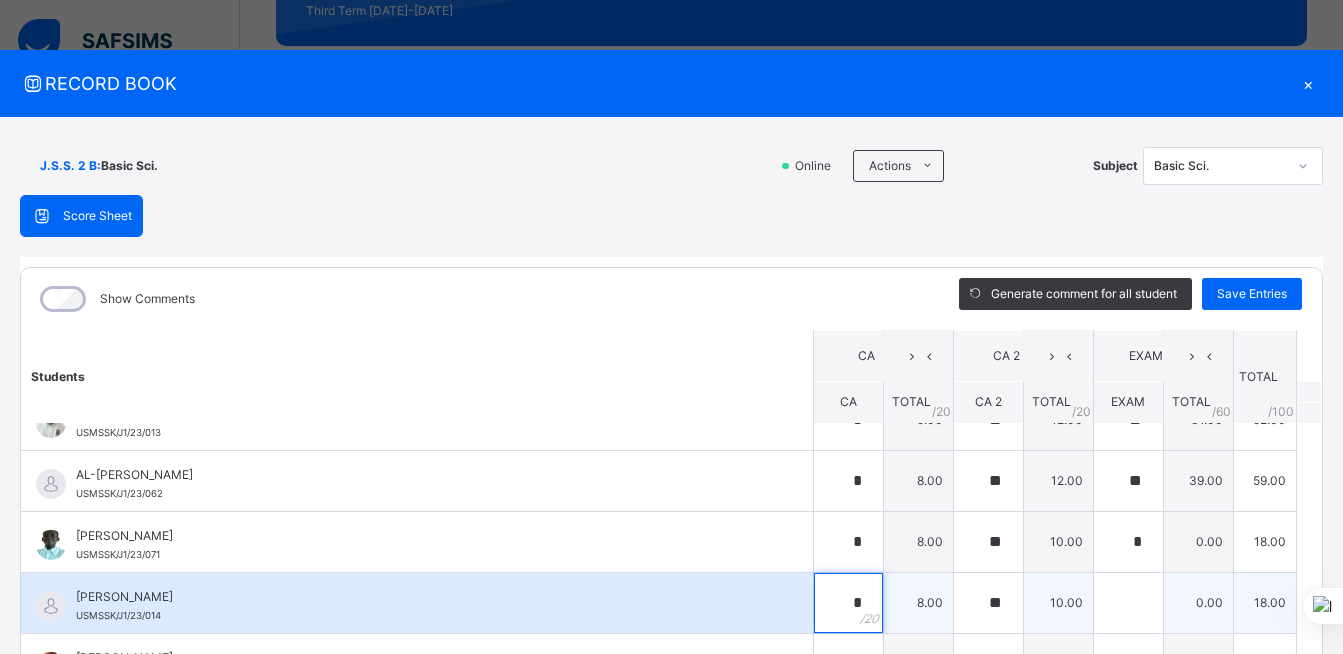 click on "*" at bounding box center (848, 603) 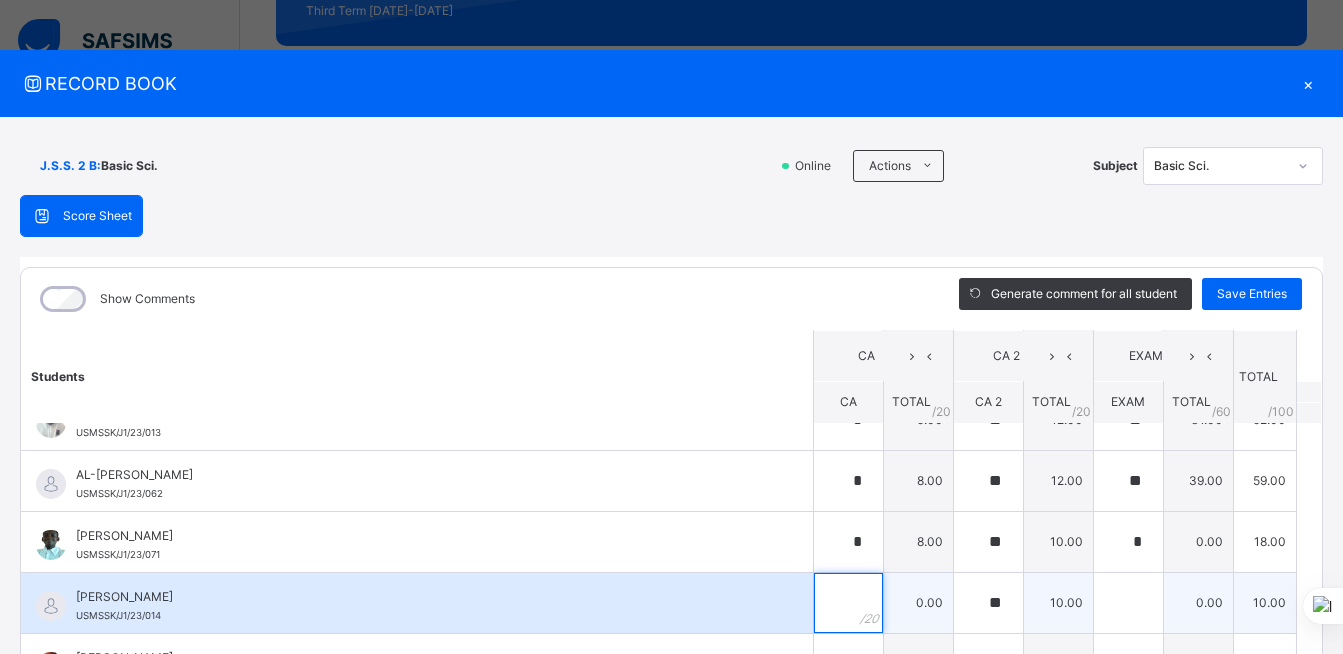 type 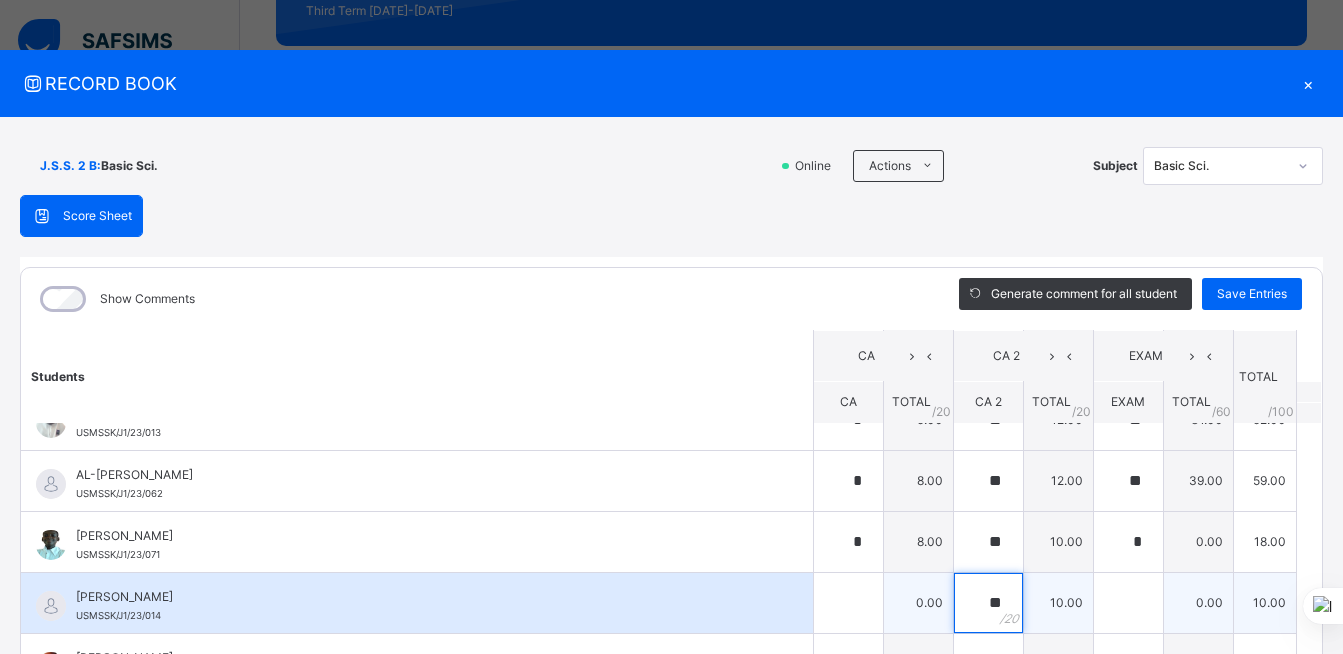 click on "**" at bounding box center (988, 603) 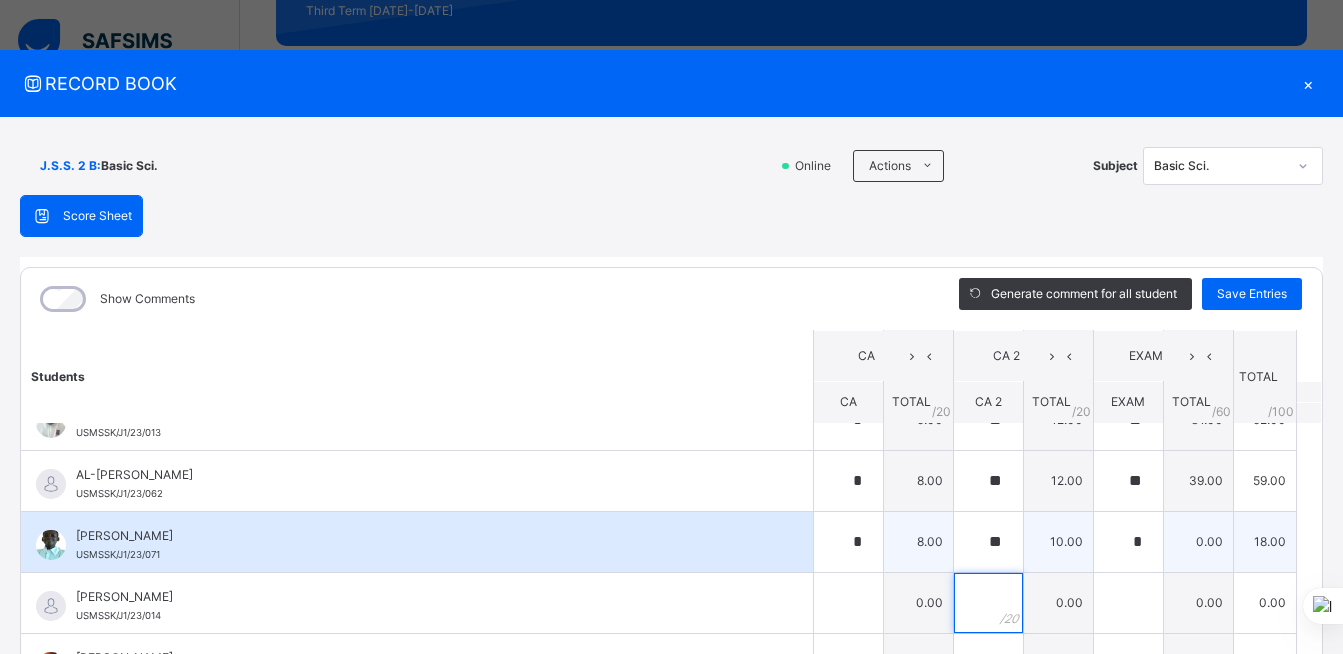 type 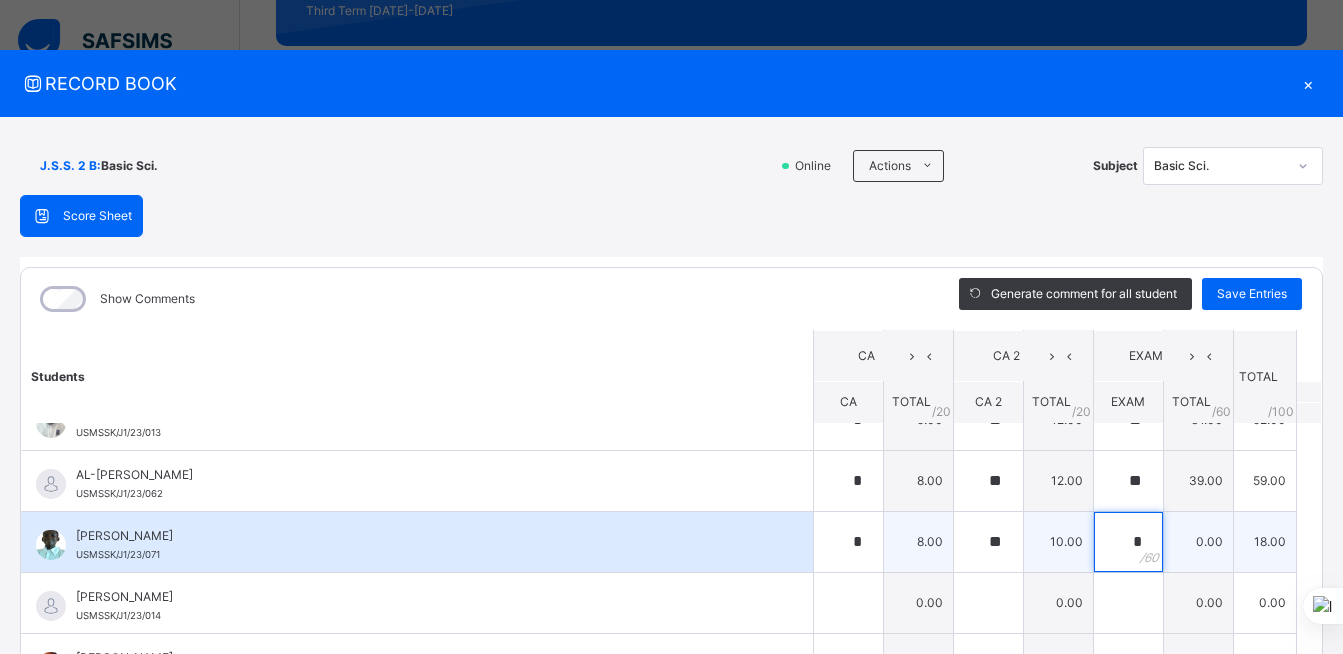 click on "*" at bounding box center [1128, 542] 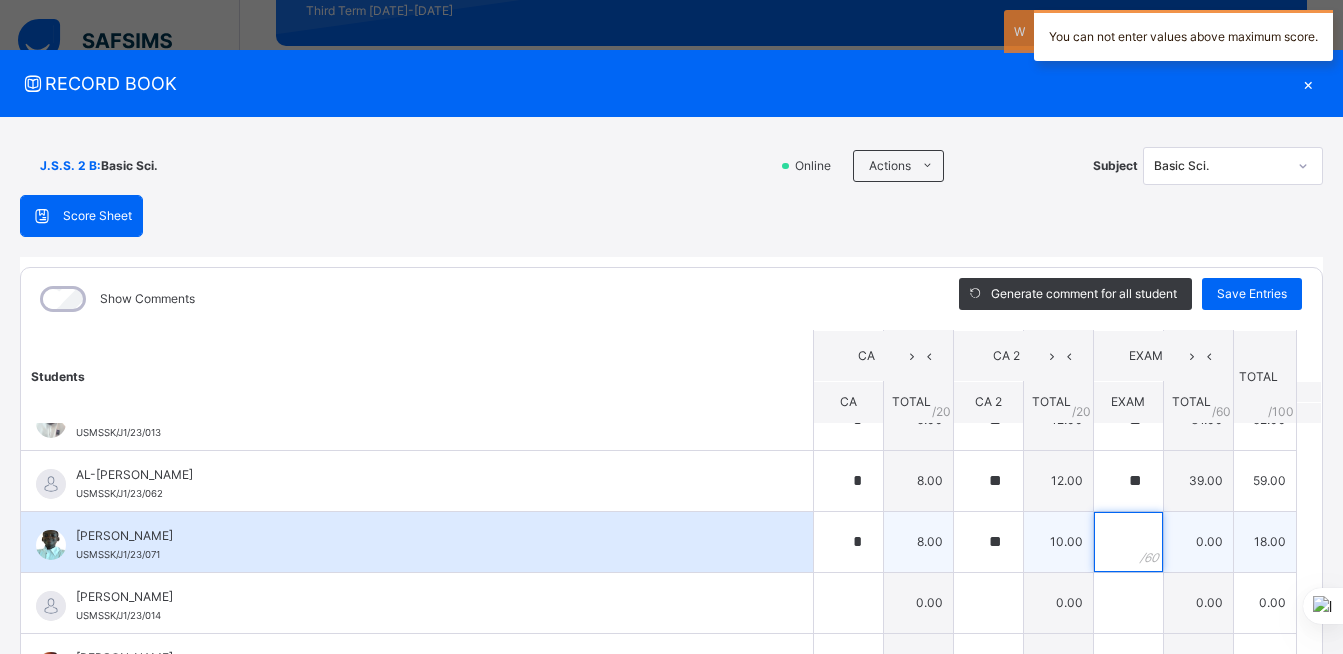 click at bounding box center [1128, 542] 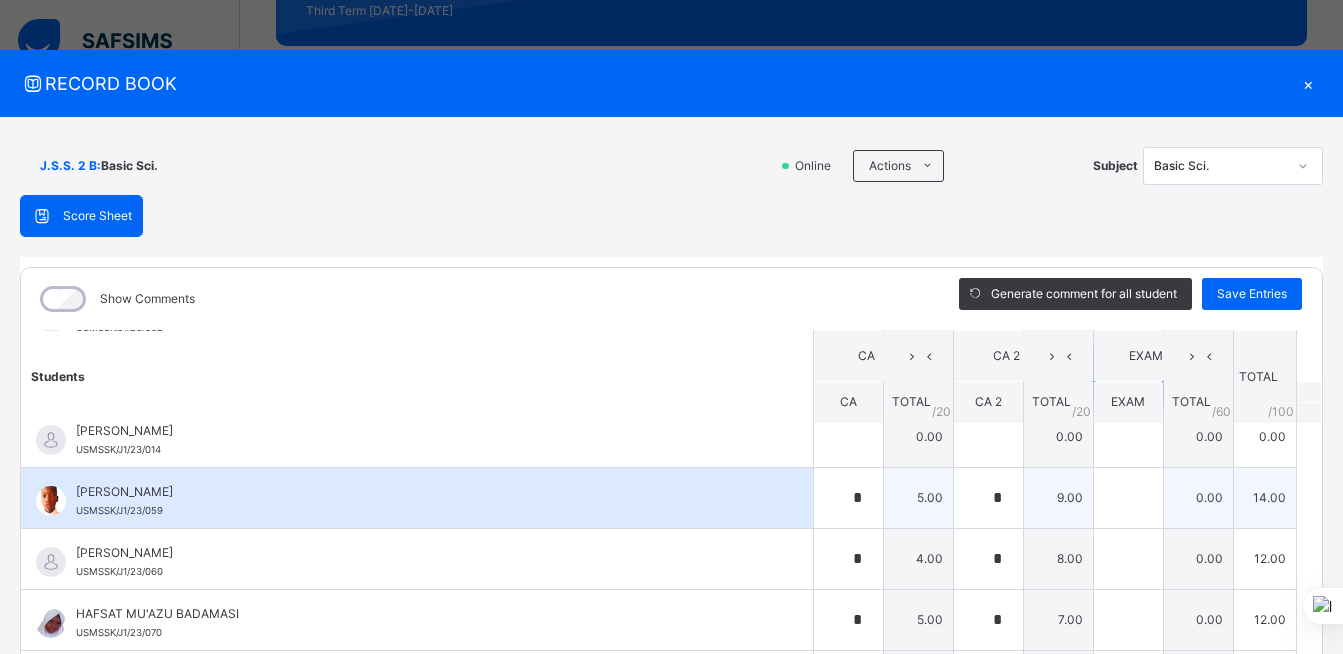 scroll, scrollTop: 600, scrollLeft: 0, axis: vertical 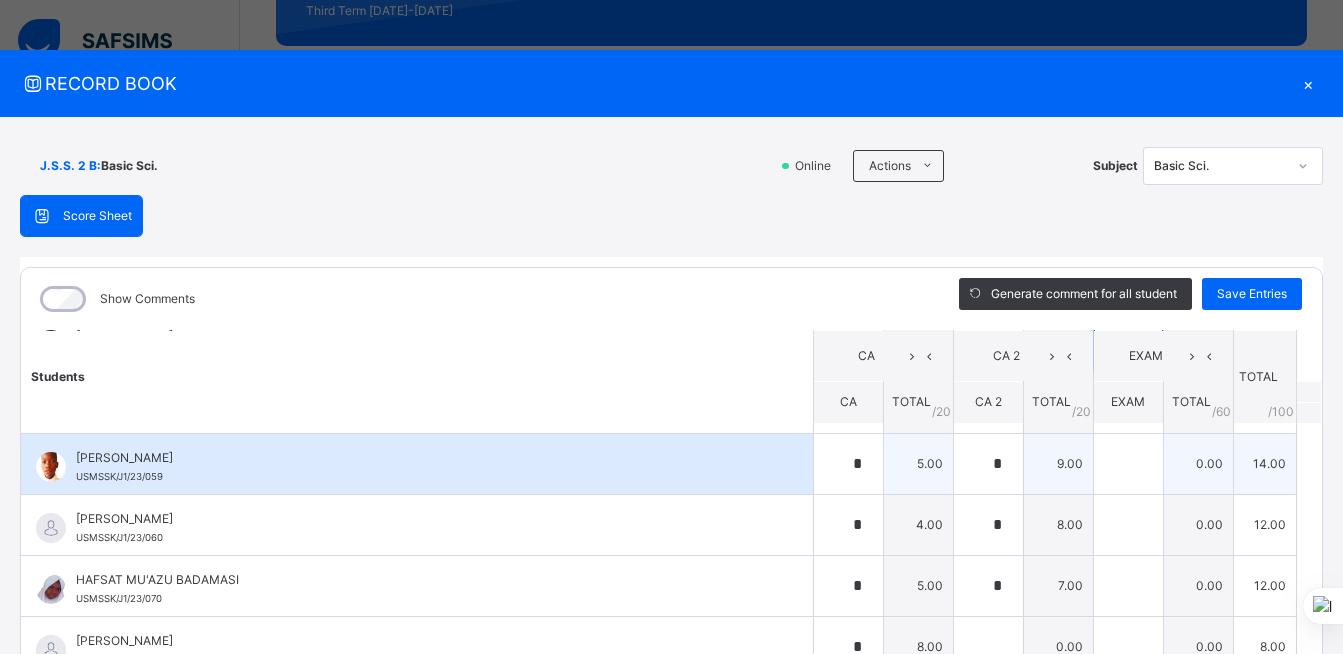 type on "**" 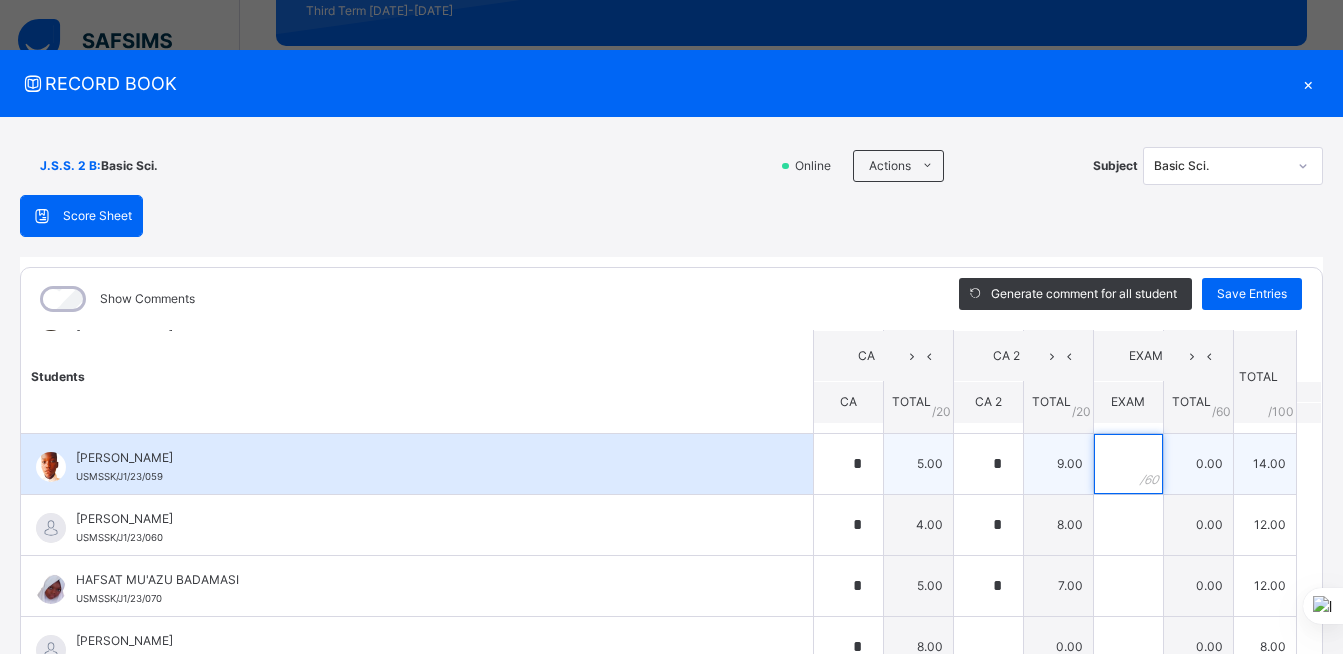 click at bounding box center (1128, 464) 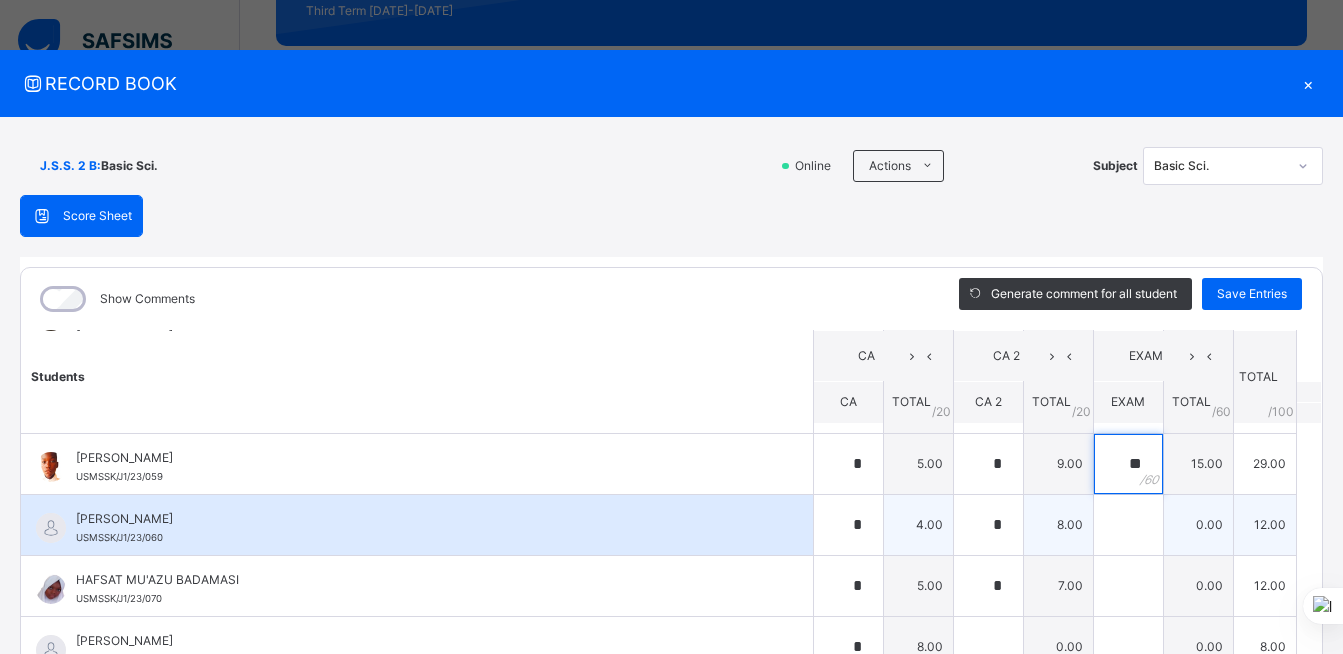 type on "**" 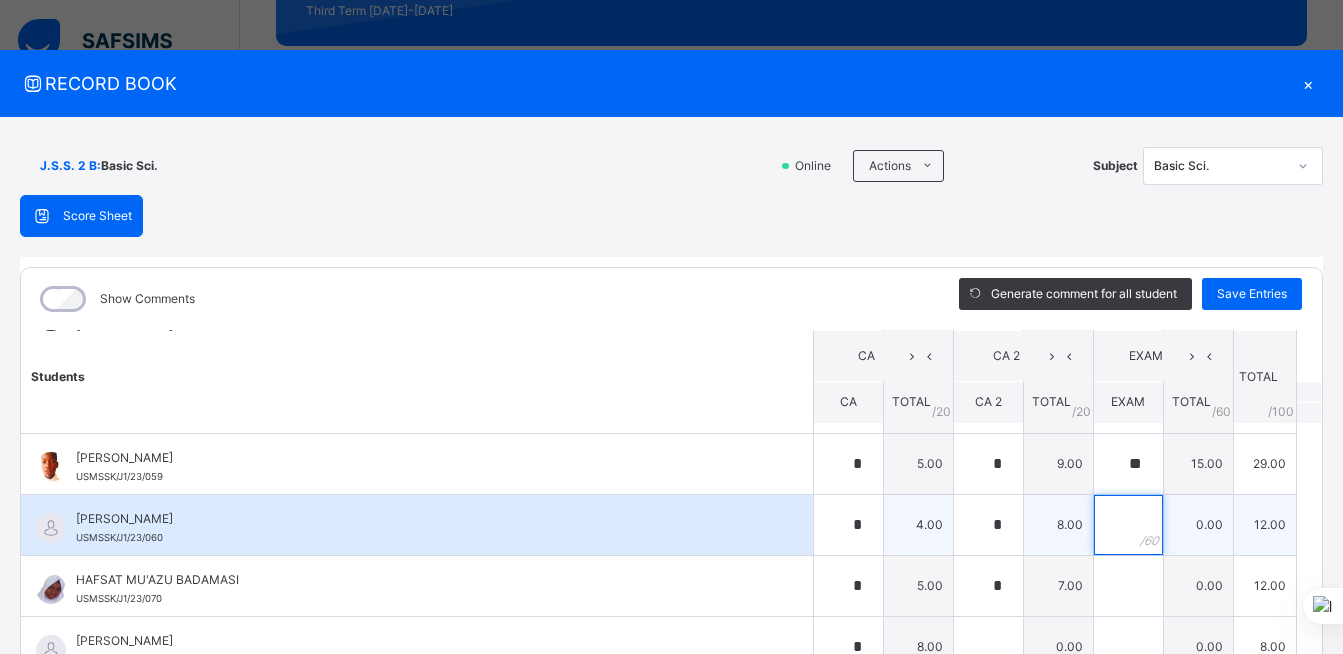 click at bounding box center (1128, 525) 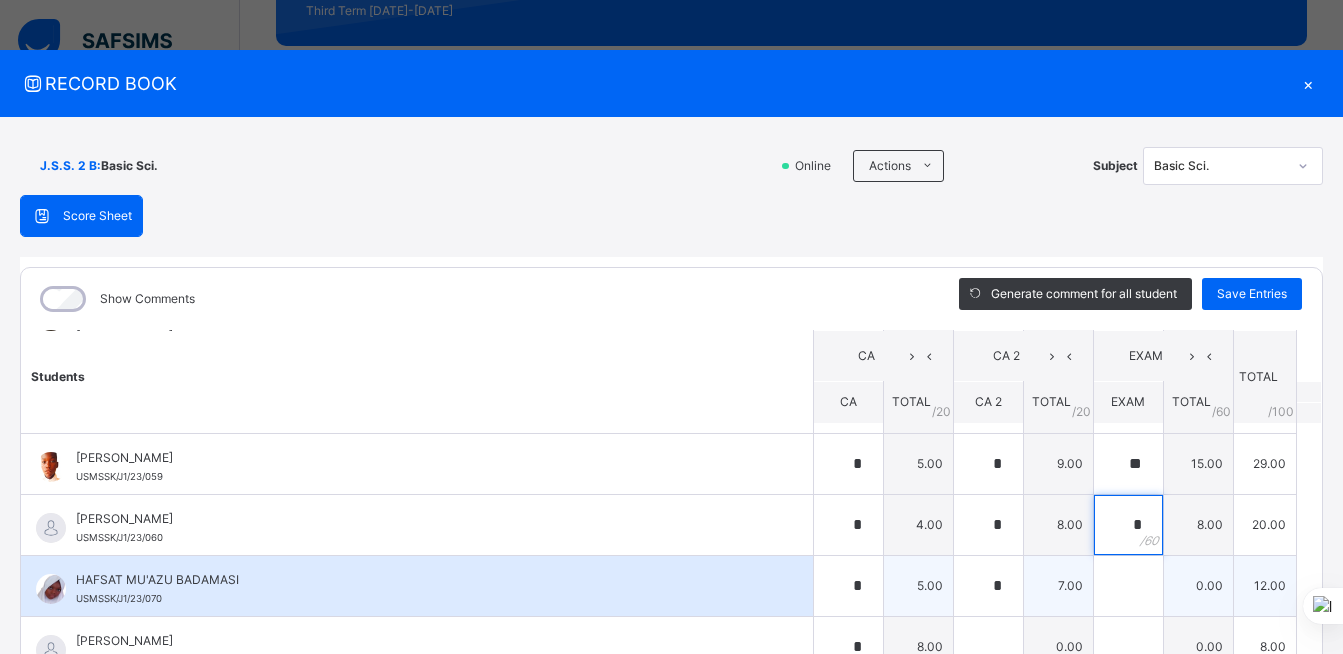 type on "*" 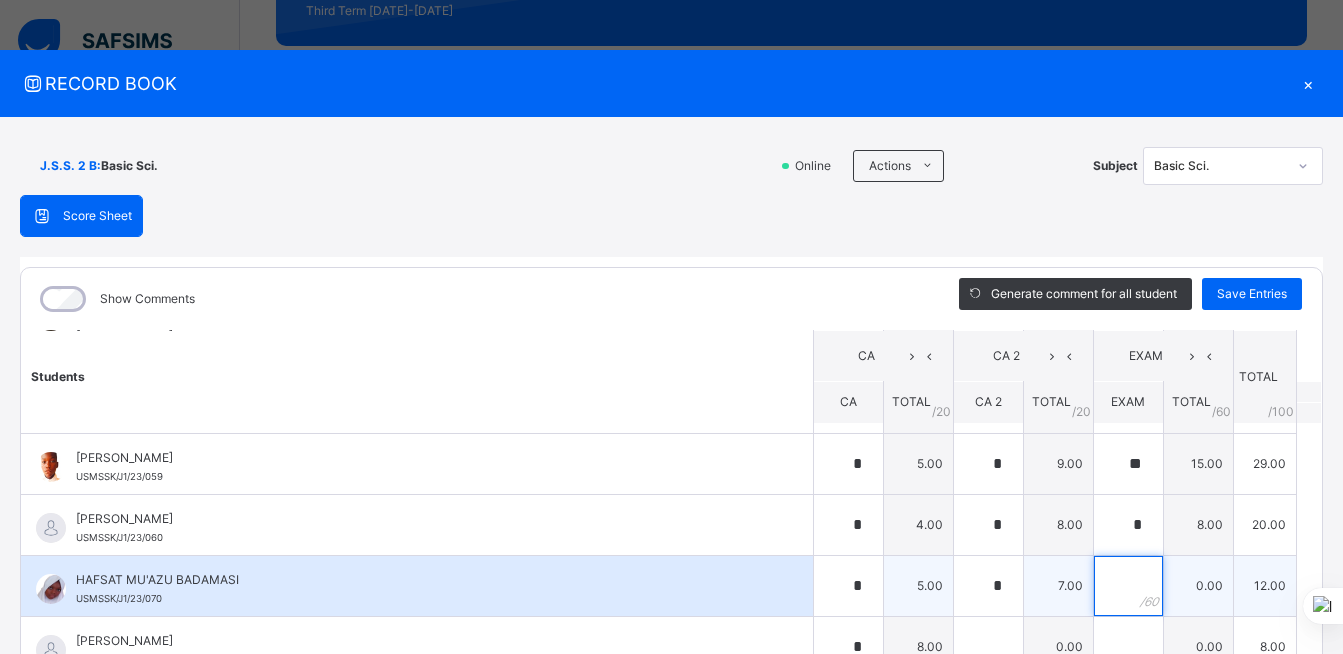 click at bounding box center [1128, 586] 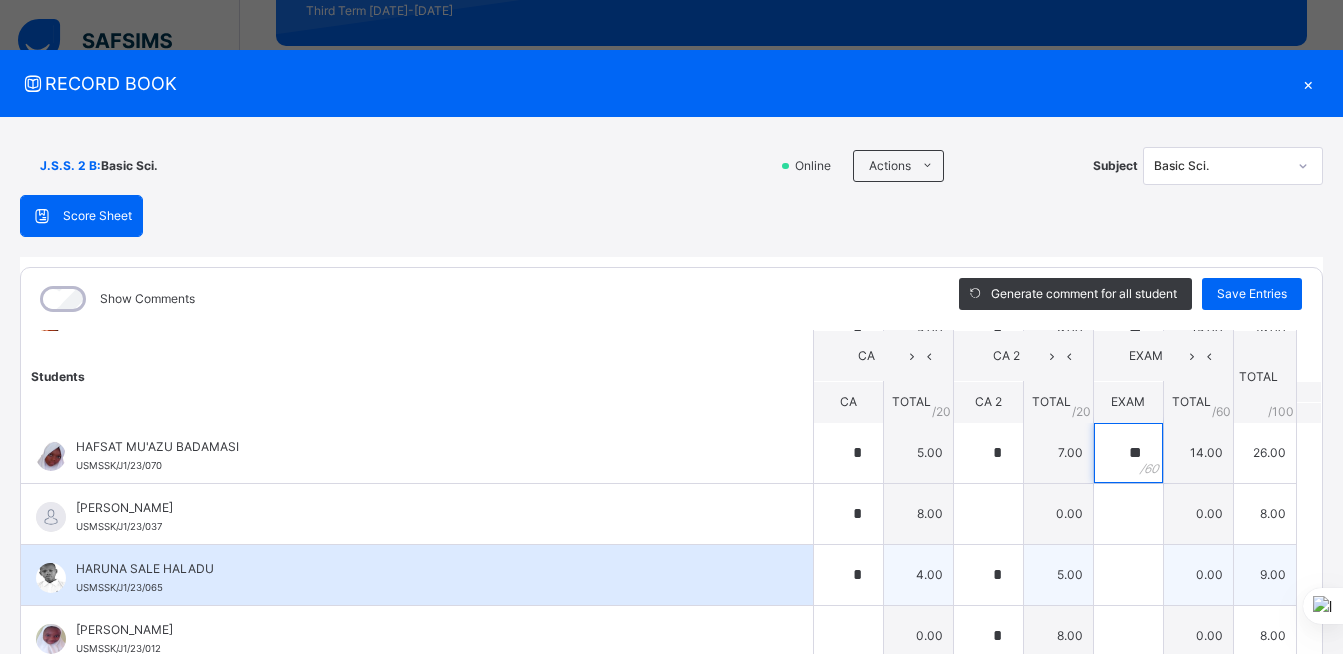 scroll, scrollTop: 700, scrollLeft: 0, axis: vertical 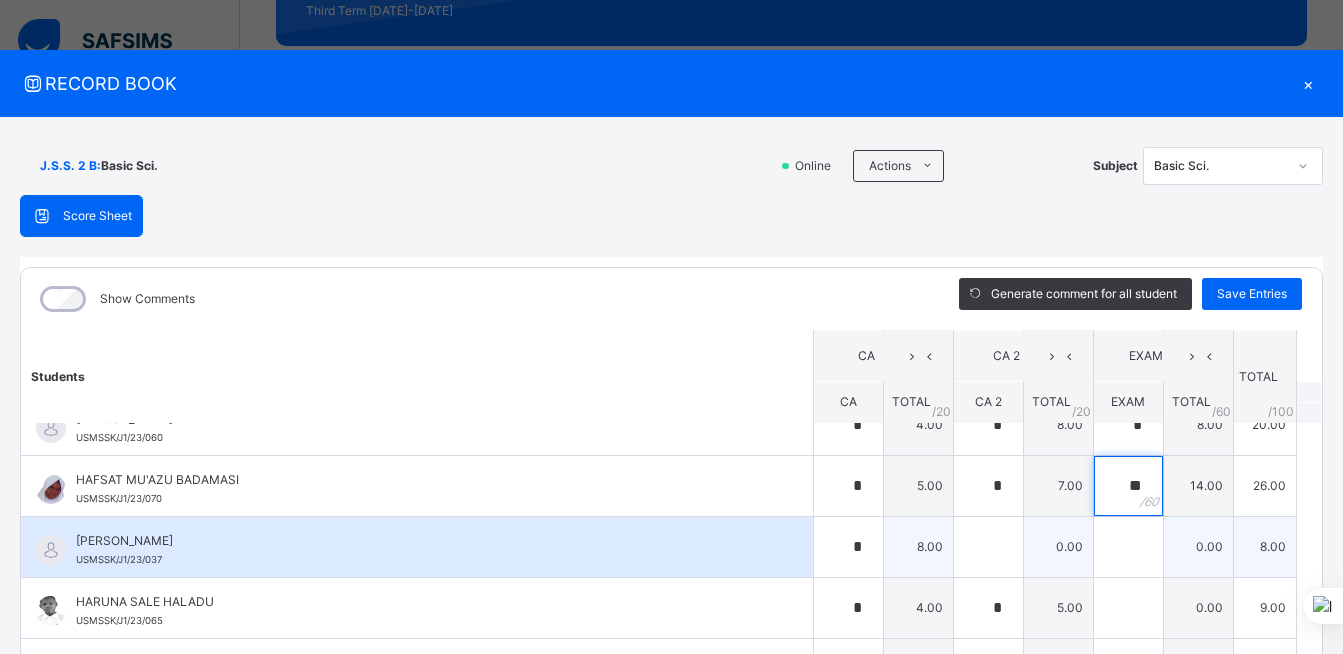 type on "**" 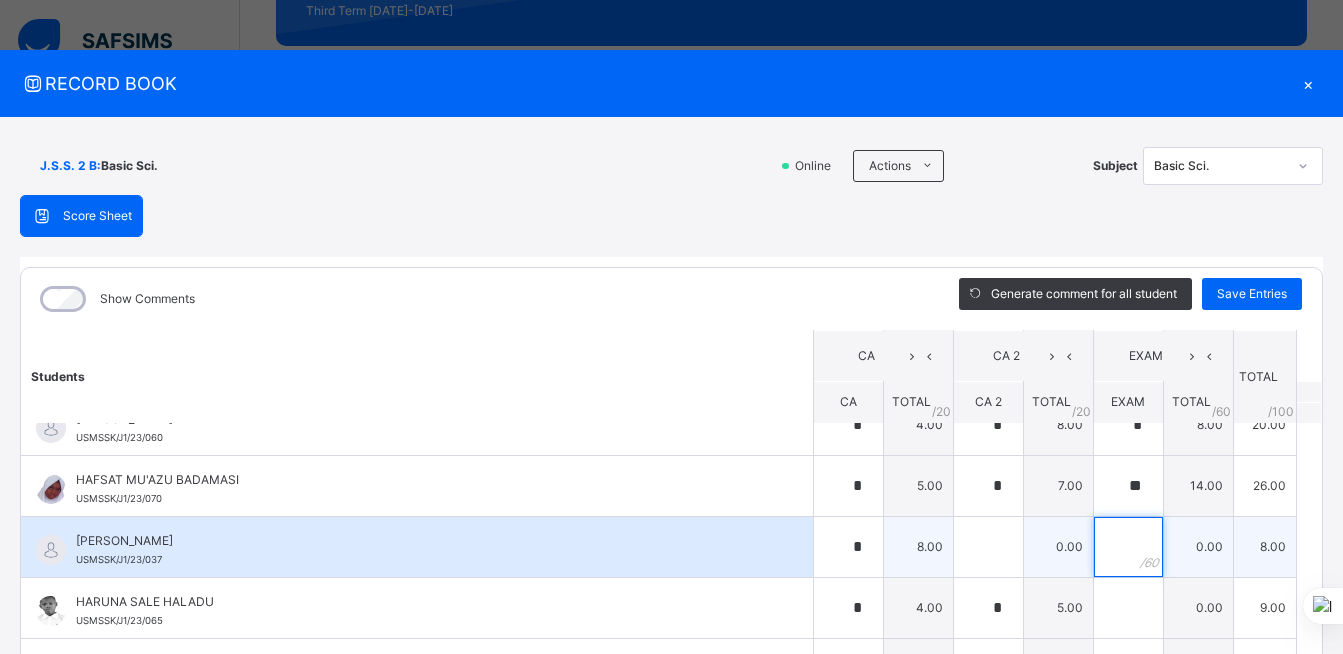 click at bounding box center (1128, 547) 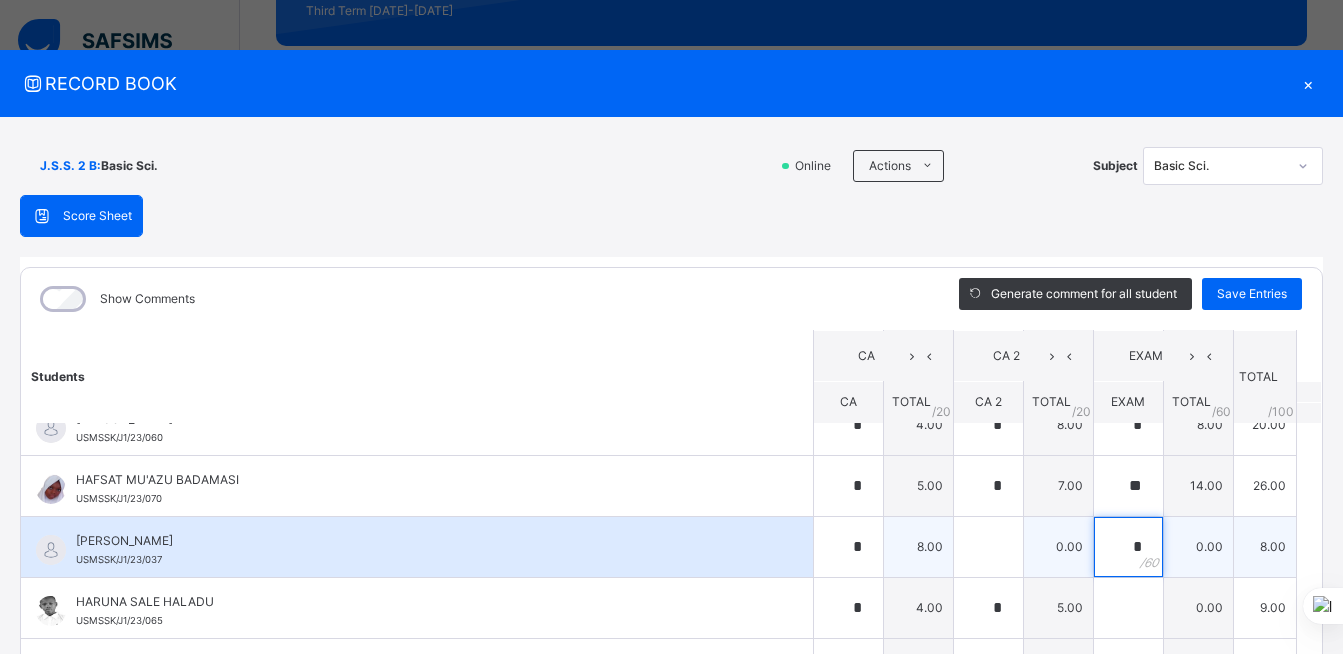 type on "*" 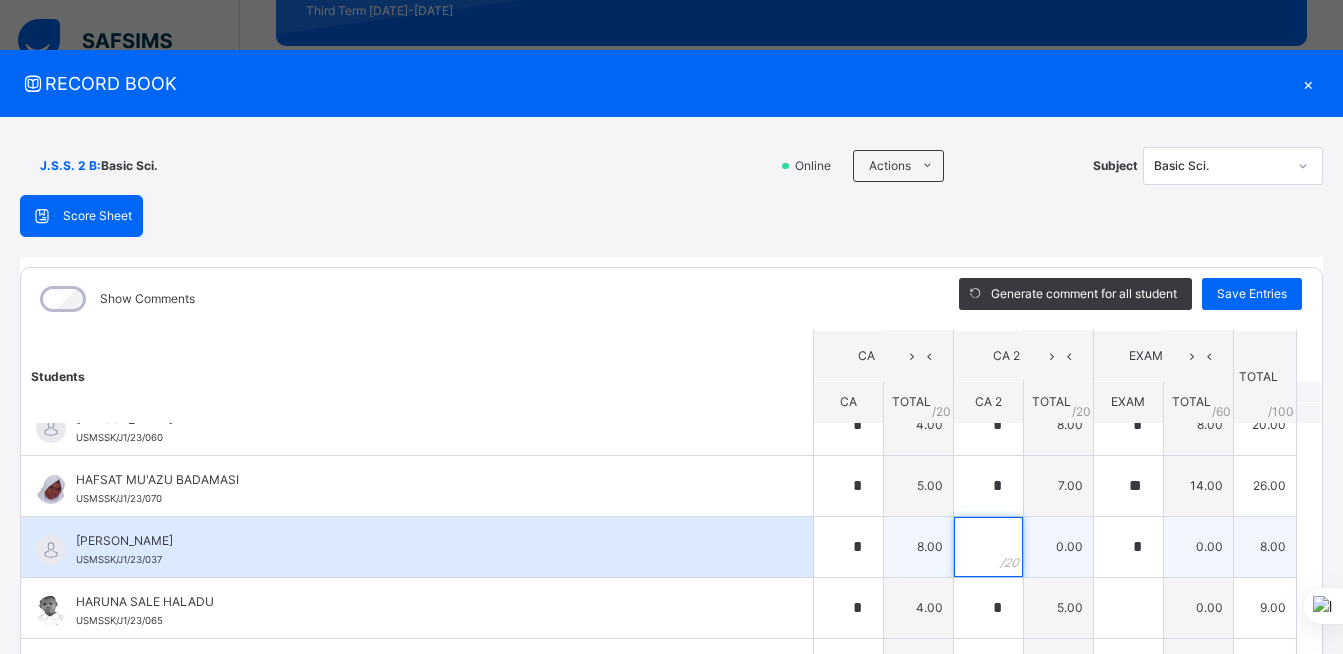 click at bounding box center [988, 547] 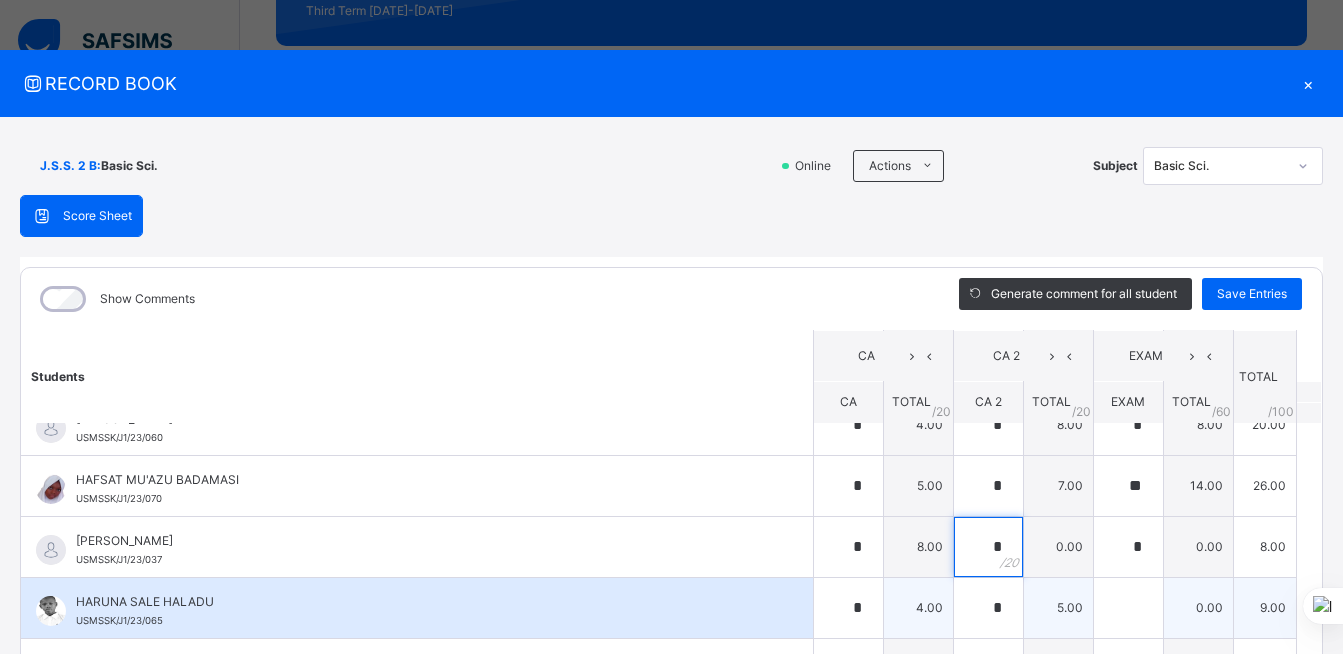 type on "*" 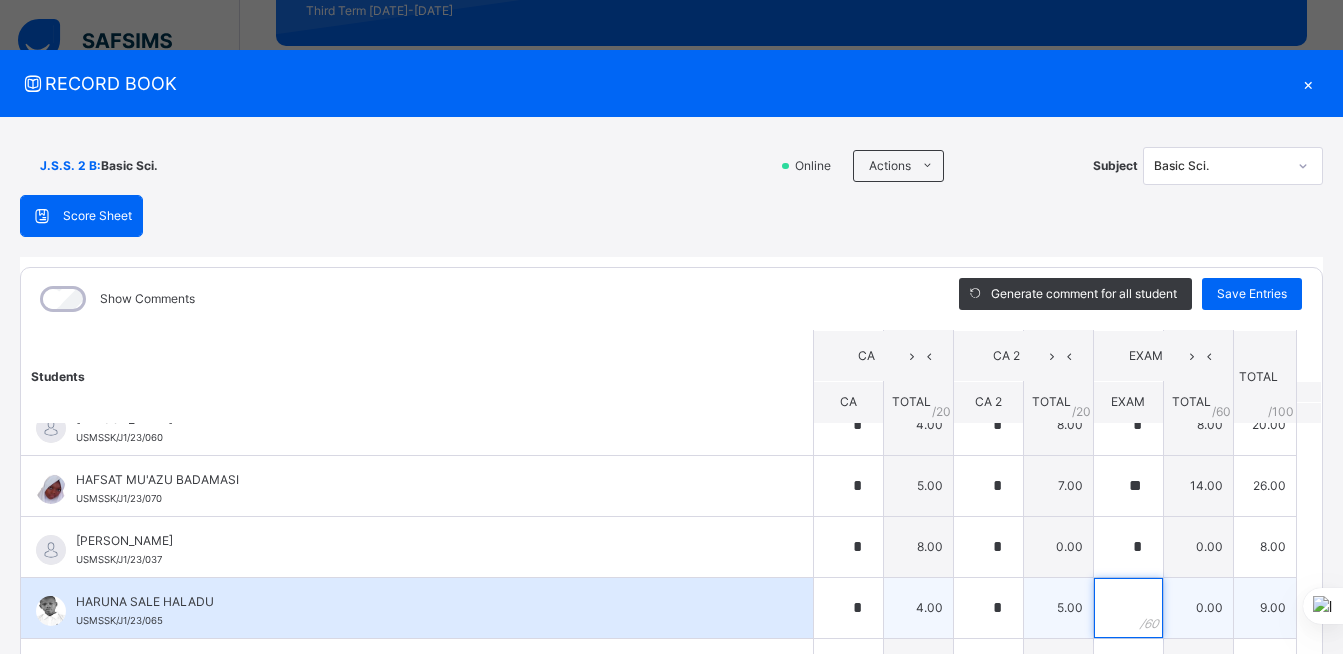 click at bounding box center (1128, 608) 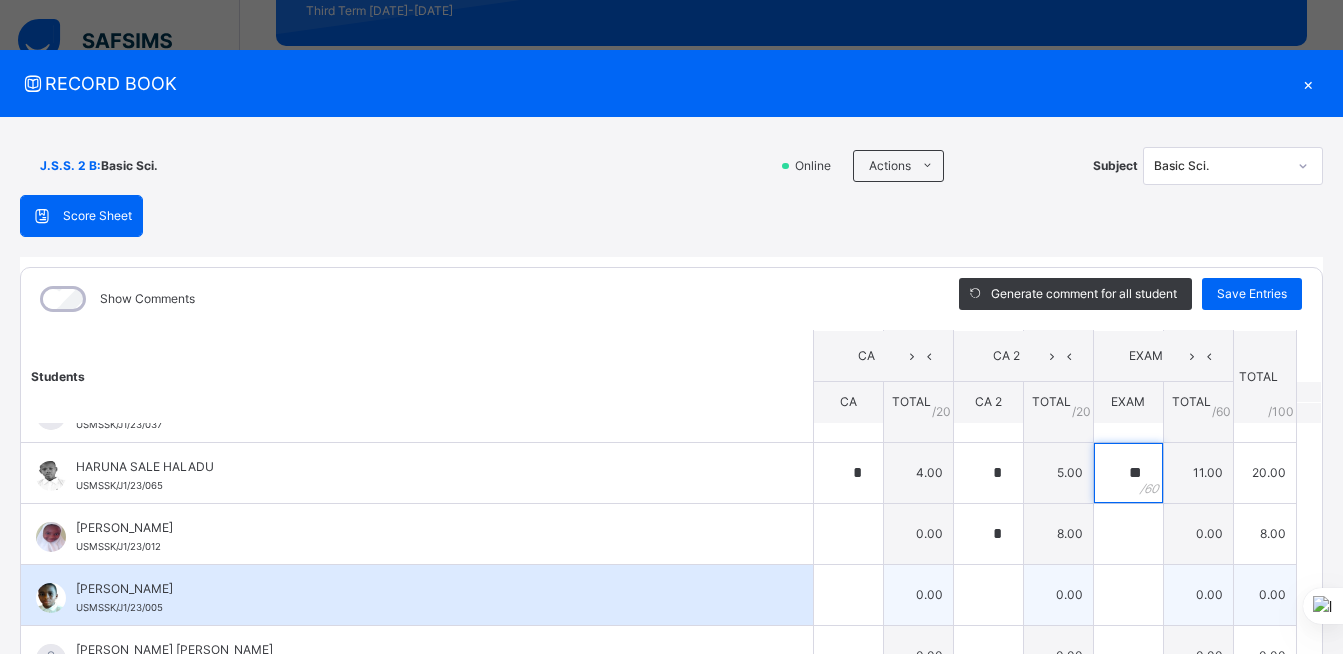 scroll, scrollTop: 800, scrollLeft: 0, axis: vertical 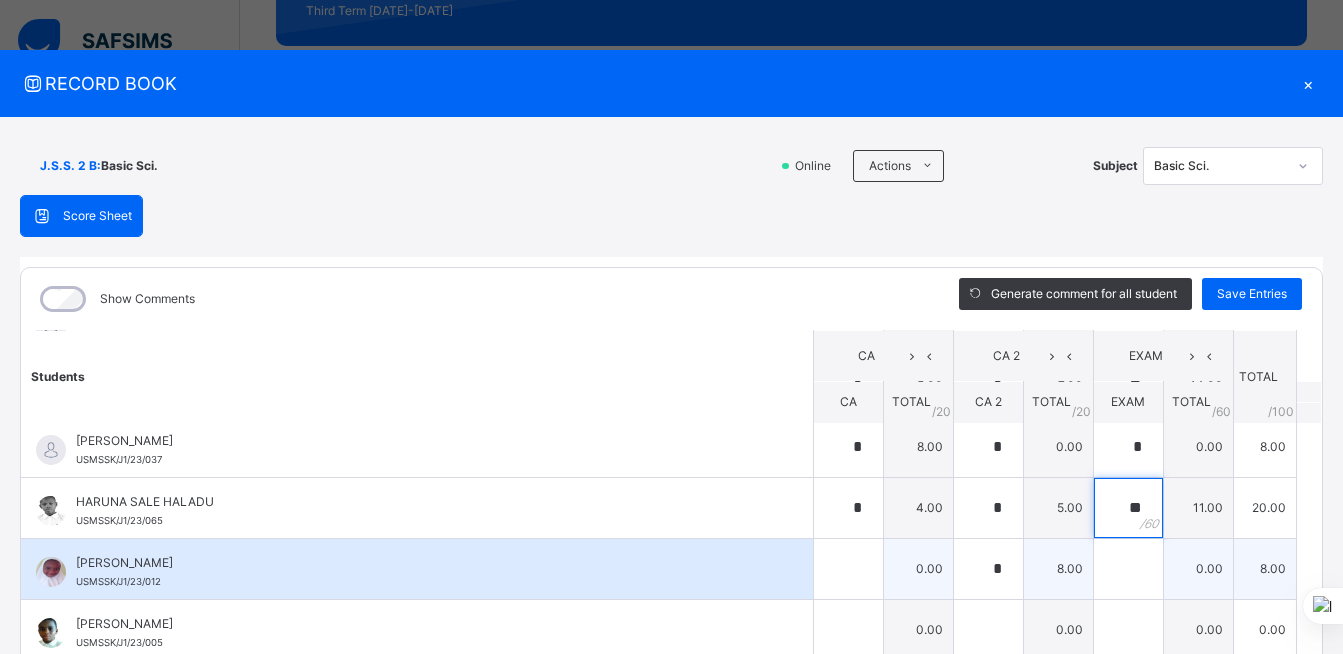 type on "**" 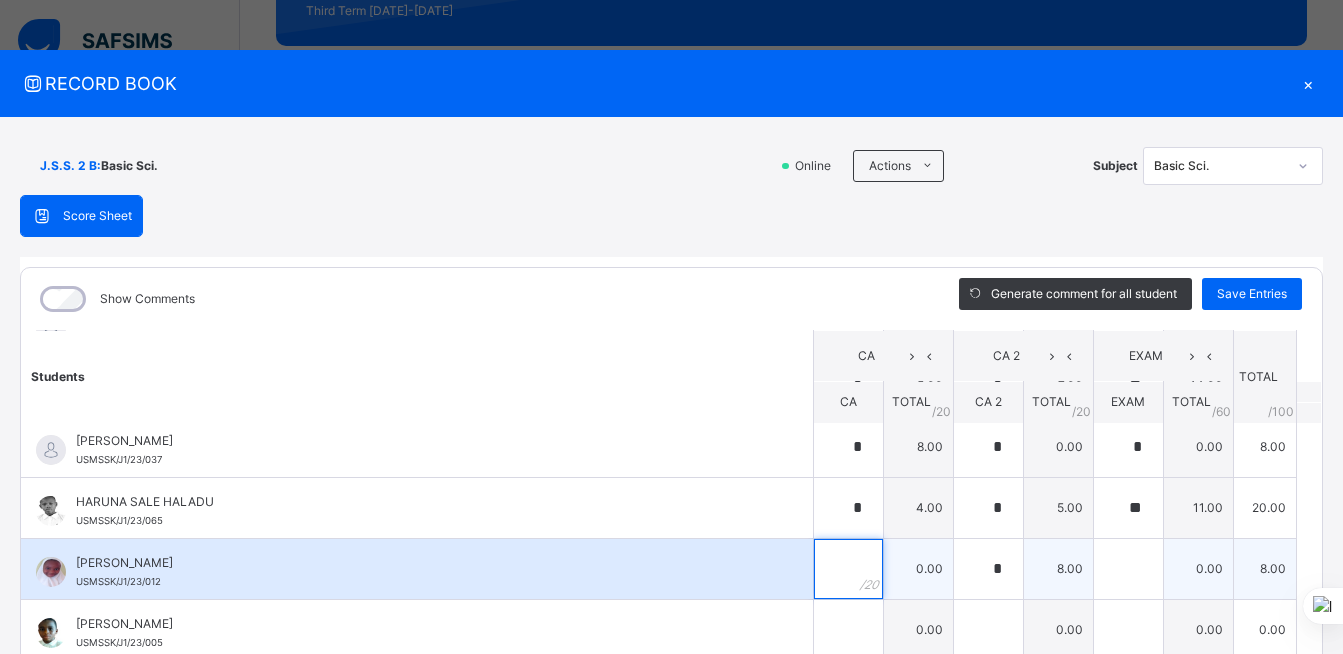 click at bounding box center [848, 569] 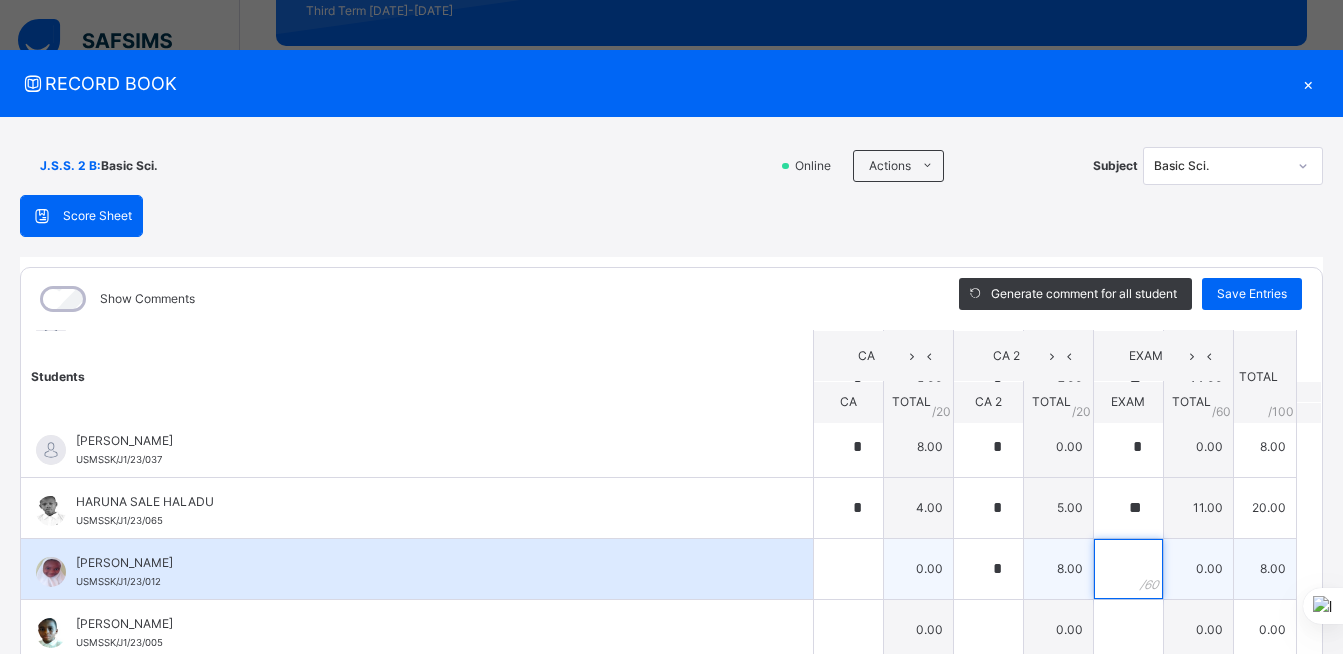 click at bounding box center (1128, 569) 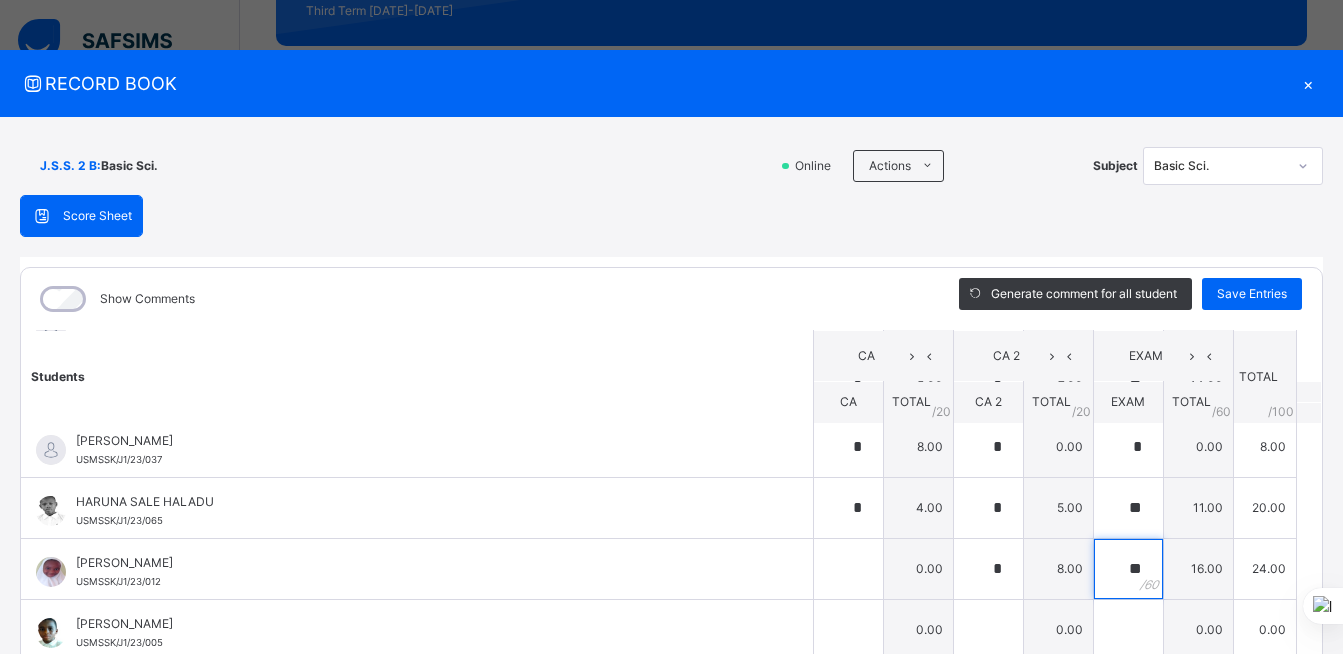 scroll, scrollTop: 900, scrollLeft: 0, axis: vertical 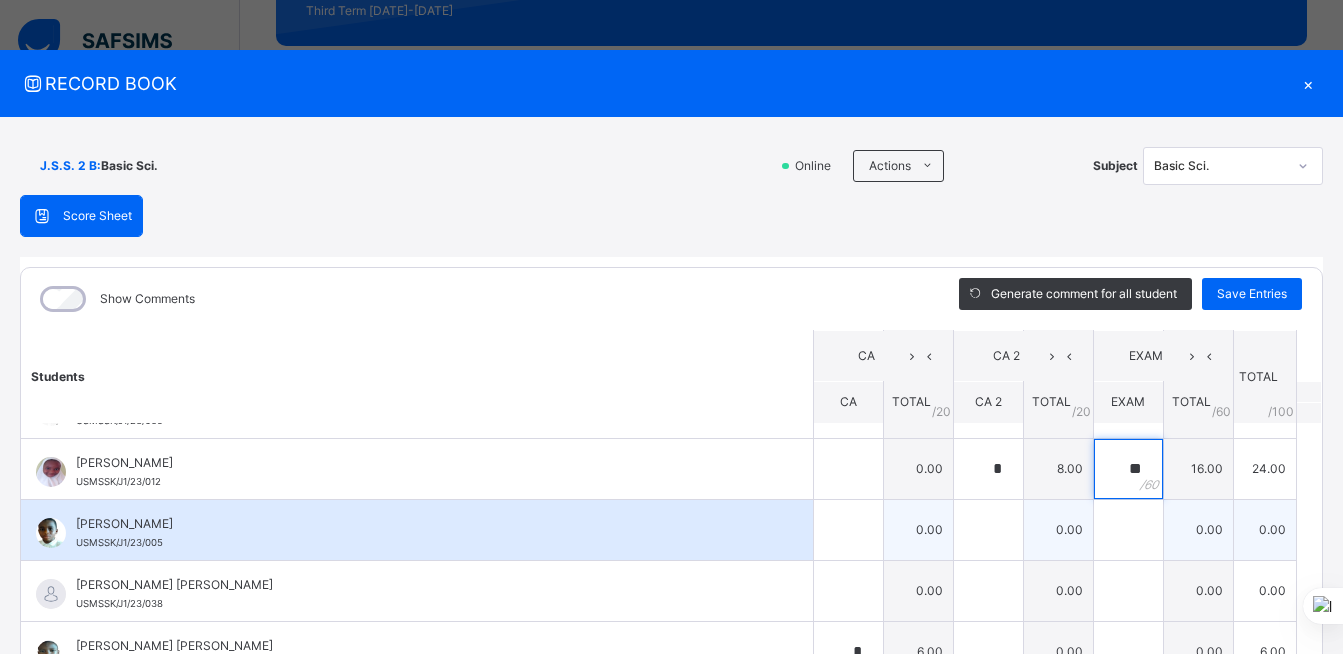 type on "**" 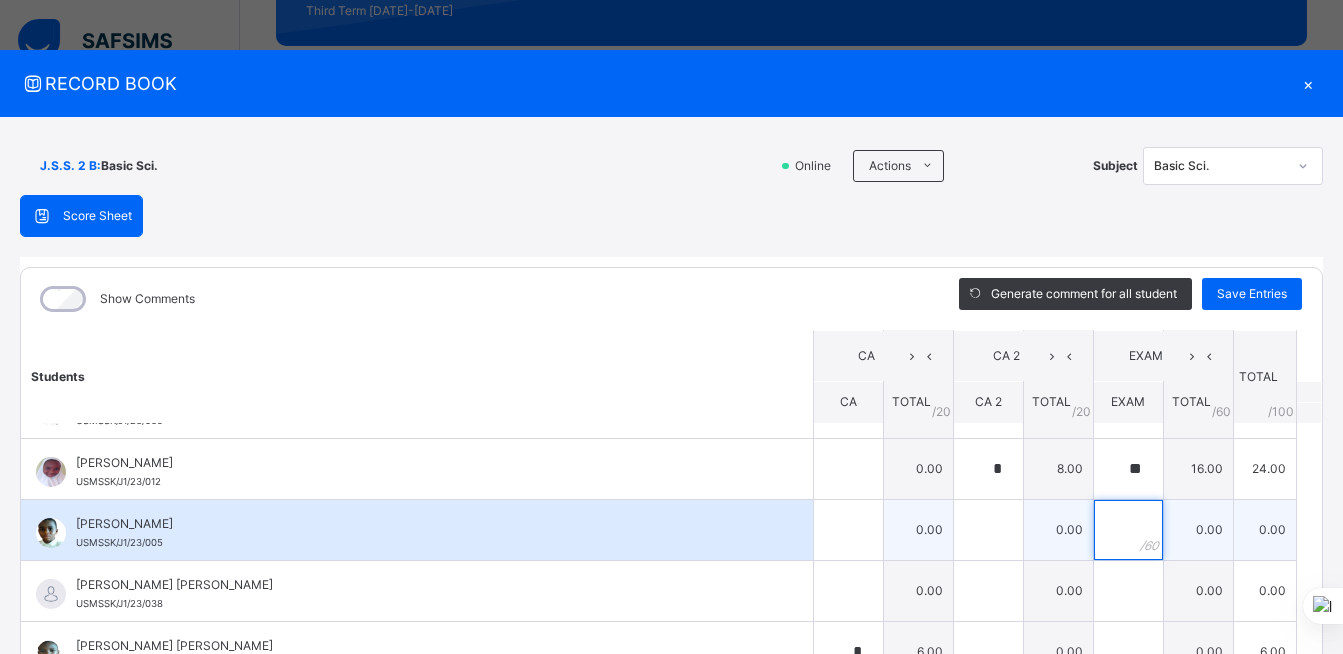 click at bounding box center (1128, 530) 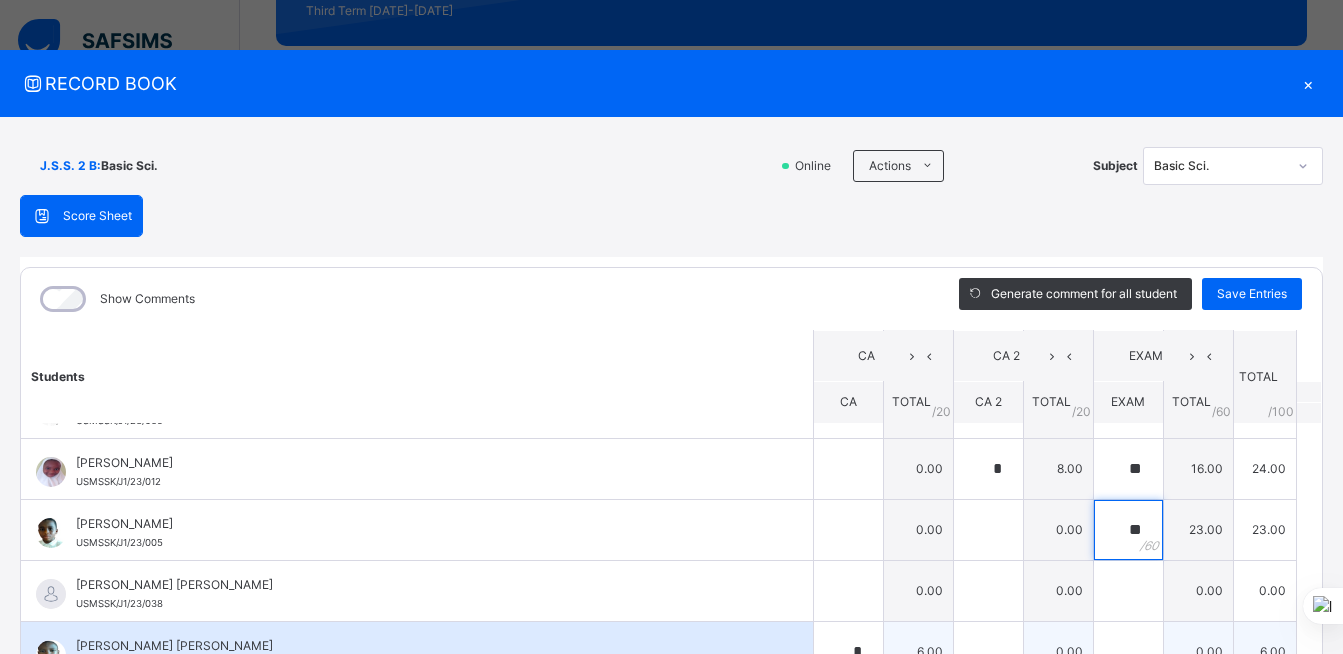 scroll, scrollTop: 1000, scrollLeft: 0, axis: vertical 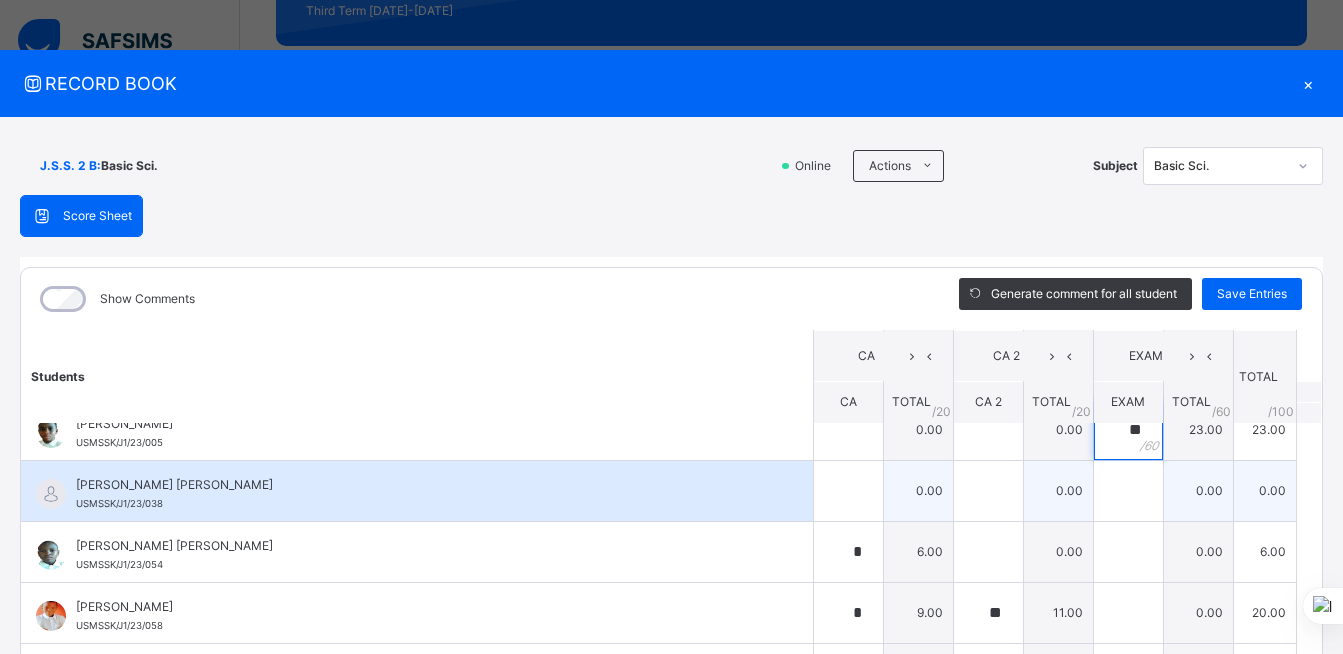 type on "**" 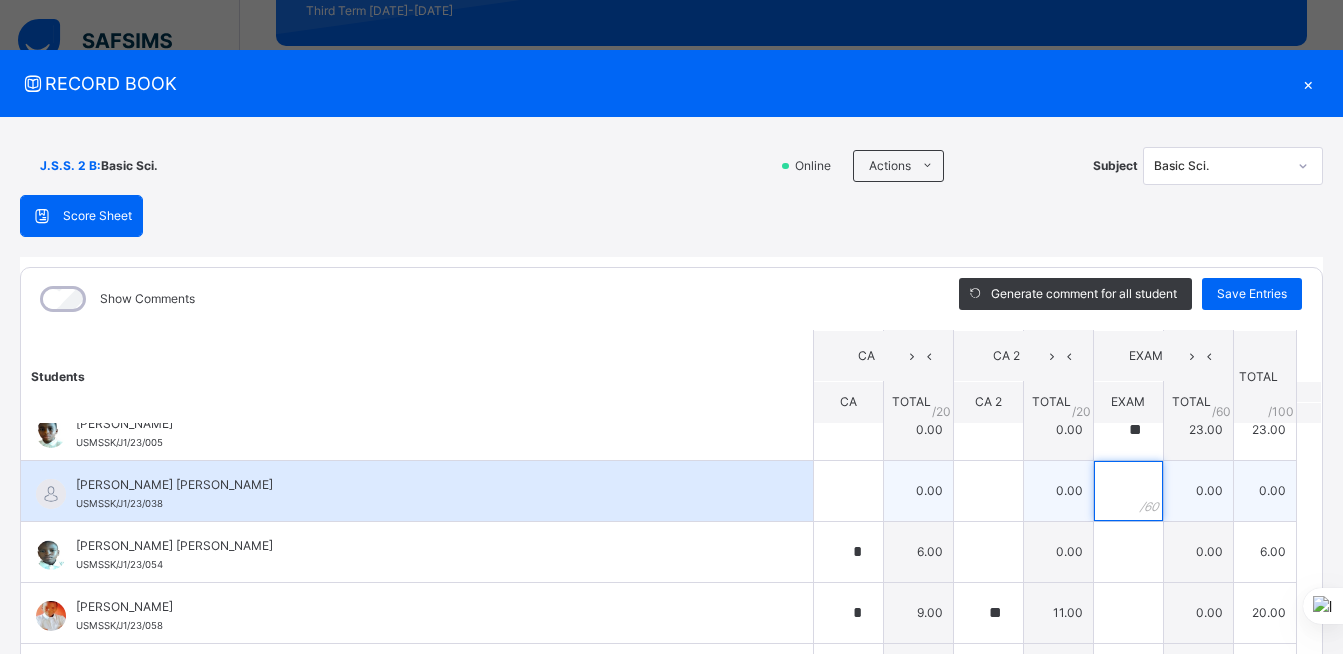 click at bounding box center [1128, 491] 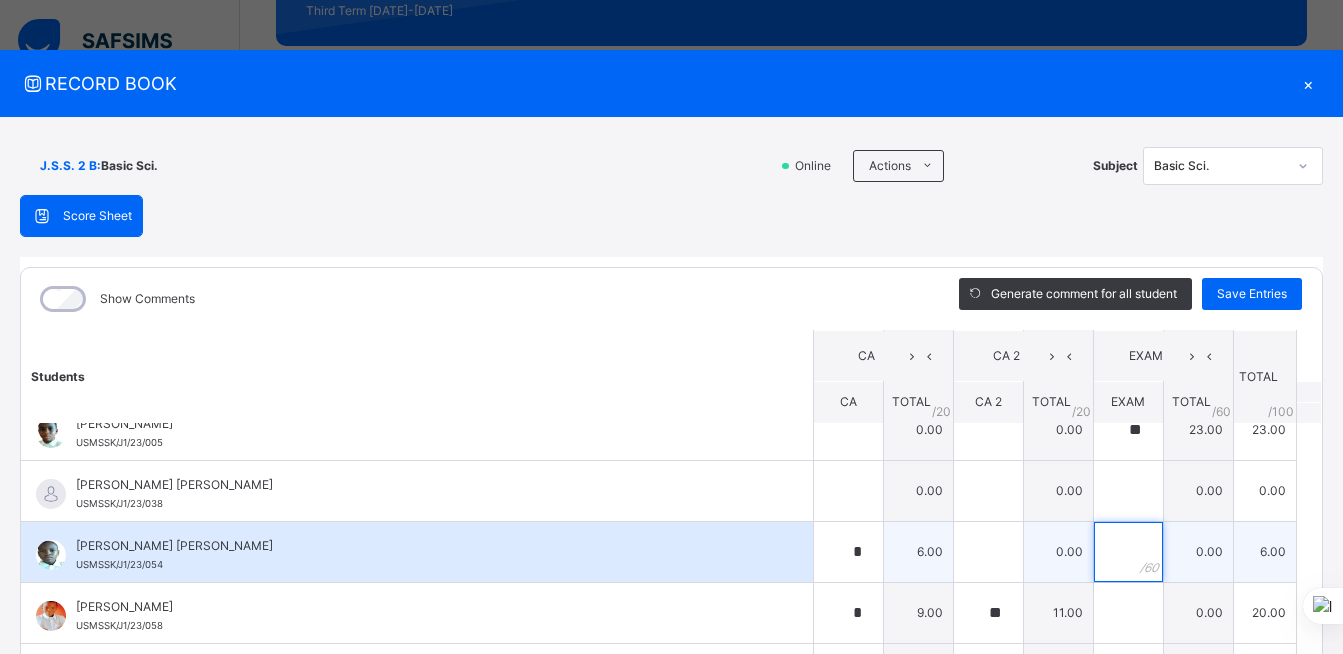 click at bounding box center (1128, 552) 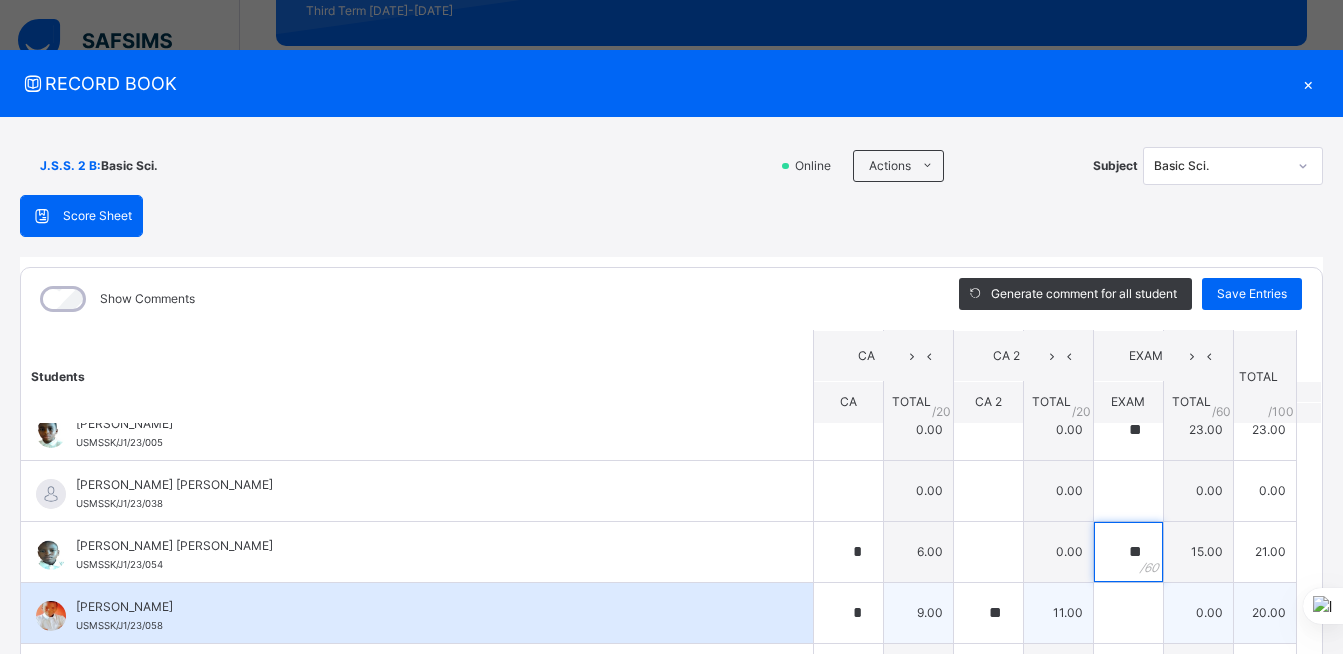 type on "**" 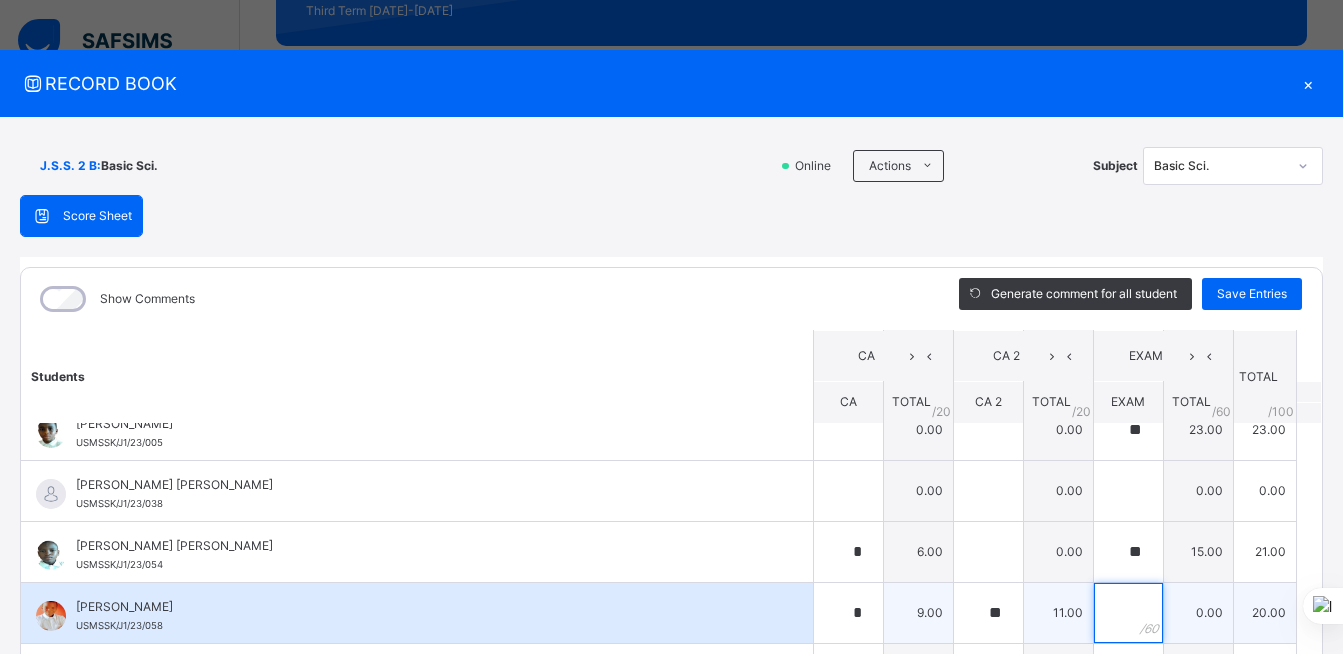 click at bounding box center (1128, 613) 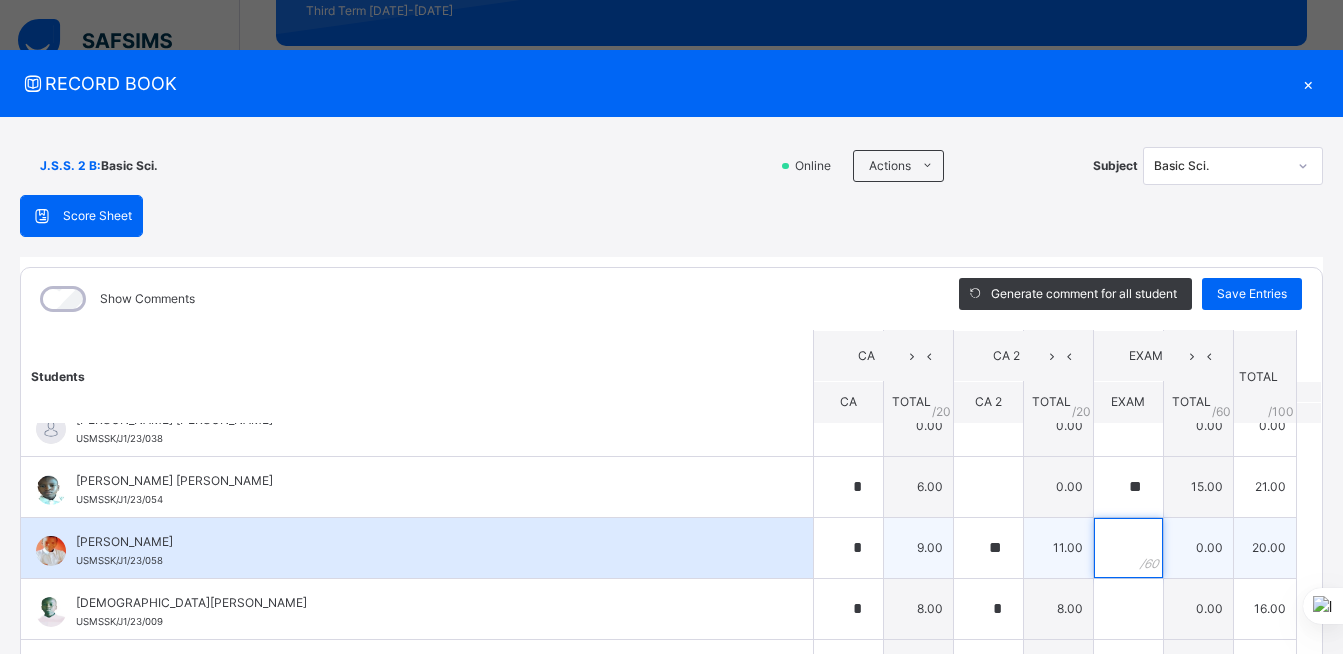 scroll, scrollTop: 1100, scrollLeft: 0, axis: vertical 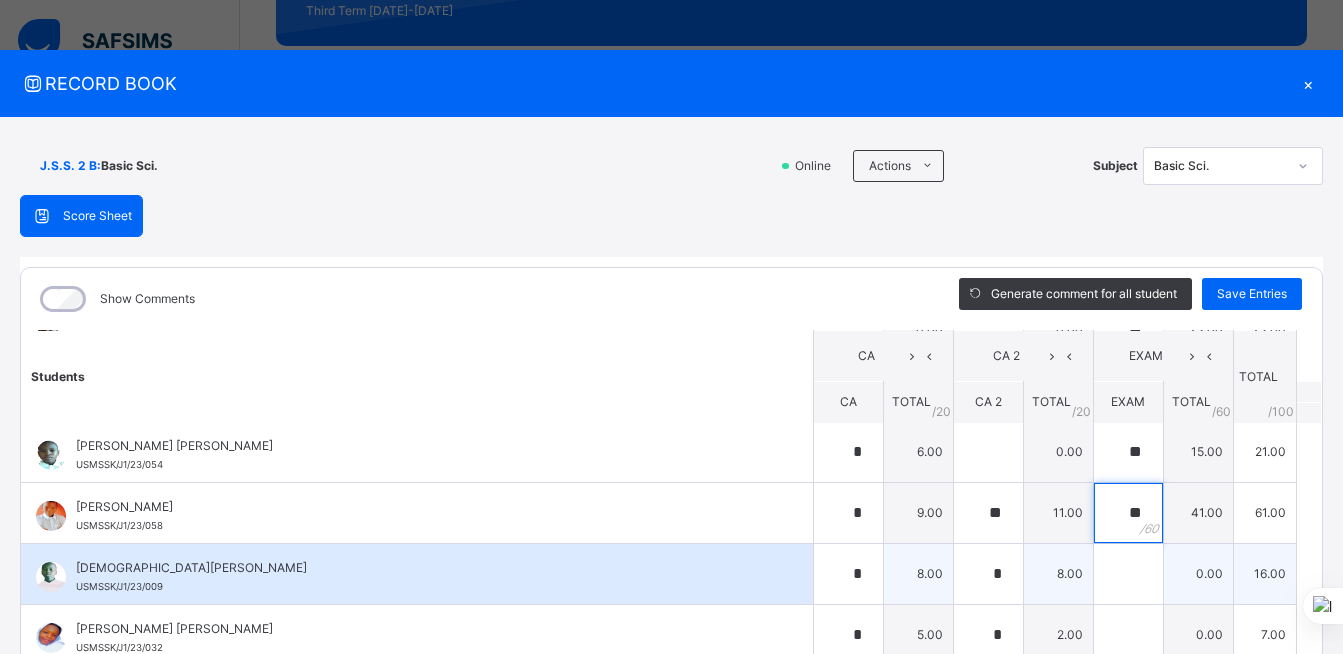 type on "**" 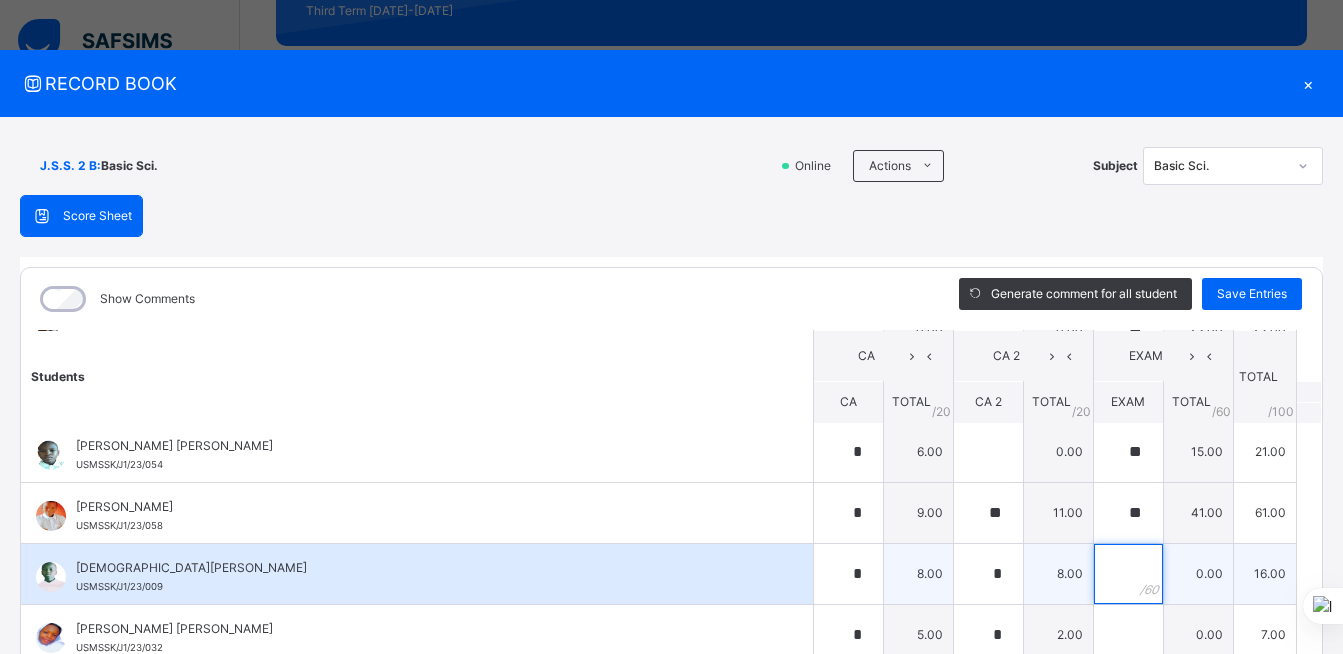 click at bounding box center [1128, 574] 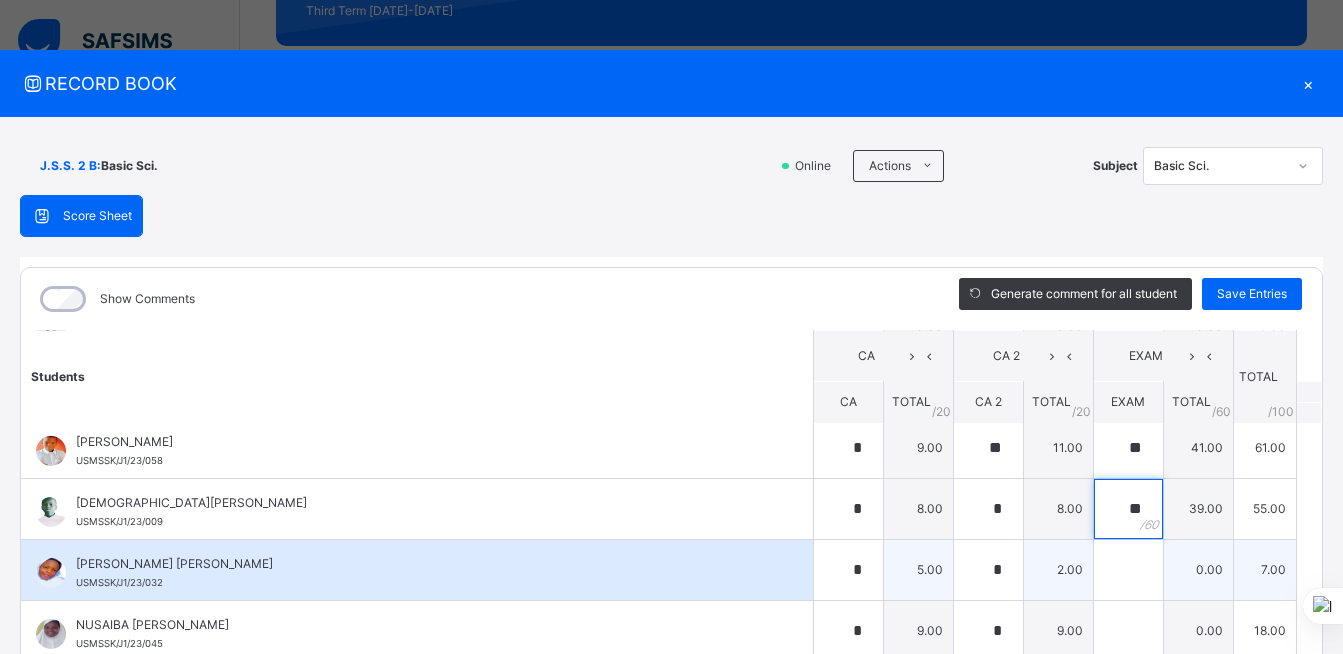 scroll, scrollTop: 1200, scrollLeft: 0, axis: vertical 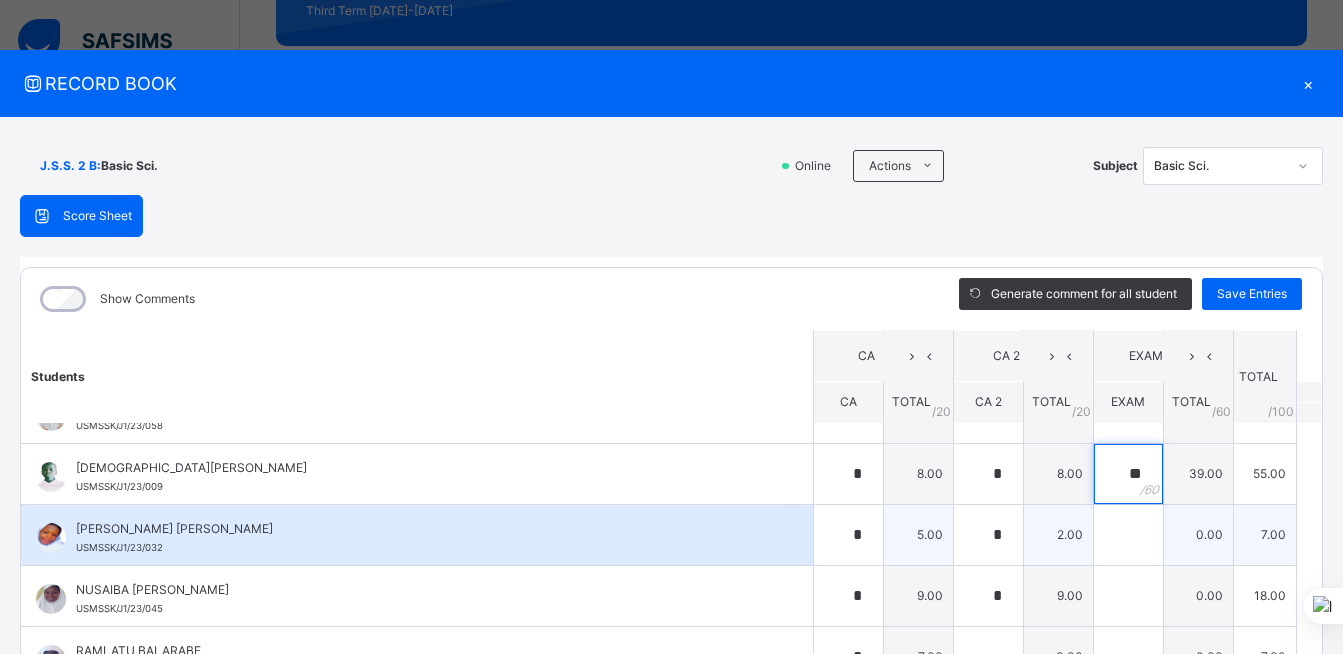 type on "**" 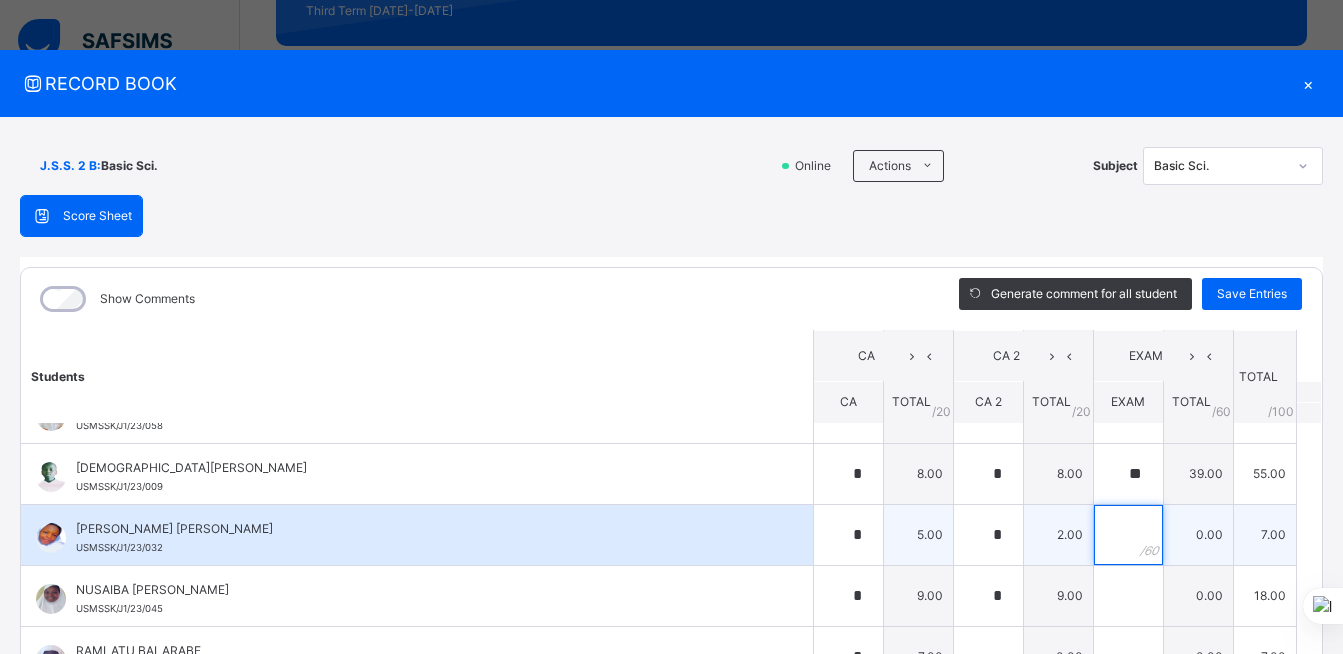 click at bounding box center [1128, 535] 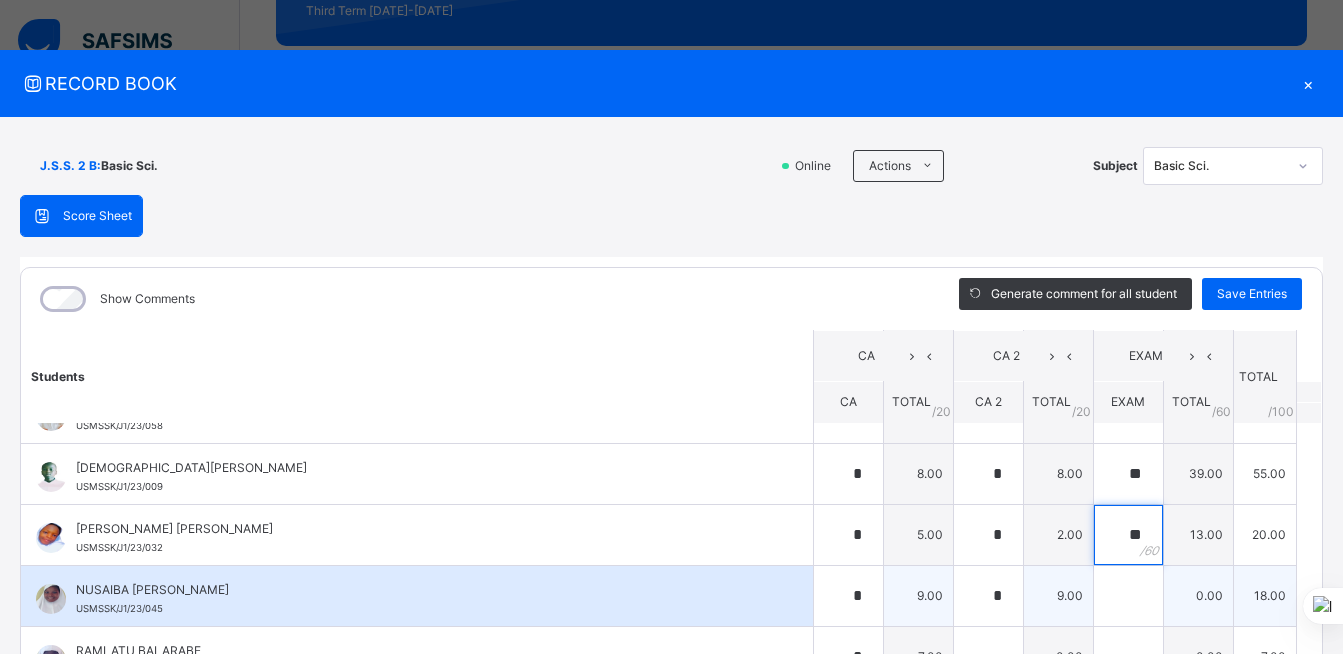 type on "**" 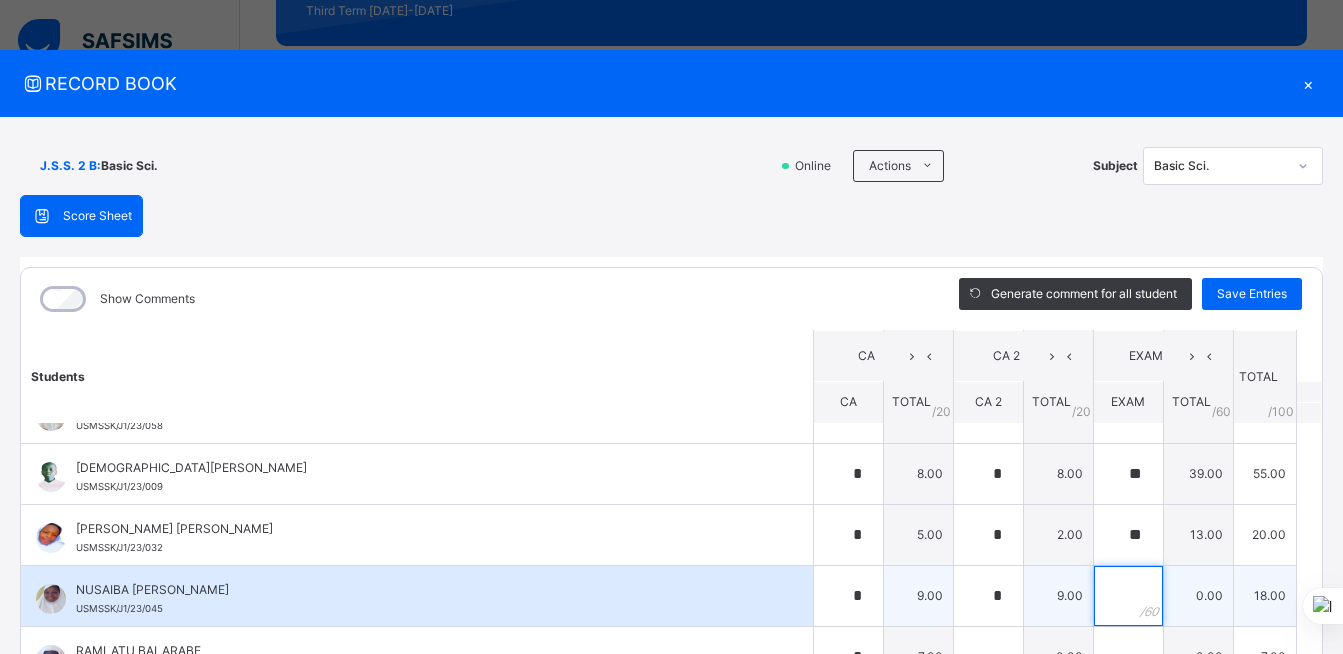 click at bounding box center (1128, 596) 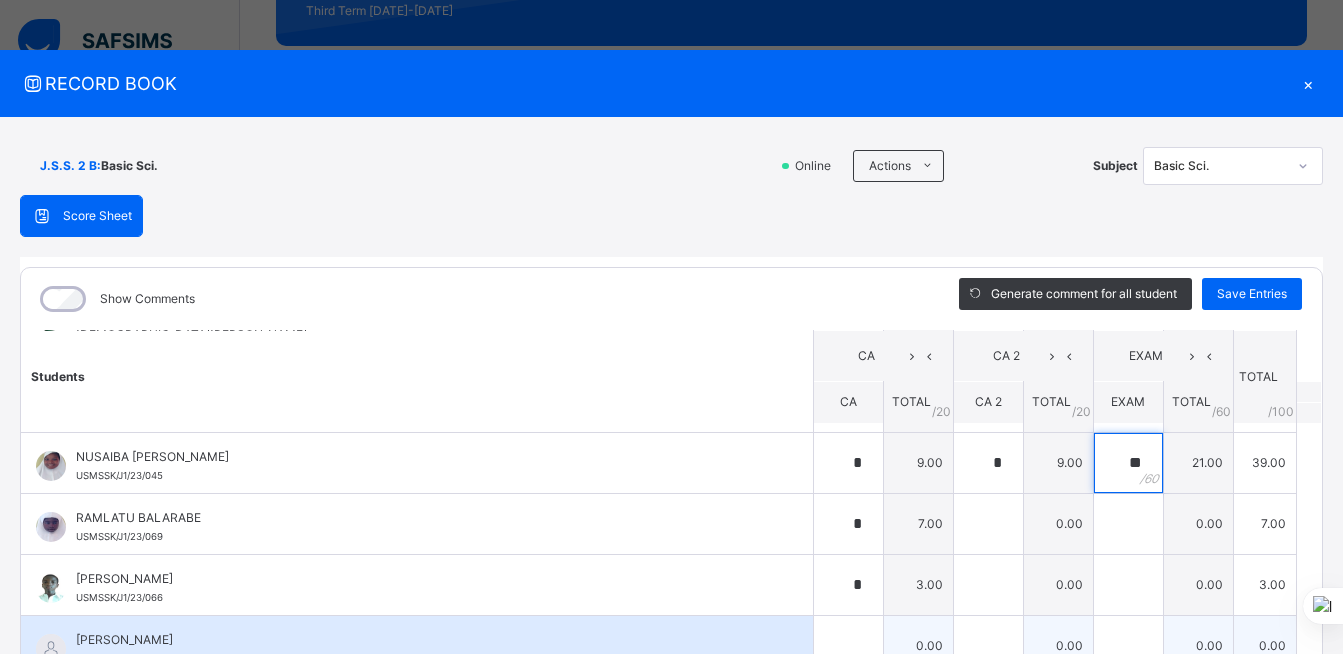 scroll, scrollTop: 1300, scrollLeft: 0, axis: vertical 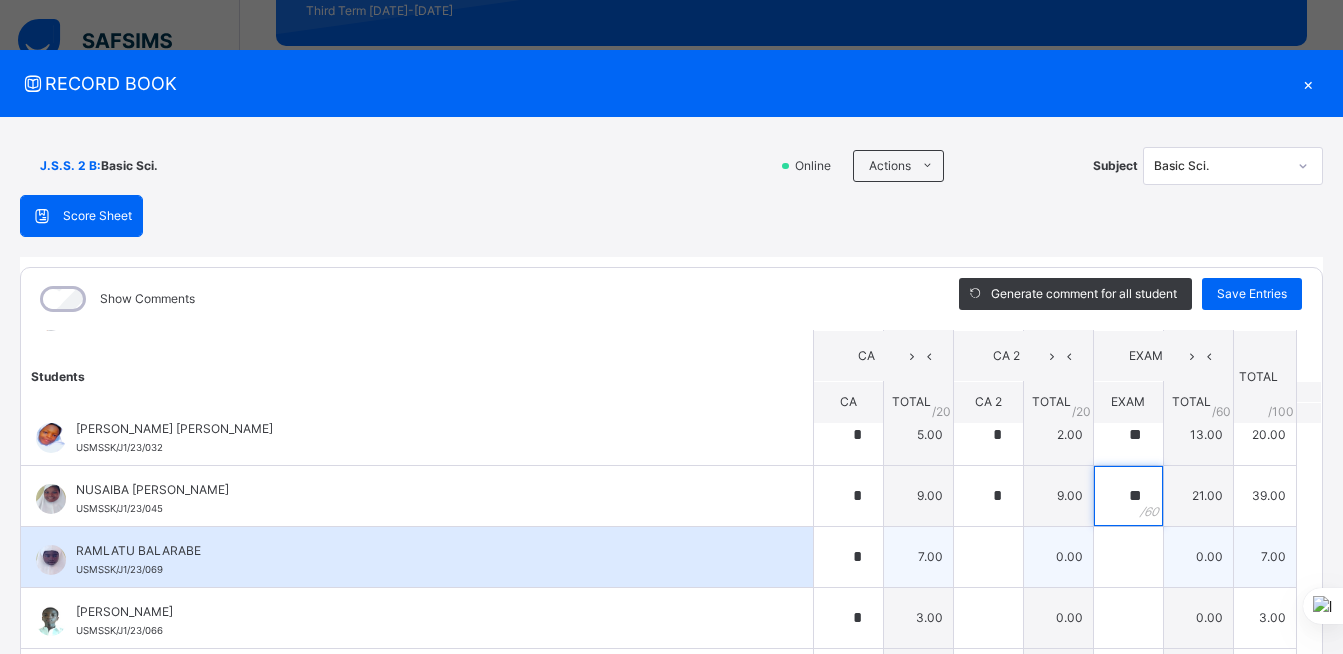 type on "**" 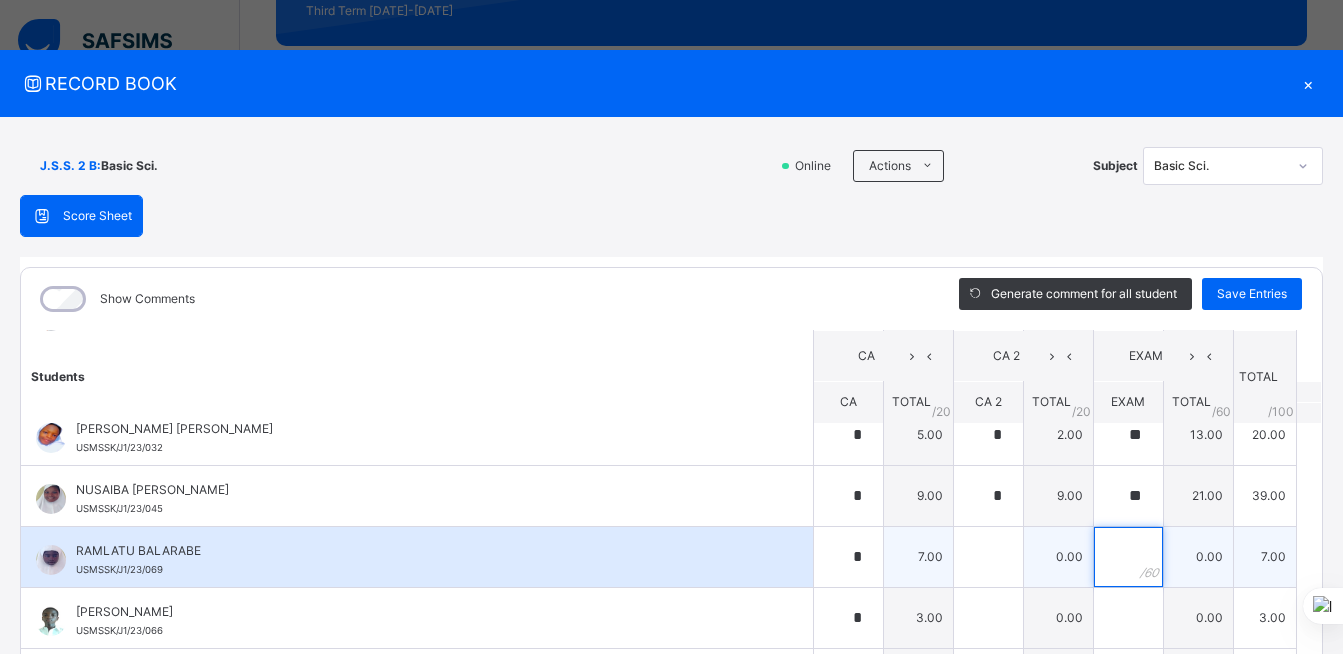 click at bounding box center (1128, 557) 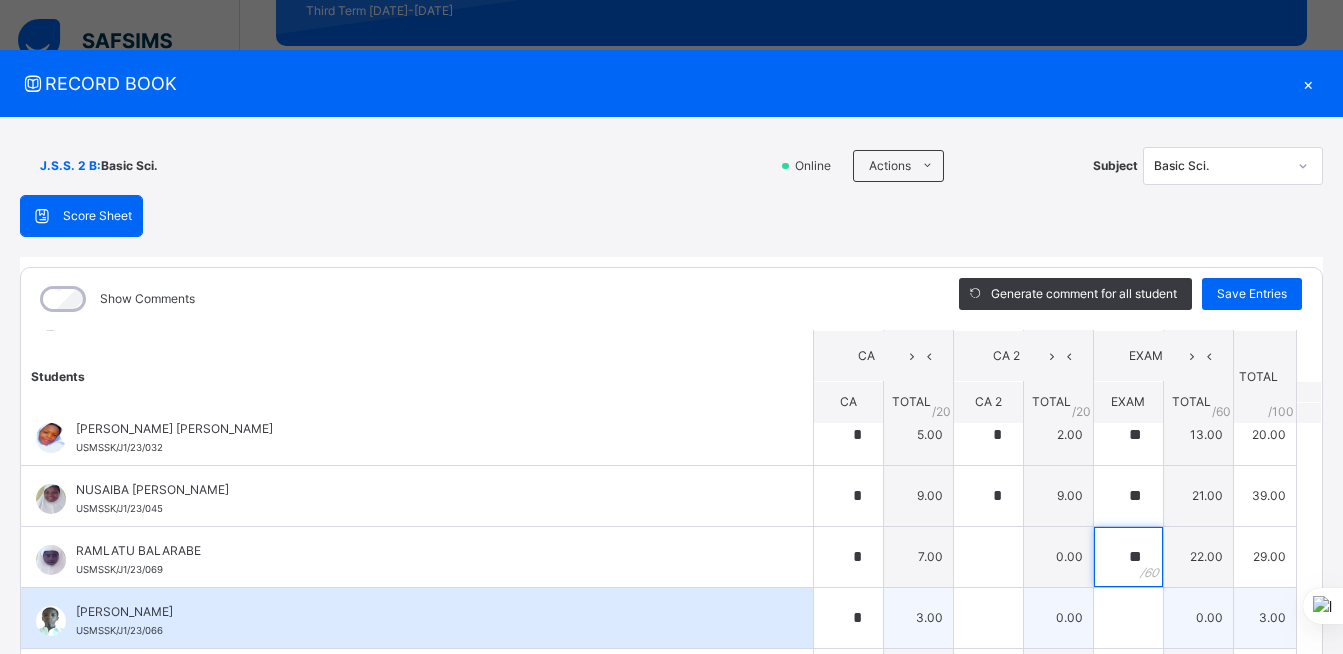 type on "**" 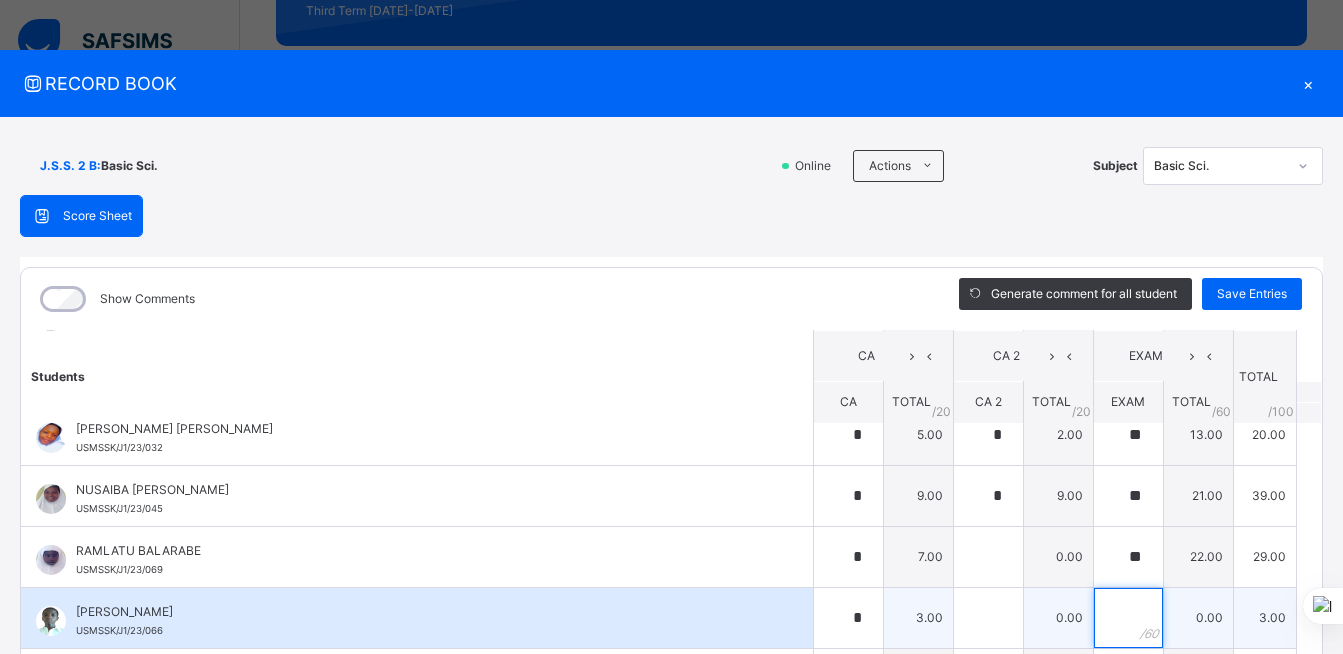click at bounding box center (1128, 618) 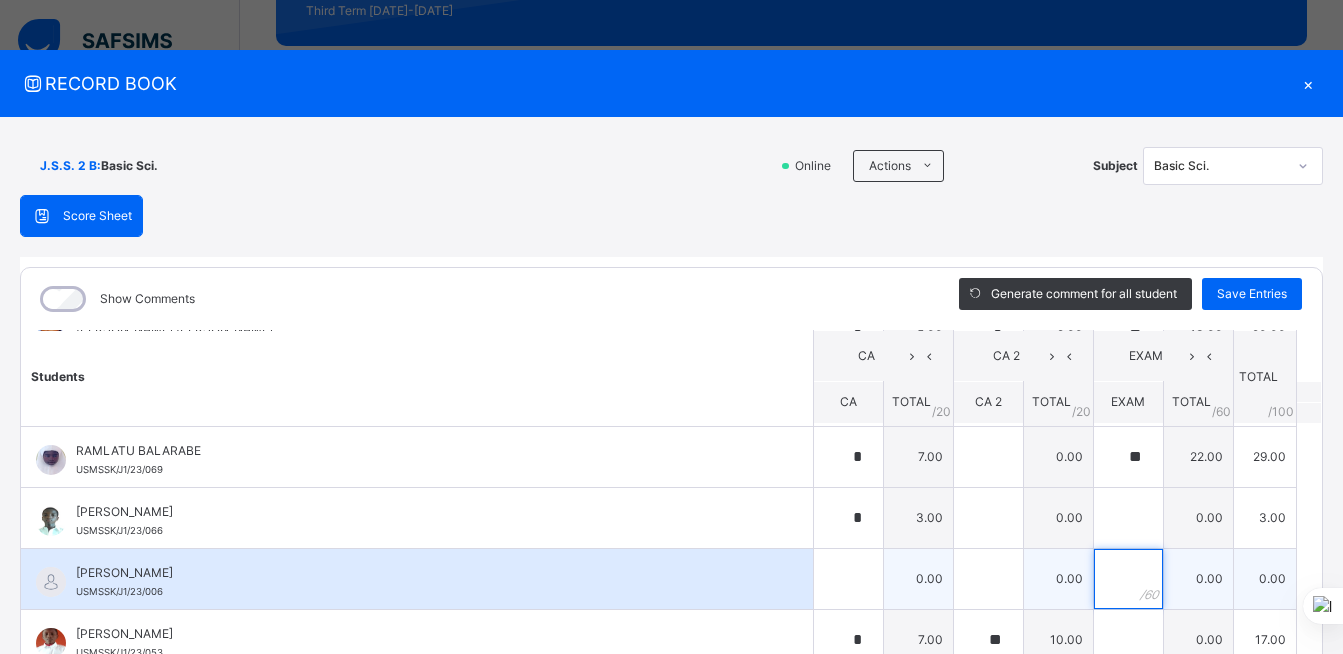 click at bounding box center (1128, 579) 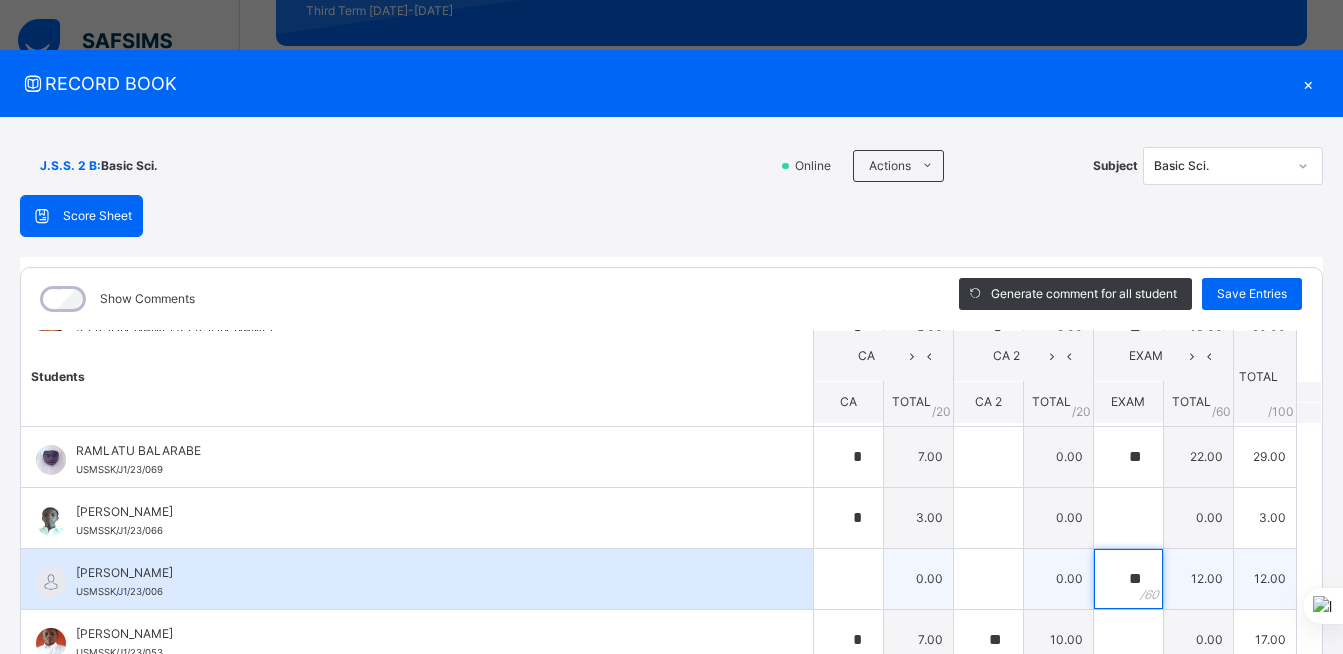 scroll, scrollTop: 1485, scrollLeft: 0, axis: vertical 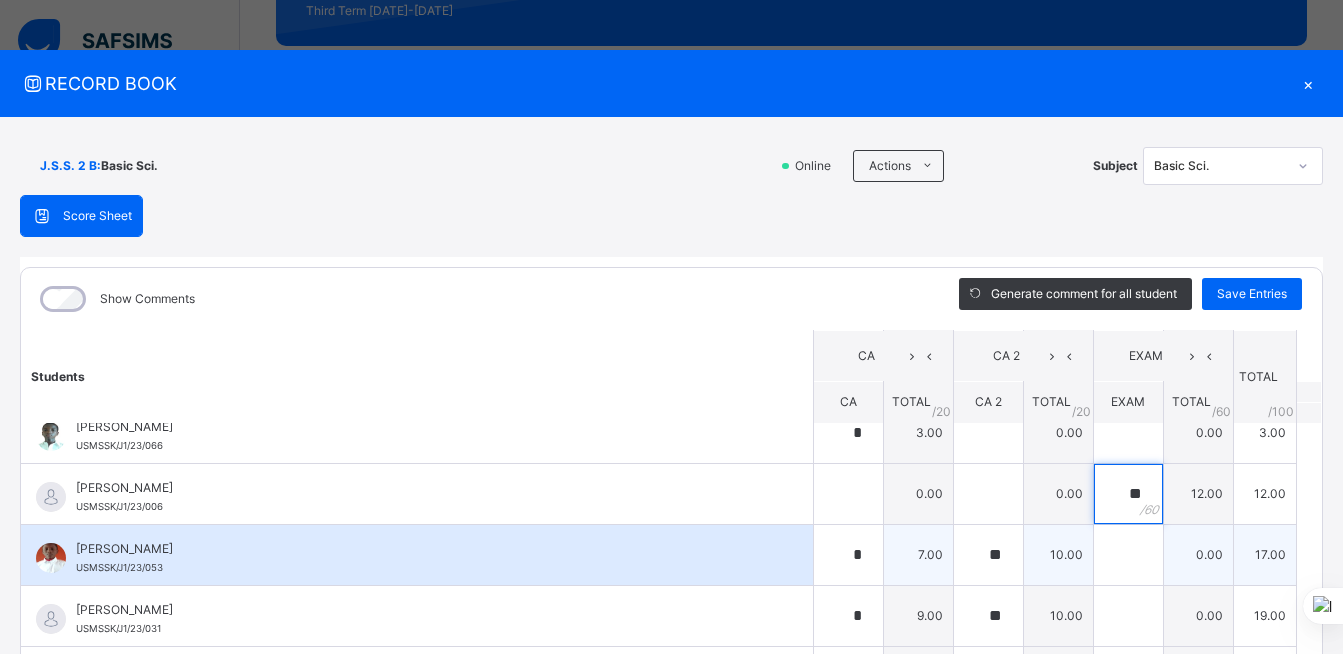 type on "**" 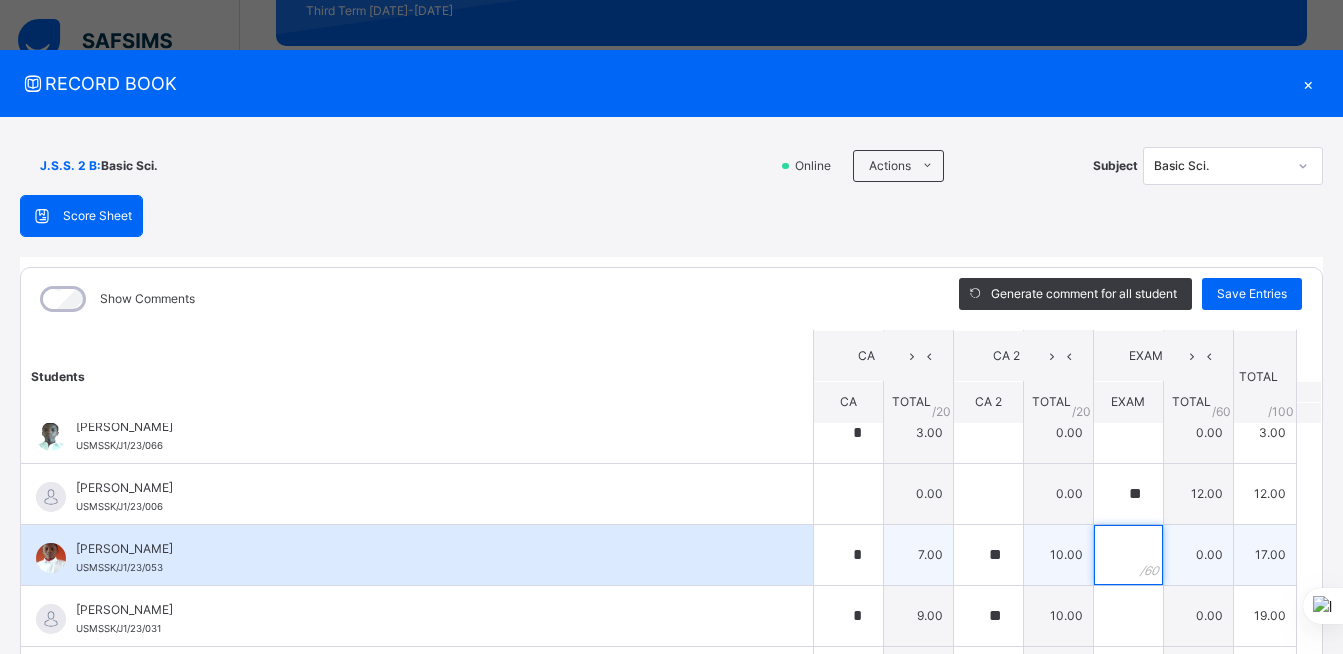 click at bounding box center (1128, 555) 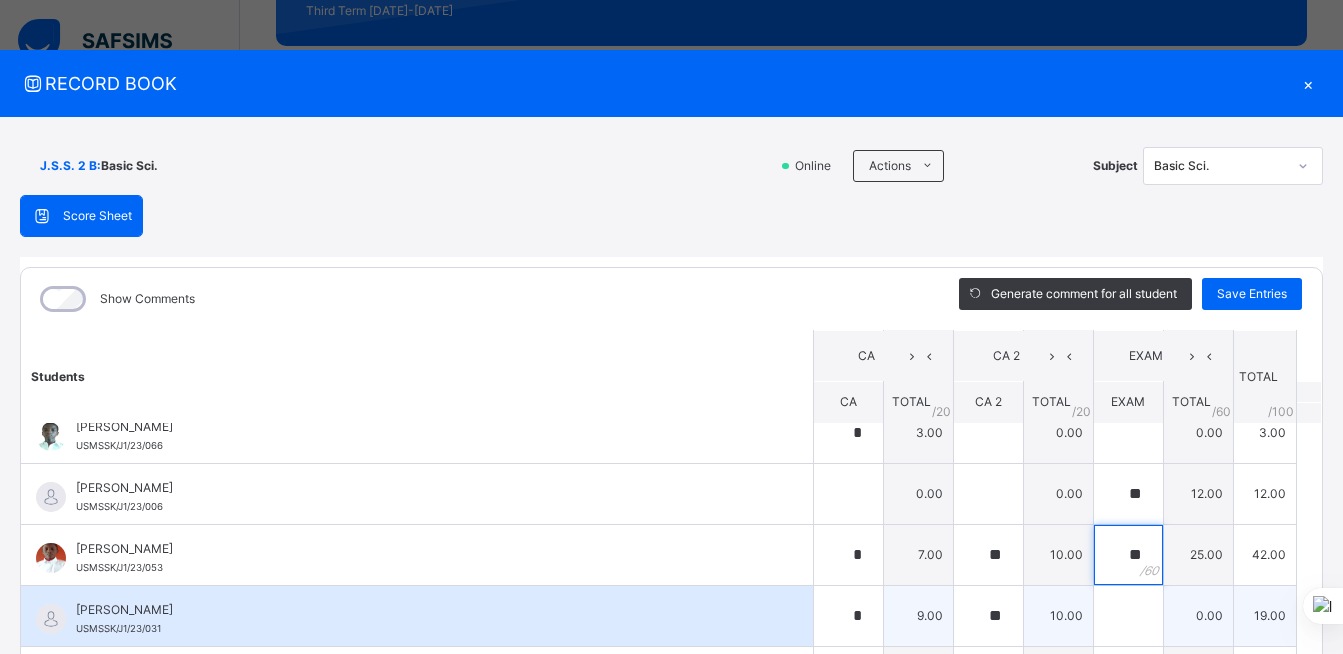 type on "**" 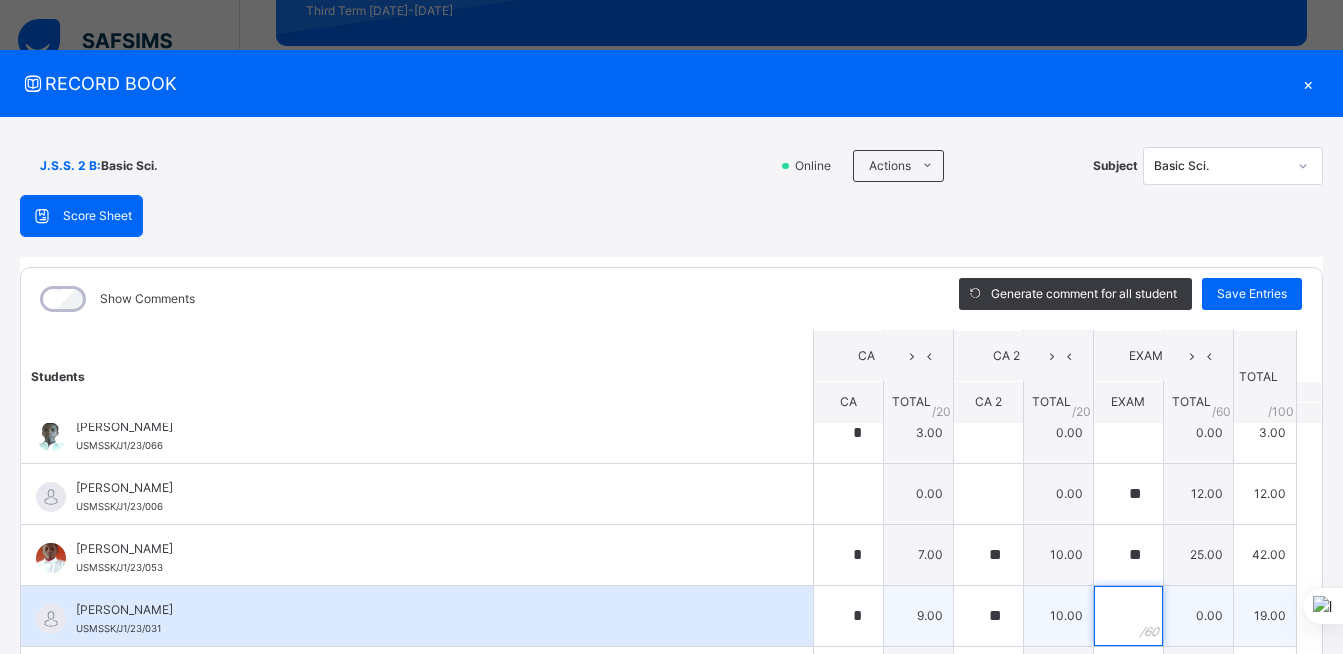 click at bounding box center [1128, 616] 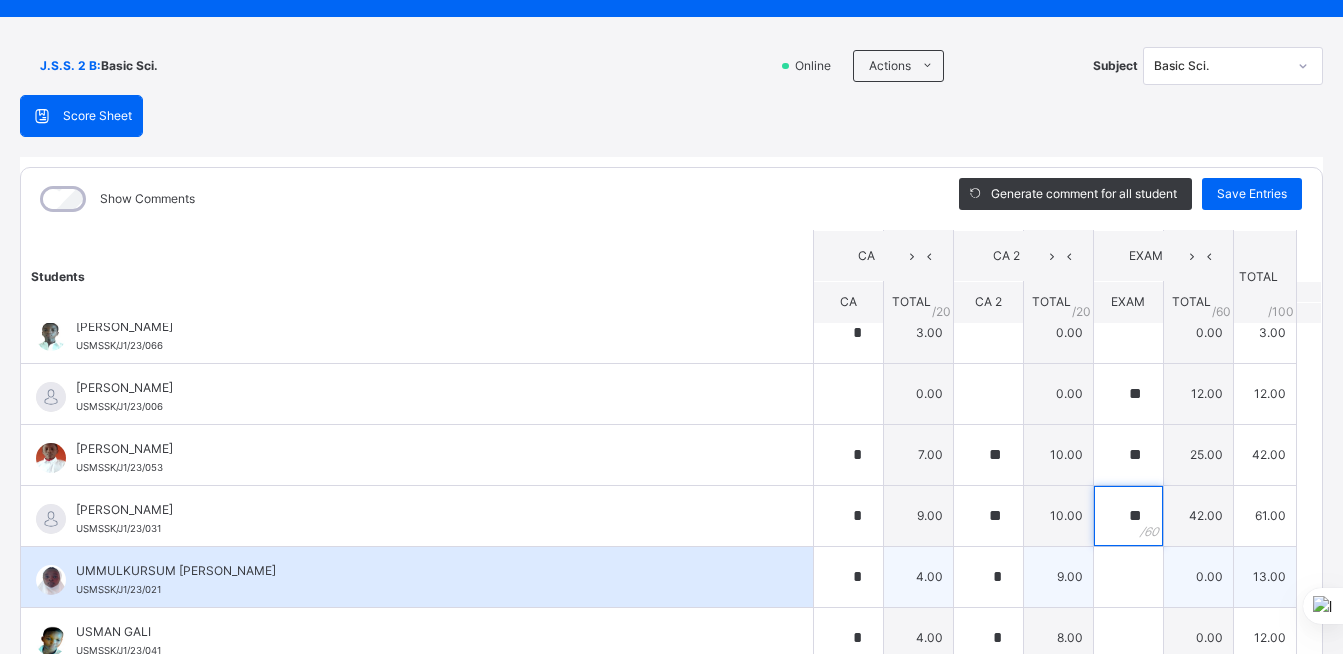 type on "**" 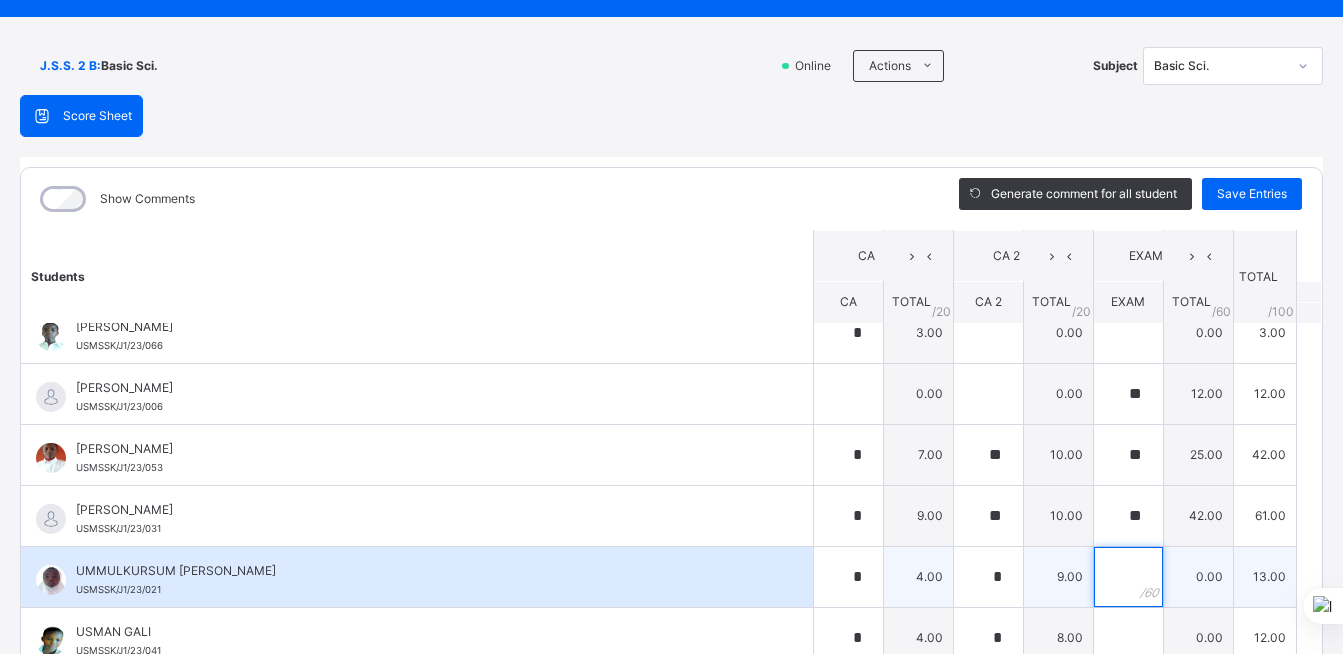 click at bounding box center [1128, 577] 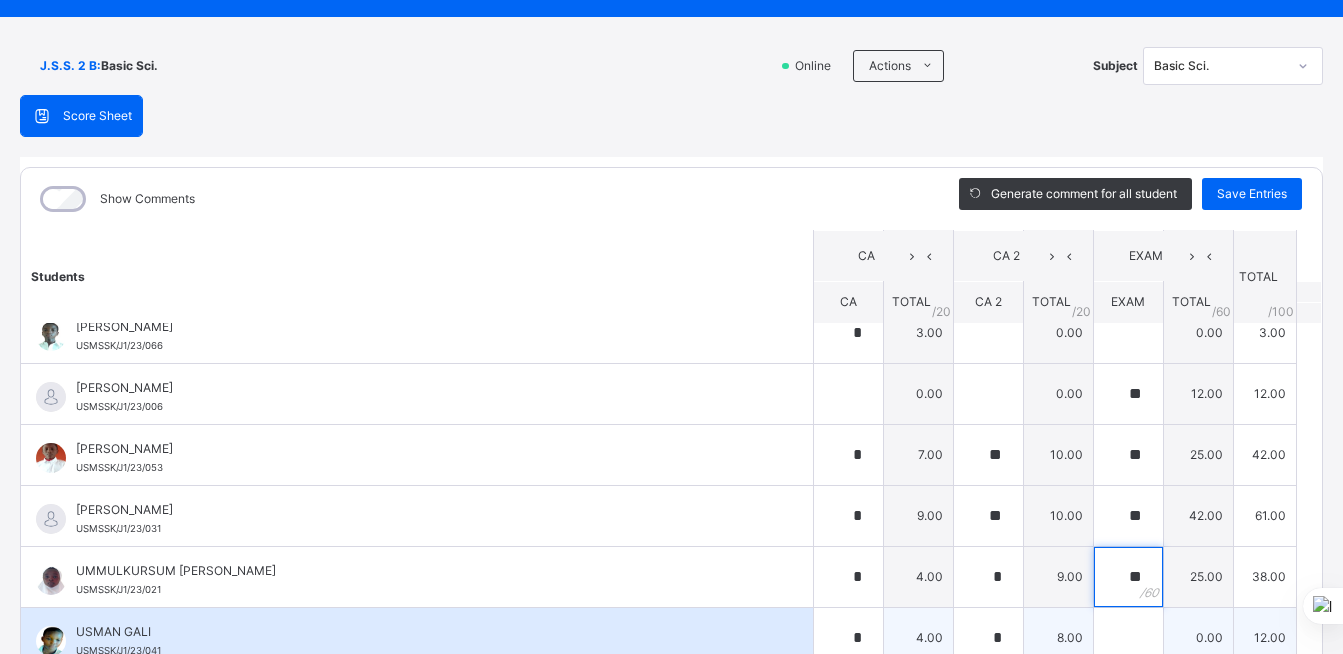 type on "**" 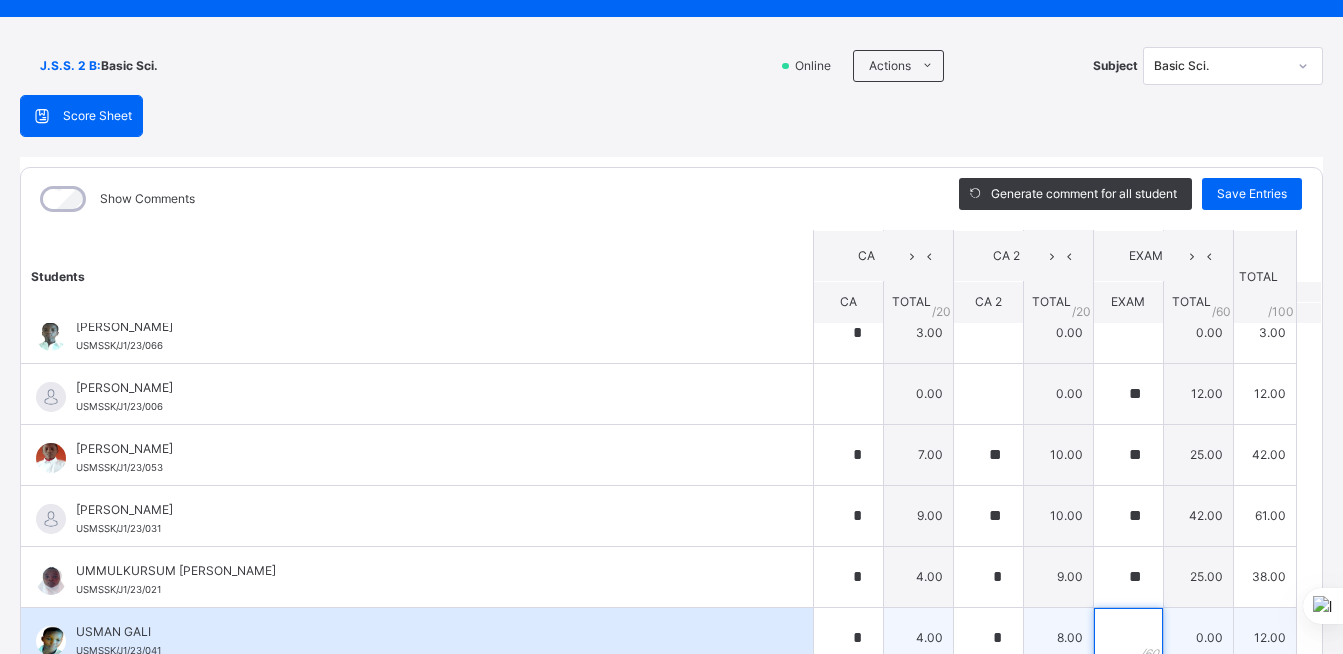 click at bounding box center [1128, 638] 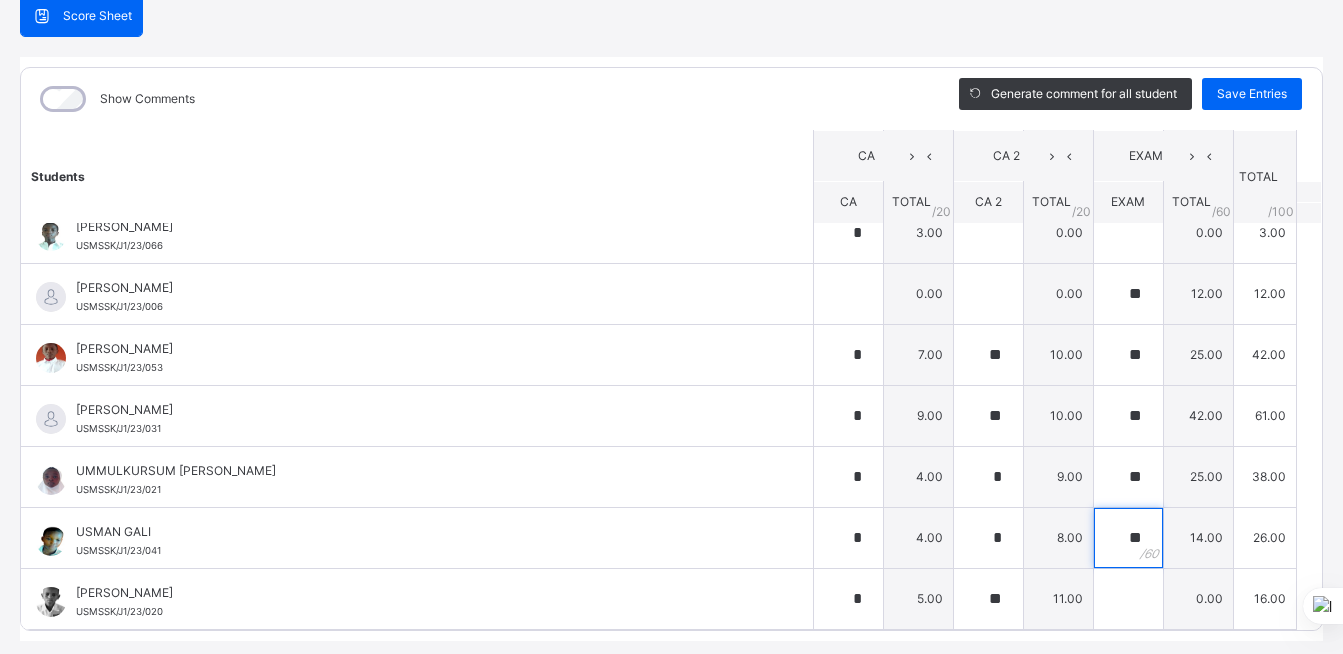 scroll, scrollTop: 257, scrollLeft: 0, axis: vertical 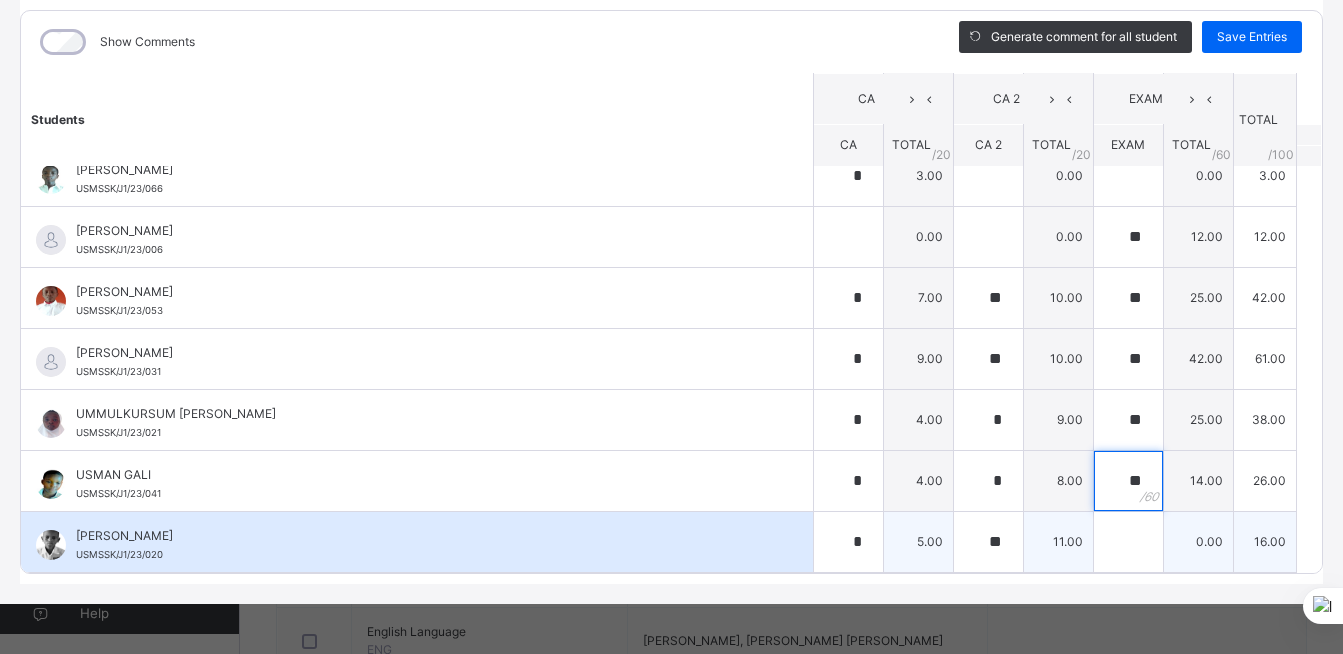 type on "**" 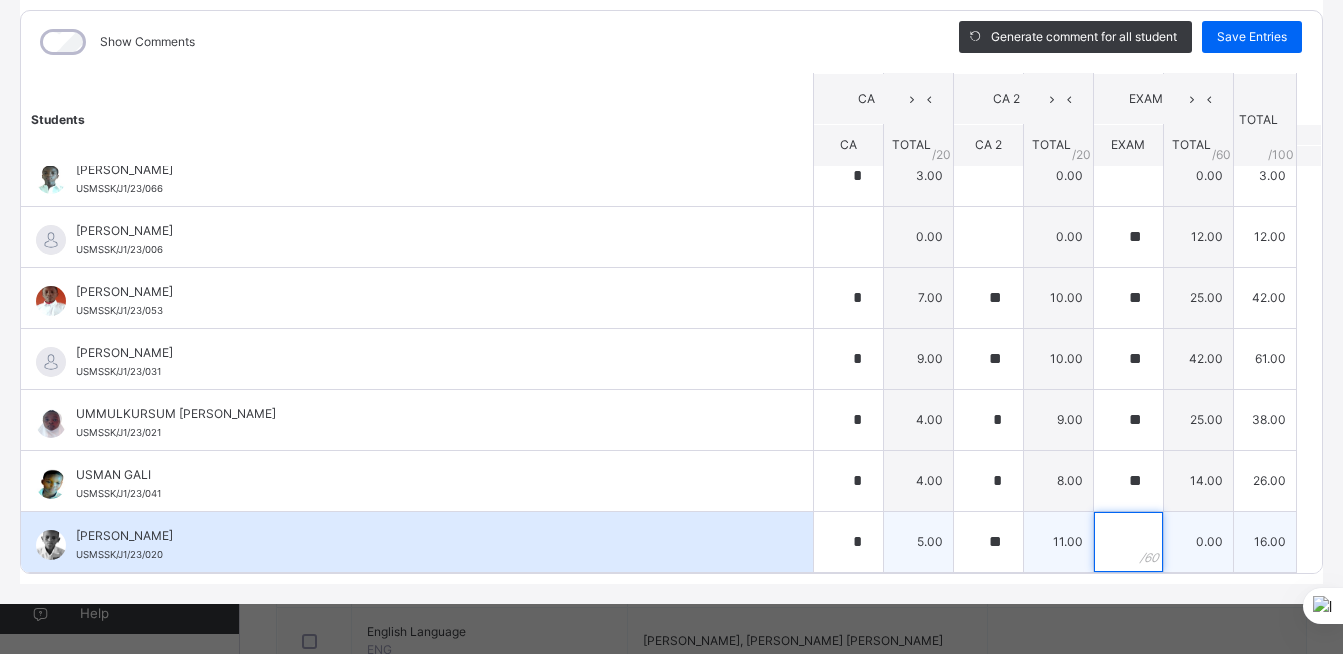 click at bounding box center [1128, 542] 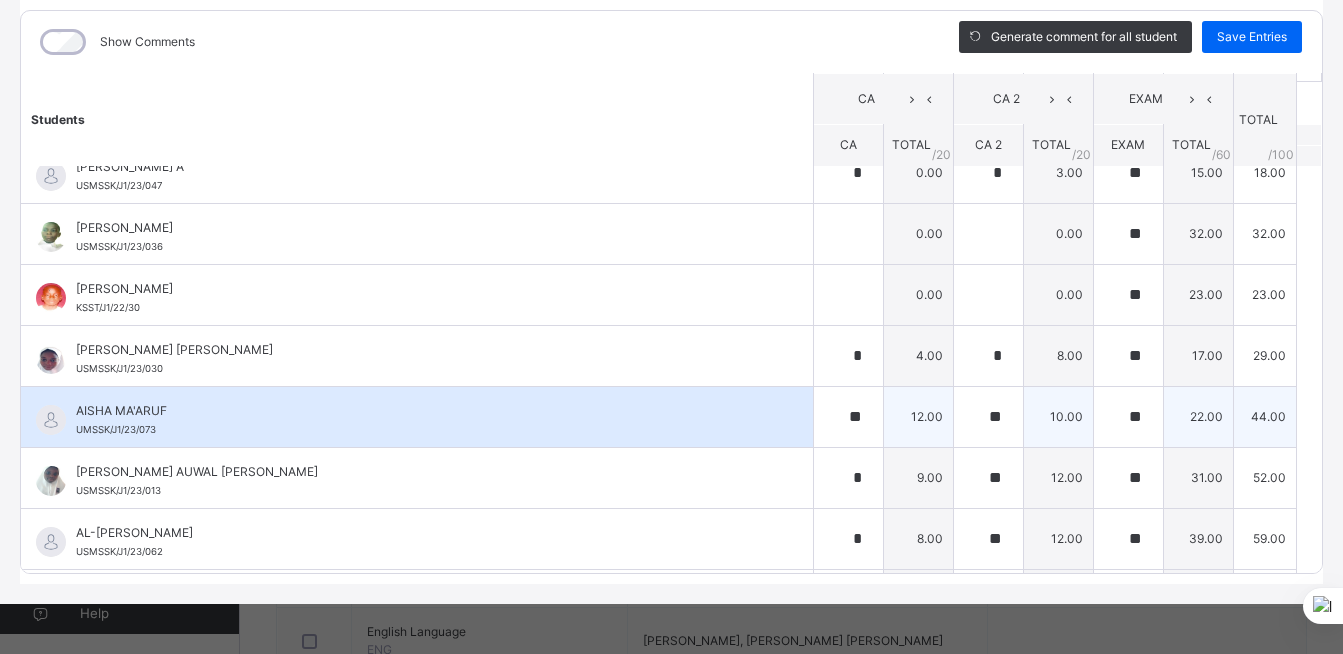 scroll, scrollTop: 0, scrollLeft: 0, axis: both 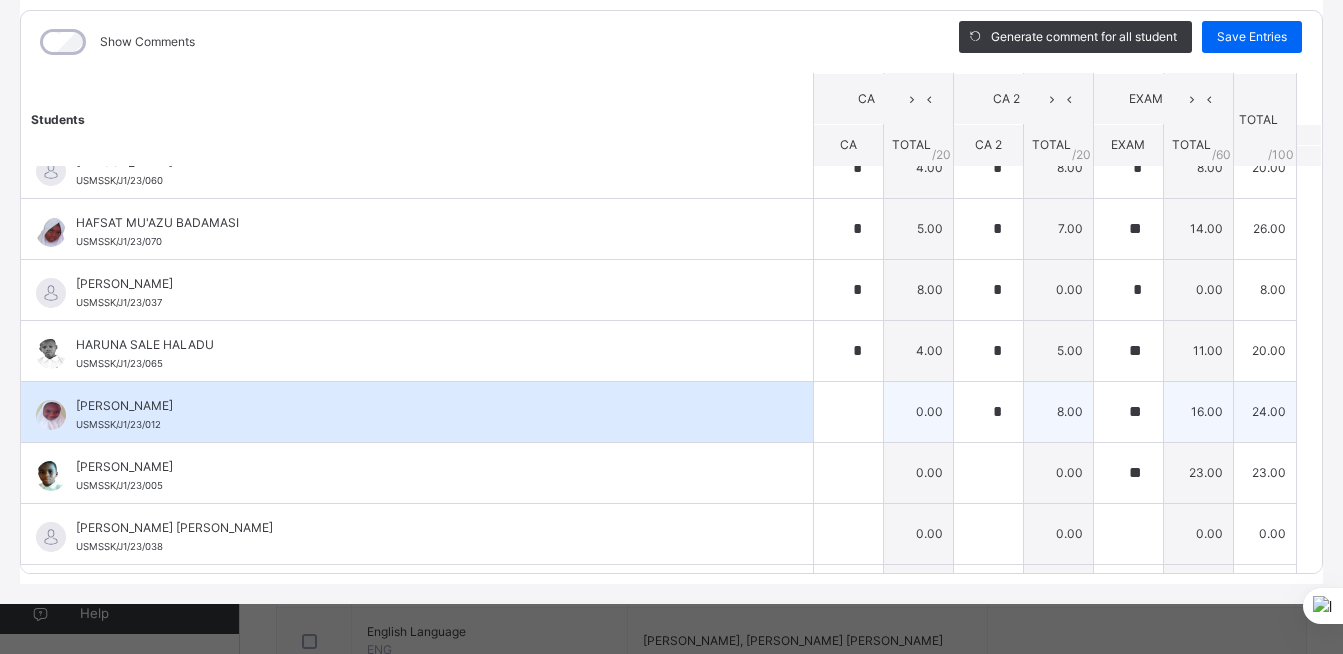 type on "**" 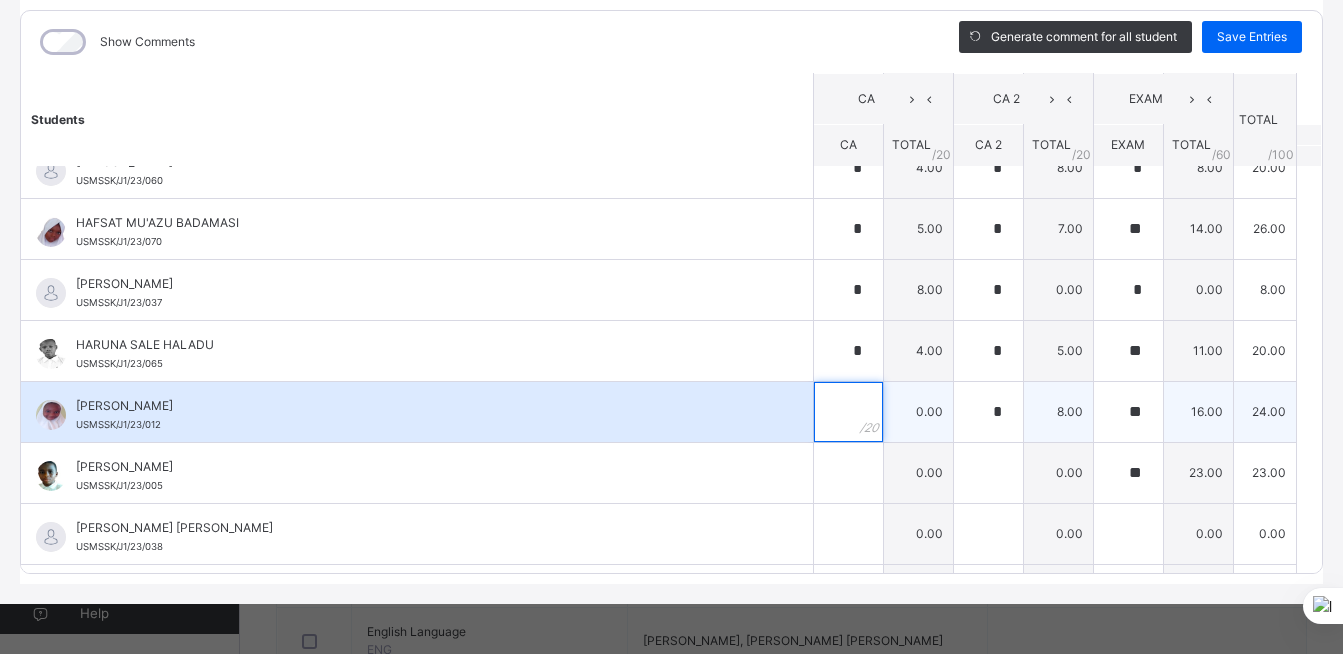 click at bounding box center [848, 412] 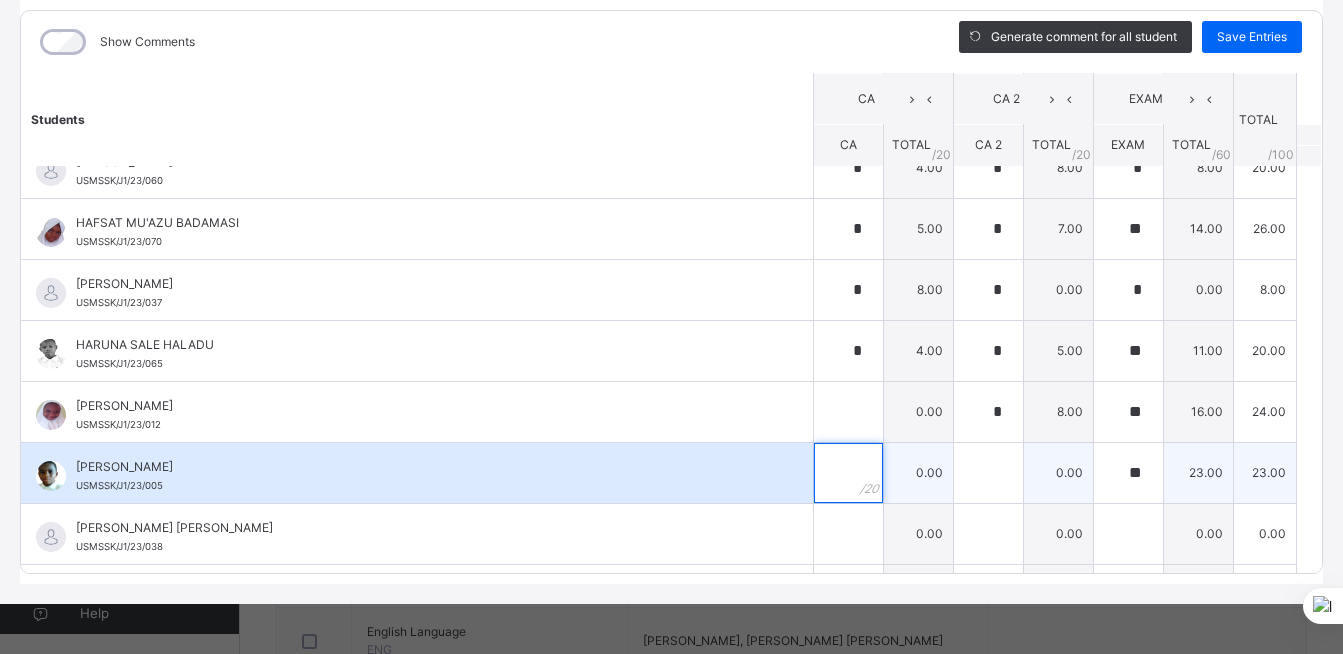 click at bounding box center (848, 473) 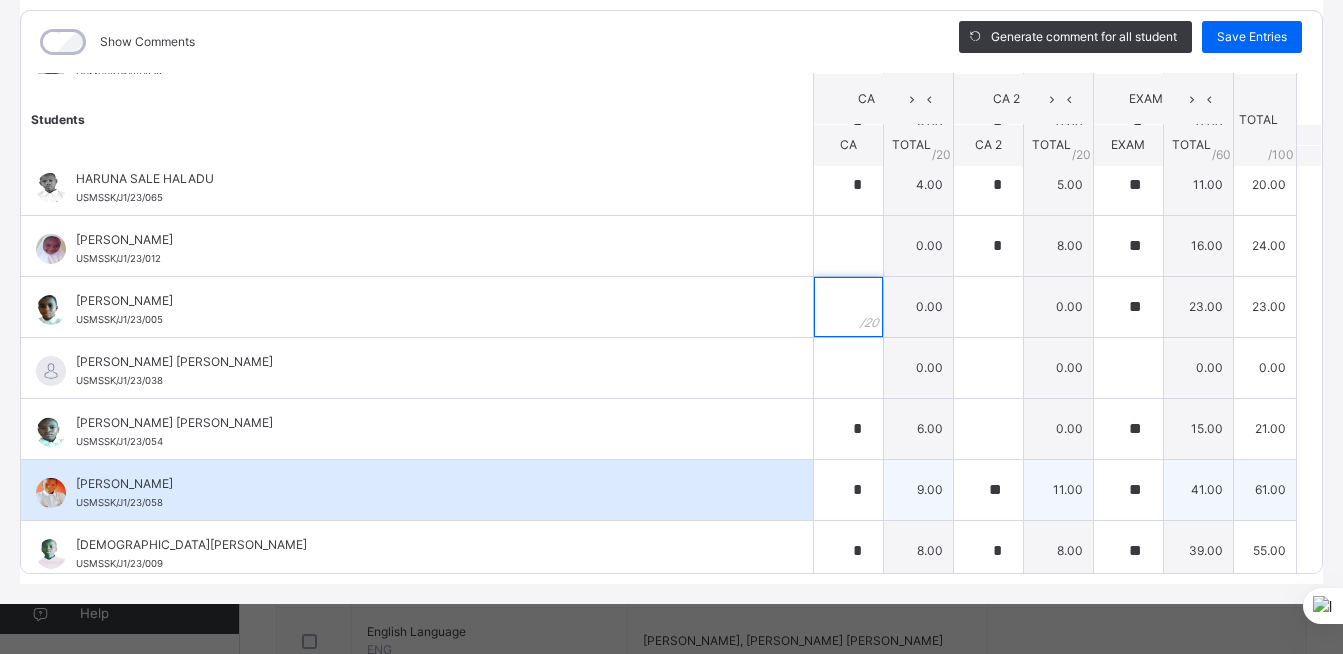 scroll, scrollTop: 900, scrollLeft: 0, axis: vertical 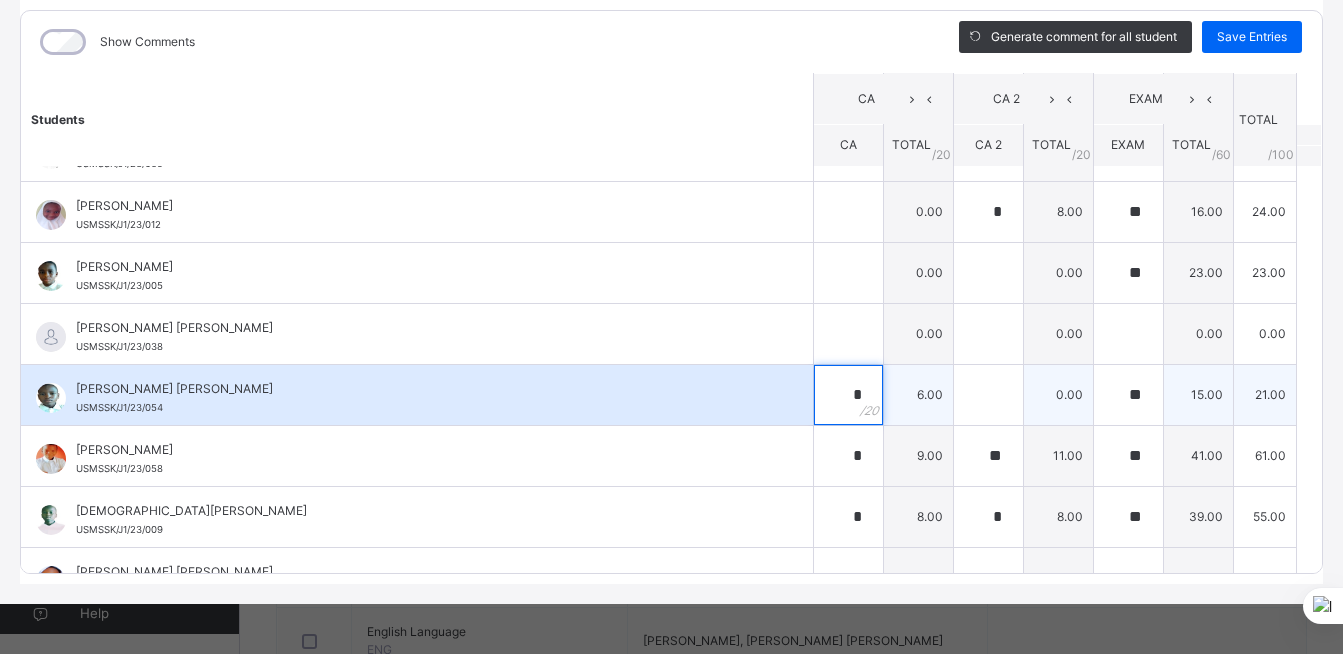 click on "*" at bounding box center [848, 395] 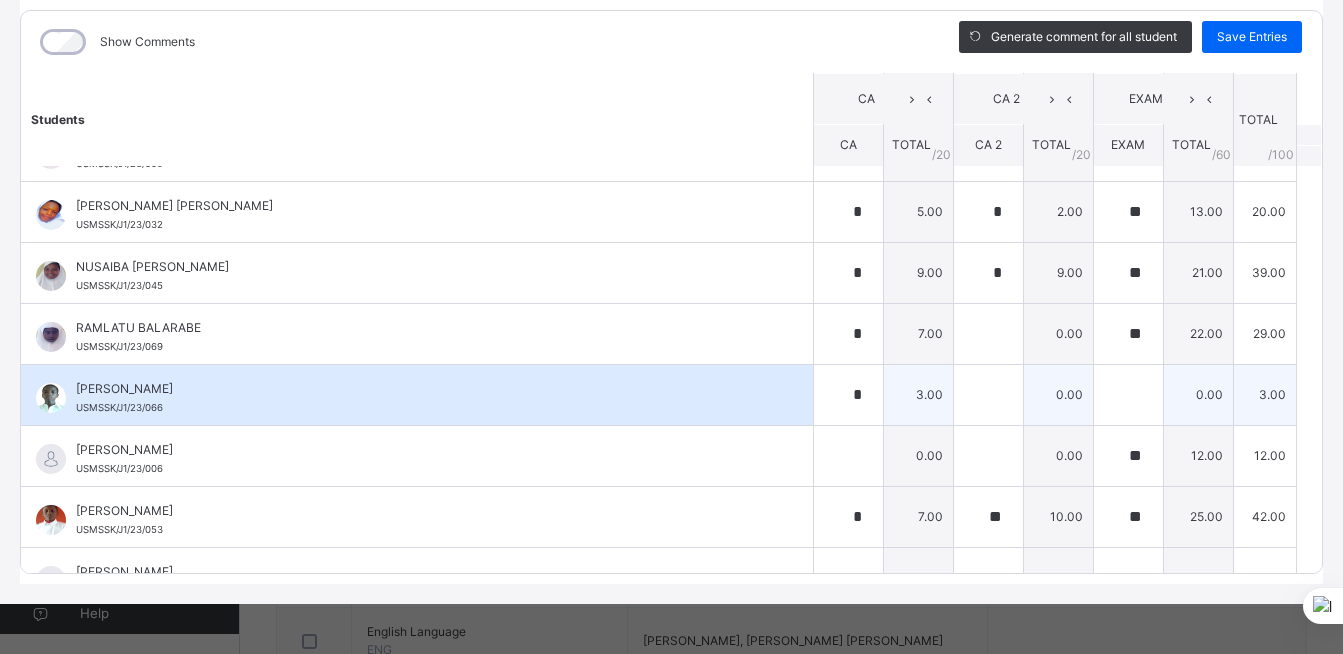scroll, scrollTop: 1300, scrollLeft: 0, axis: vertical 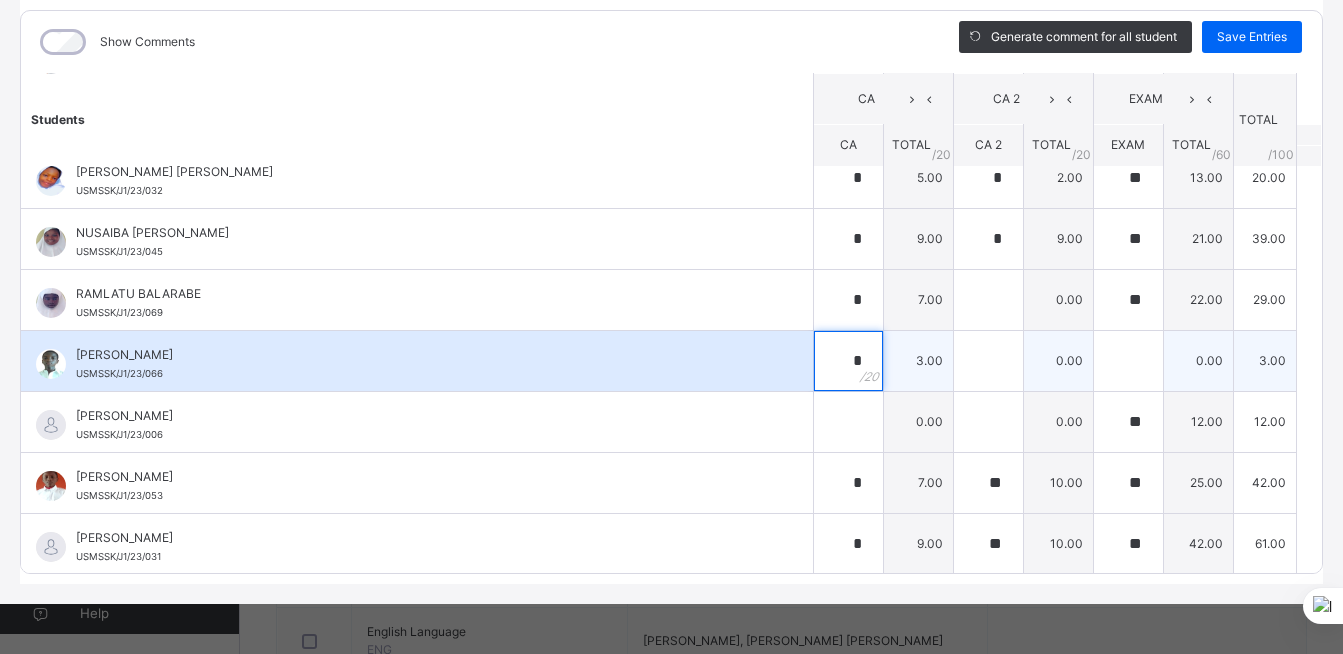 click on "*" at bounding box center (848, 361) 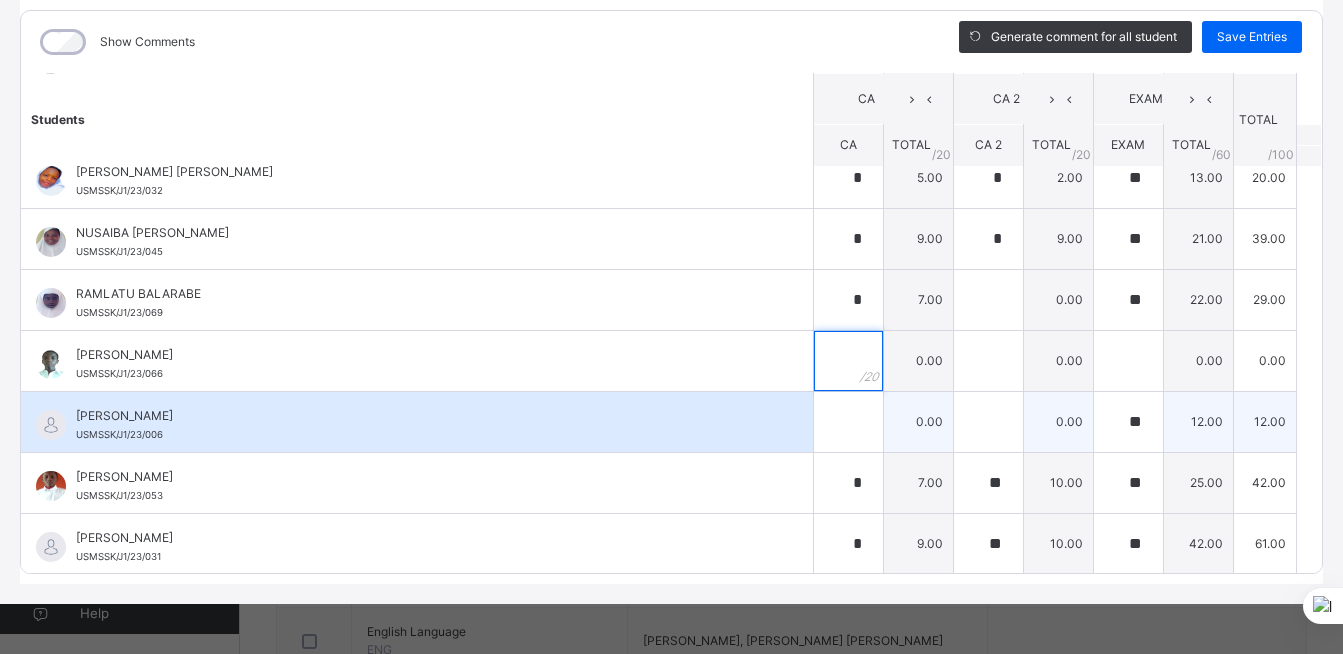type 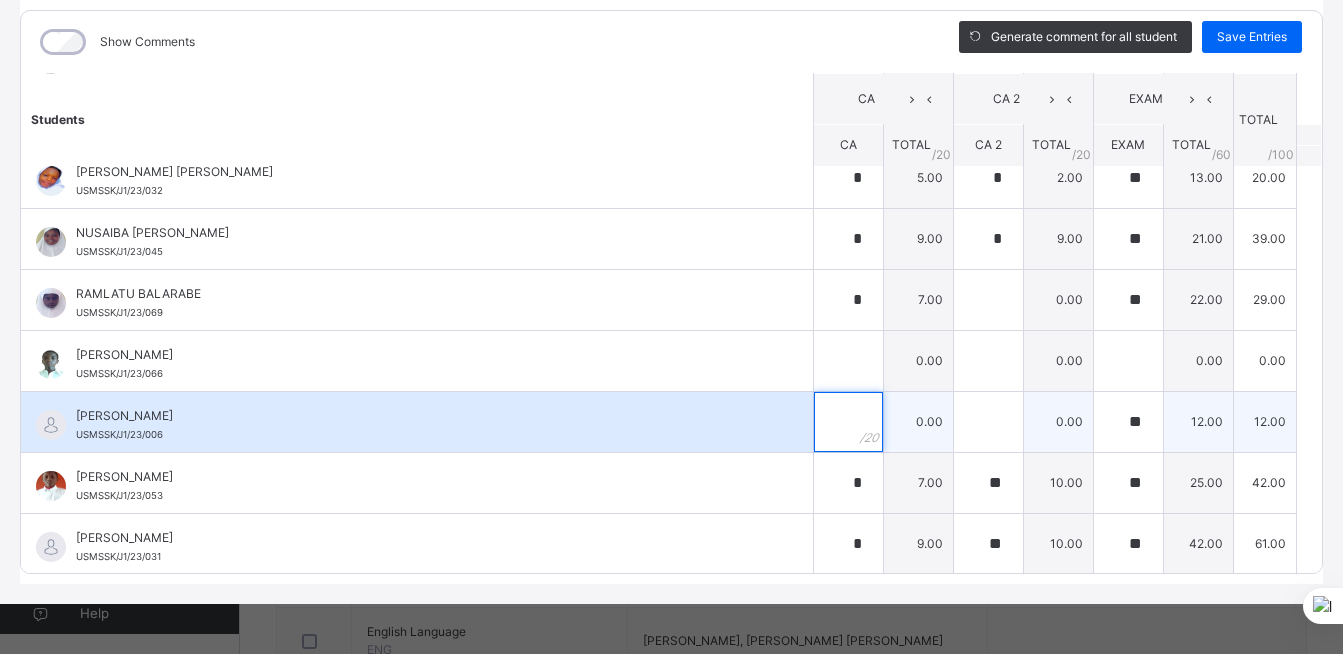 click at bounding box center (848, 422) 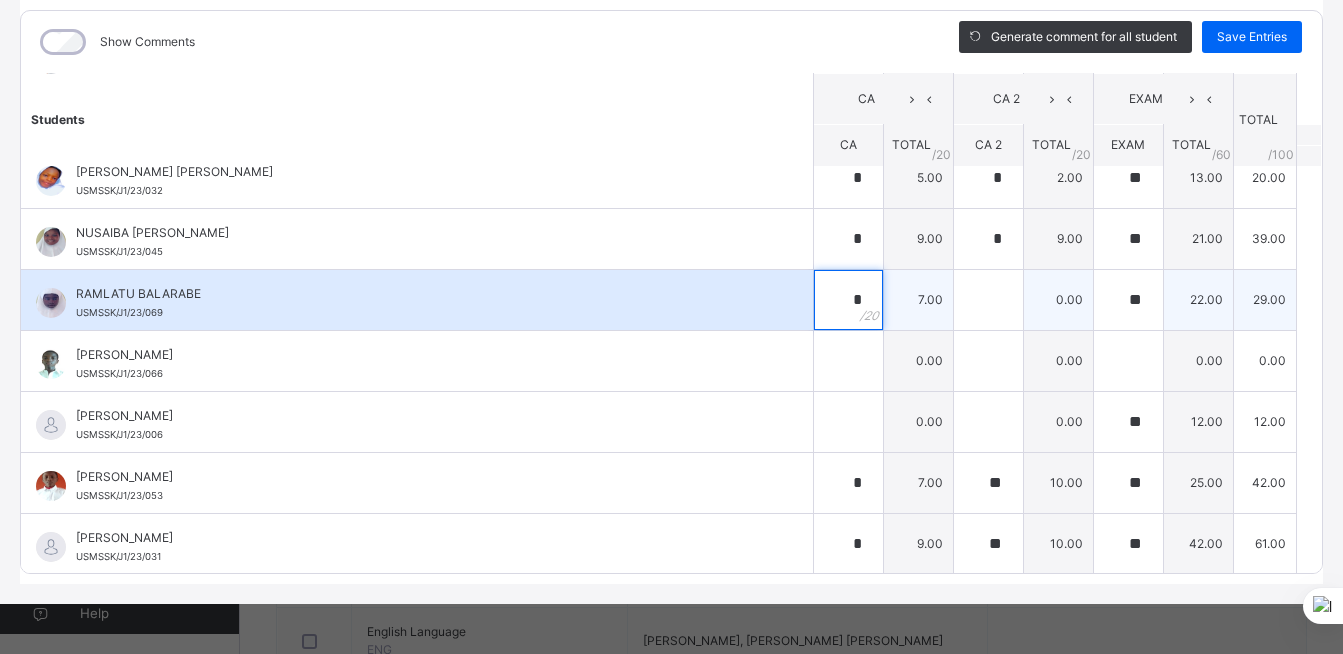 click on "*" at bounding box center (848, 300) 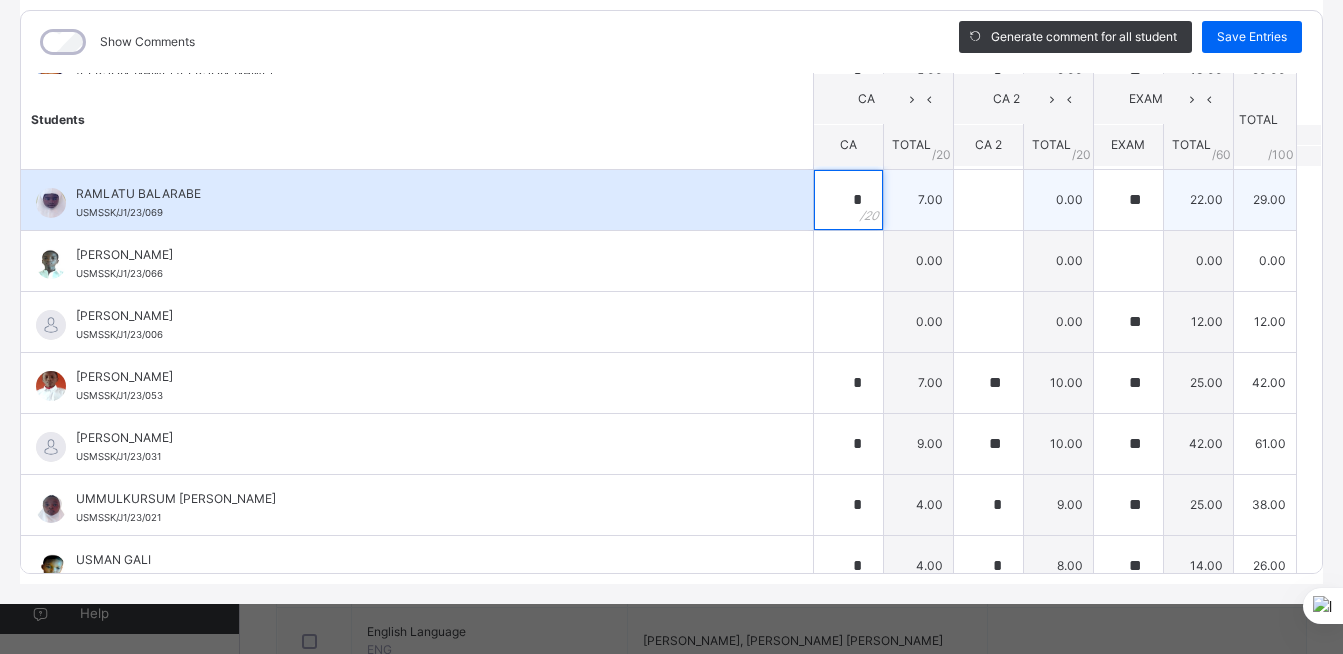 scroll, scrollTop: 1000, scrollLeft: 0, axis: vertical 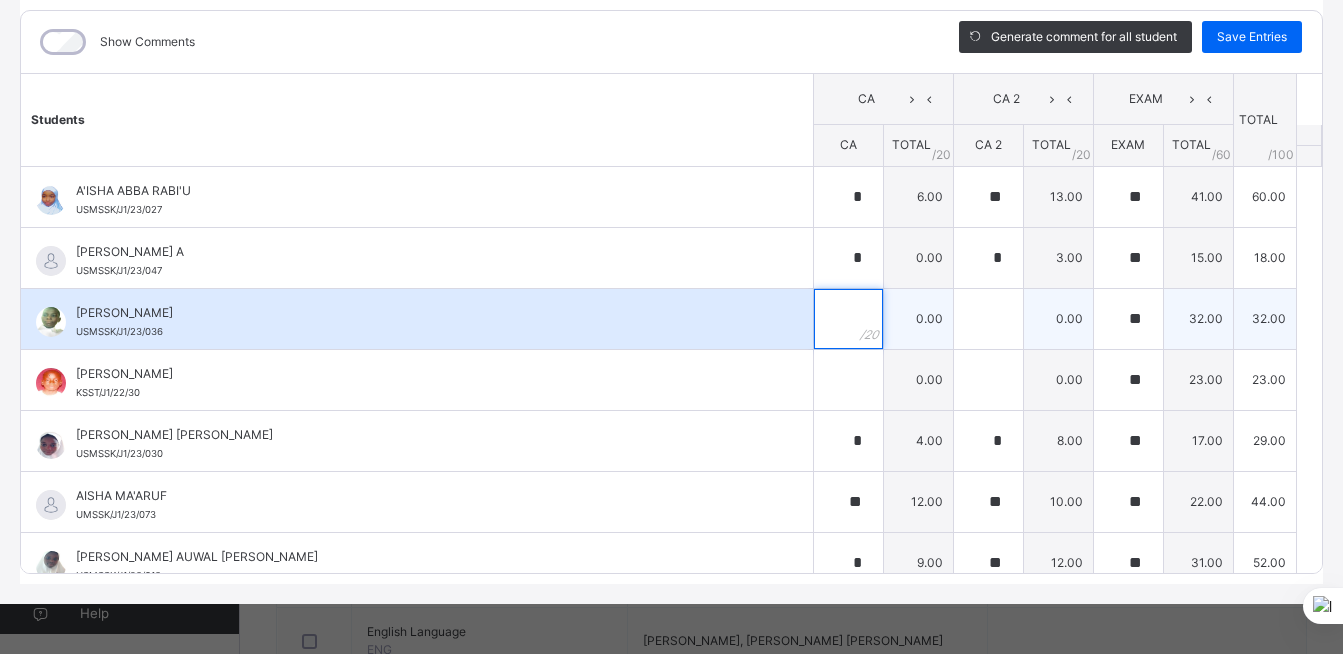 click at bounding box center (848, 319) 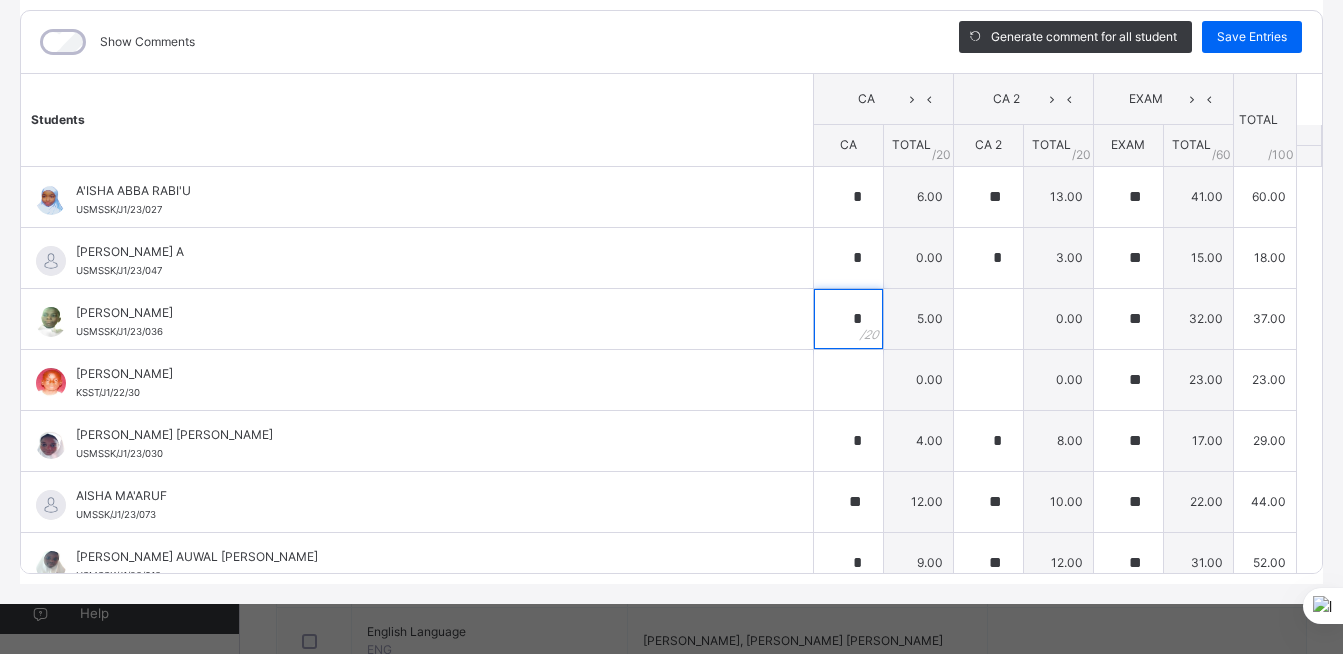 type on "*" 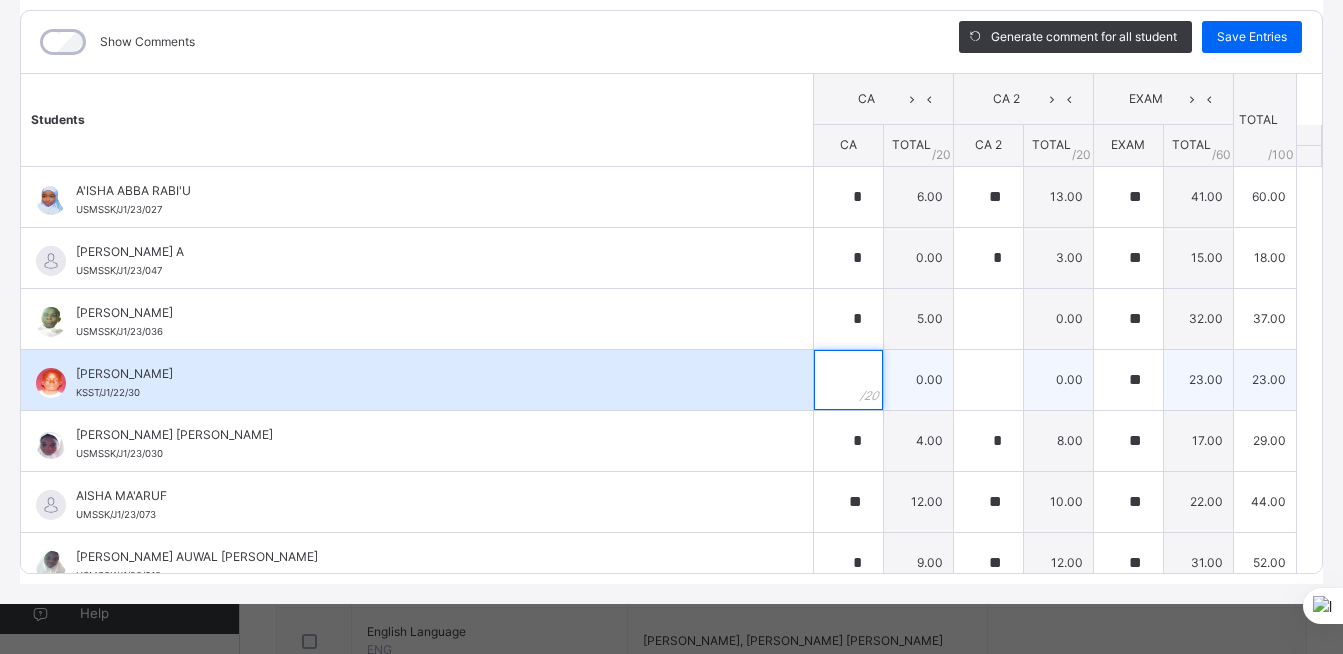 click at bounding box center (848, 380) 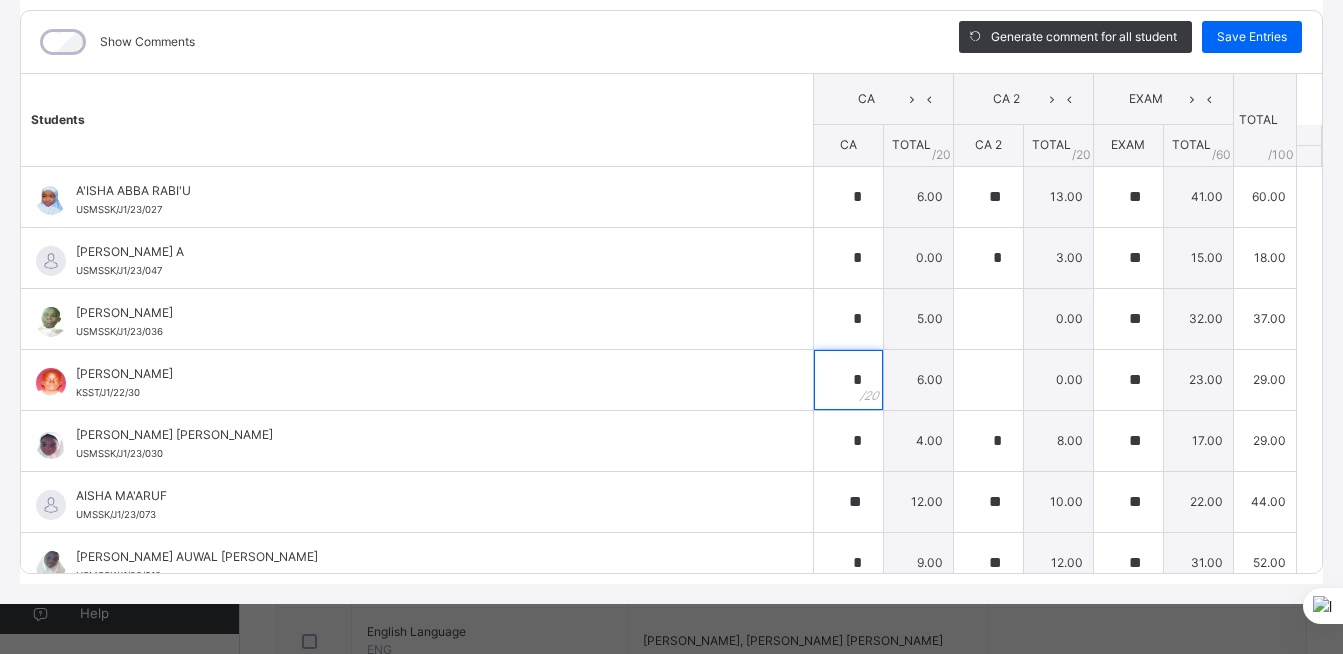 type on "*" 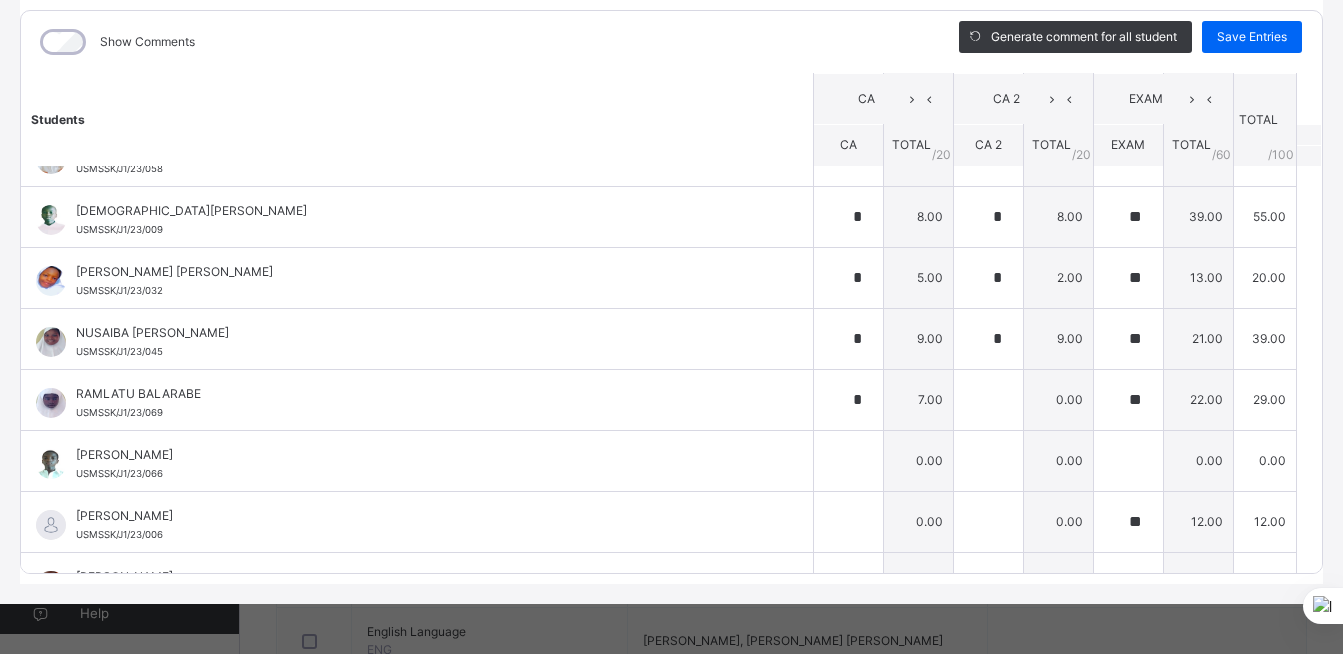 scroll, scrollTop: 1300, scrollLeft: 0, axis: vertical 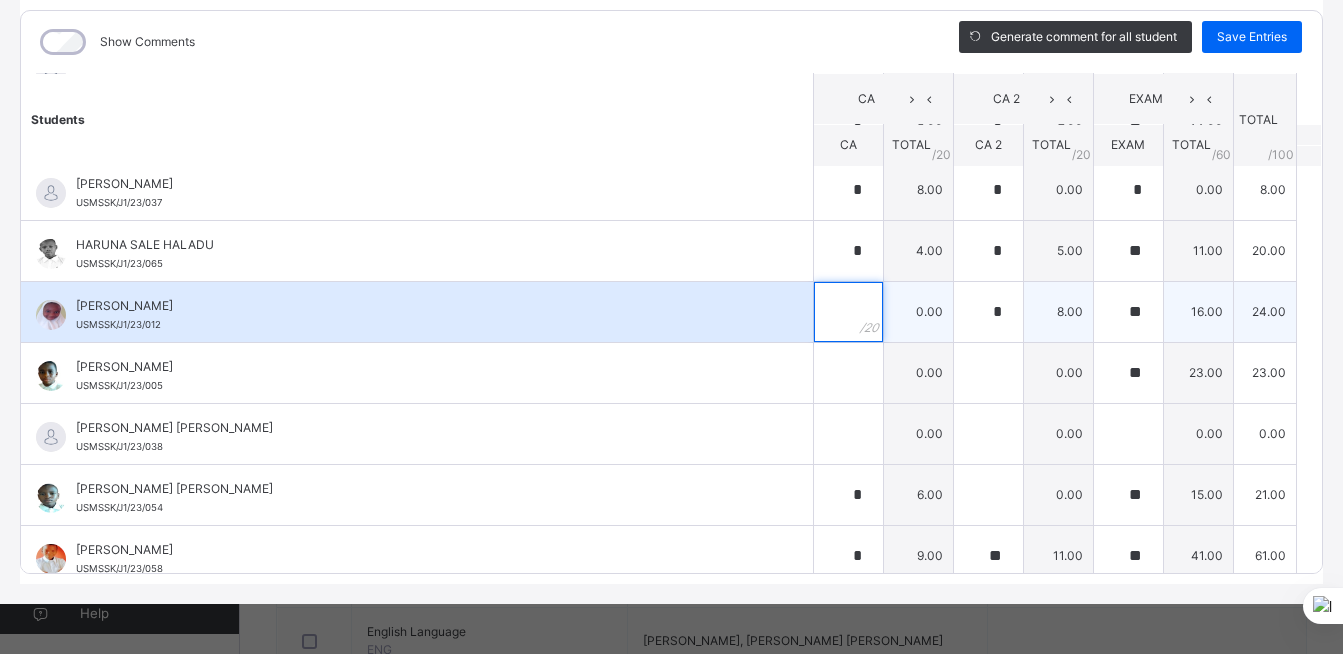 click at bounding box center (848, 312) 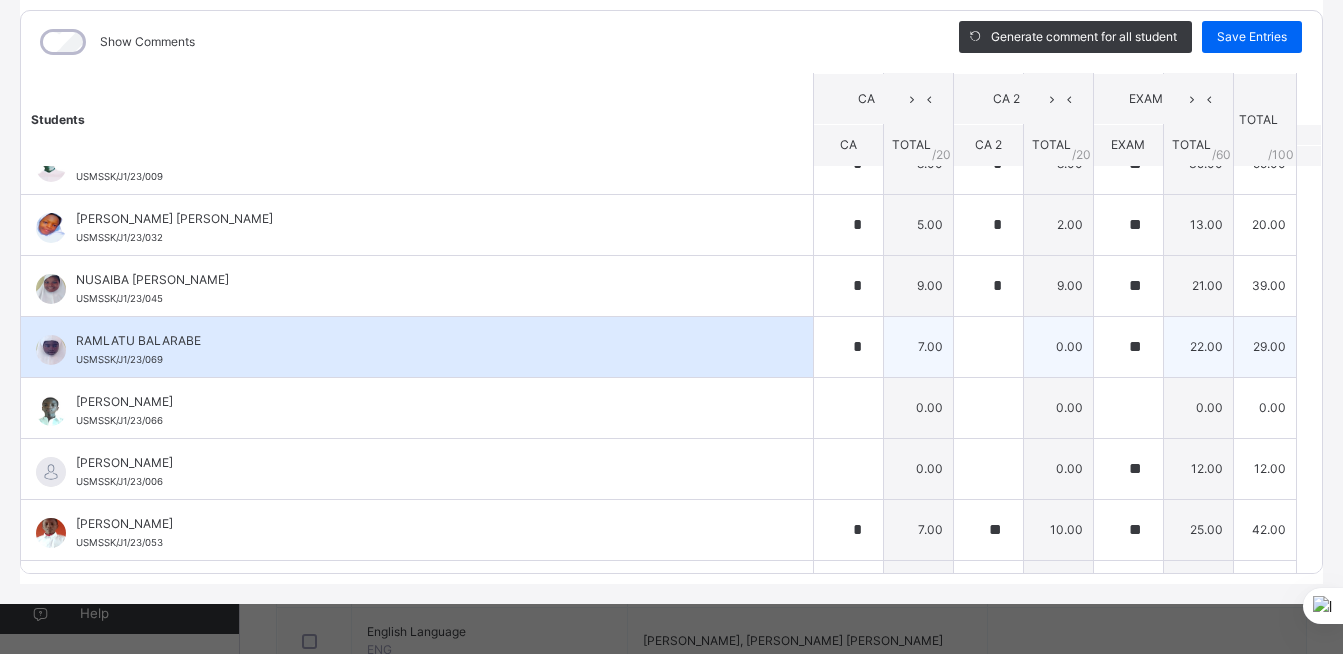 scroll, scrollTop: 1300, scrollLeft: 0, axis: vertical 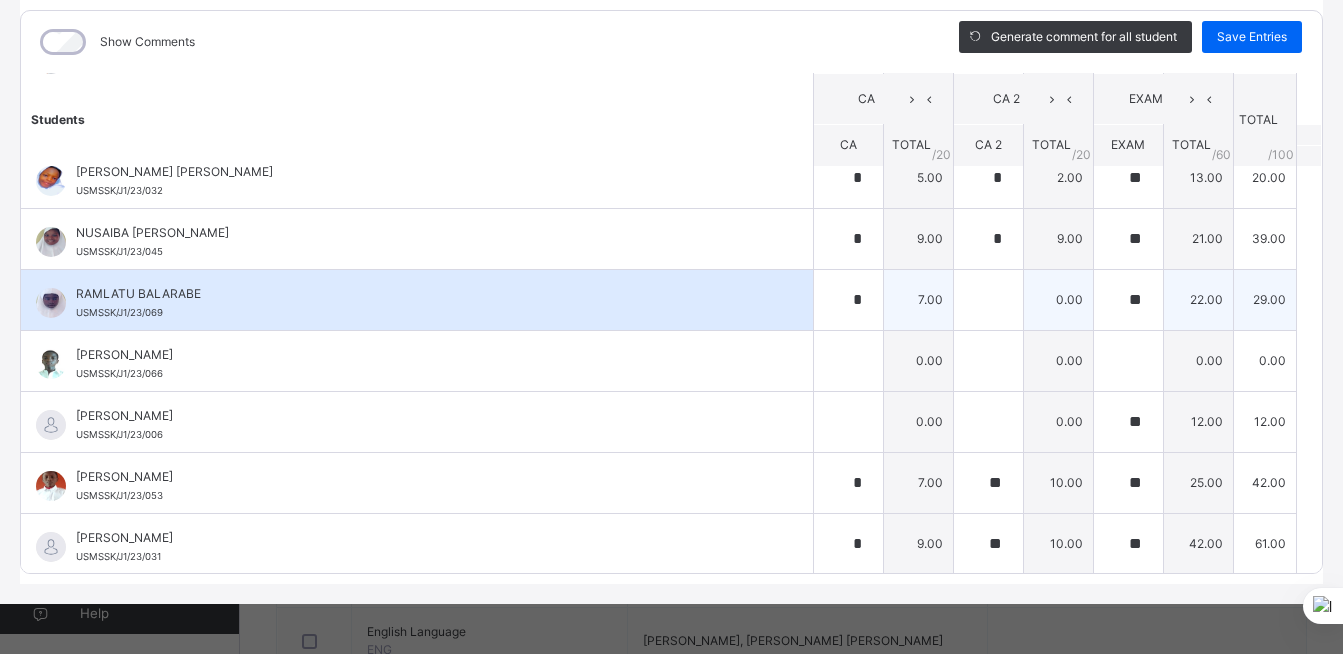 type on "*" 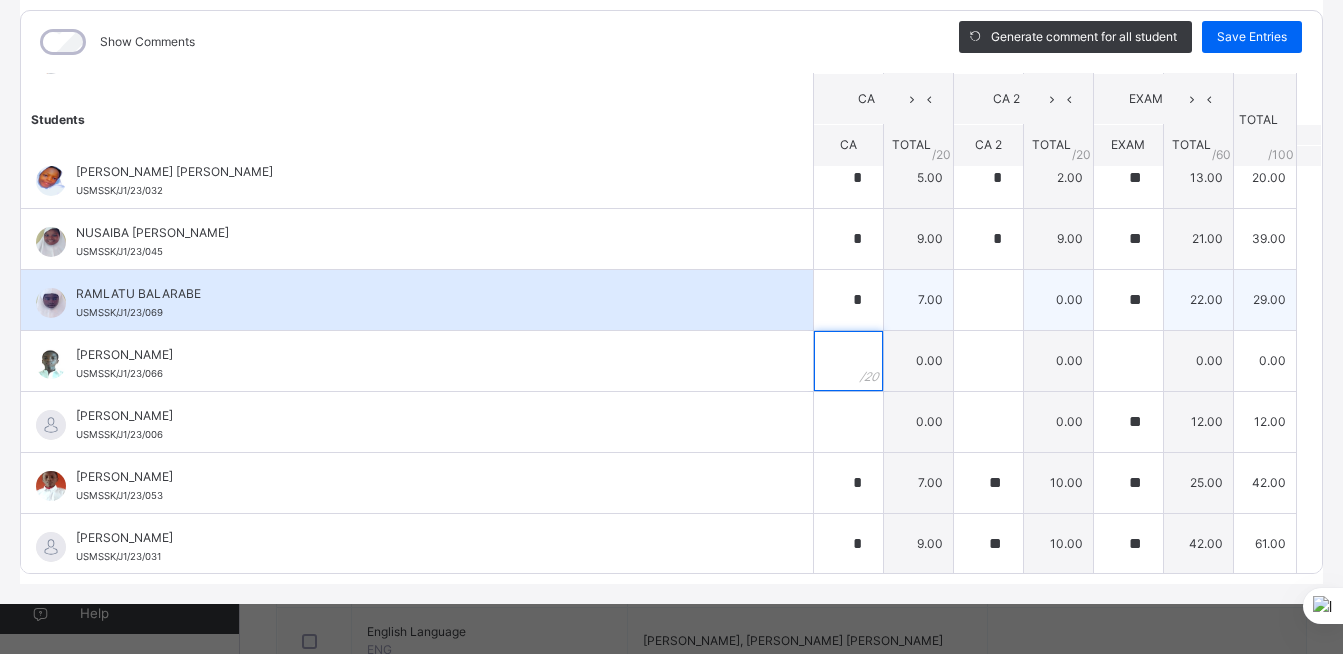 click at bounding box center [848, 361] 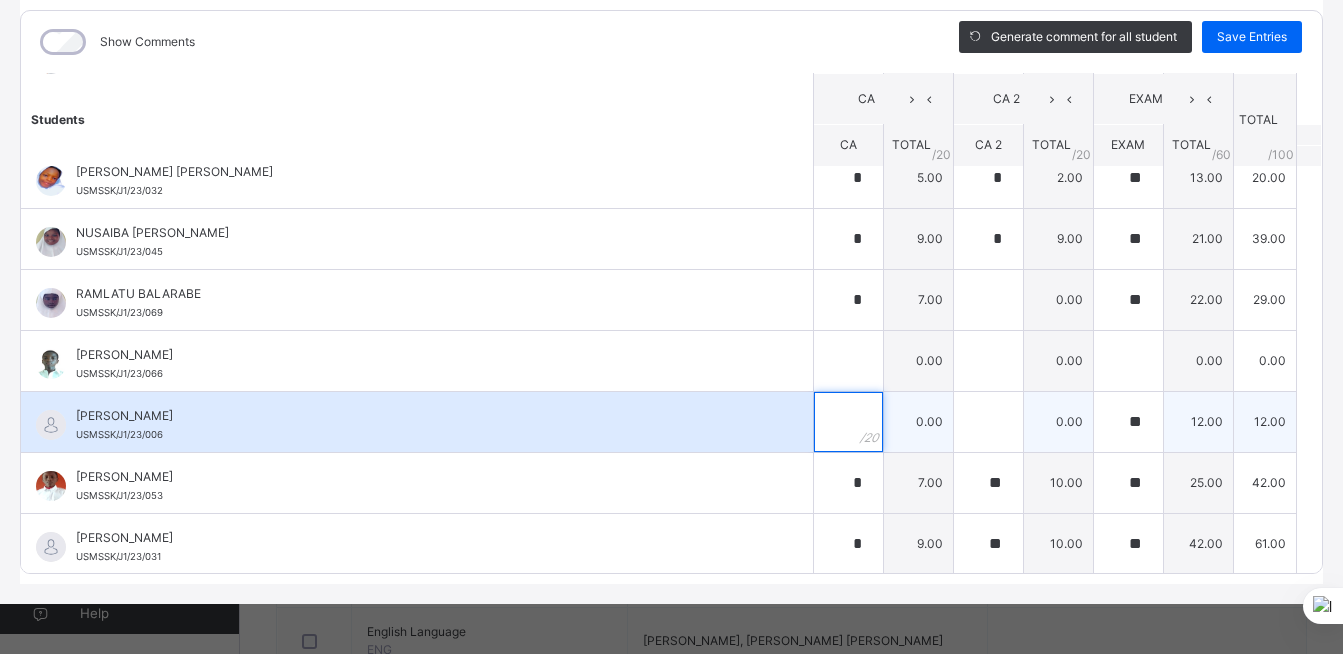 click at bounding box center (848, 422) 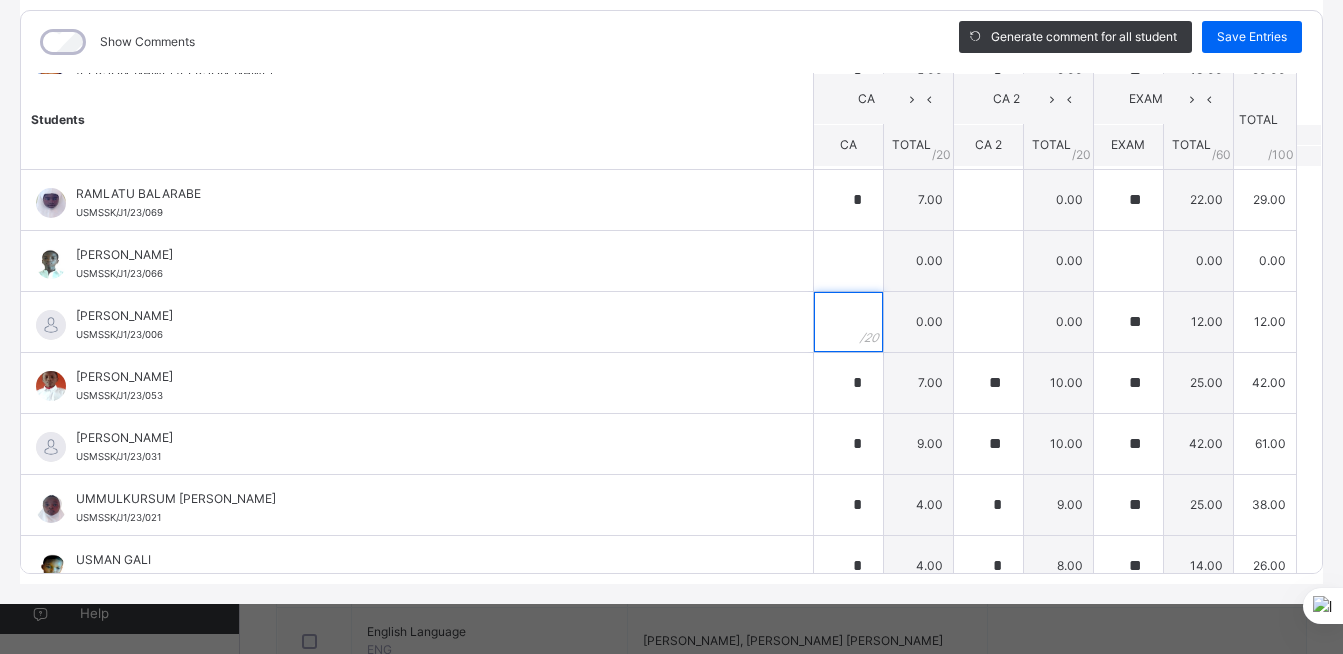 scroll, scrollTop: 1200, scrollLeft: 0, axis: vertical 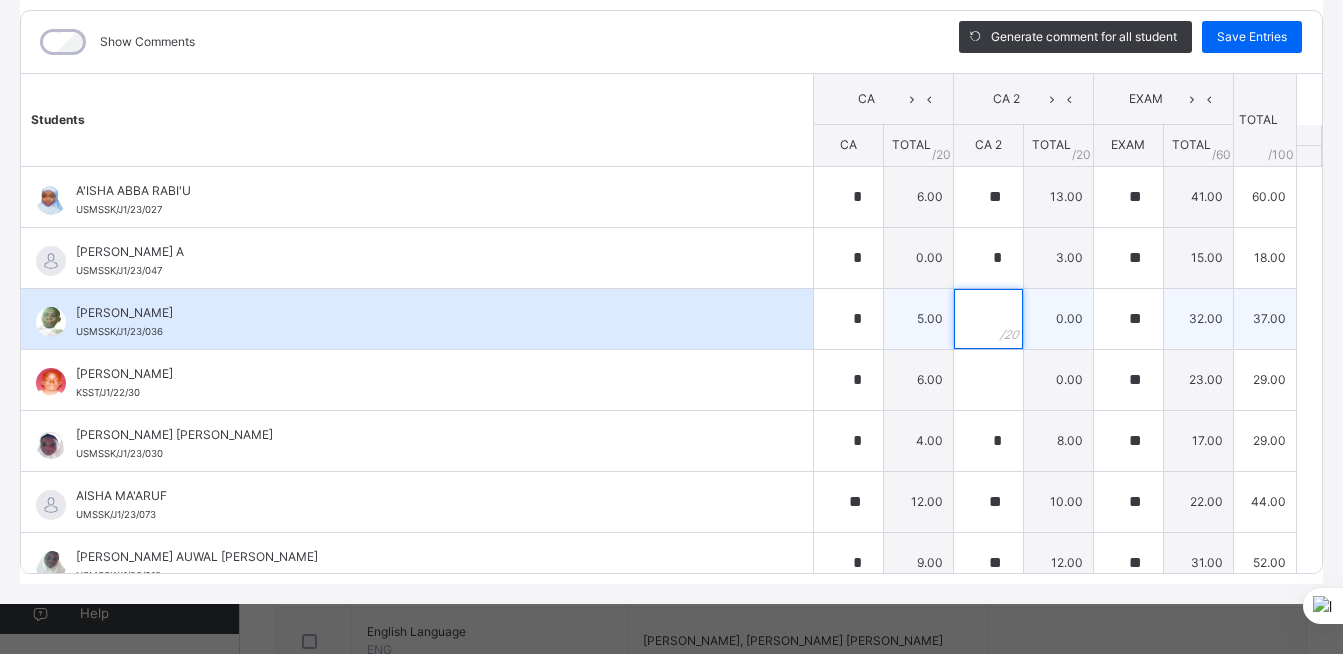click at bounding box center [988, 319] 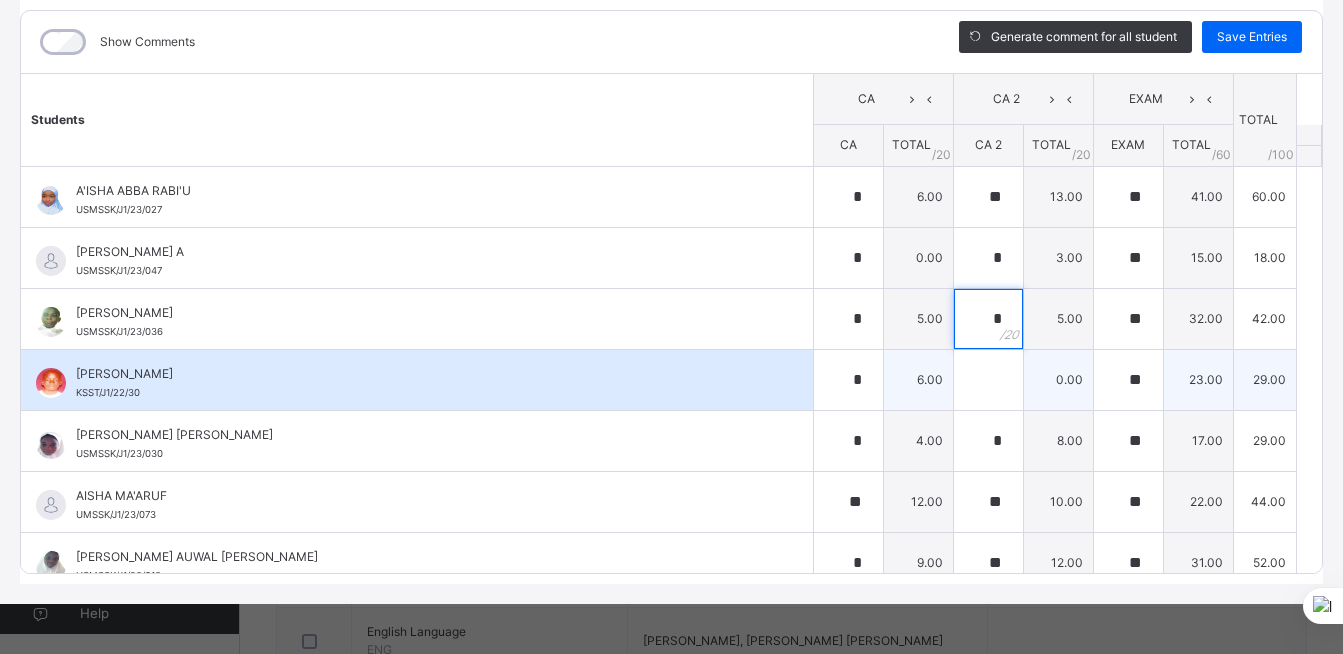 type on "*" 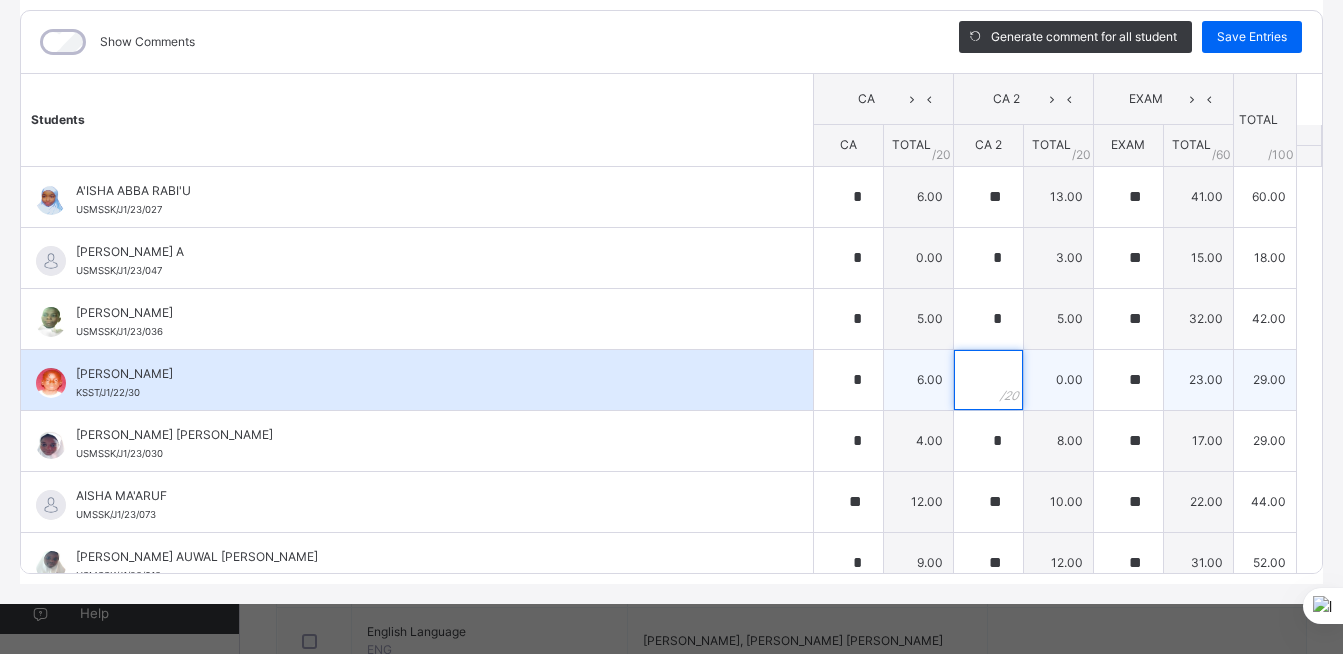 click at bounding box center (988, 380) 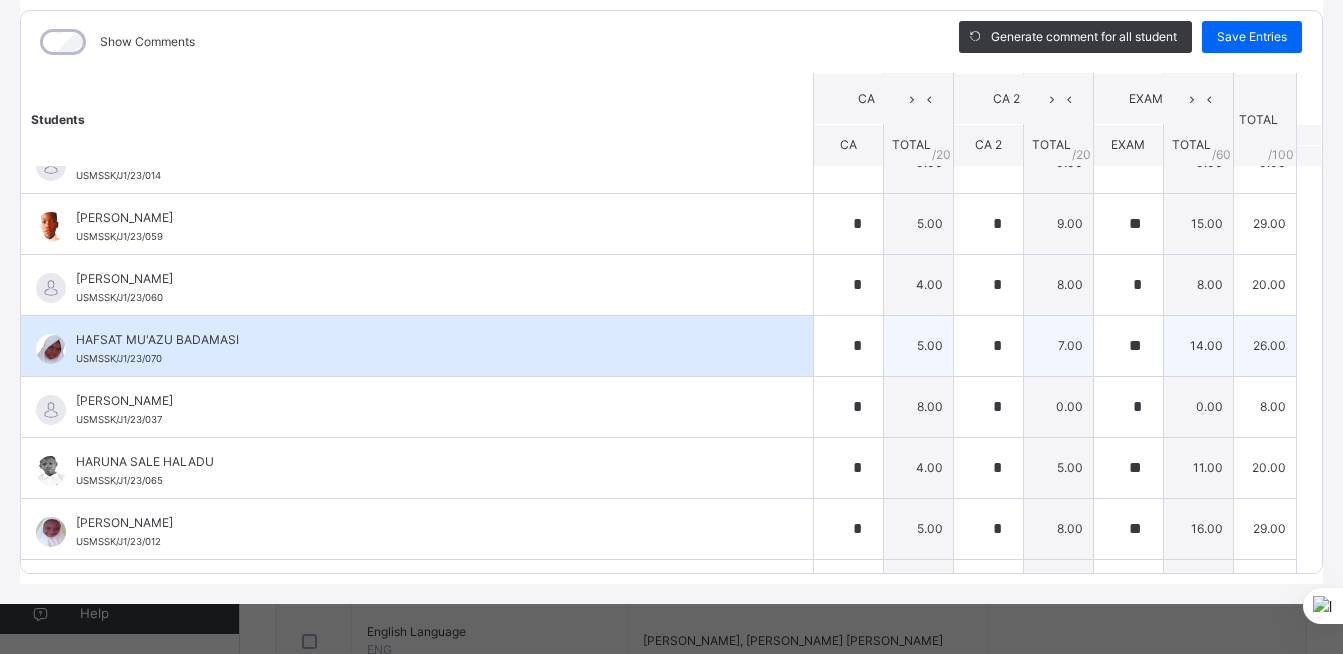 scroll, scrollTop: 700, scrollLeft: 0, axis: vertical 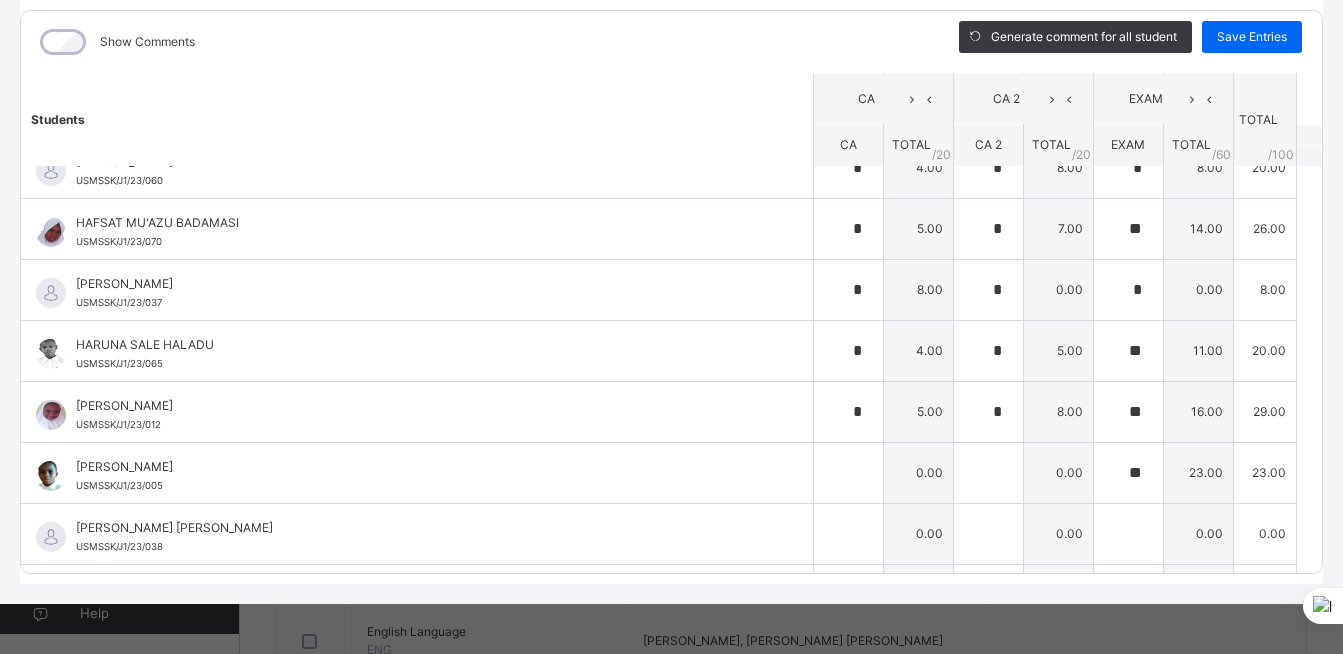 type on "*" 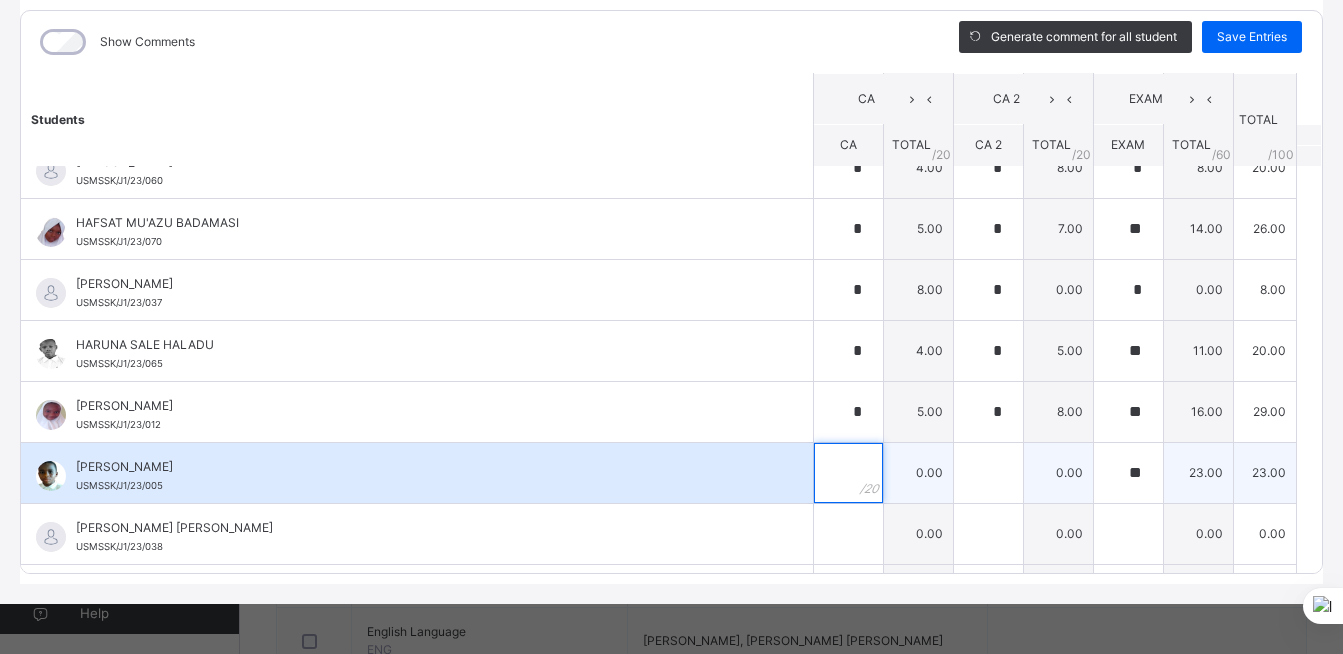 click at bounding box center [848, 473] 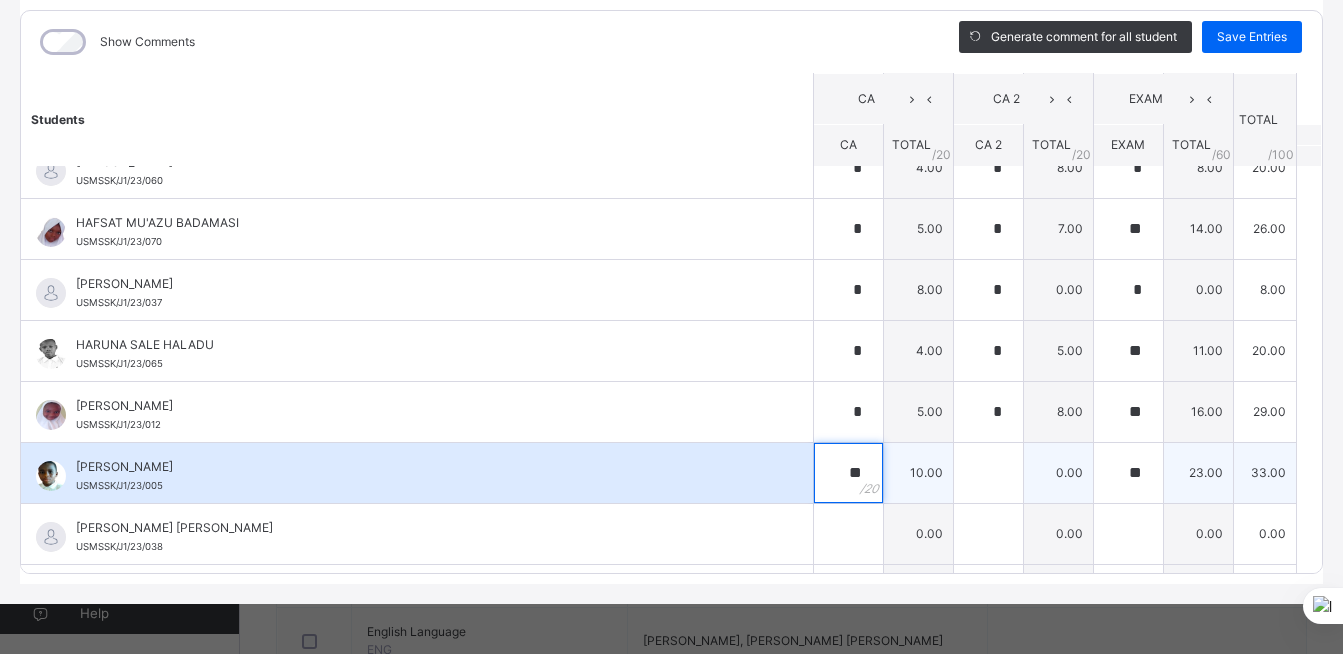 type on "**" 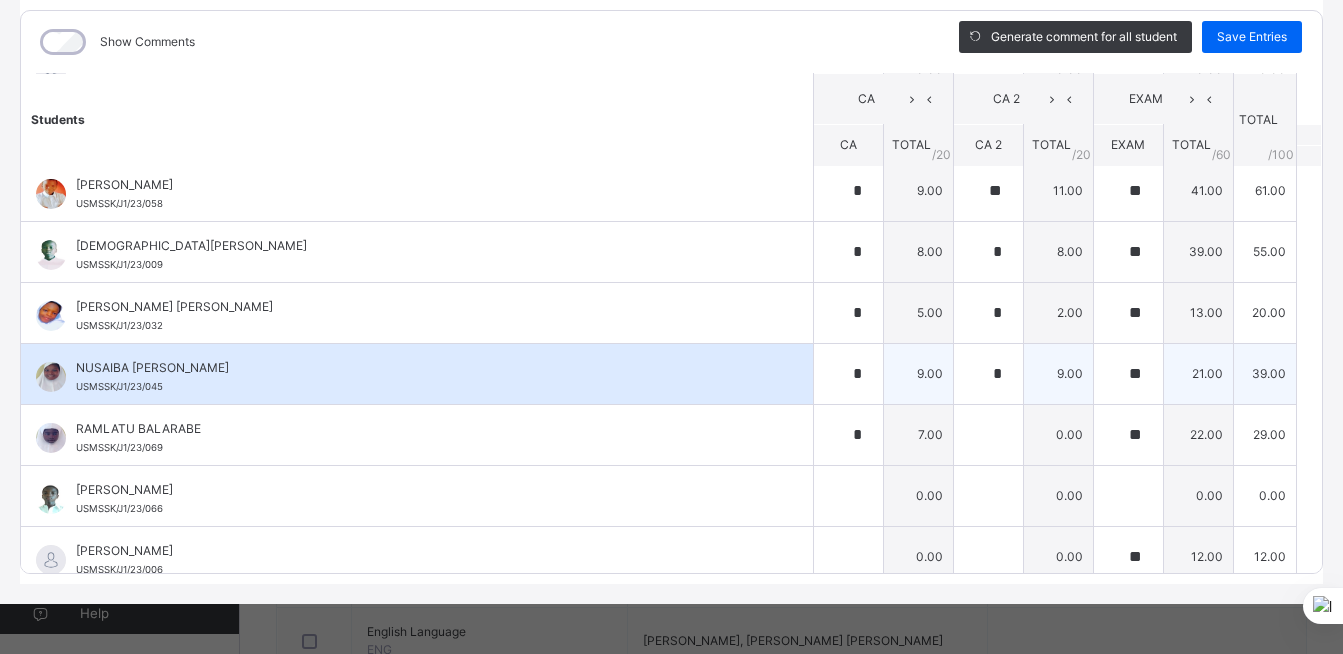 scroll, scrollTop: 1200, scrollLeft: 0, axis: vertical 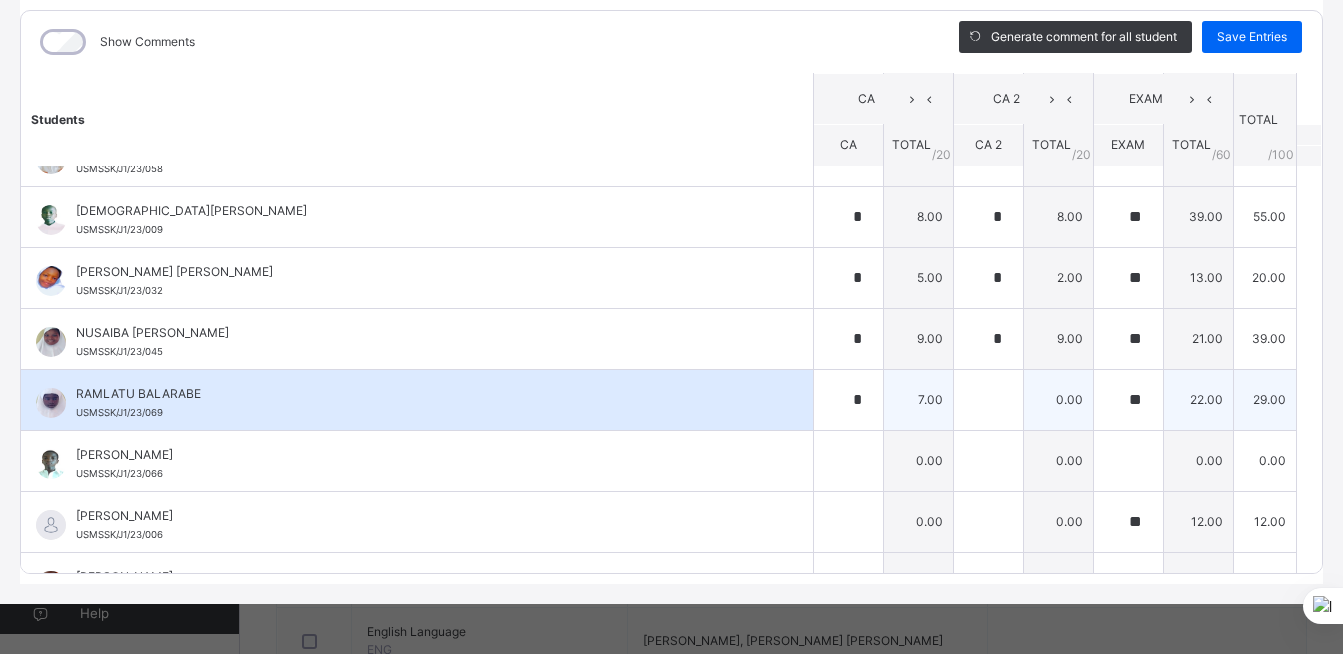 type on "**" 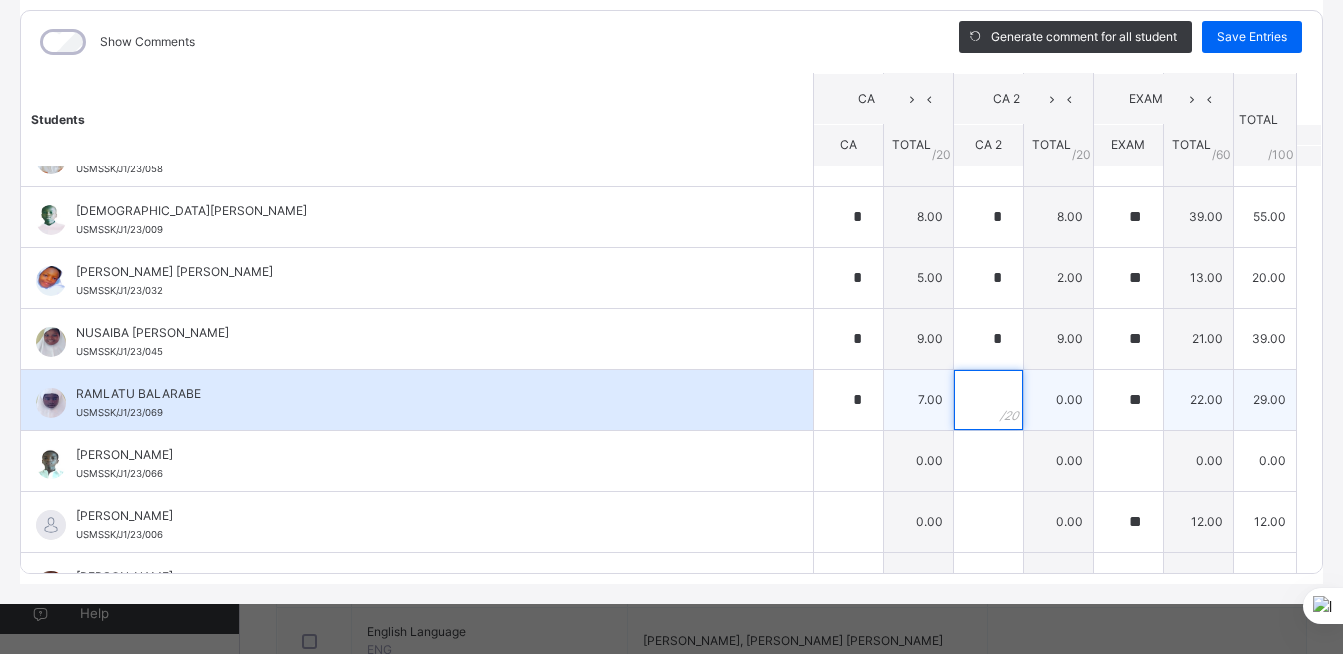 drag, startPoint x: 943, startPoint y: 403, endPoint x: 930, endPoint y: 400, distance: 13.341664 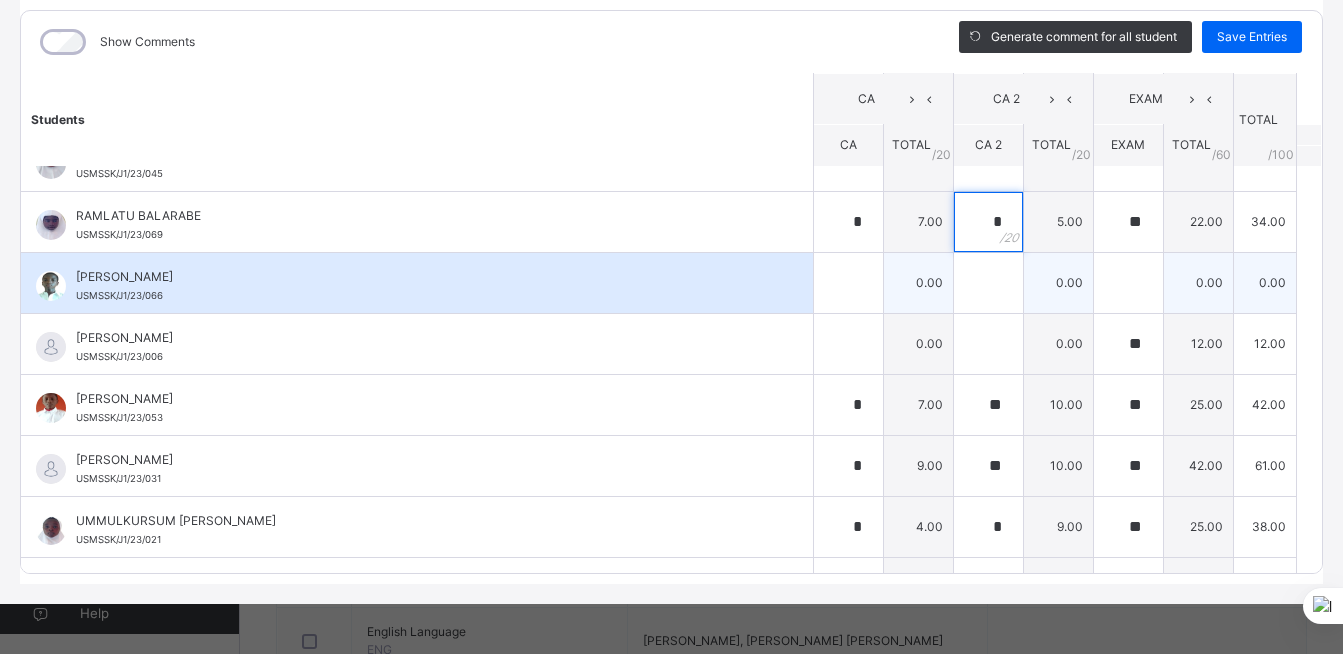 scroll, scrollTop: 1485, scrollLeft: 0, axis: vertical 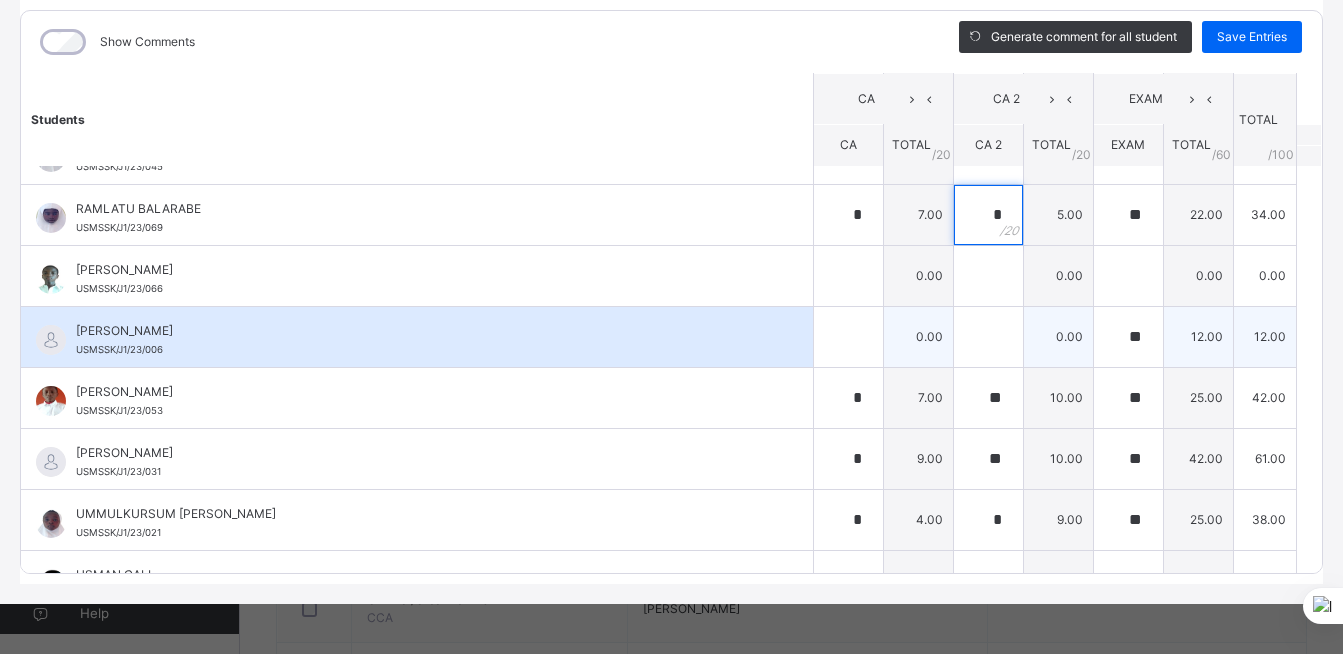 type on "*" 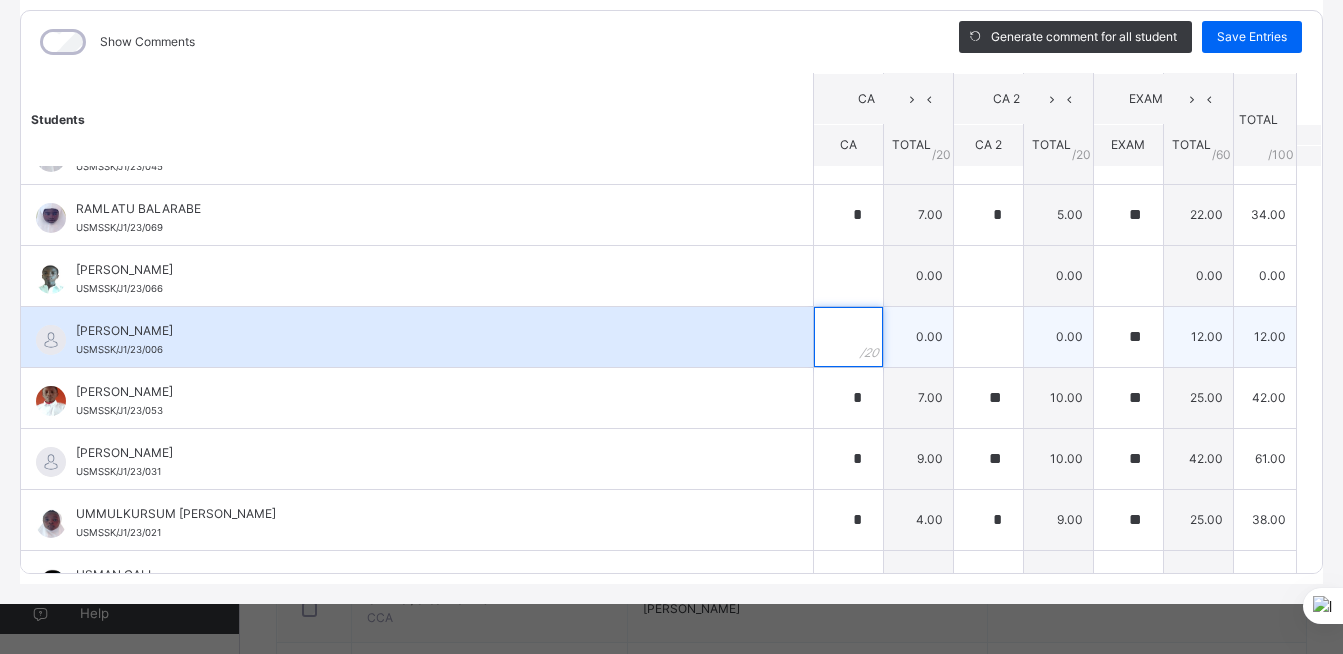 click at bounding box center (848, 337) 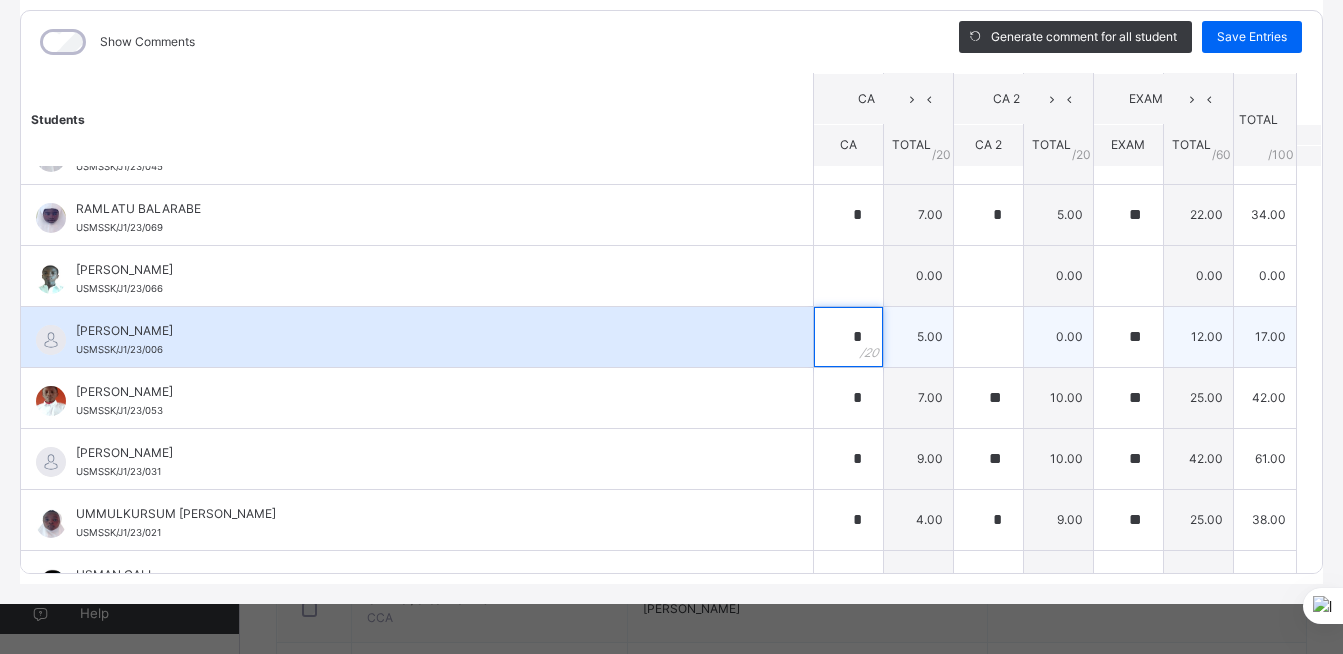 type on "*" 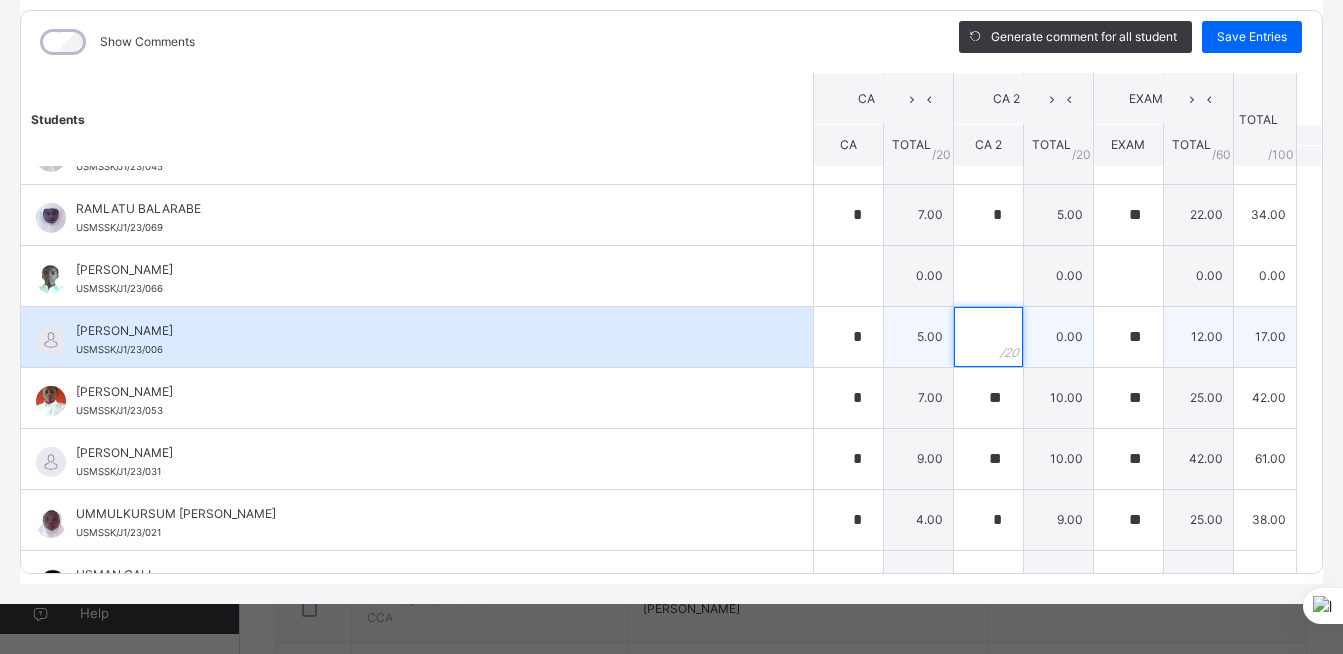 click at bounding box center (988, 337) 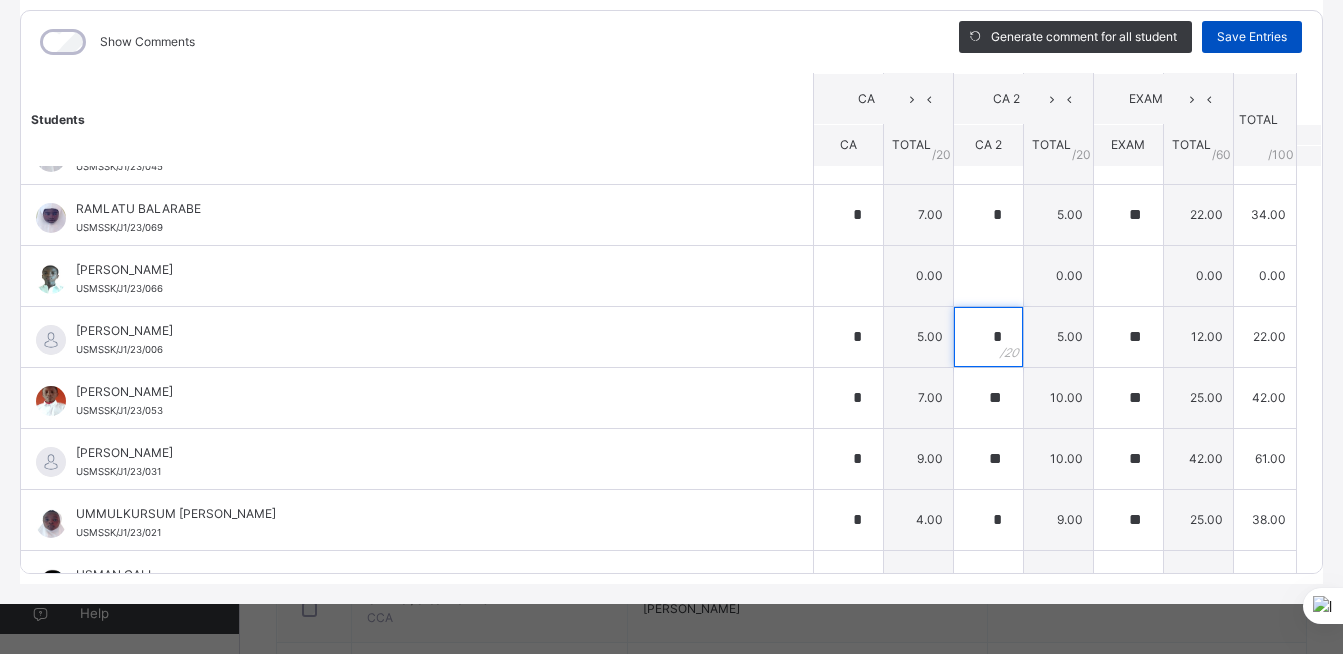 type on "*" 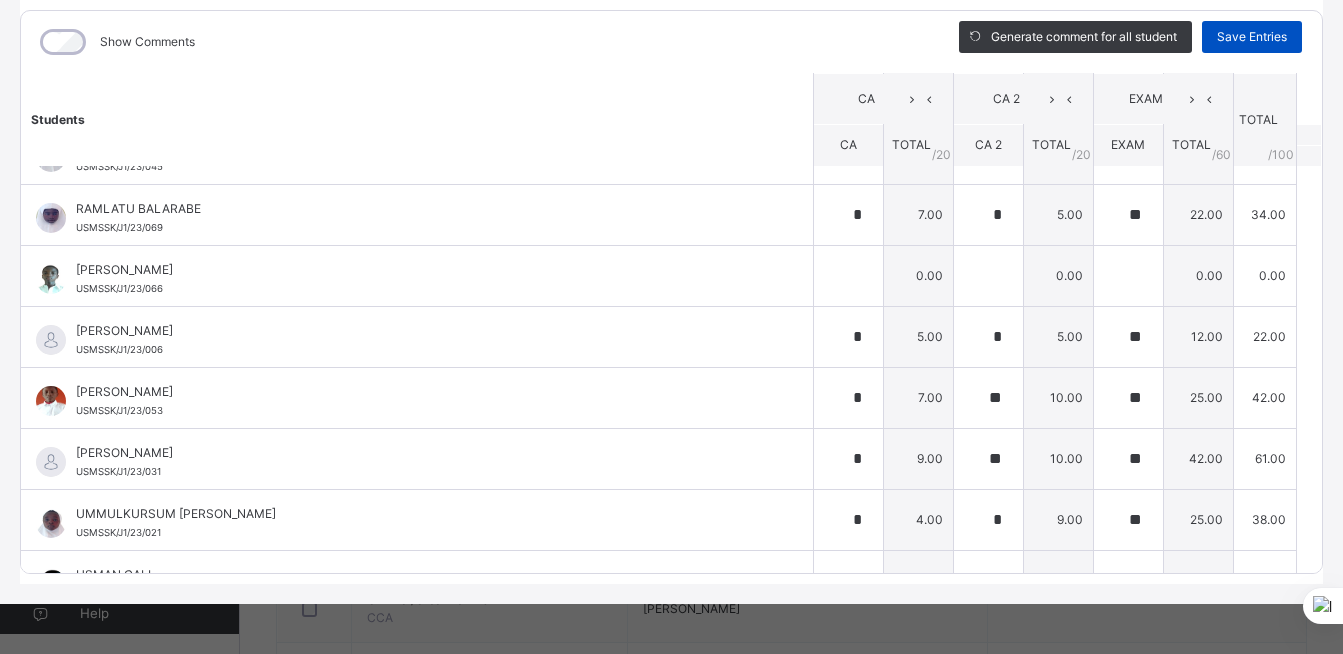 click on "Save Entries" at bounding box center [1252, 37] 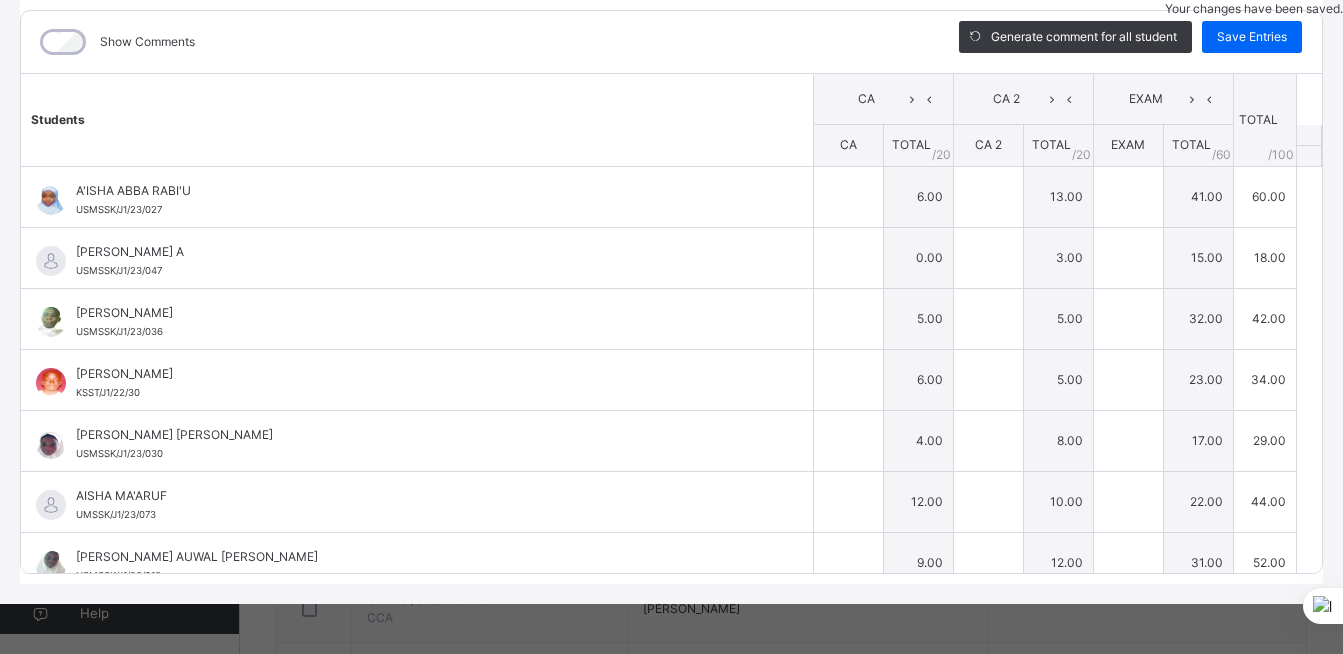 type on "*" 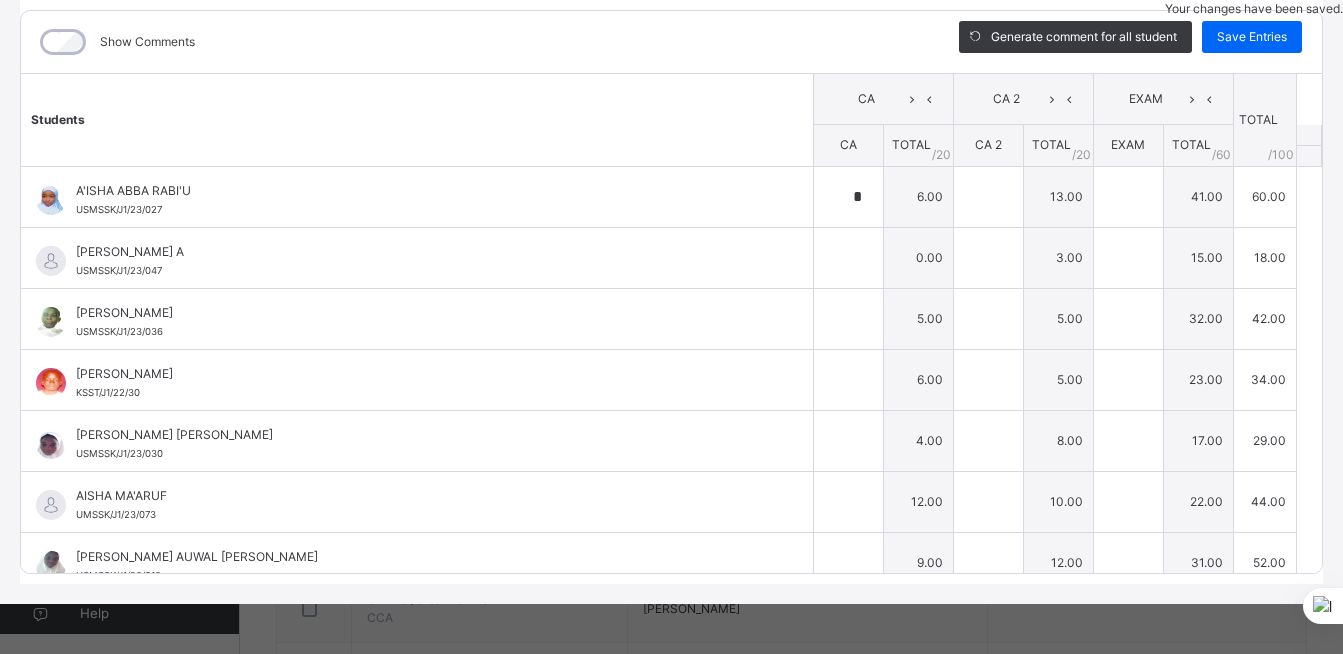 type on "**" 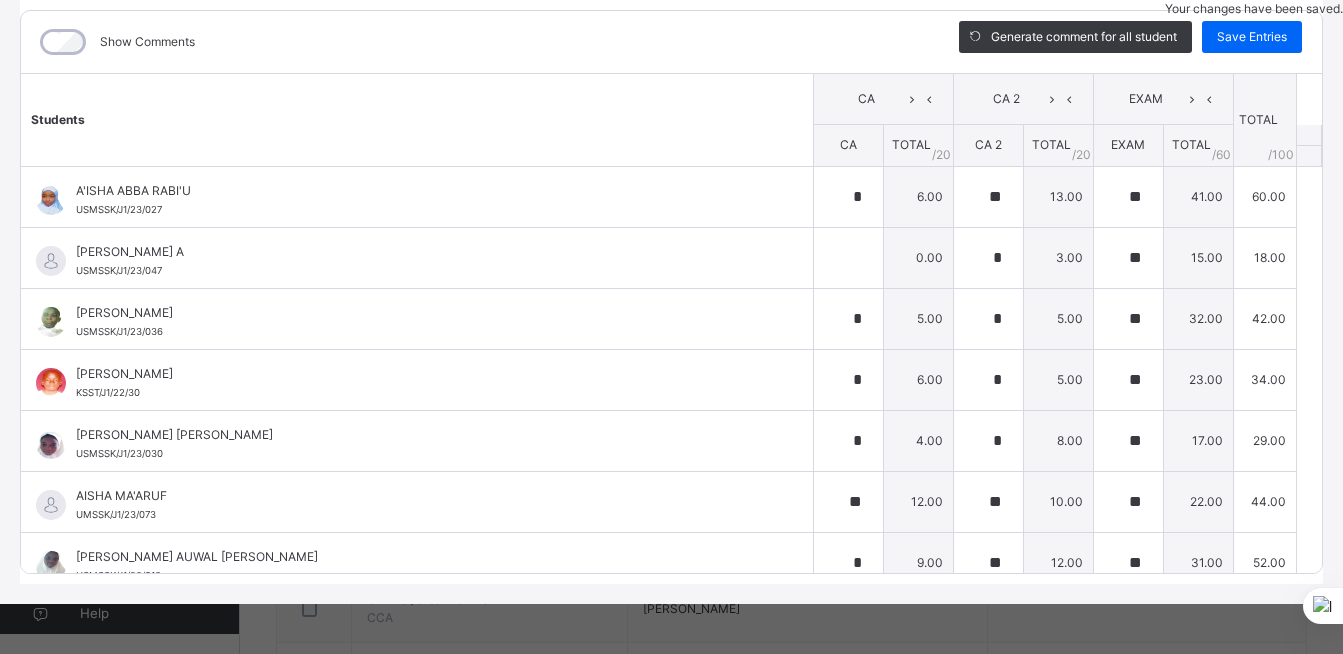 type on "**" 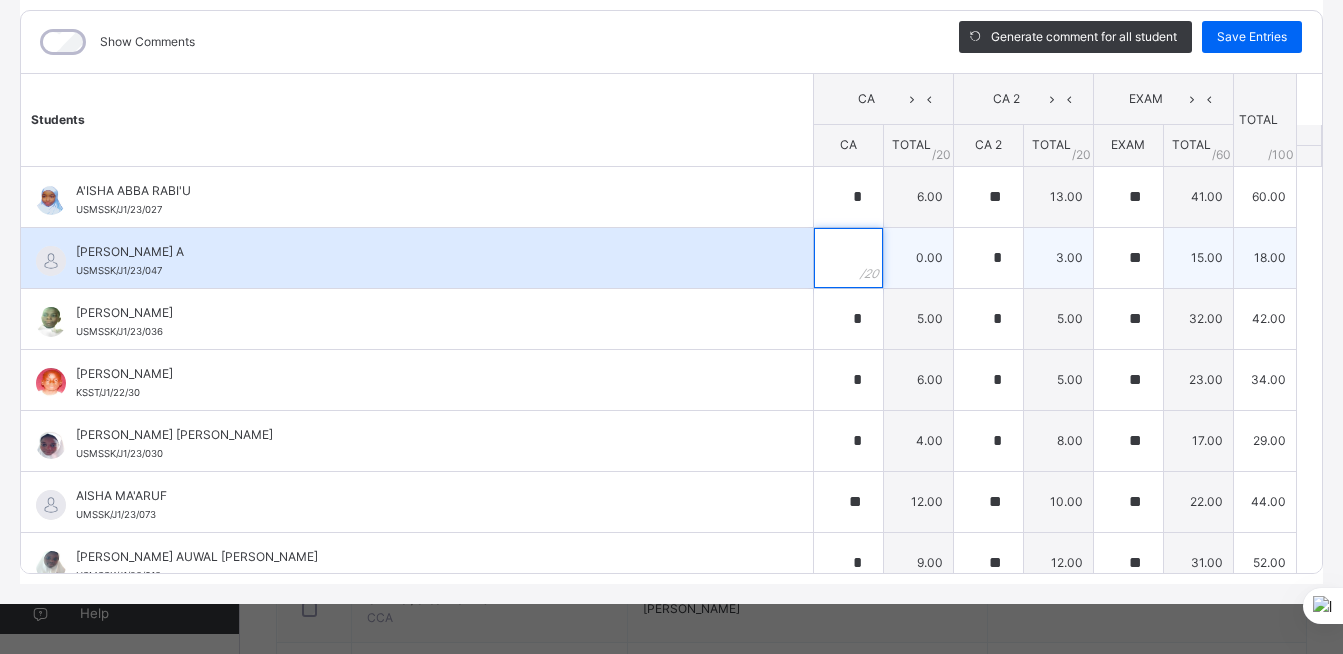 click at bounding box center (848, 258) 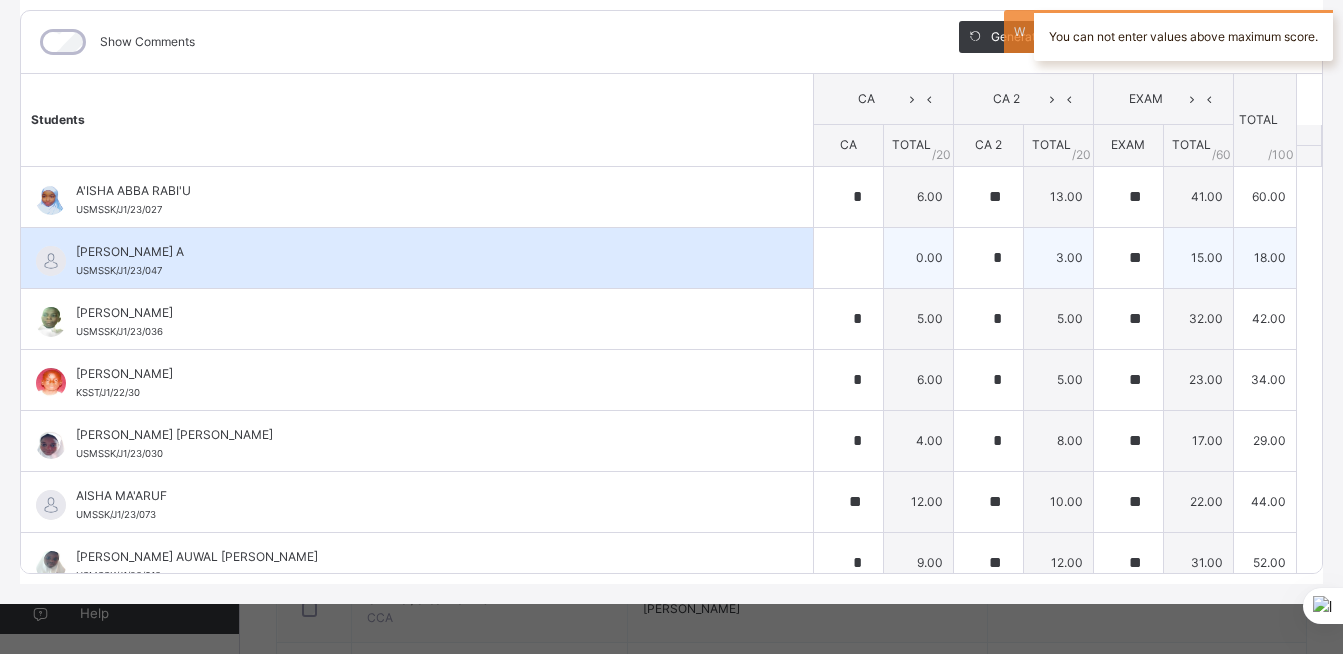 click at bounding box center (848, 258) 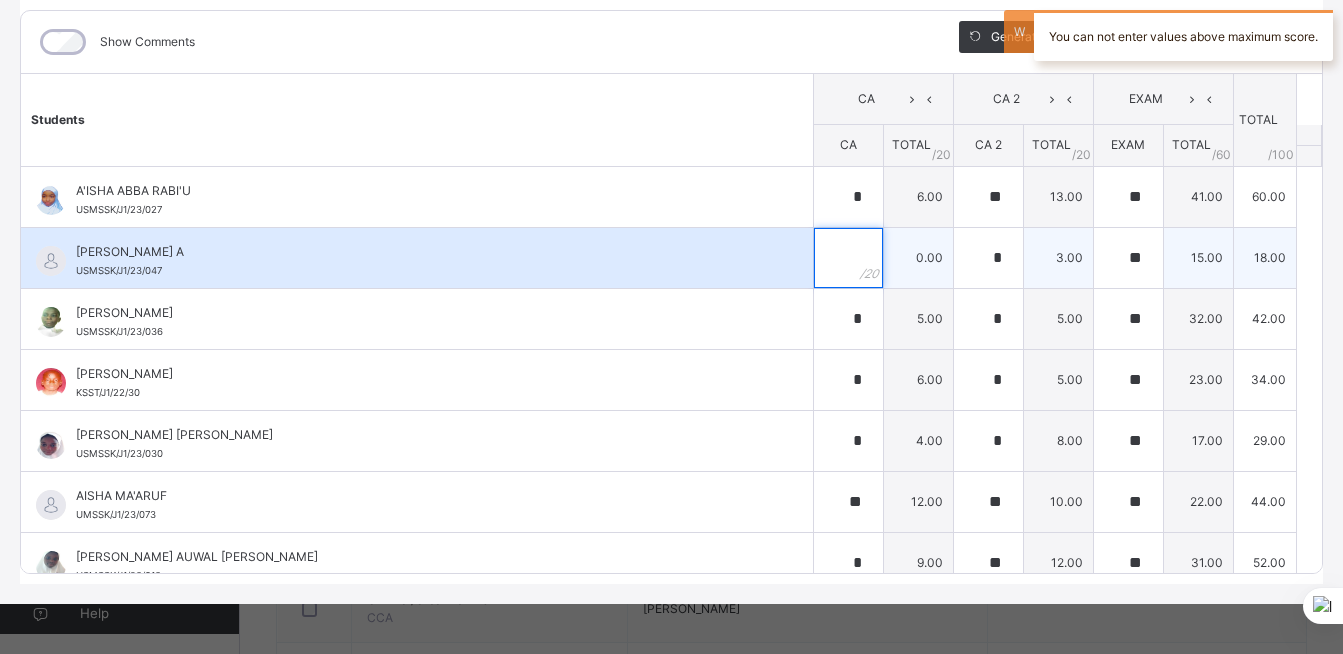 click at bounding box center [848, 258] 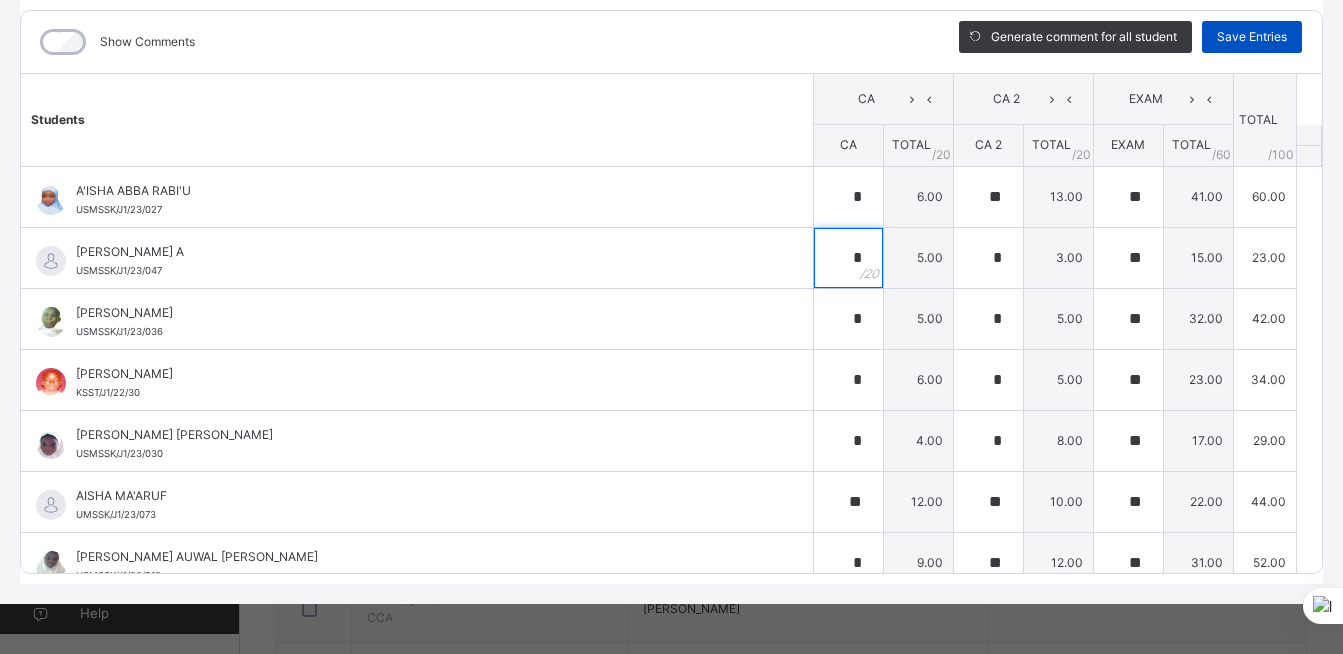 type on "*" 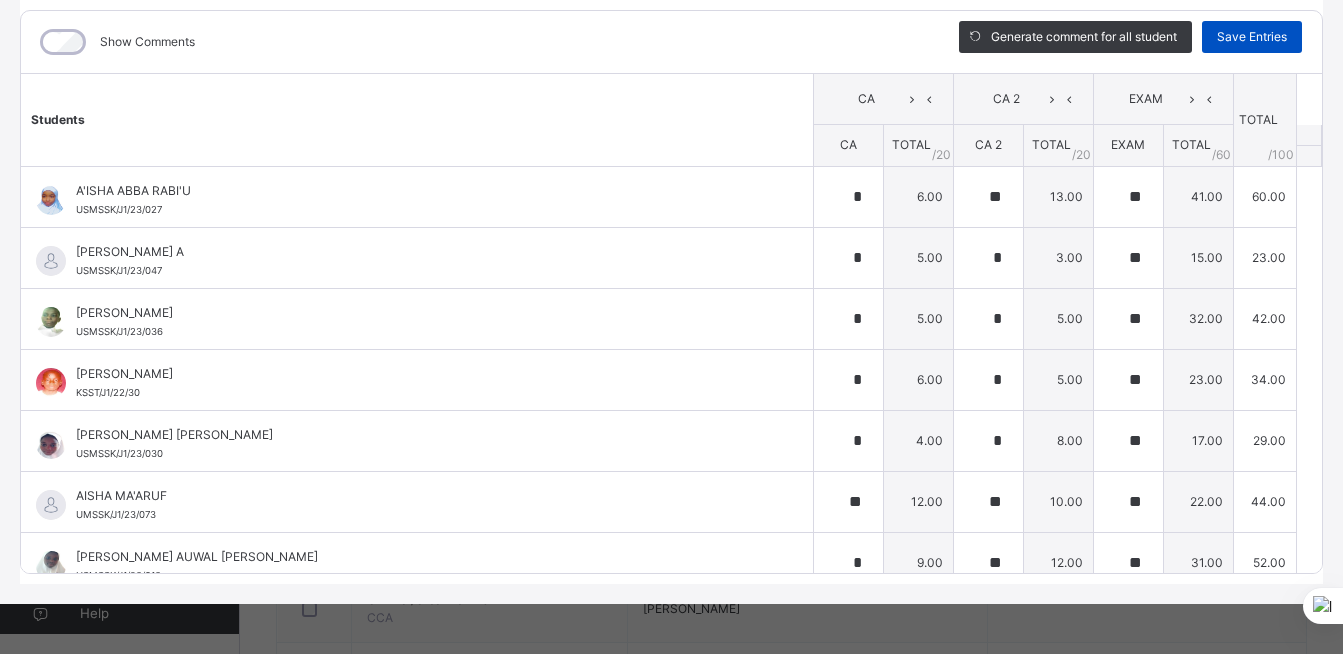 click on "Save Entries" at bounding box center [1252, 37] 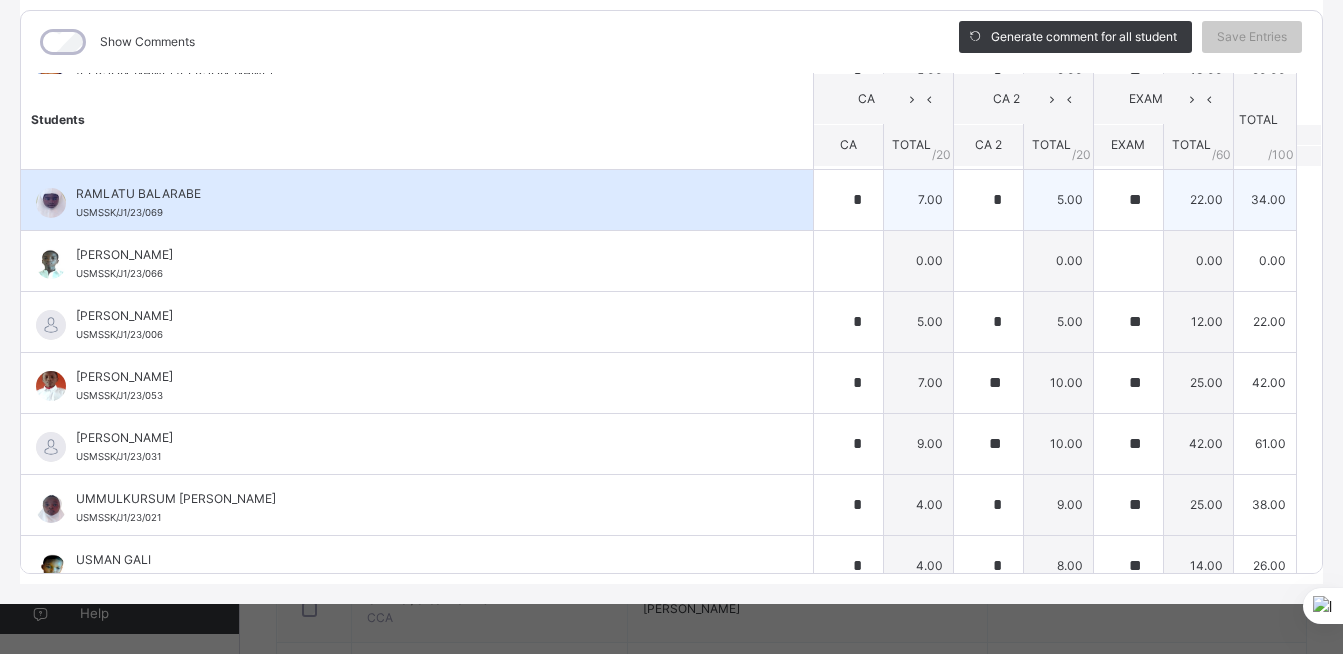 scroll, scrollTop: 1485, scrollLeft: 0, axis: vertical 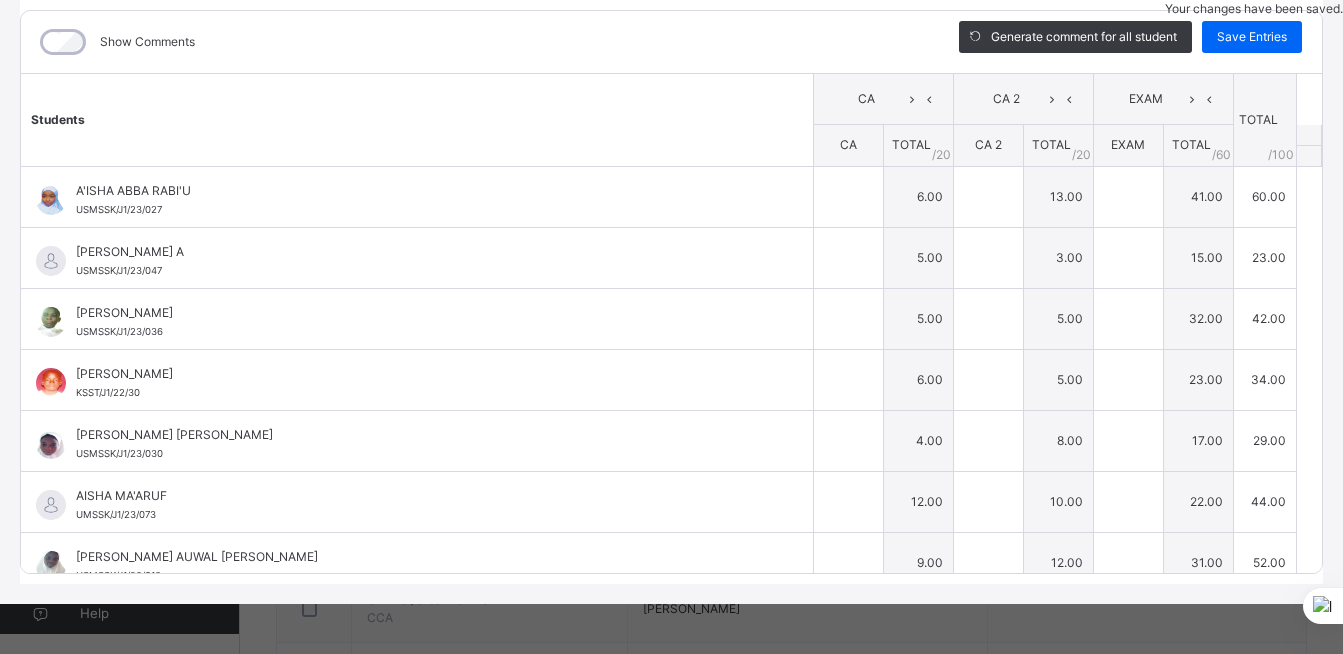 type on "*" 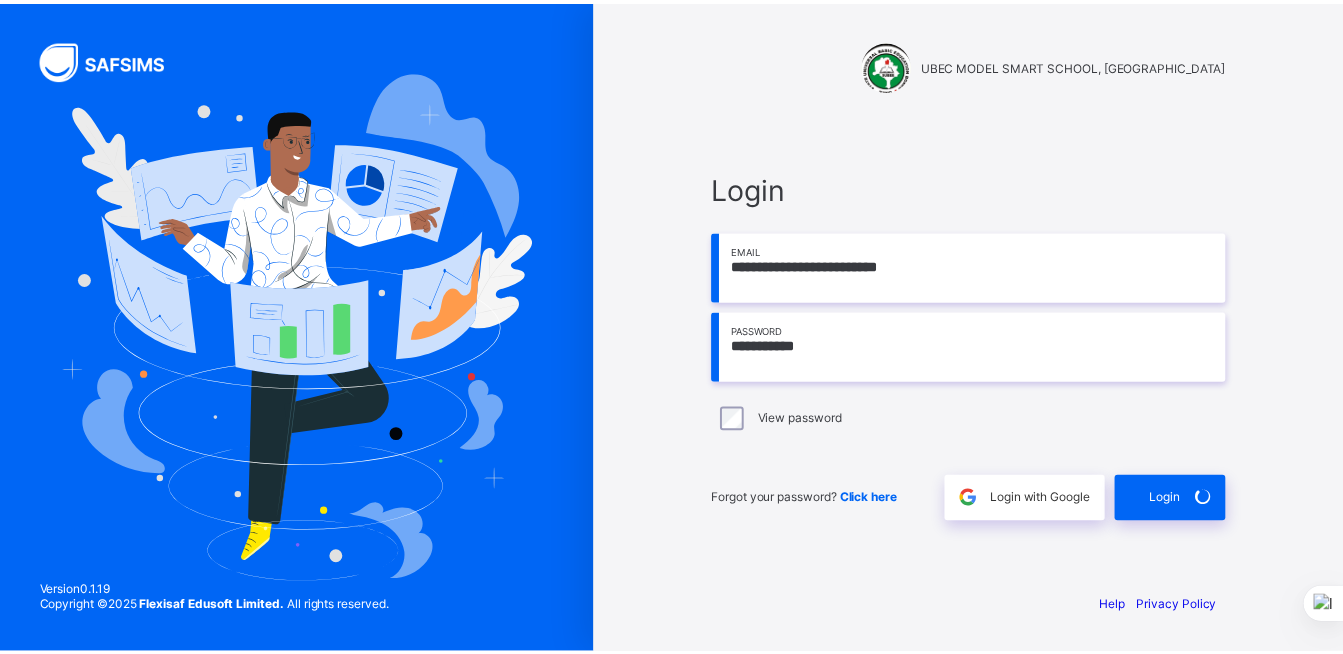 scroll, scrollTop: 0, scrollLeft: 0, axis: both 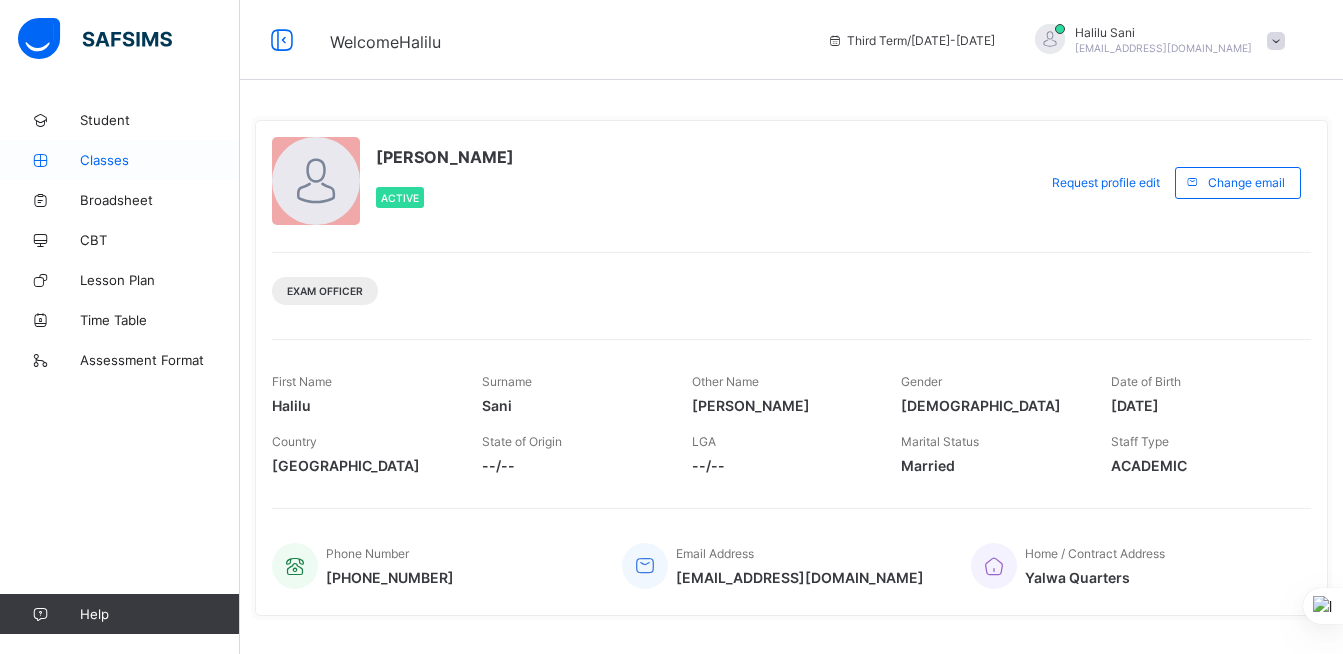 click on "Classes" at bounding box center (160, 160) 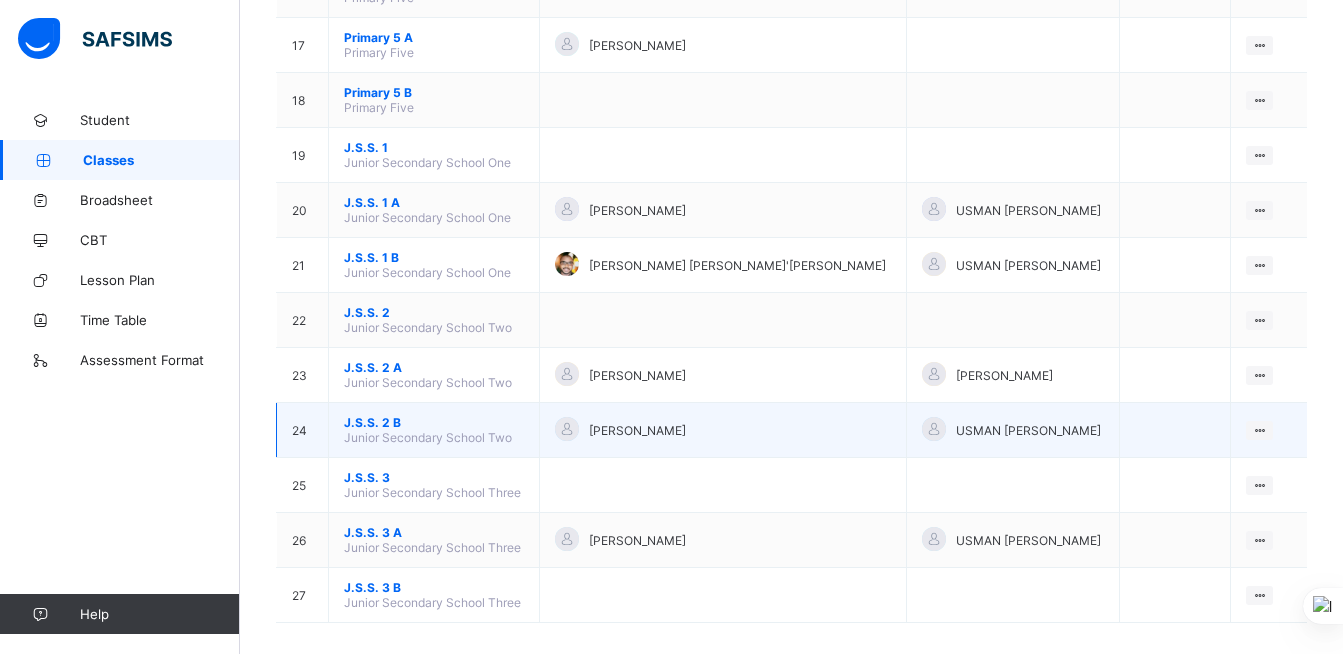 scroll, scrollTop: 1100, scrollLeft: 0, axis: vertical 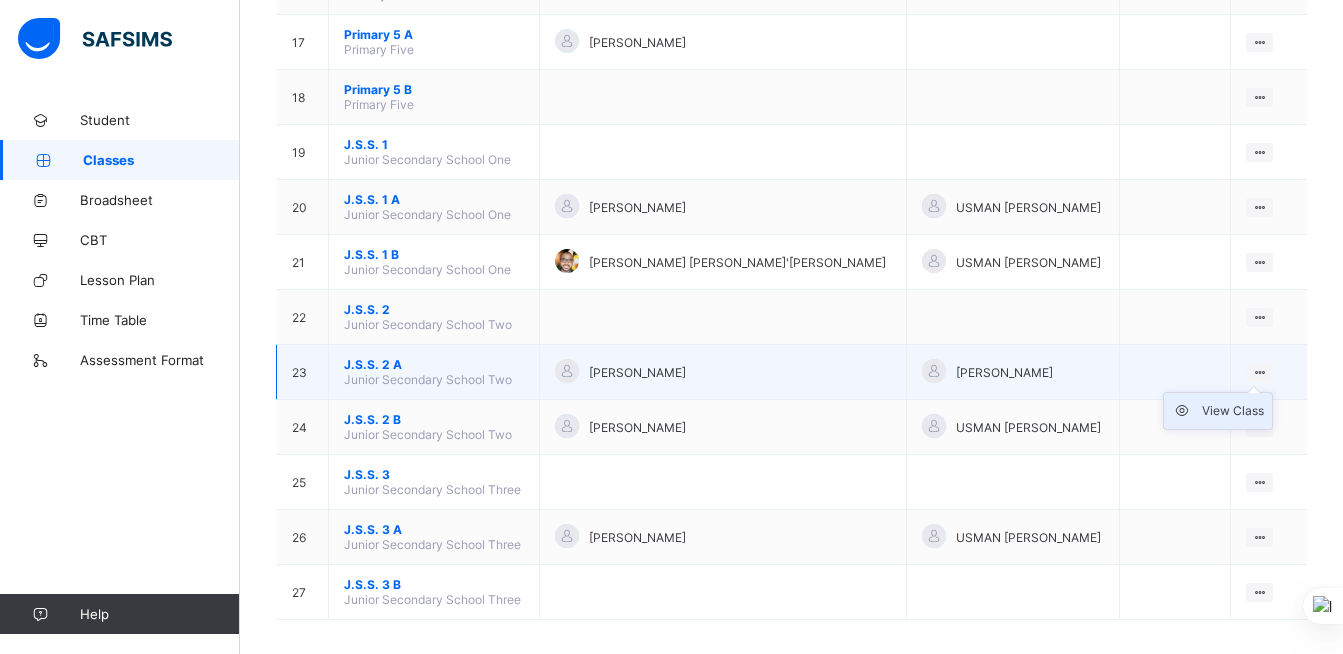 click on "View Class" at bounding box center (1233, 411) 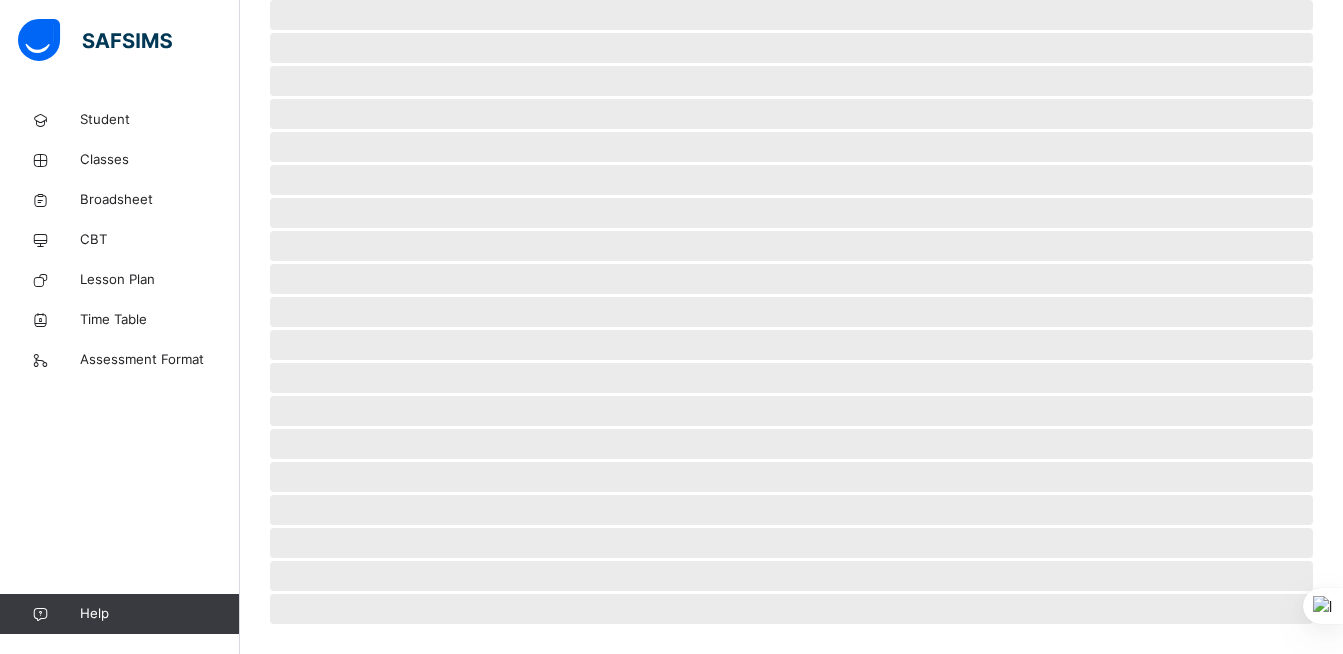scroll, scrollTop: 0, scrollLeft: 0, axis: both 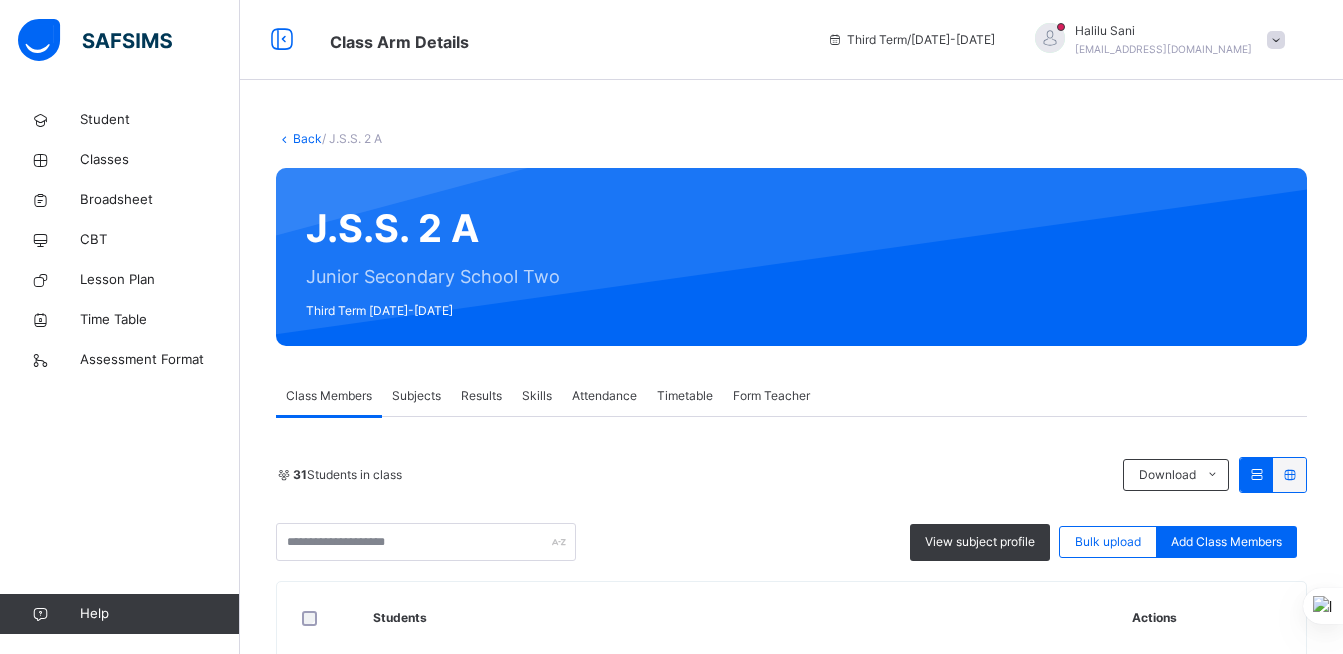 click on "Subjects" at bounding box center [416, 396] 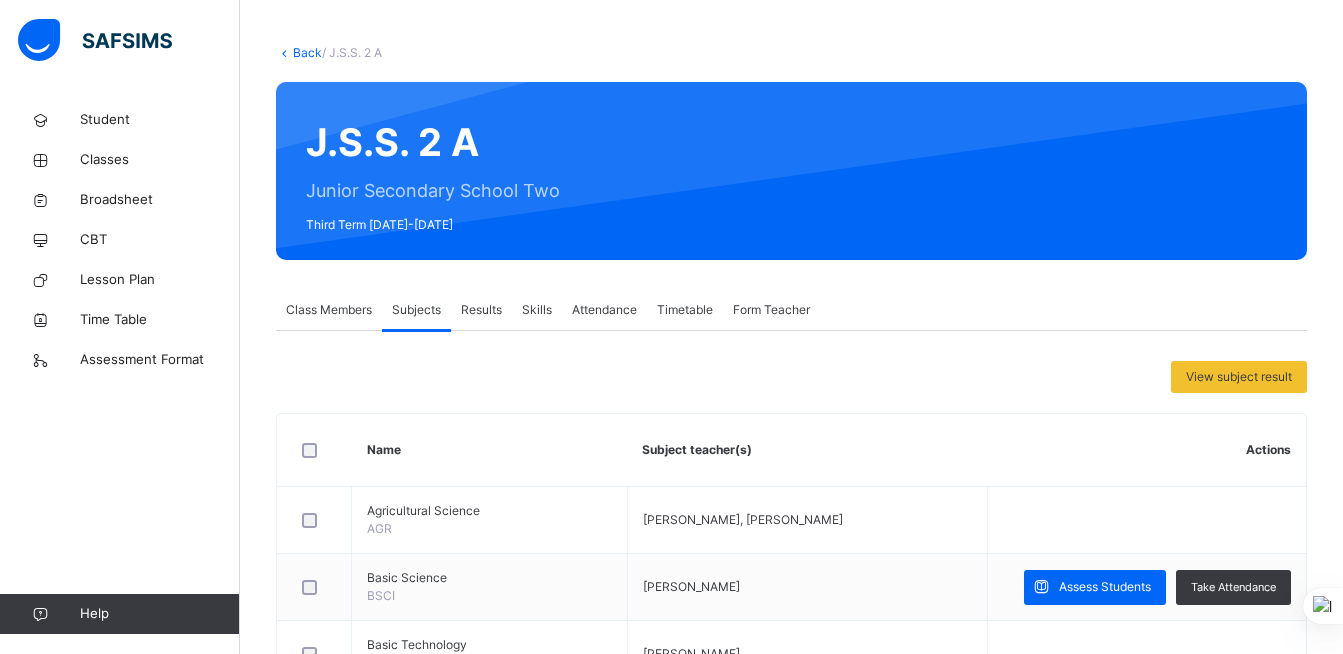 scroll, scrollTop: 300, scrollLeft: 0, axis: vertical 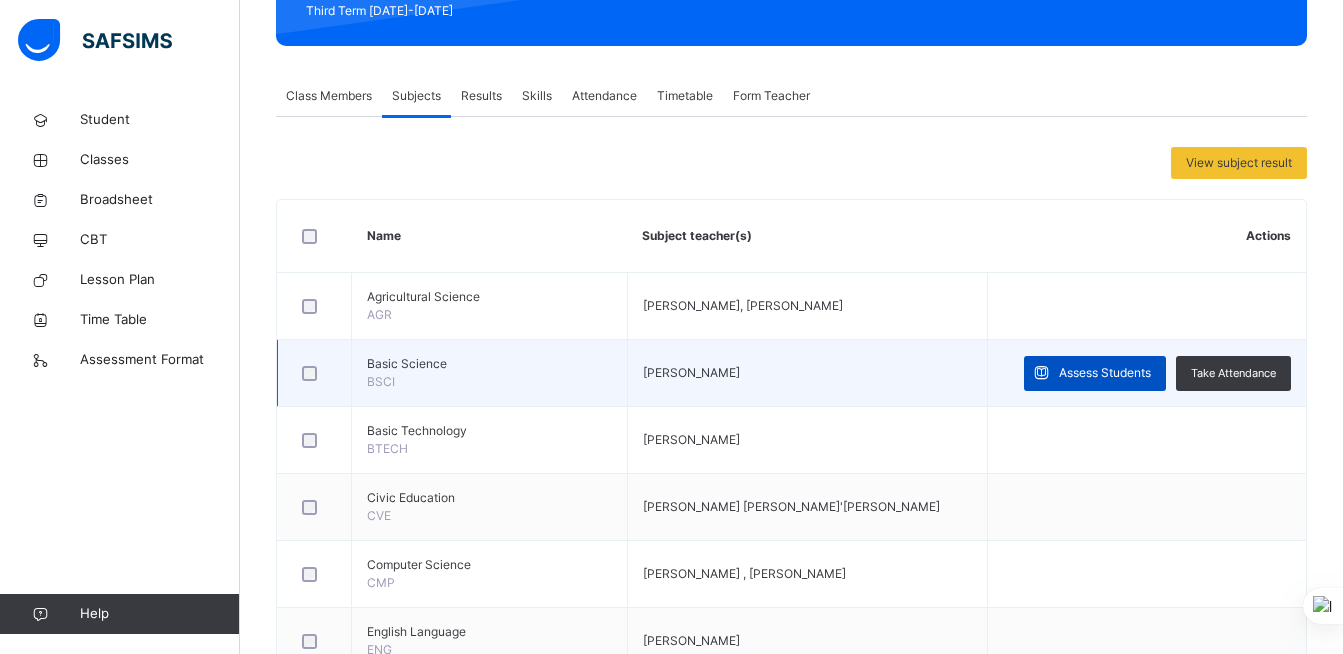 click on "Assess Students" at bounding box center [1105, 373] 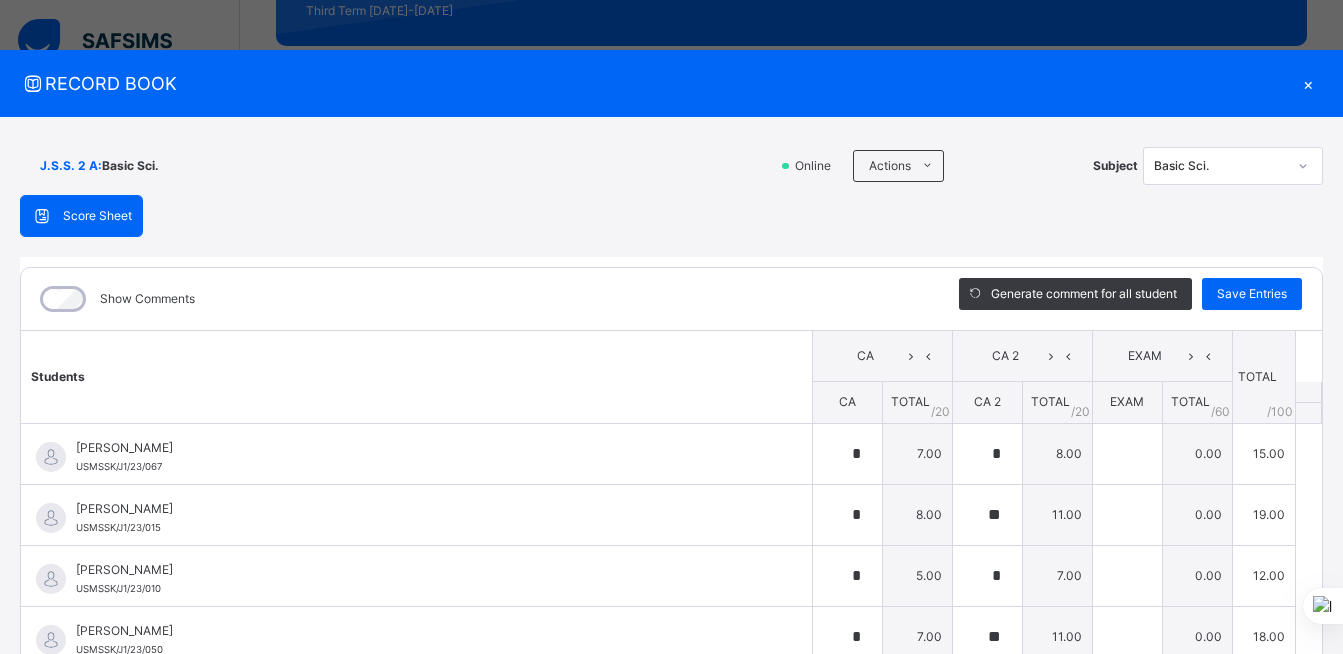 type on "*" 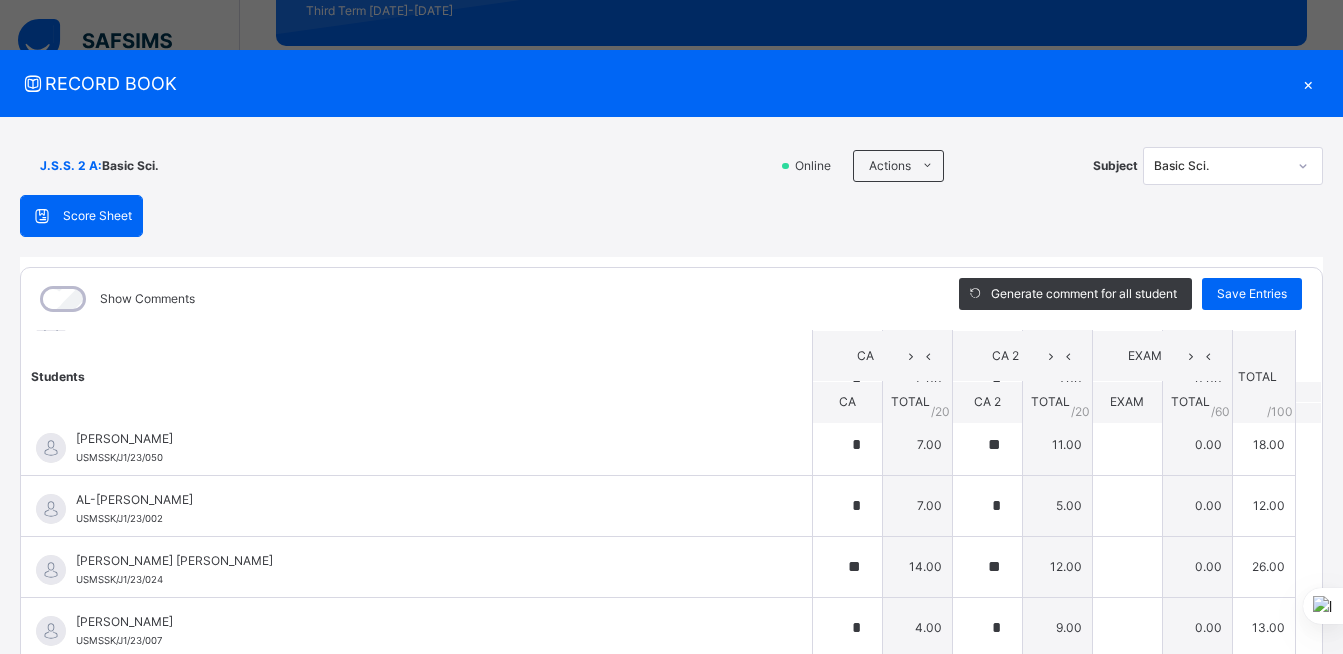 scroll, scrollTop: 0, scrollLeft: 0, axis: both 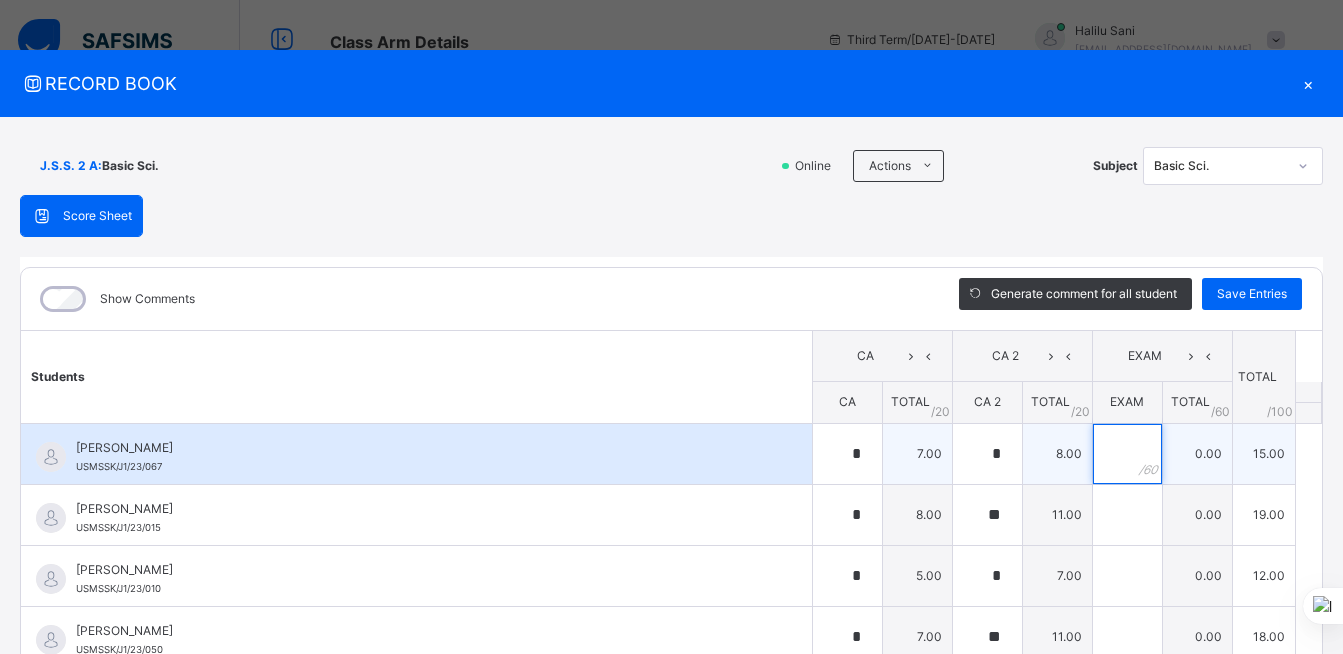click at bounding box center (1127, 454) 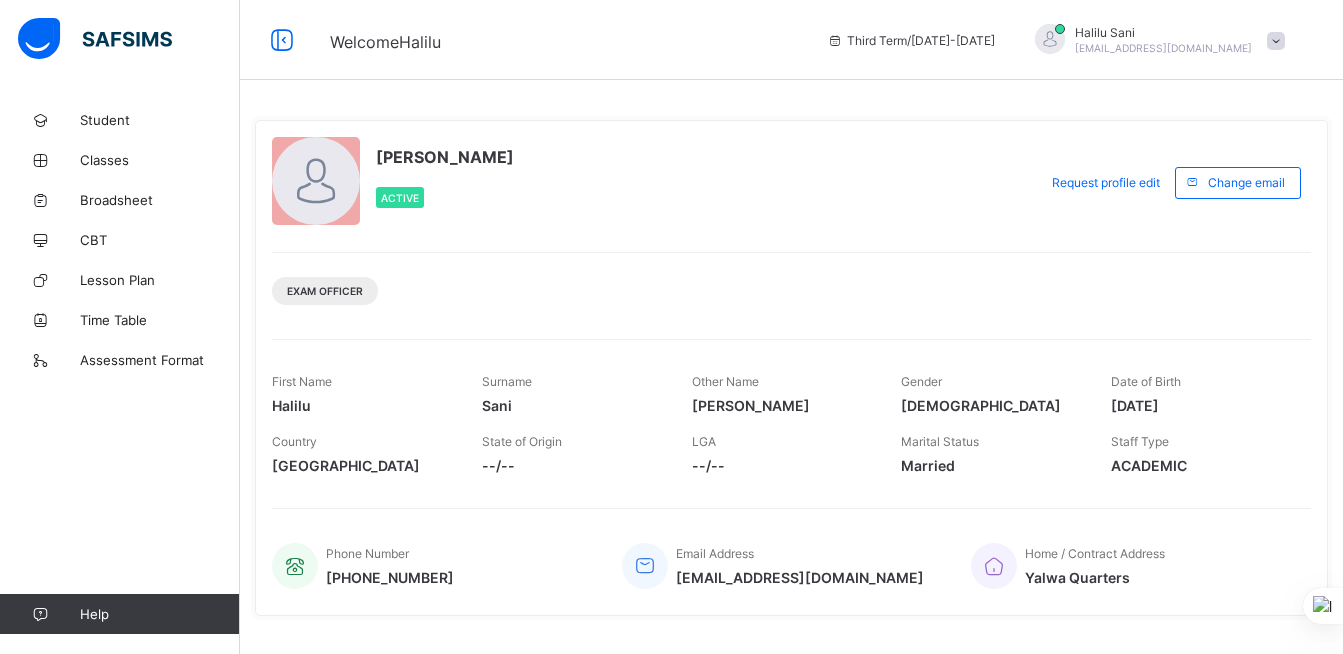 scroll, scrollTop: 0, scrollLeft: 0, axis: both 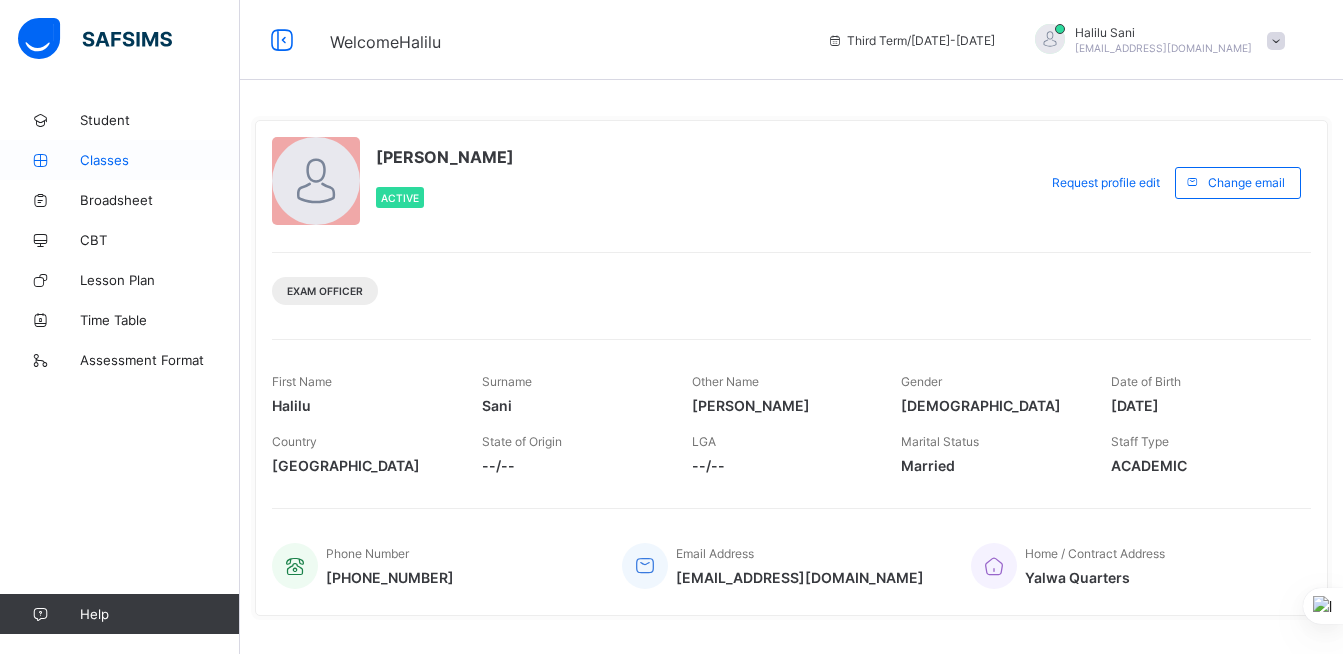 click on "Classes" at bounding box center (160, 160) 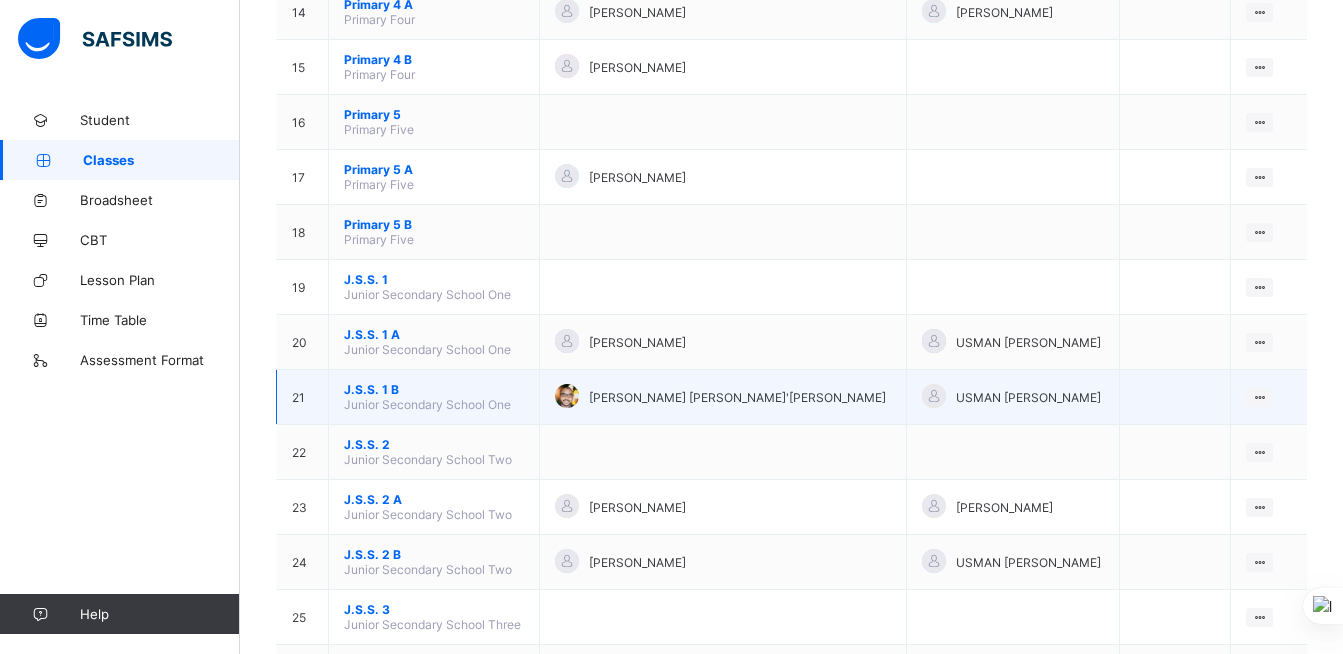 scroll, scrollTop: 1000, scrollLeft: 0, axis: vertical 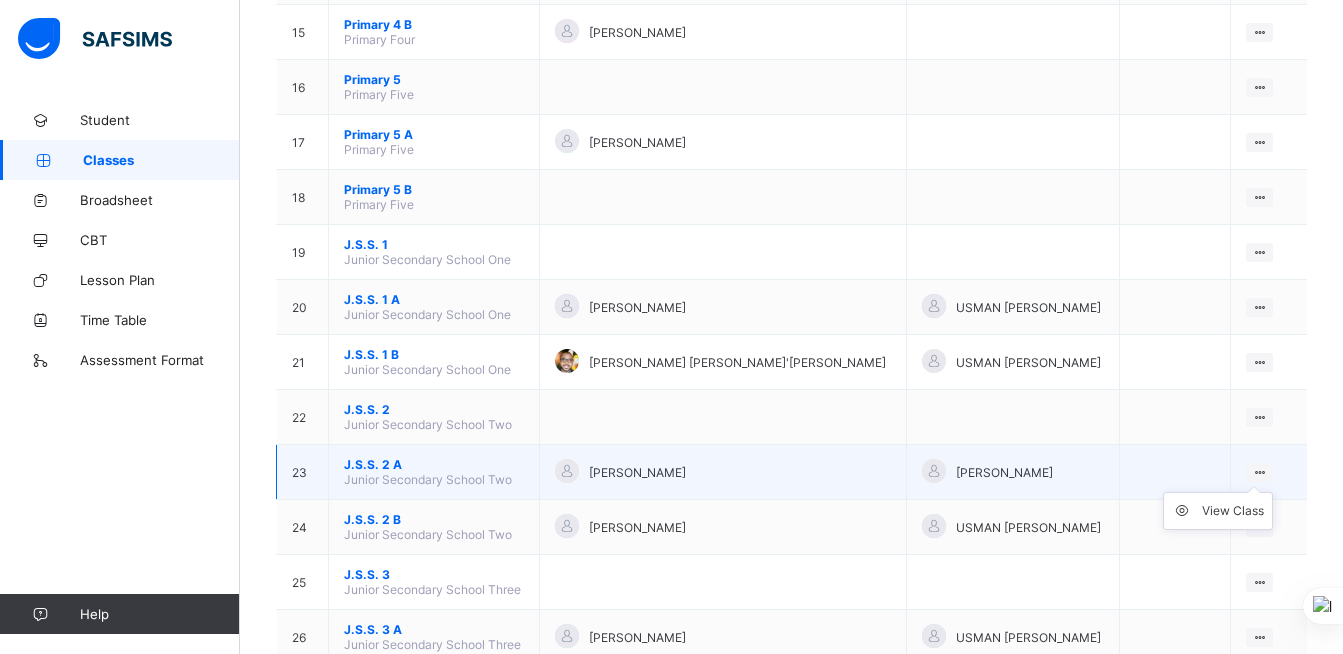 click on "View Class" at bounding box center (1218, 511) 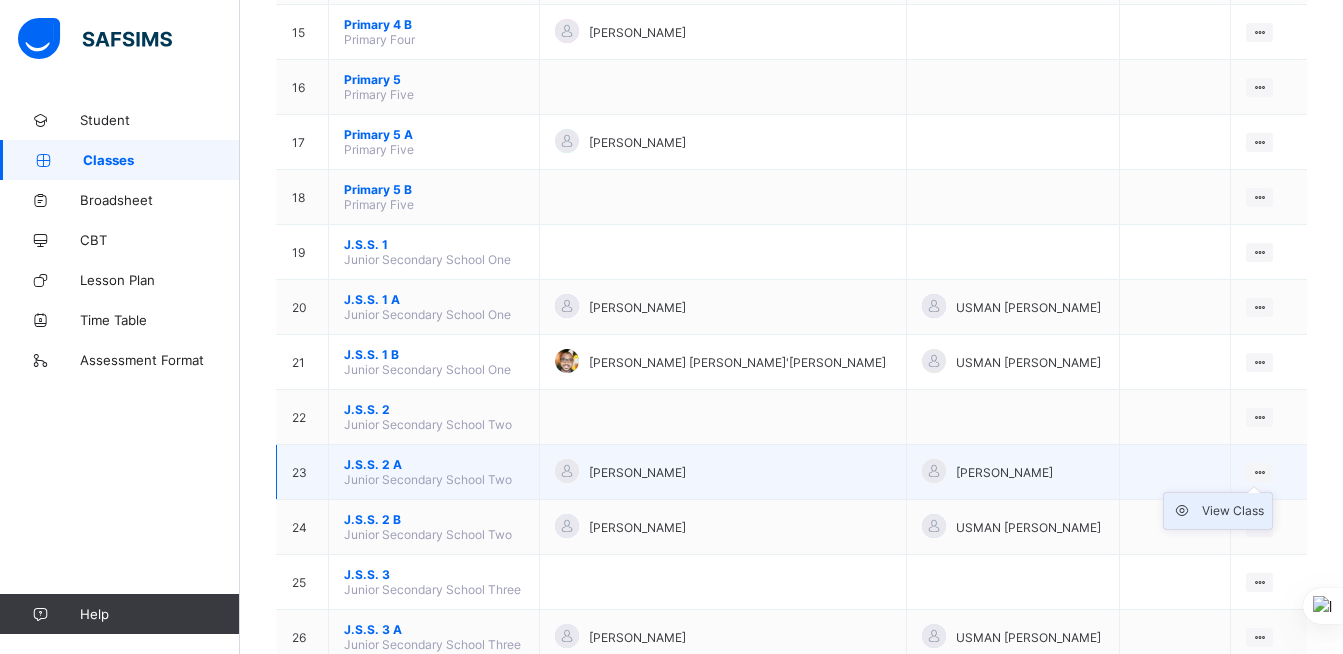 click on "View Class" at bounding box center [1233, 511] 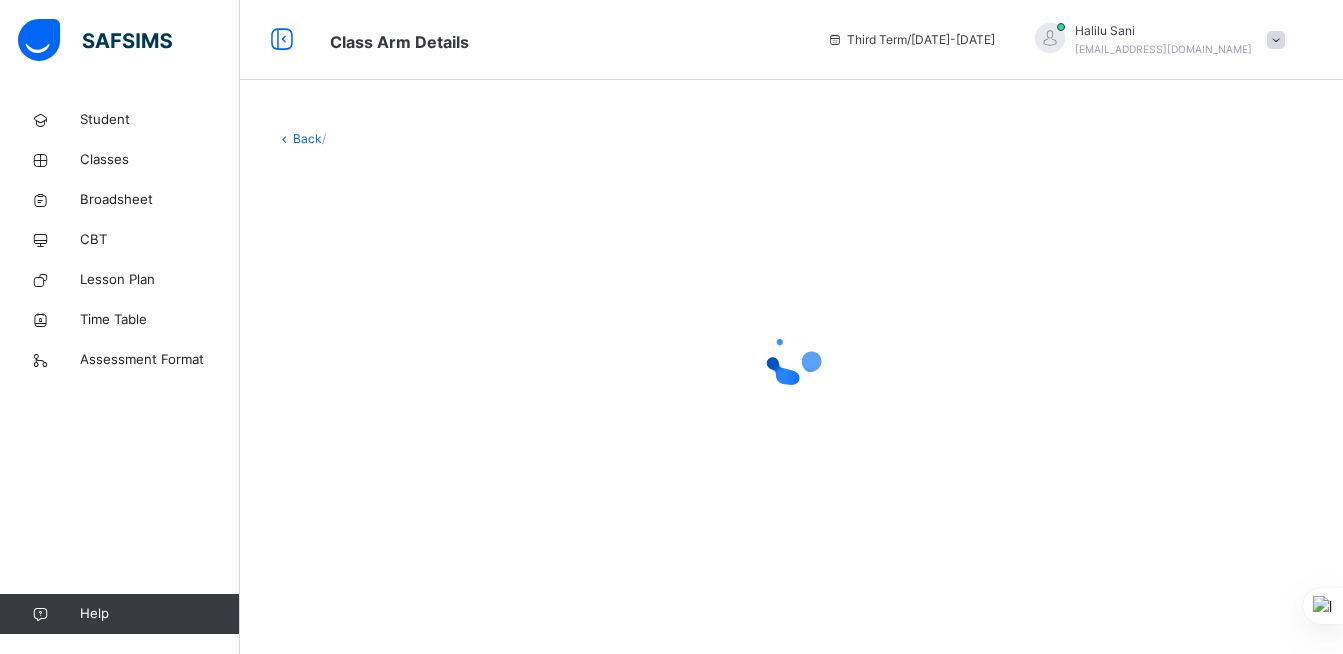scroll, scrollTop: 0, scrollLeft: 0, axis: both 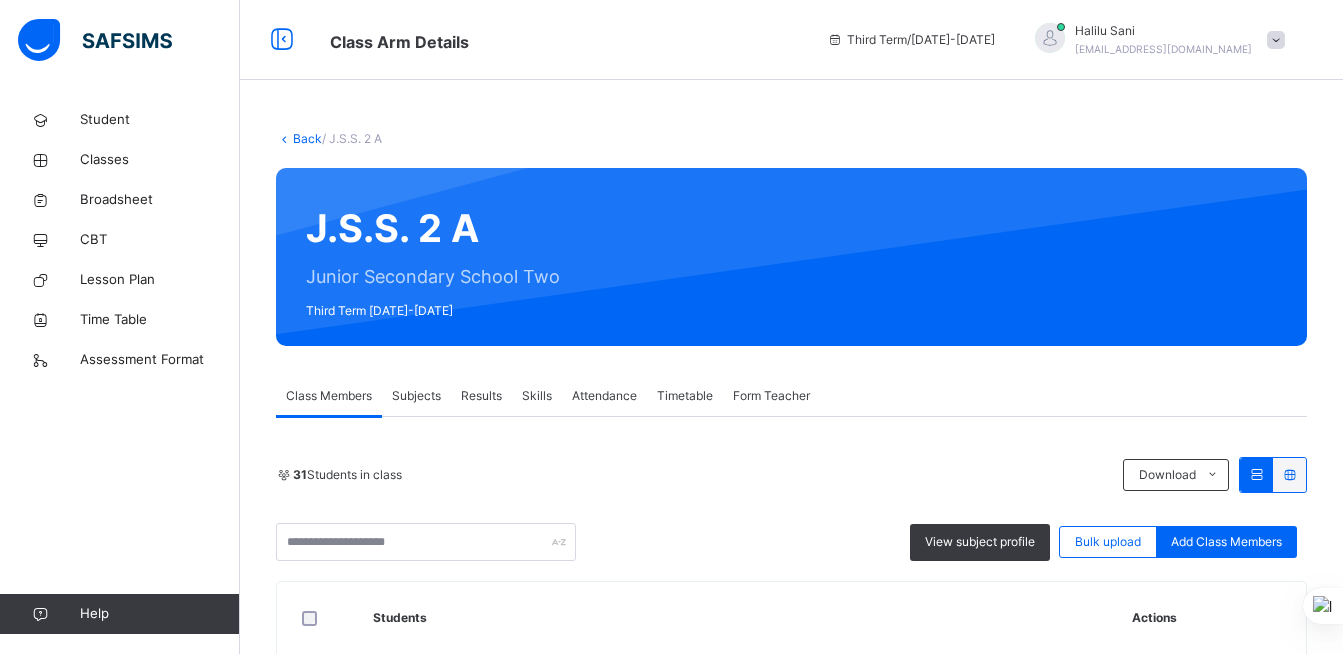 click on "Subjects" at bounding box center [416, 396] 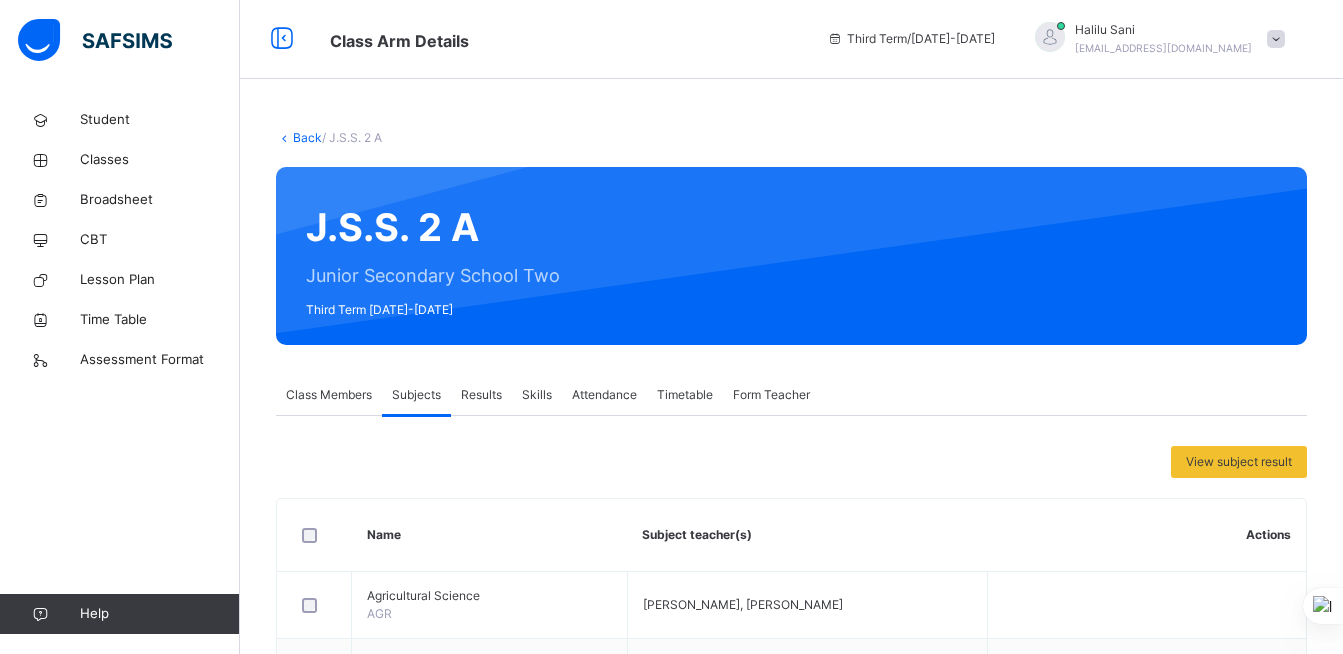 scroll, scrollTop: 142, scrollLeft: 0, axis: vertical 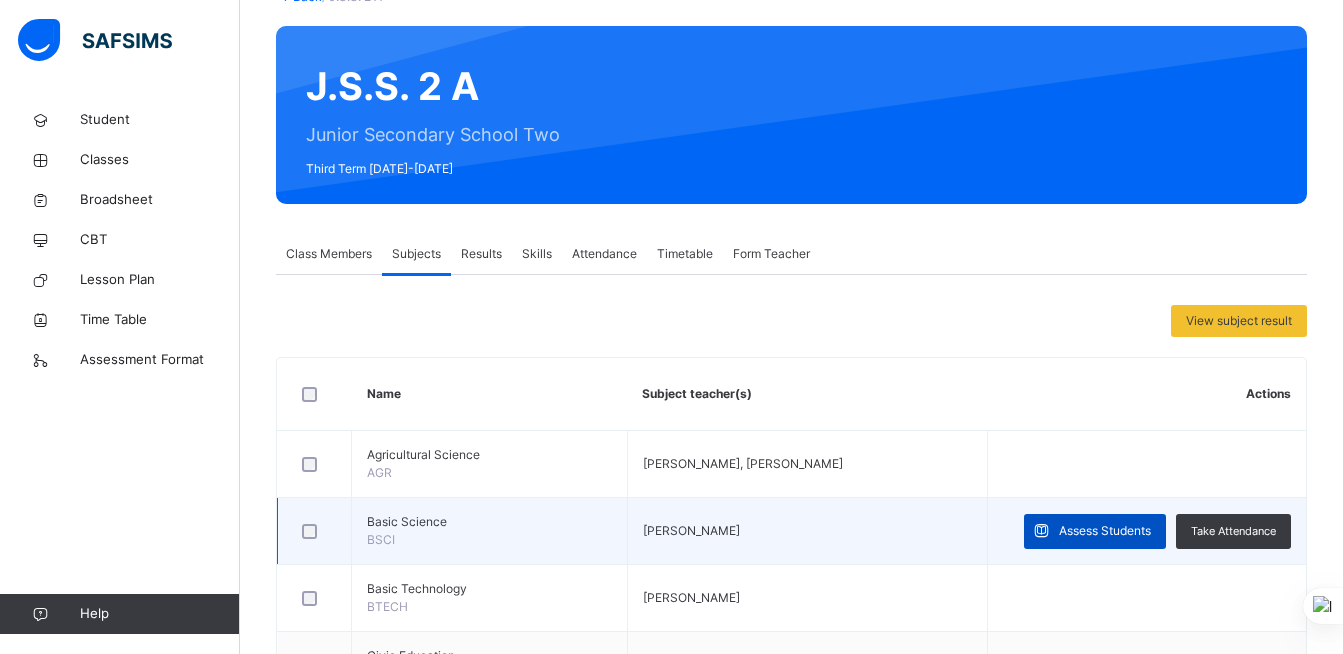 click on "Assess Students" at bounding box center [1105, 531] 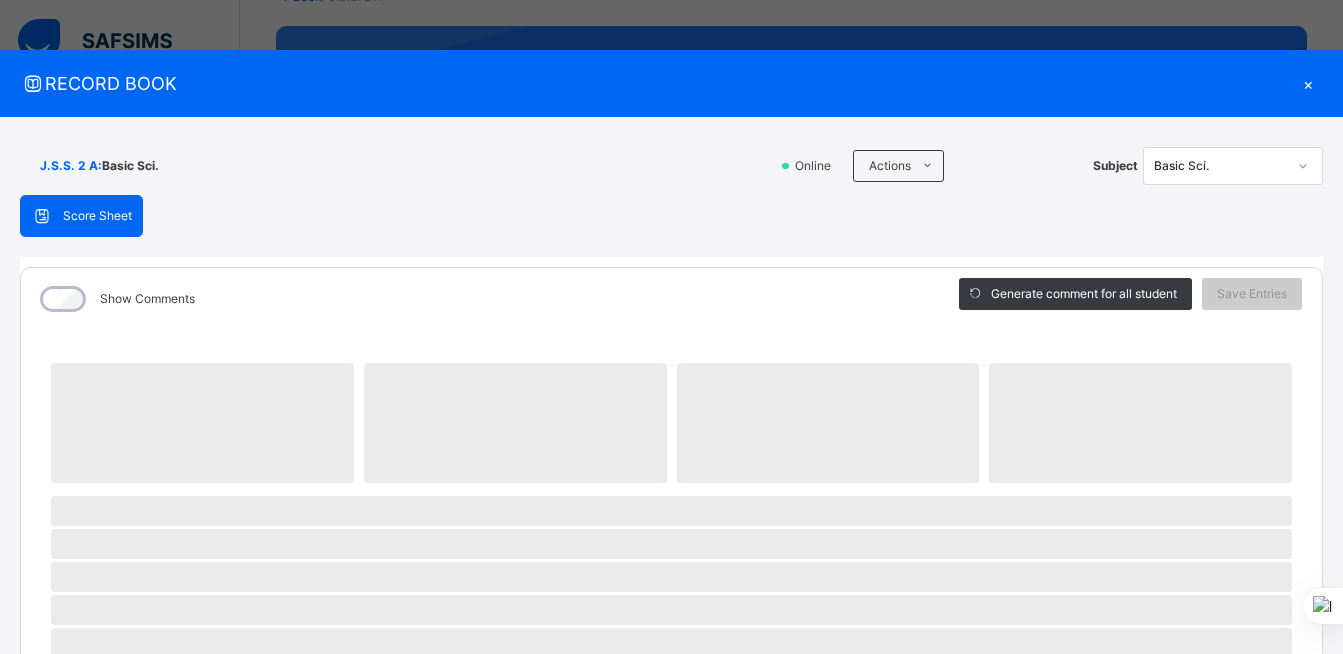scroll, scrollTop: 200, scrollLeft: 0, axis: vertical 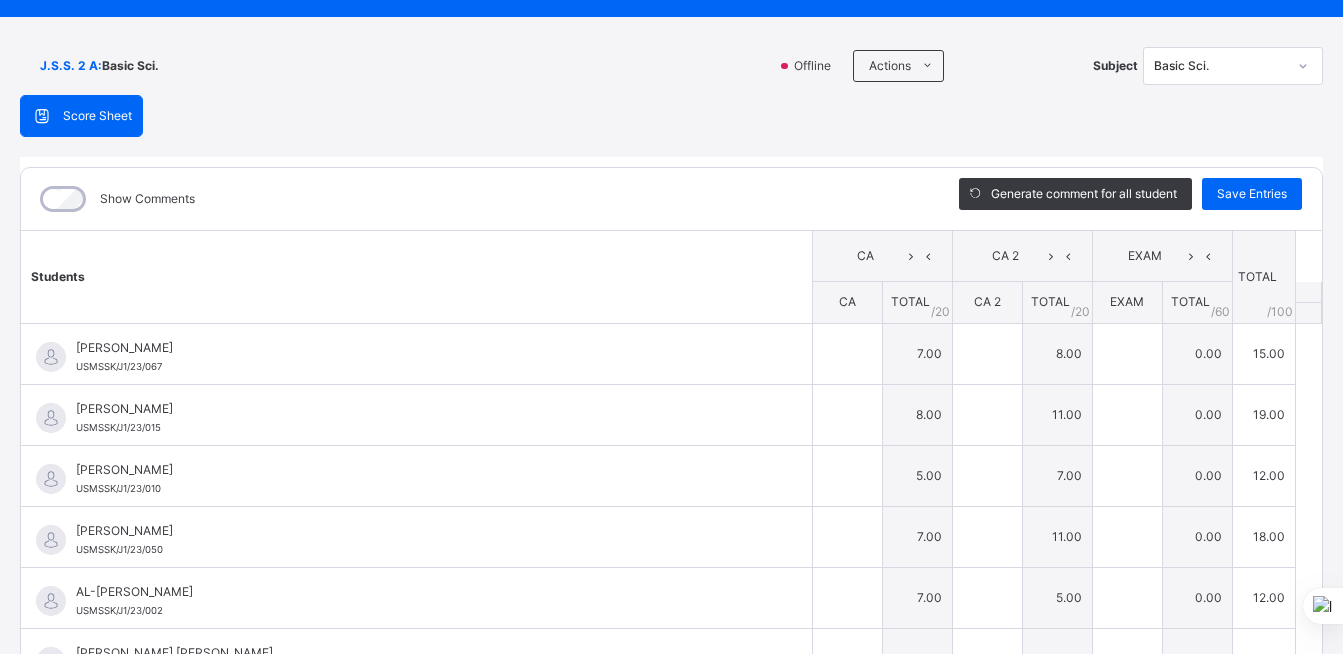 type on "*" 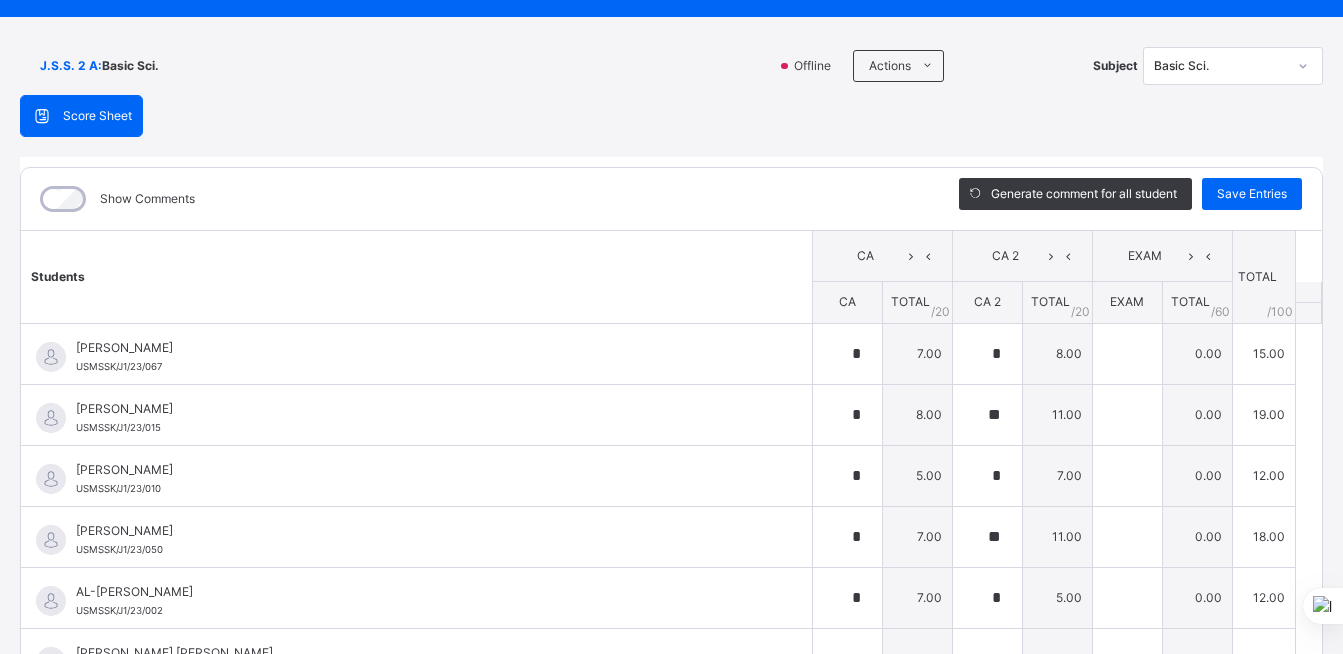 scroll, scrollTop: 0, scrollLeft: 0, axis: both 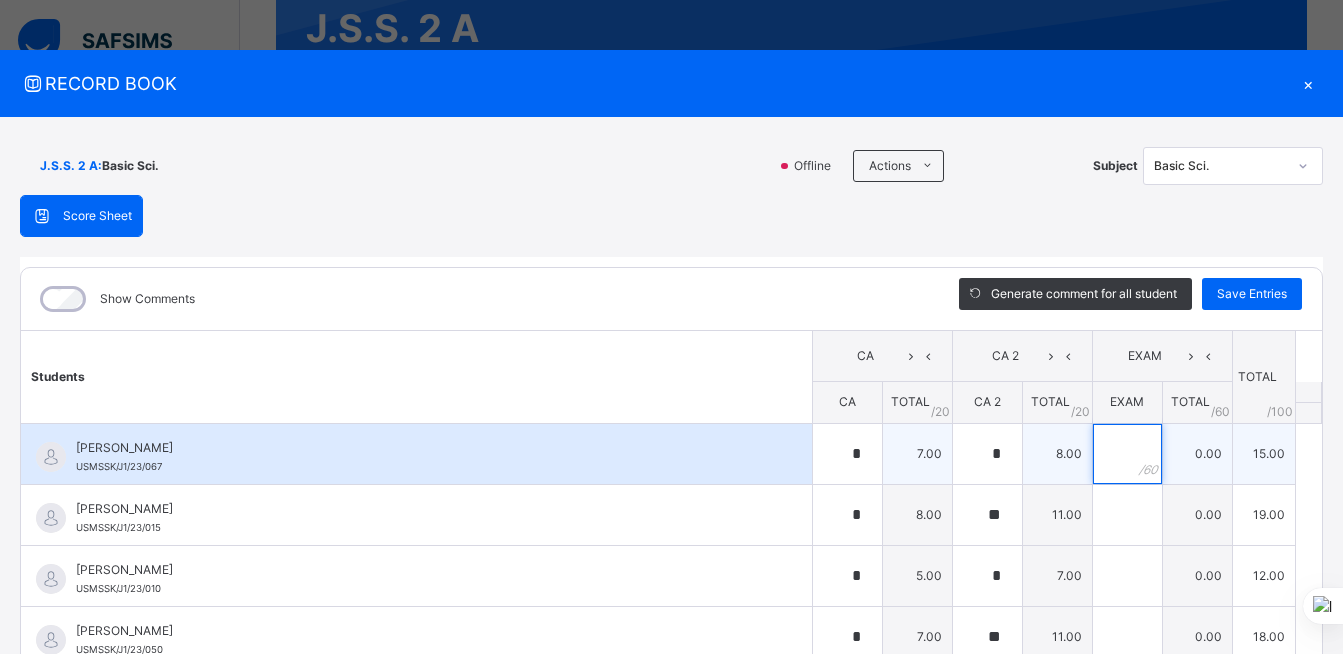 click at bounding box center [1127, 454] 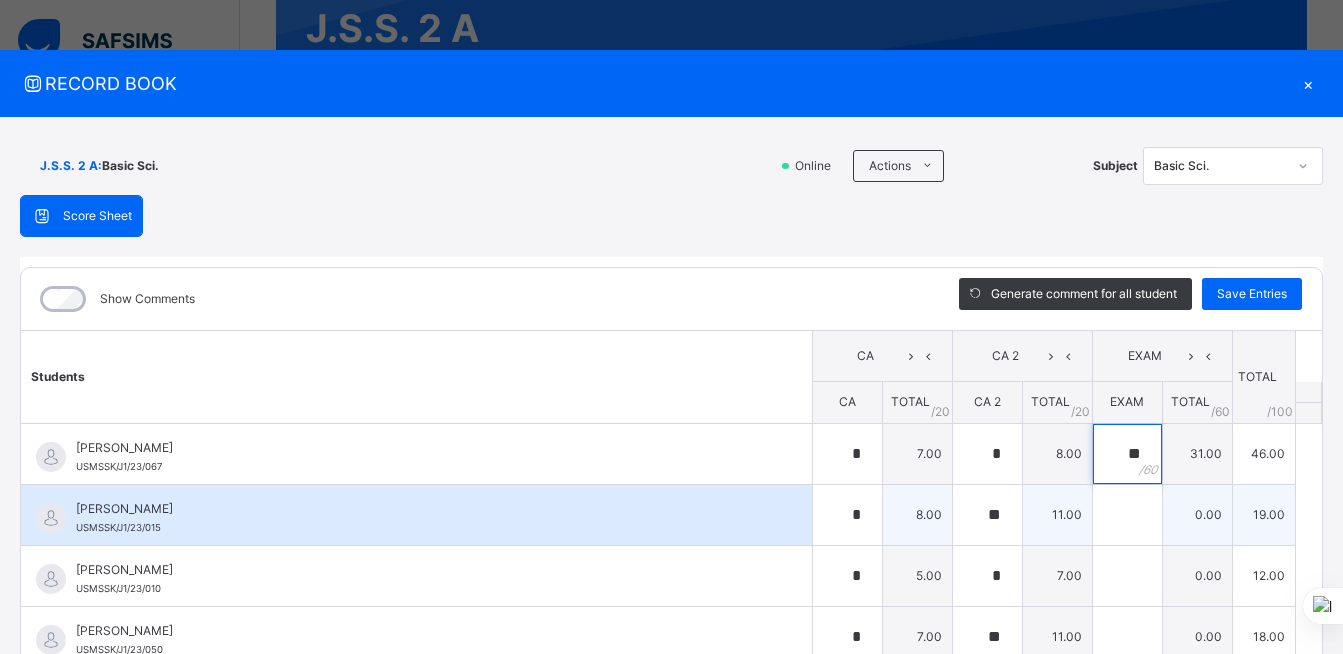 type on "**" 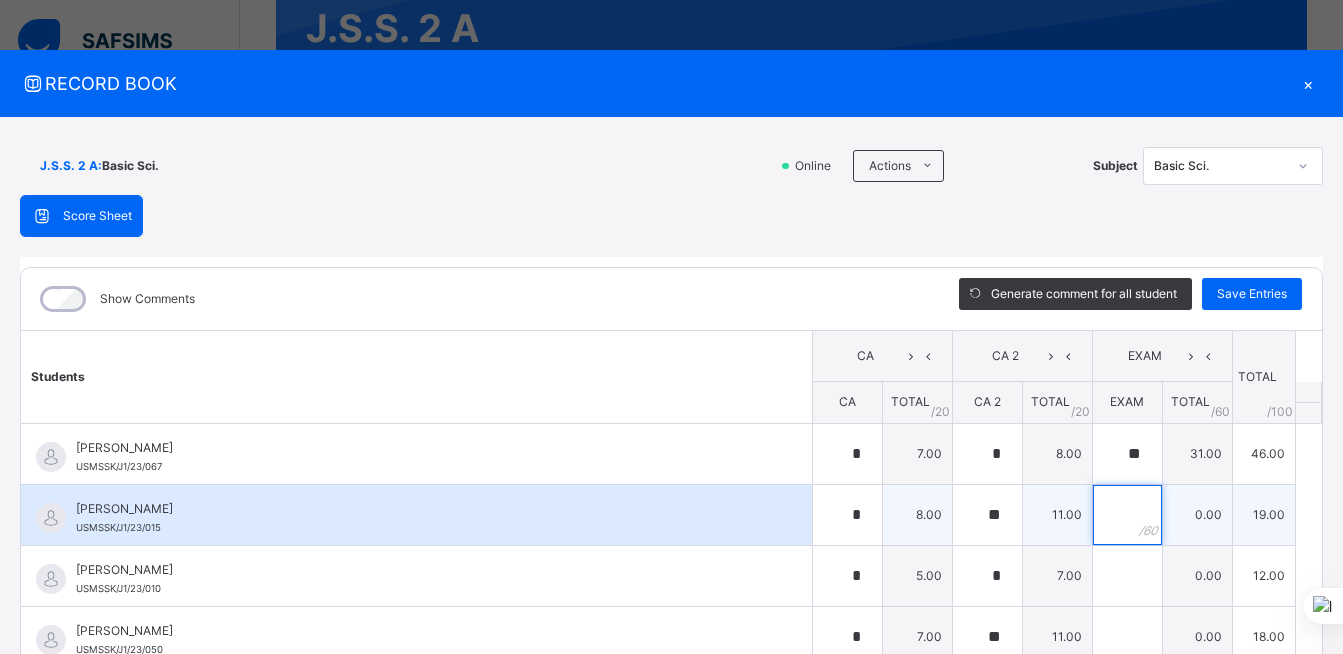 click at bounding box center (1127, 515) 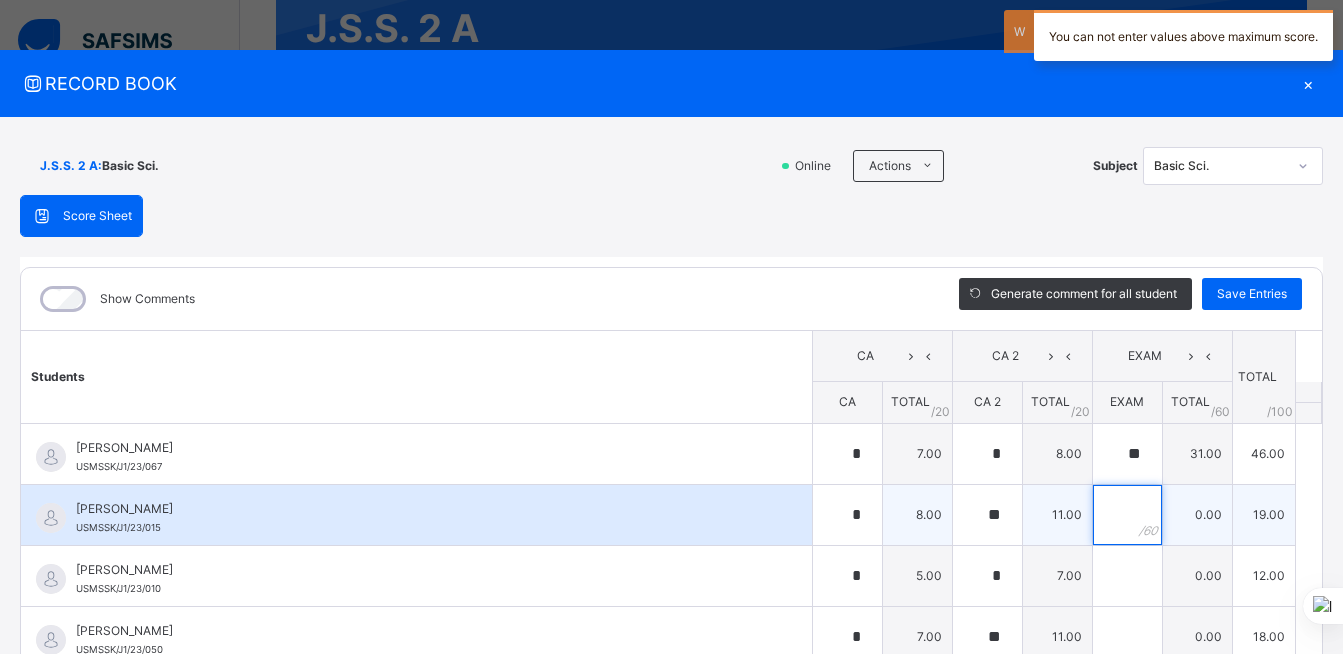 type on "*" 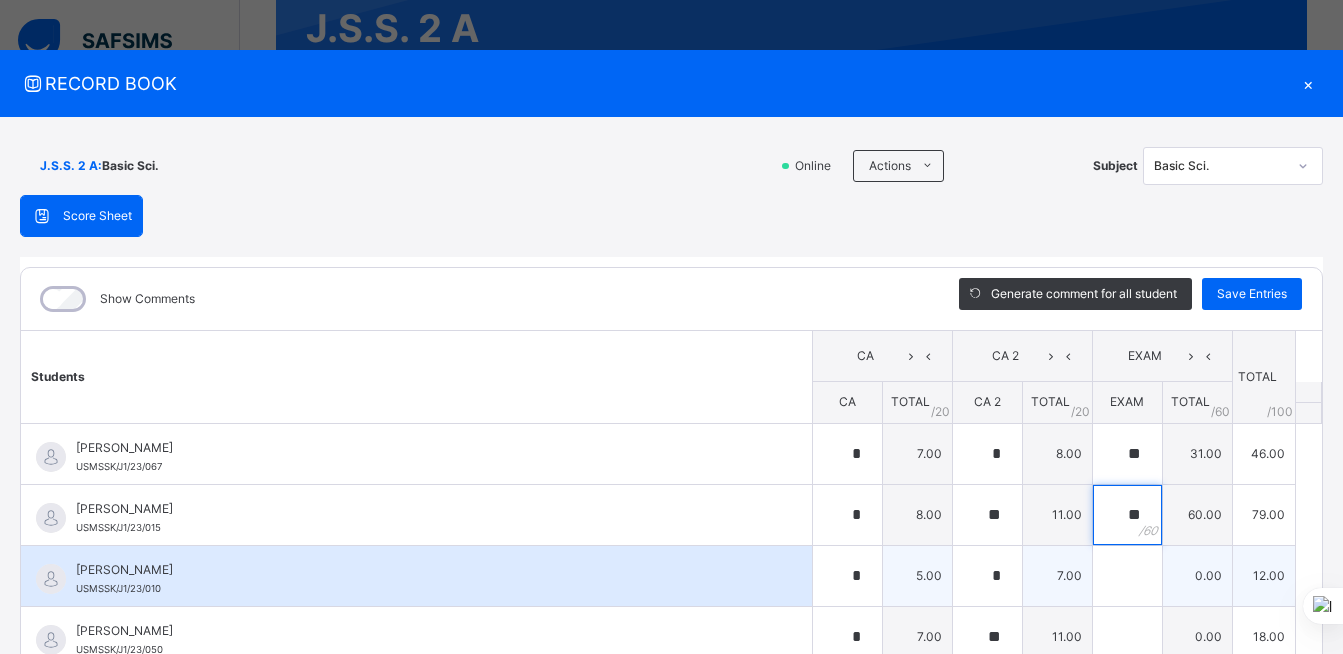 type on "**" 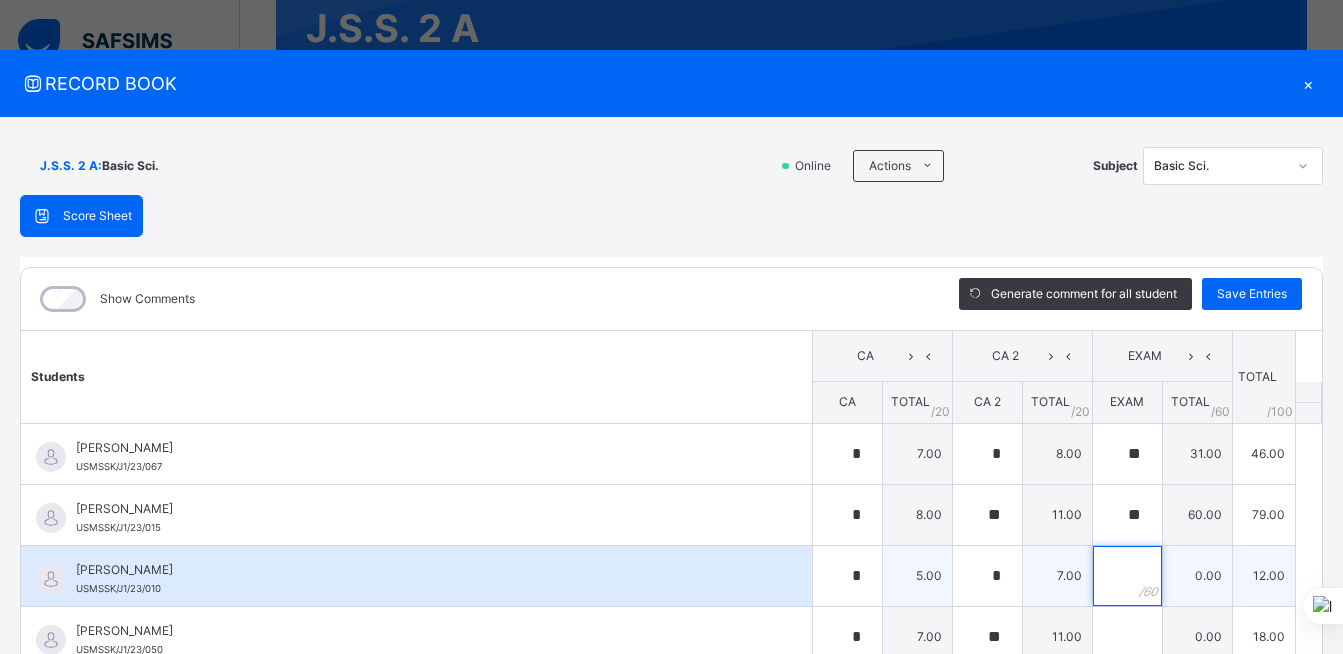 click at bounding box center (1127, 576) 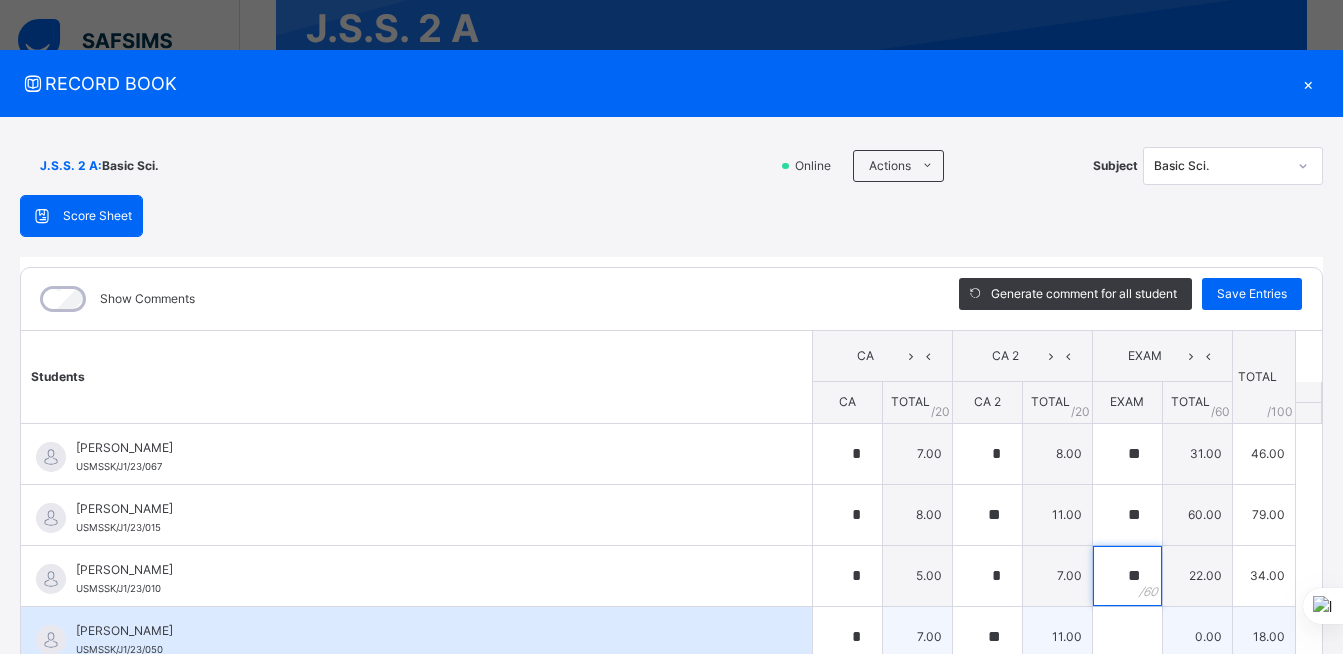 type on "**" 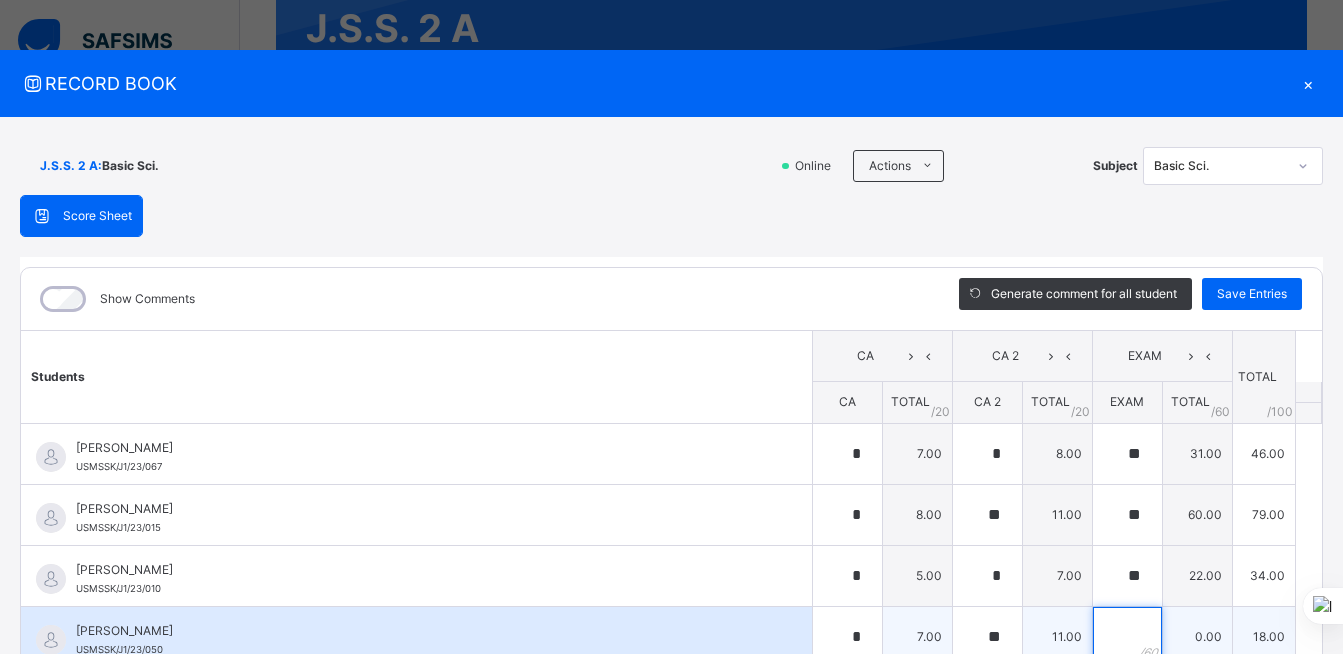 click at bounding box center [1127, 637] 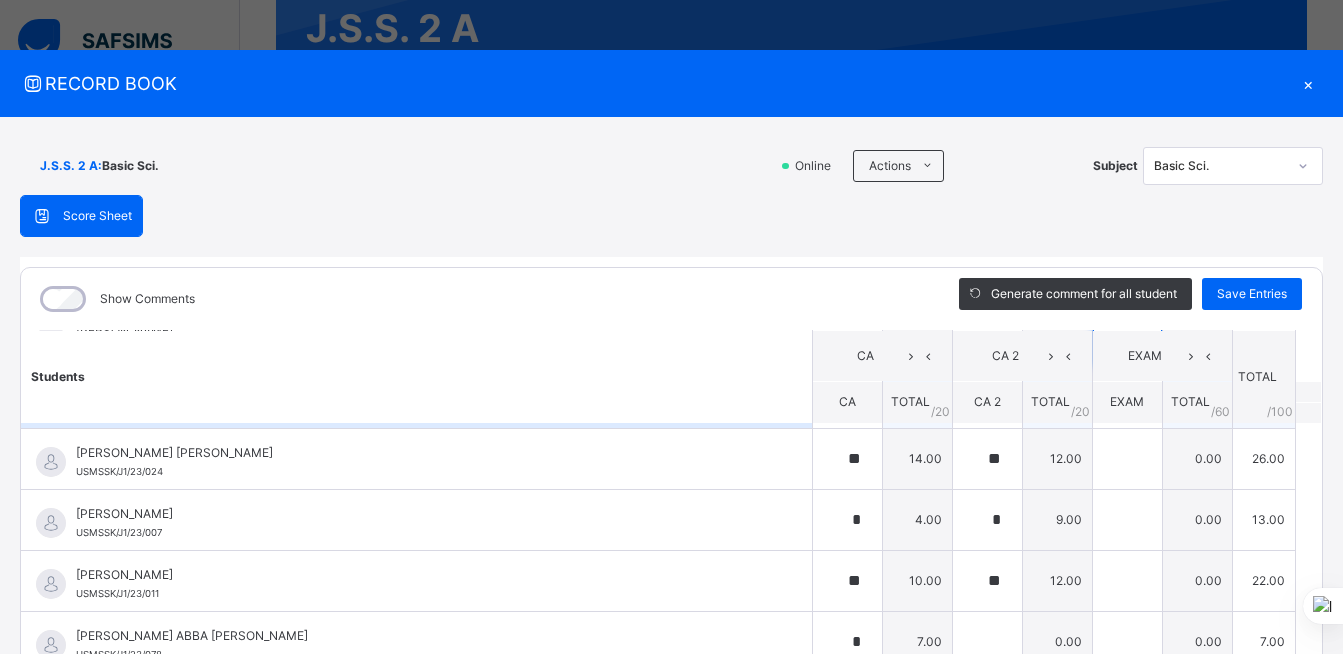 scroll, scrollTop: 200, scrollLeft: 0, axis: vertical 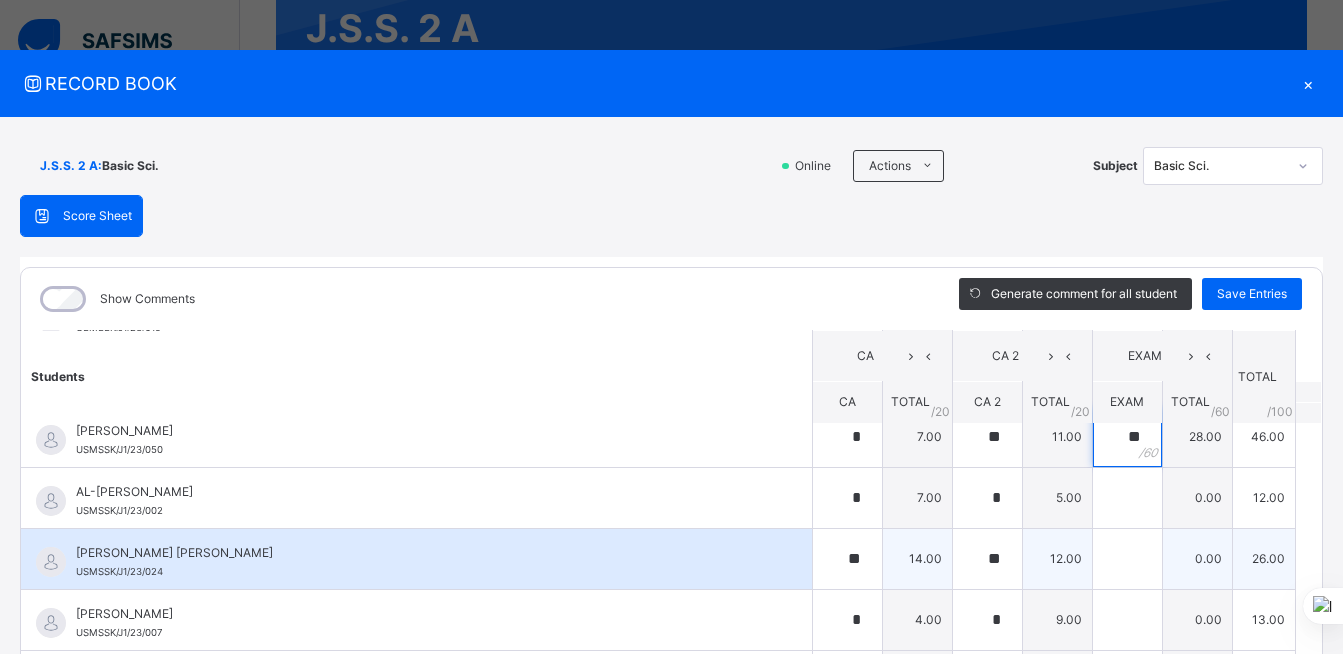 type on "**" 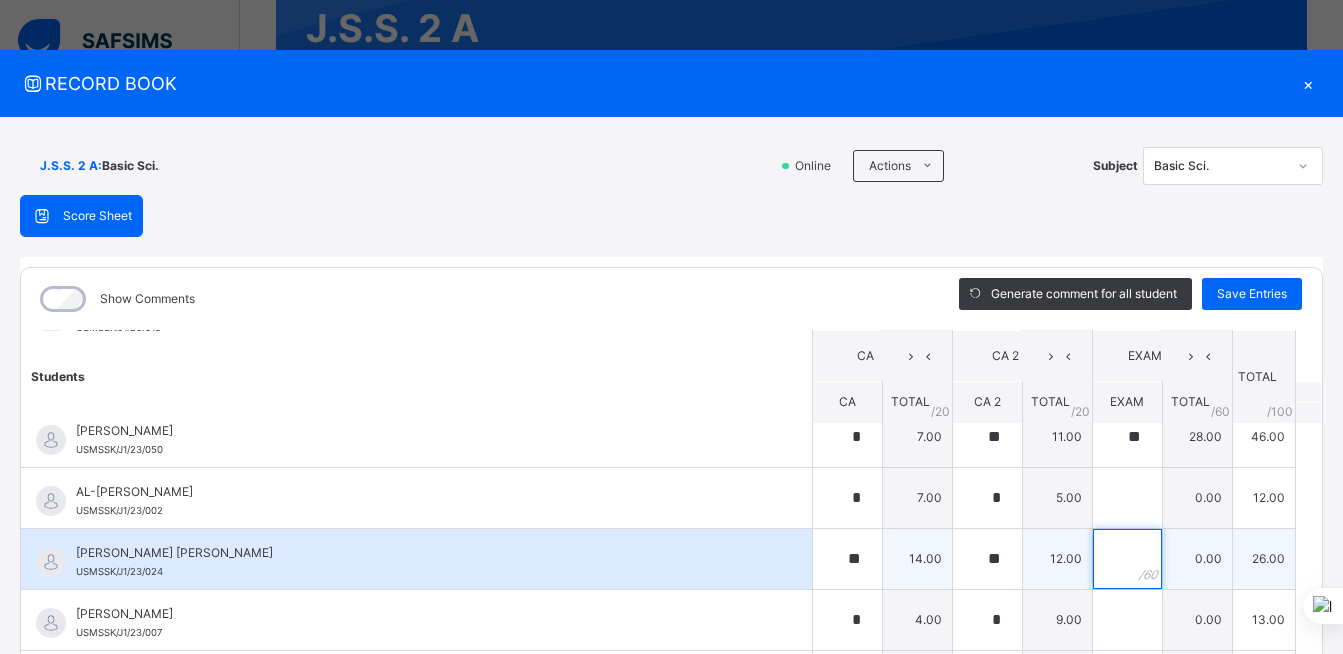 click at bounding box center [1127, 559] 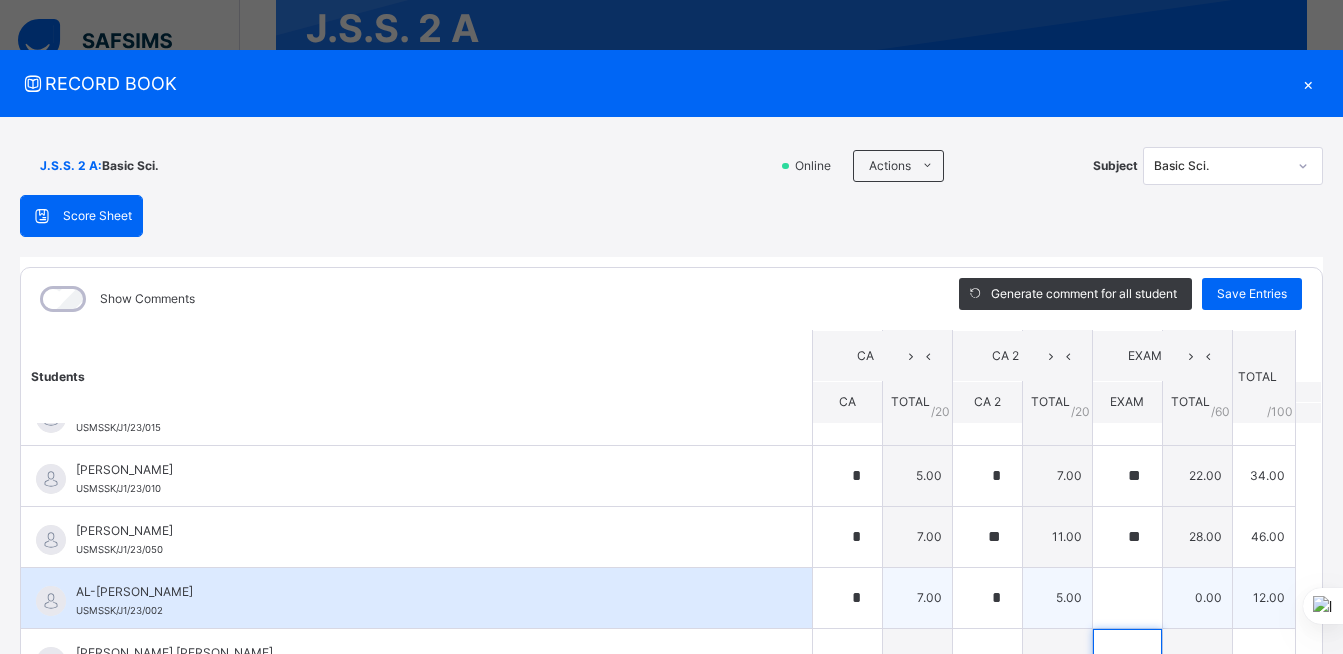 scroll, scrollTop: 200, scrollLeft: 0, axis: vertical 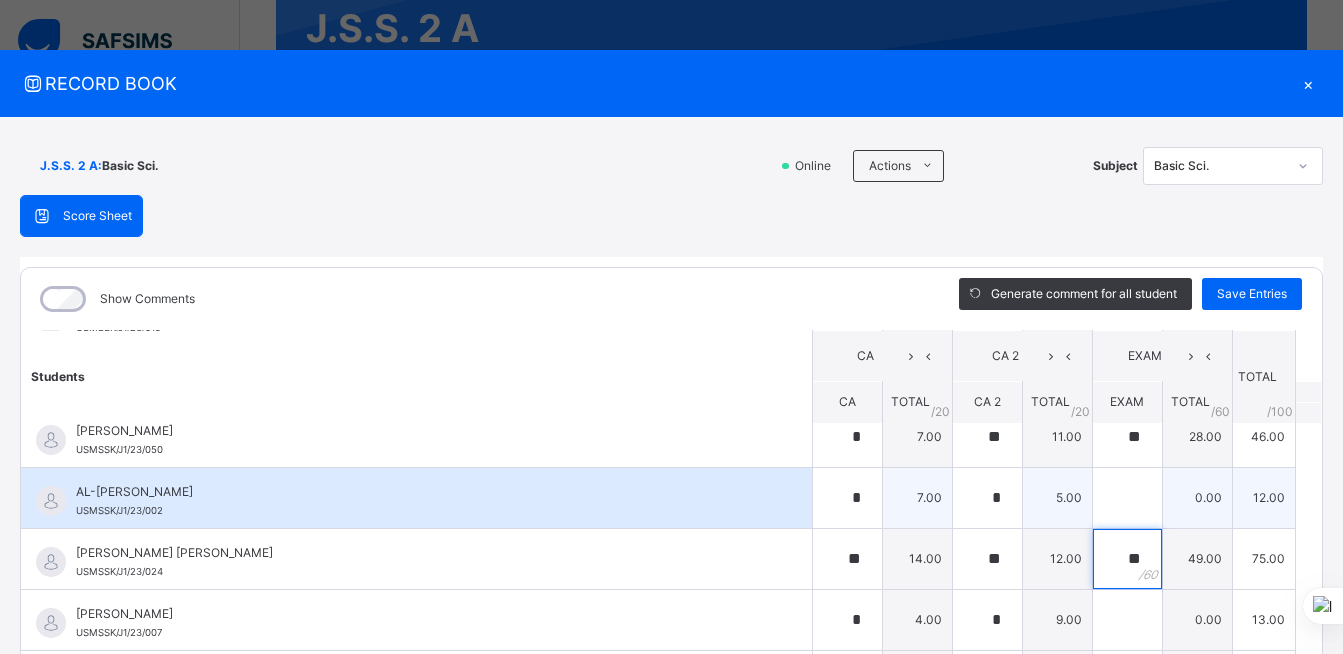 type on "**" 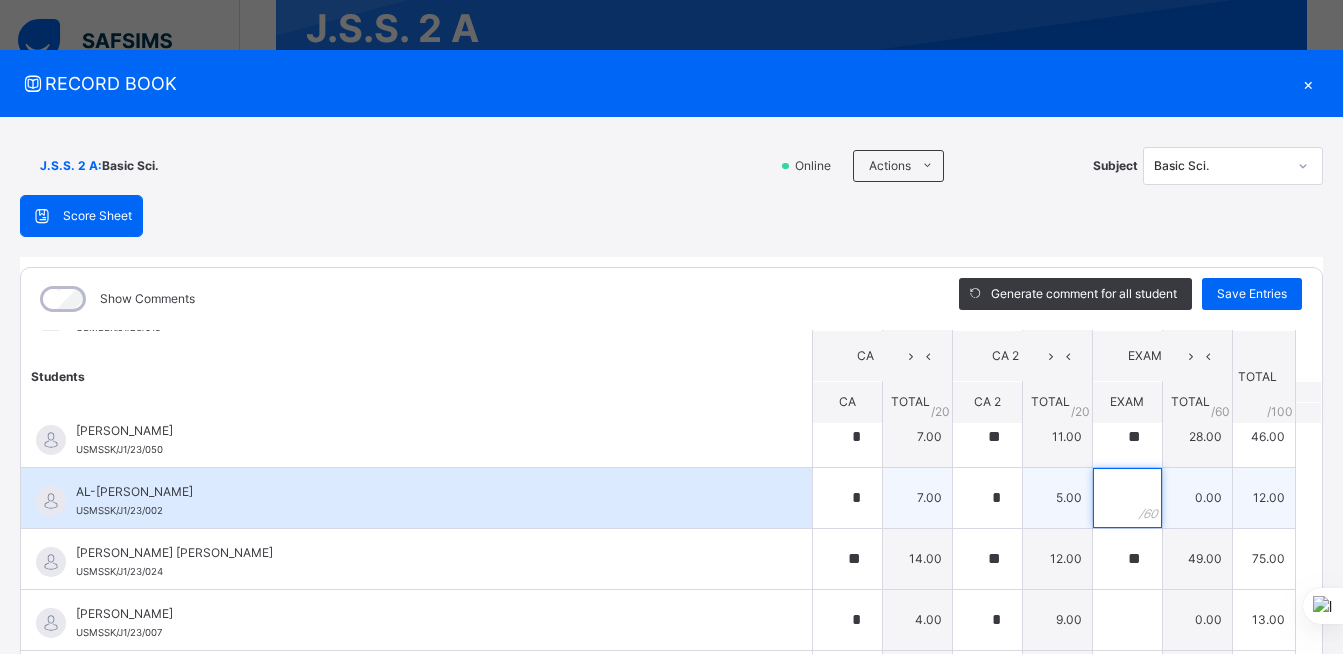 click at bounding box center [1127, 498] 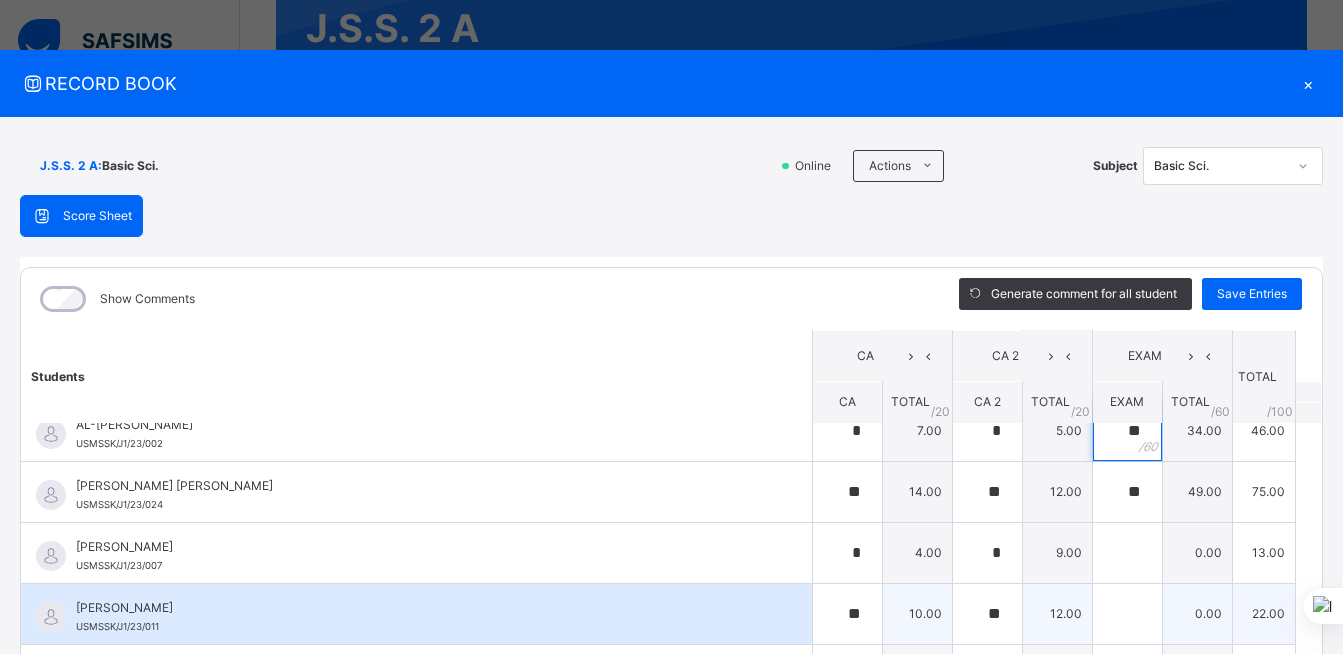 scroll, scrollTop: 300, scrollLeft: 0, axis: vertical 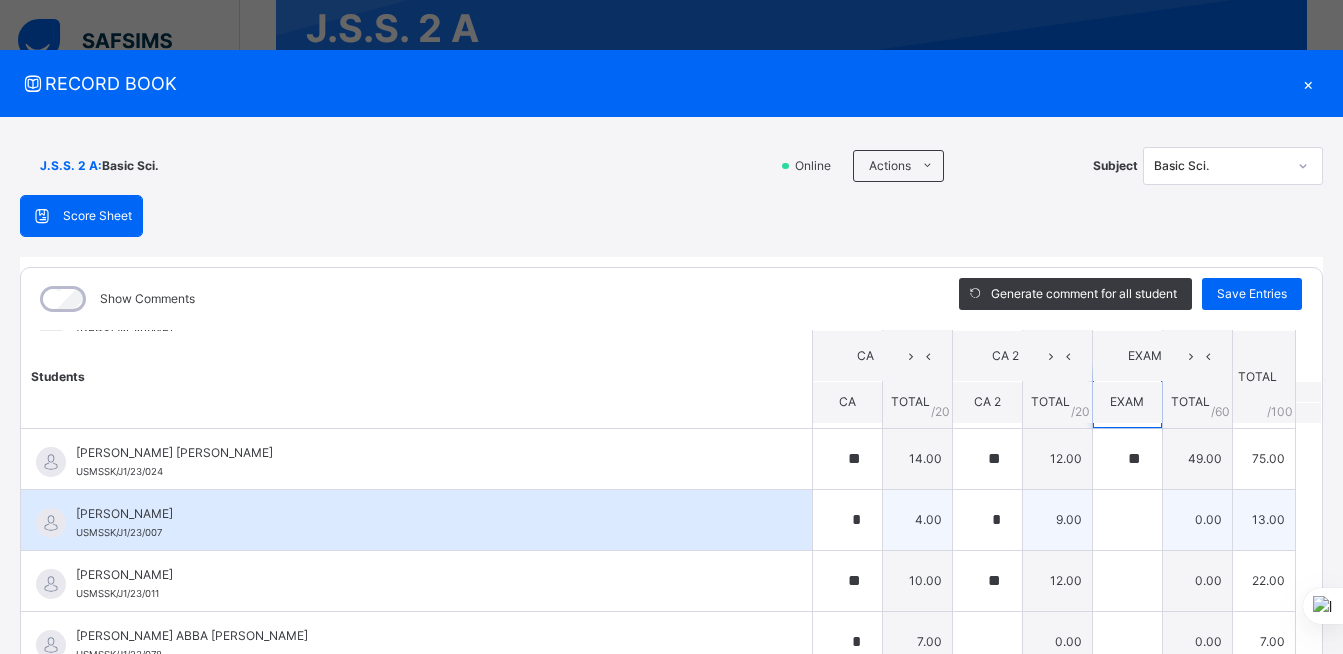 type on "**" 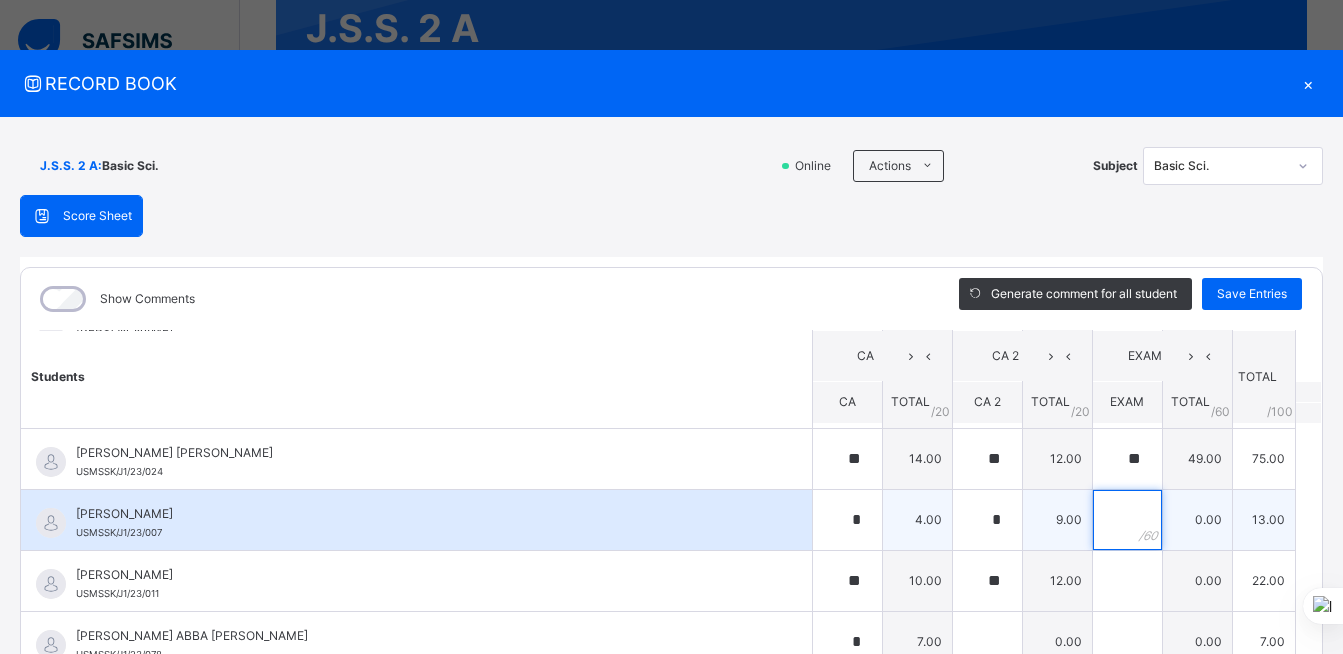 click at bounding box center (1127, 520) 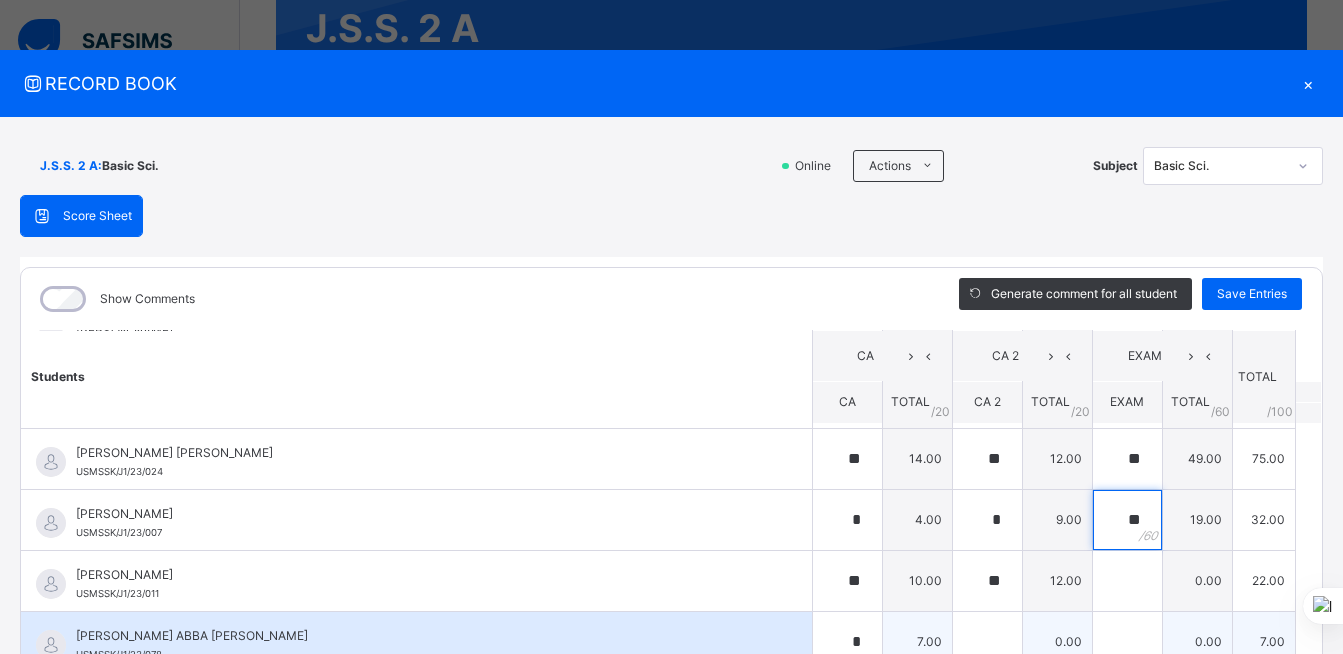 scroll, scrollTop: 400, scrollLeft: 0, axis: vertical 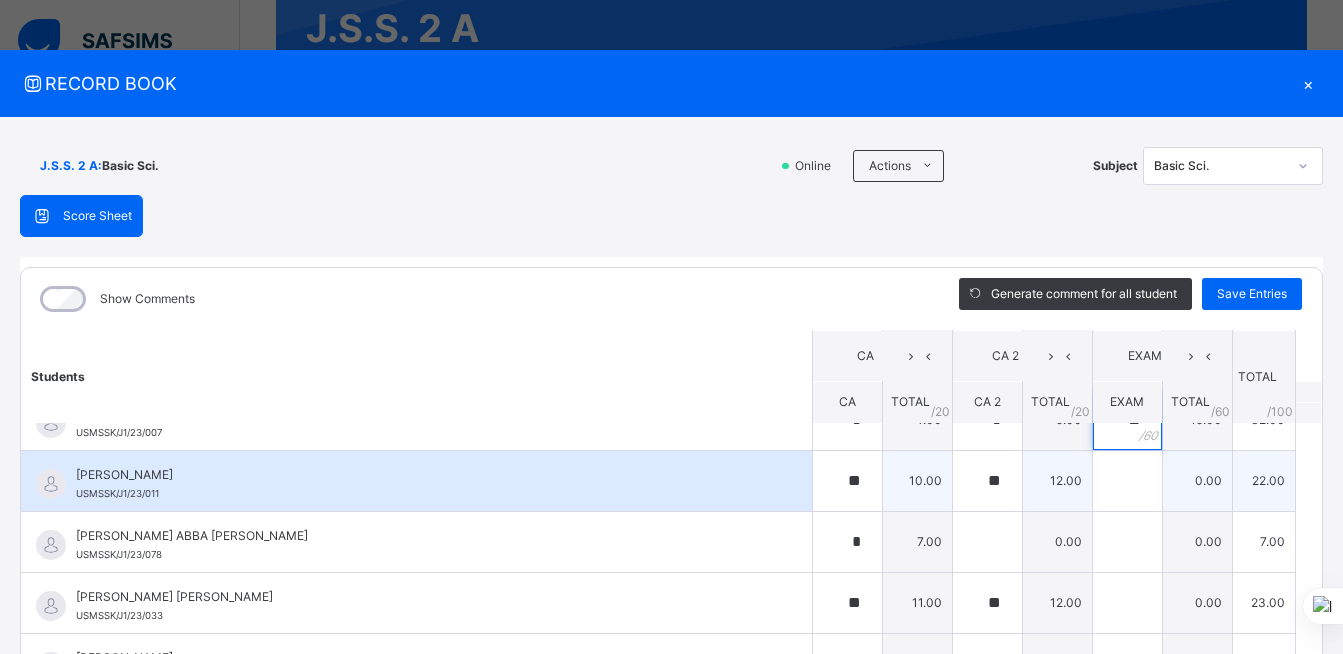 type on "**" 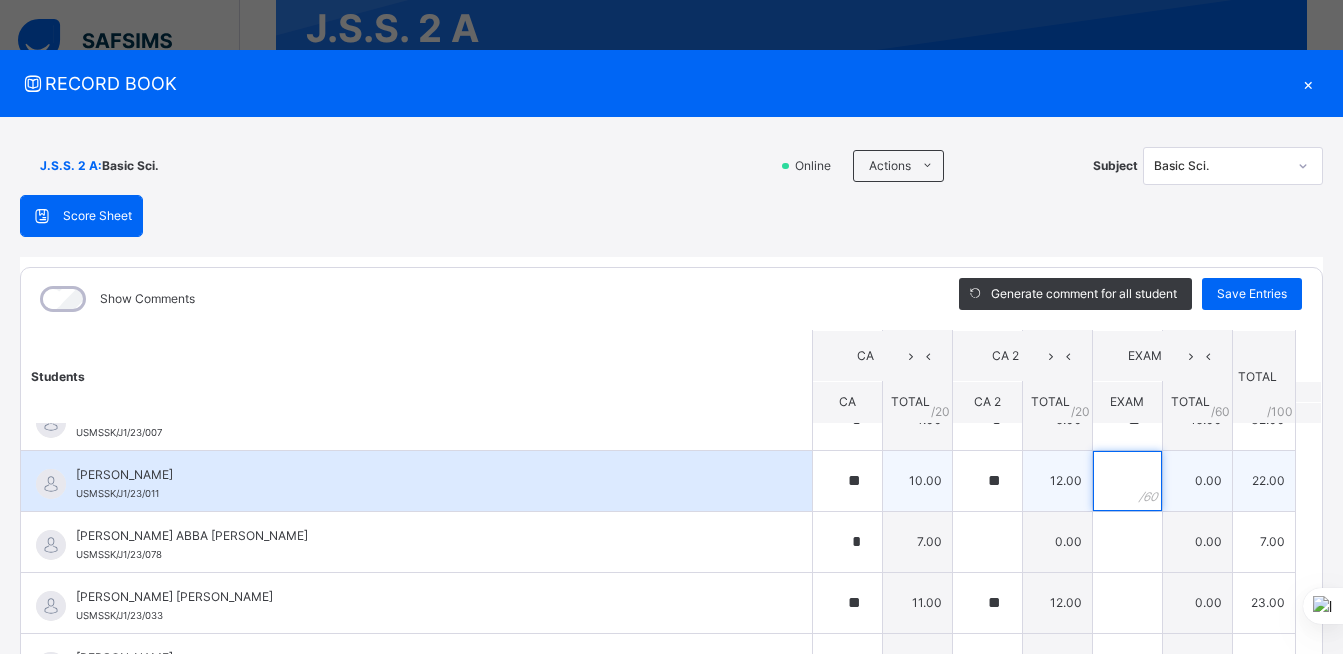 click at bounding box center [1127, 481] 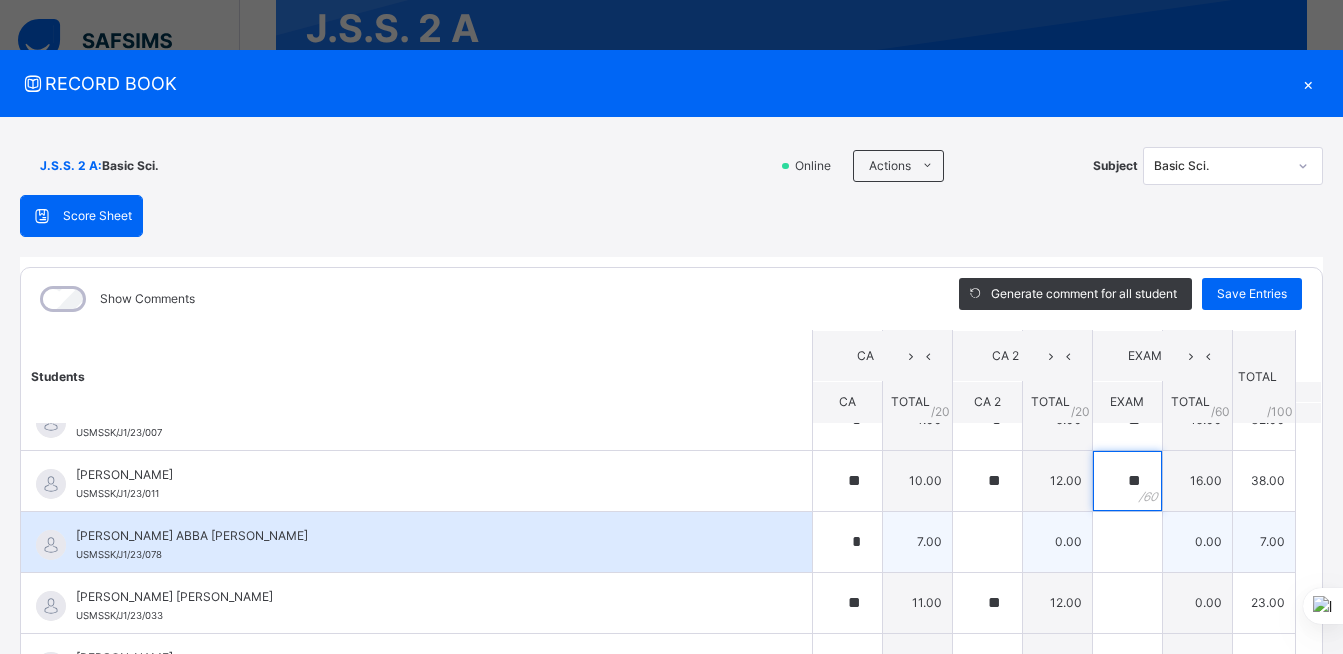 type on "**" 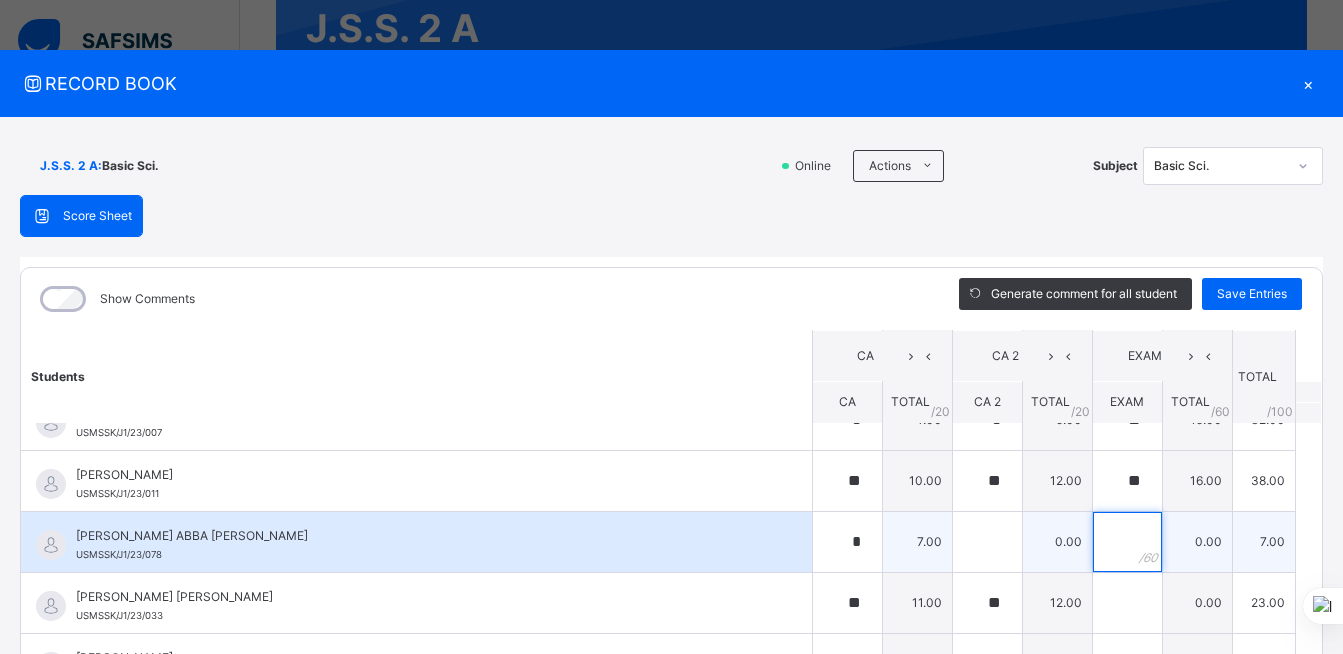 click at bounding box center [1127, 542] 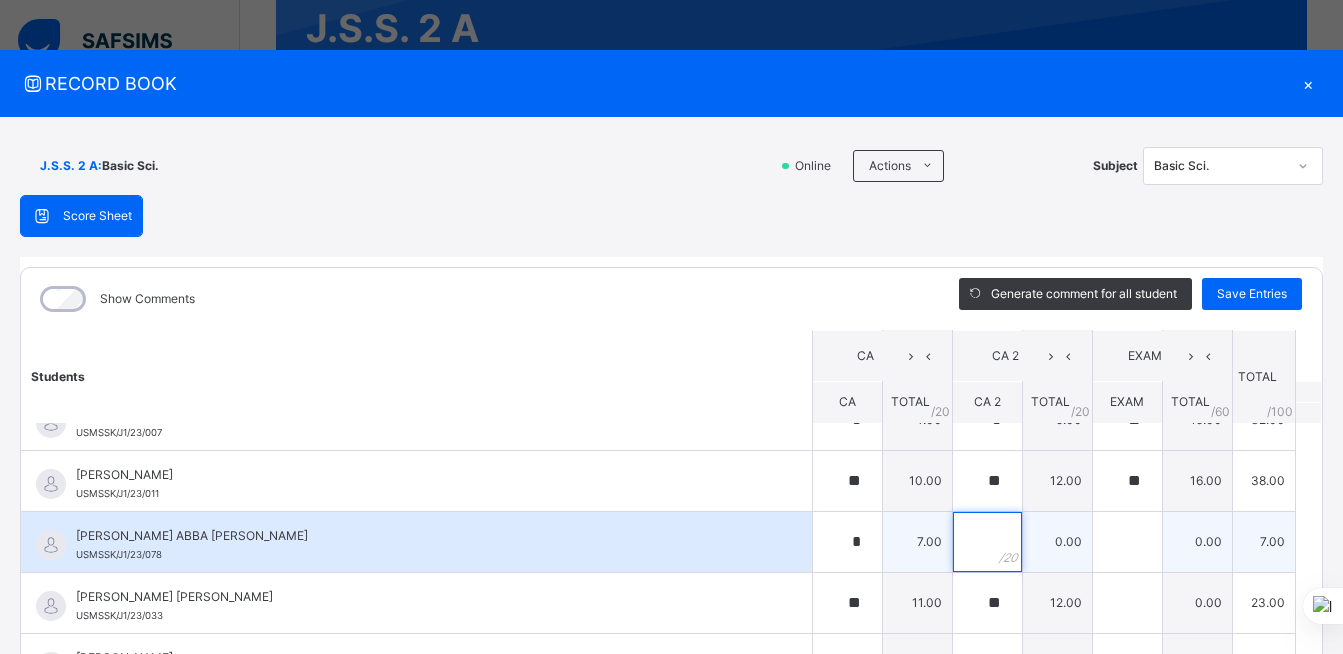 click at bounding box center (987, 542) 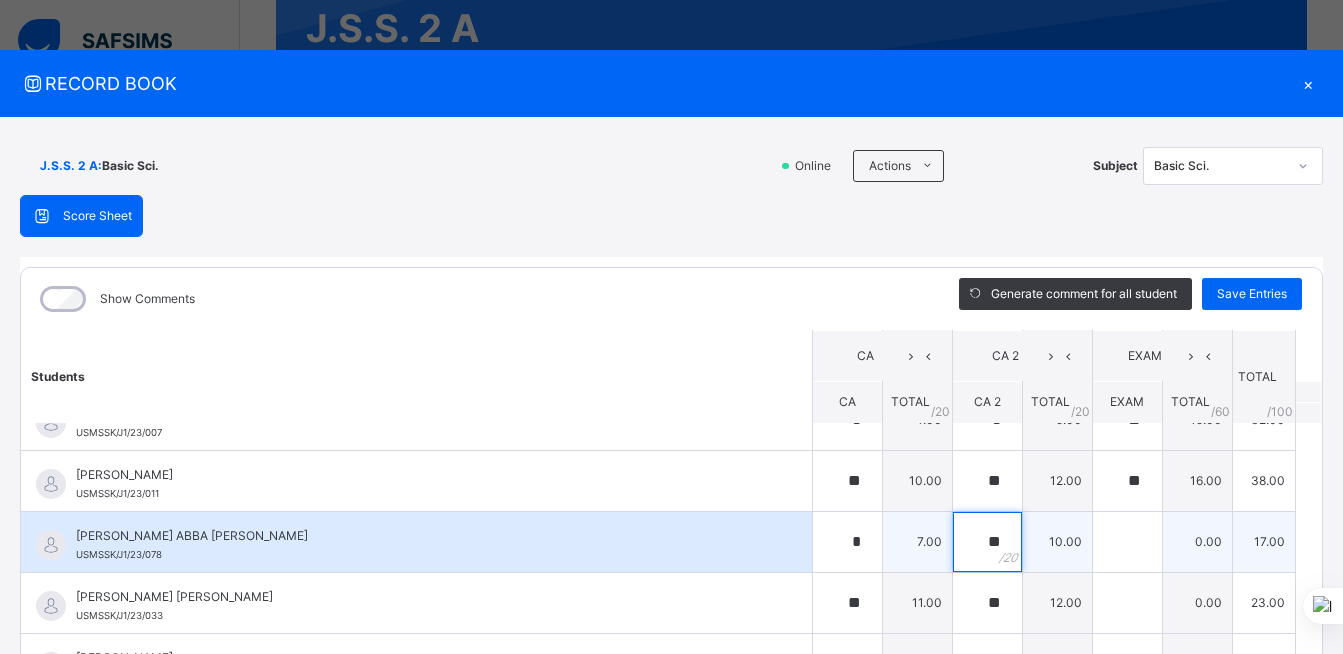 type on "**" 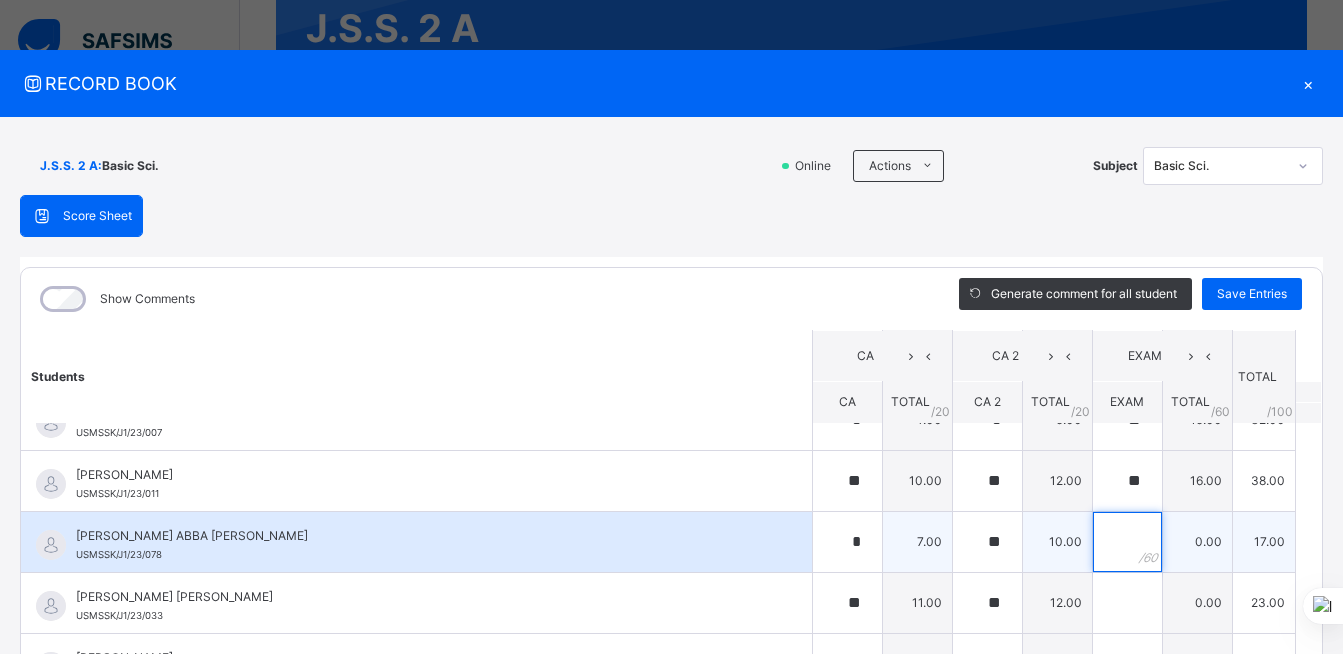 click at bounding box center [1127, 542] 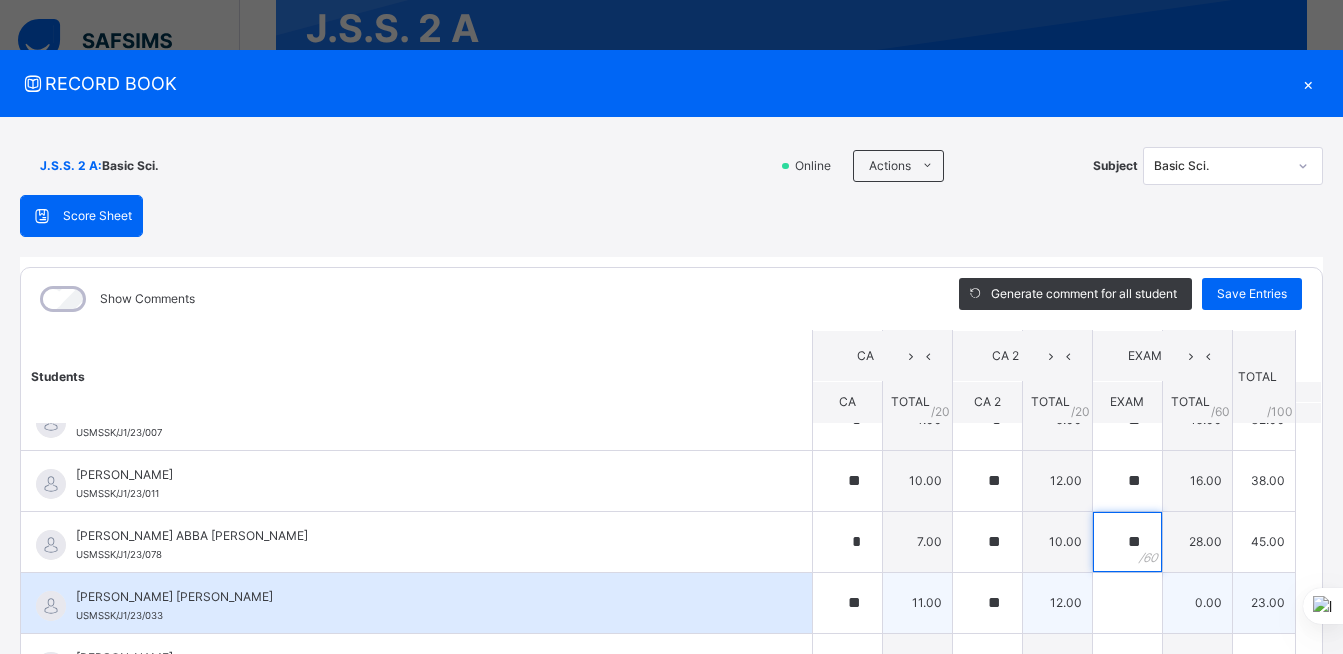 type on "**" 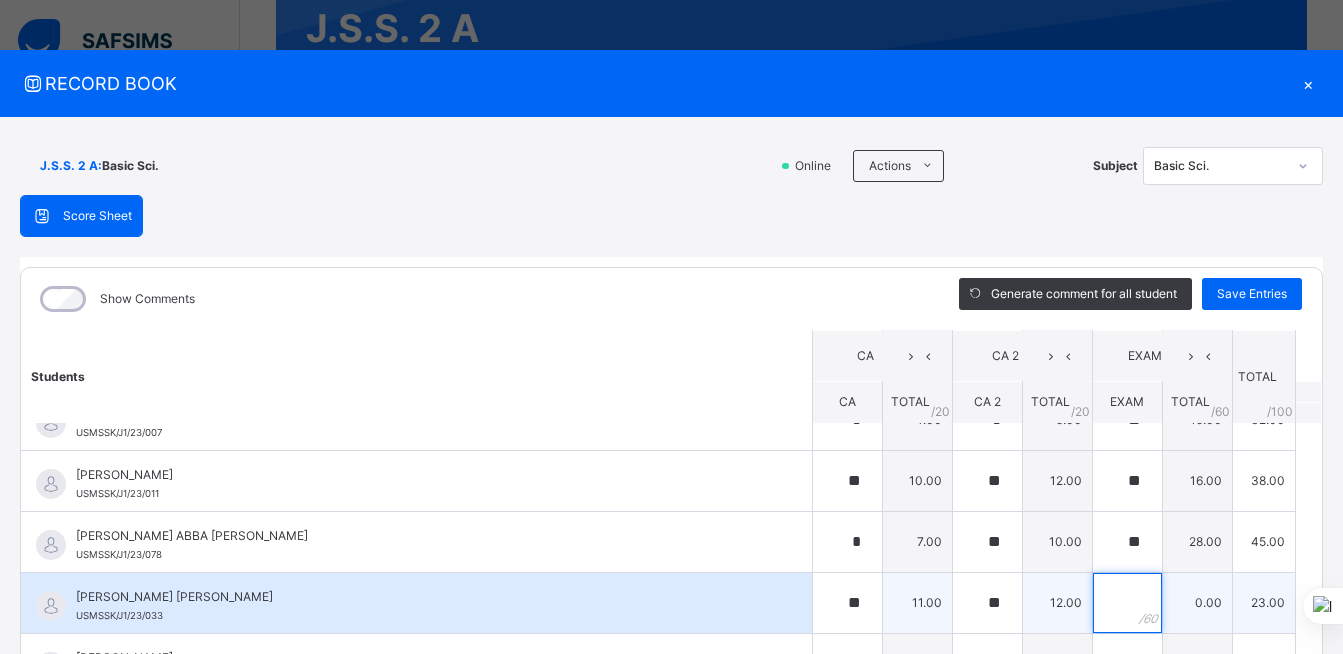 click at bounding box center [1127, 603] 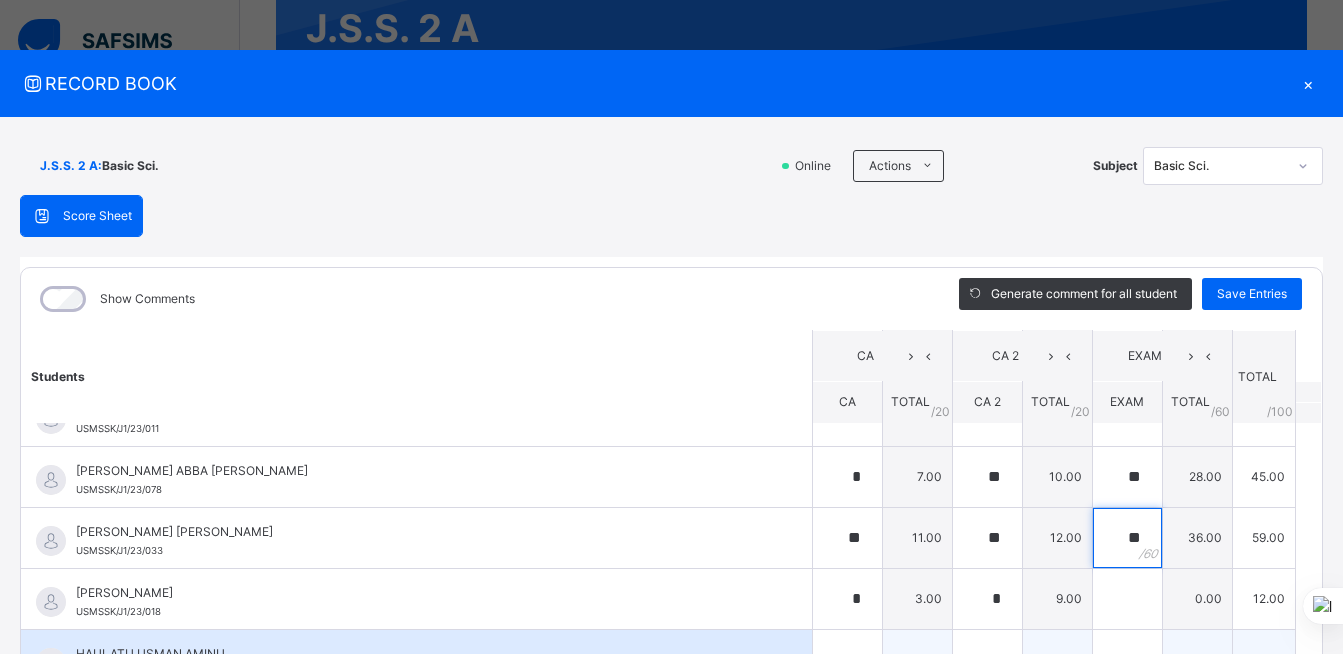scroll, scrollTop: 500, scrollLeft: 0, axis: vertical 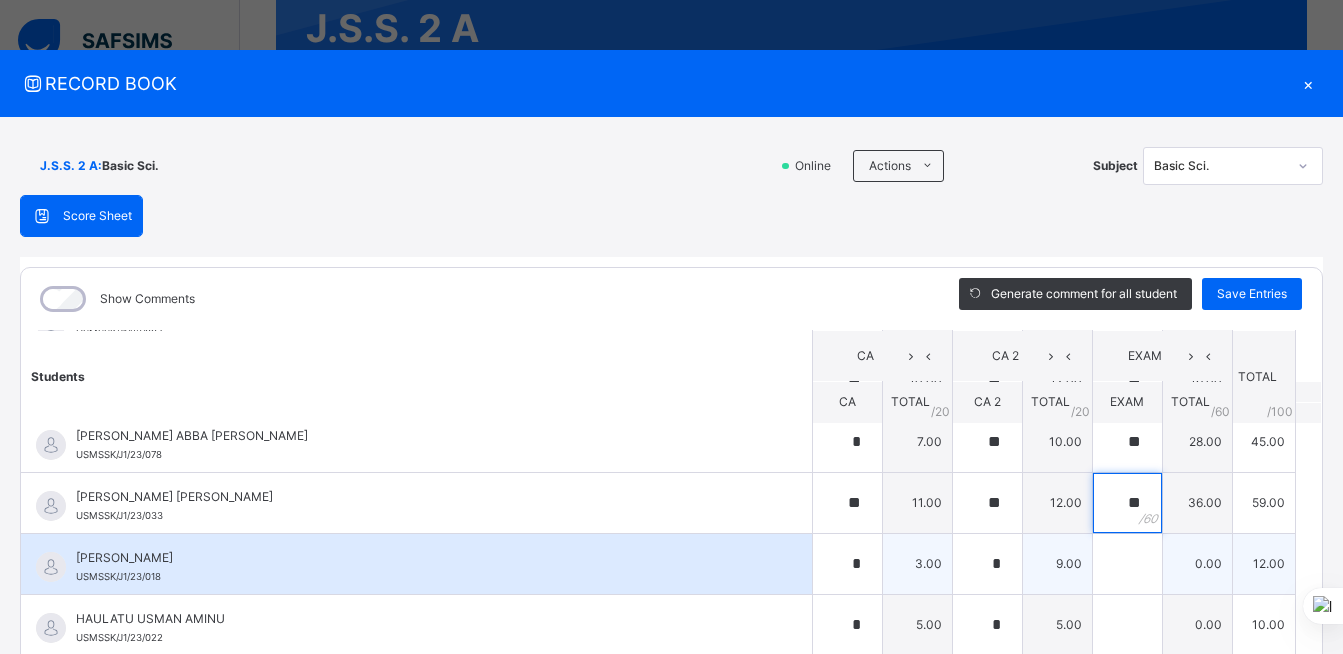 type on "**" 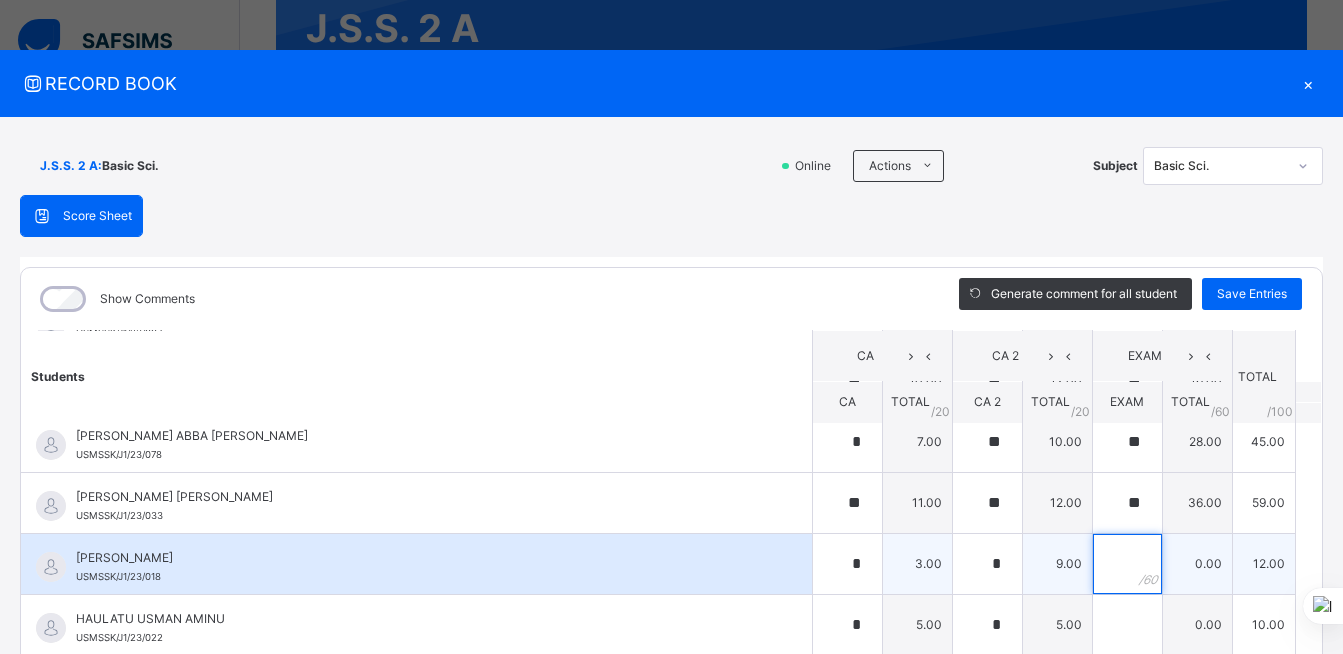 click at bounding box center (1127, 564) 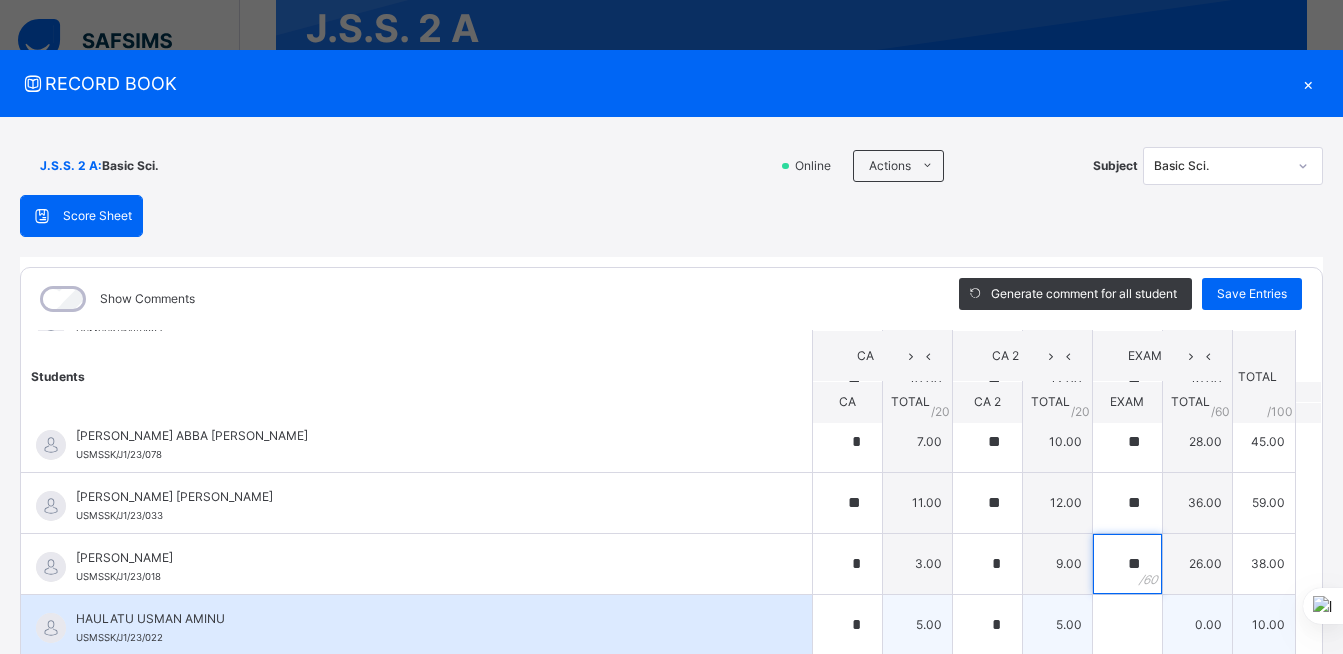 type on "**" 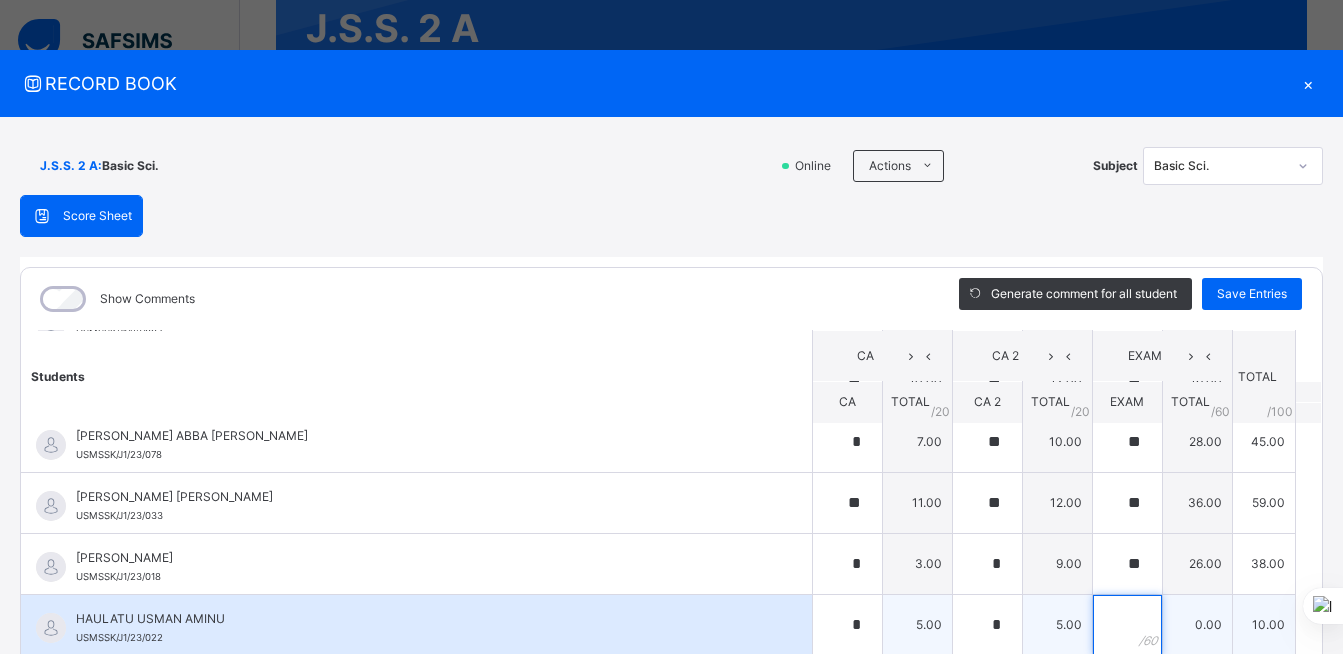click at bounding box center [1127, 625] 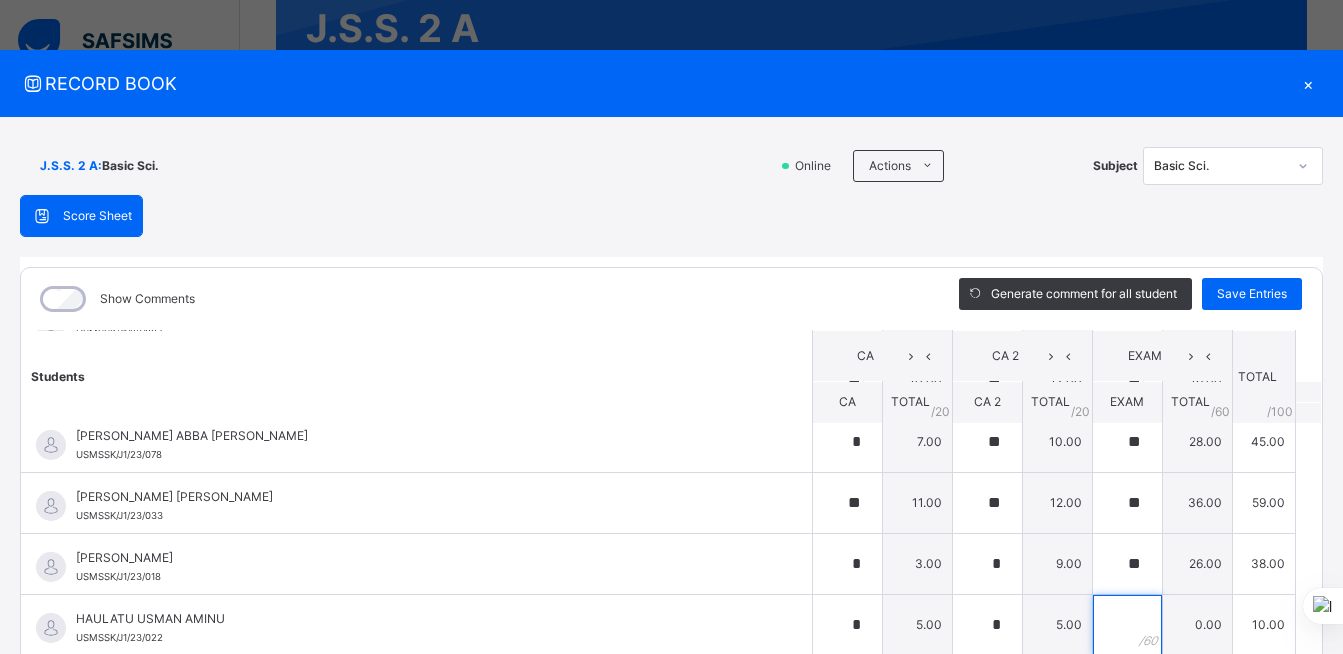 scroll, scrollTop: 600, scrollLeft: 0, axis: vertical 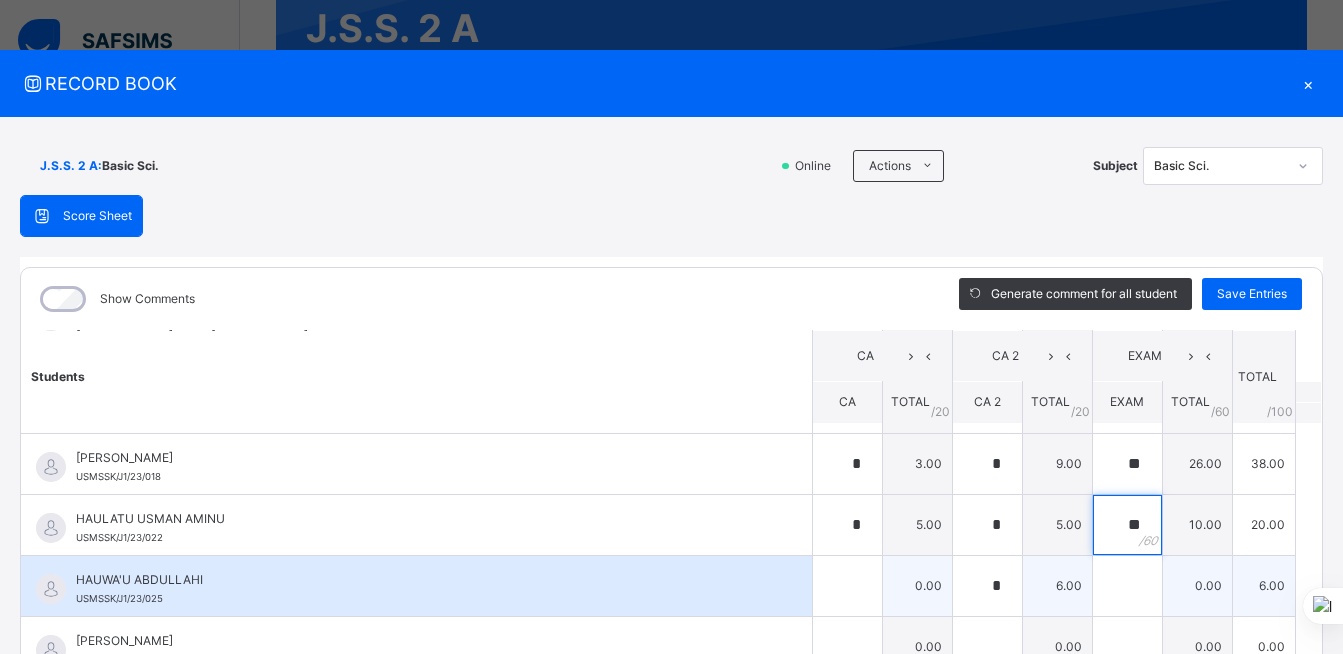 type on "**" 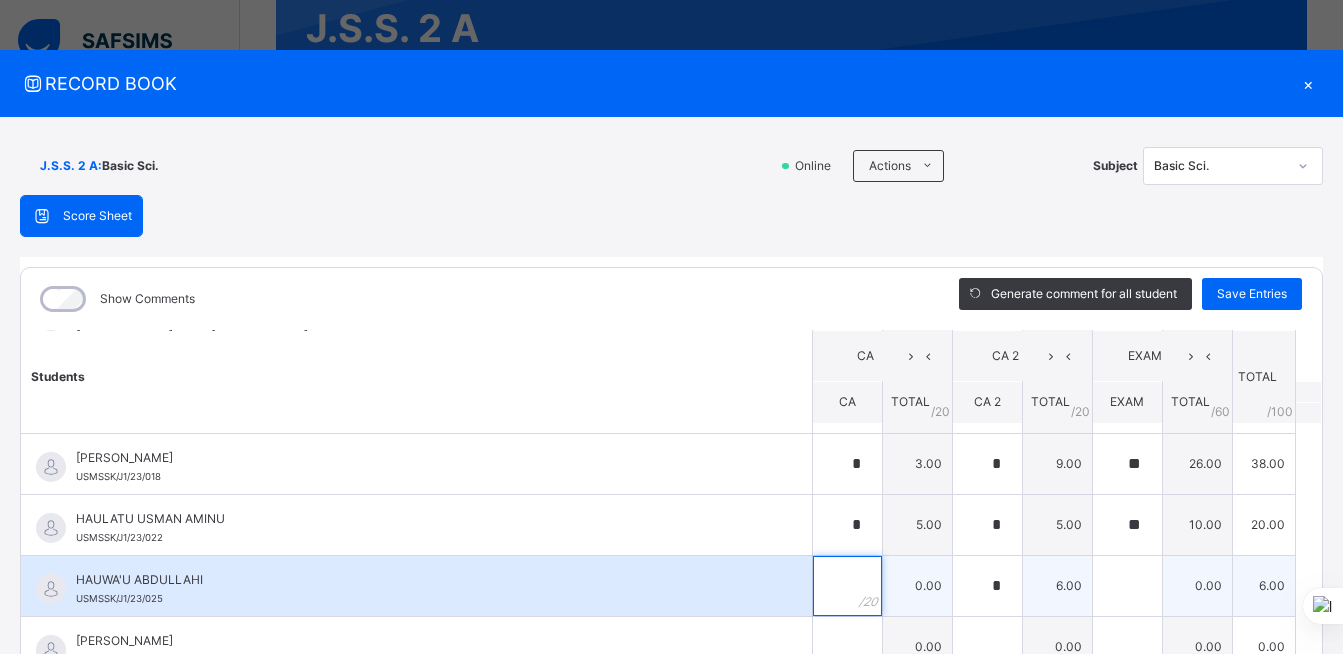 click at bounding box center [847, 586] 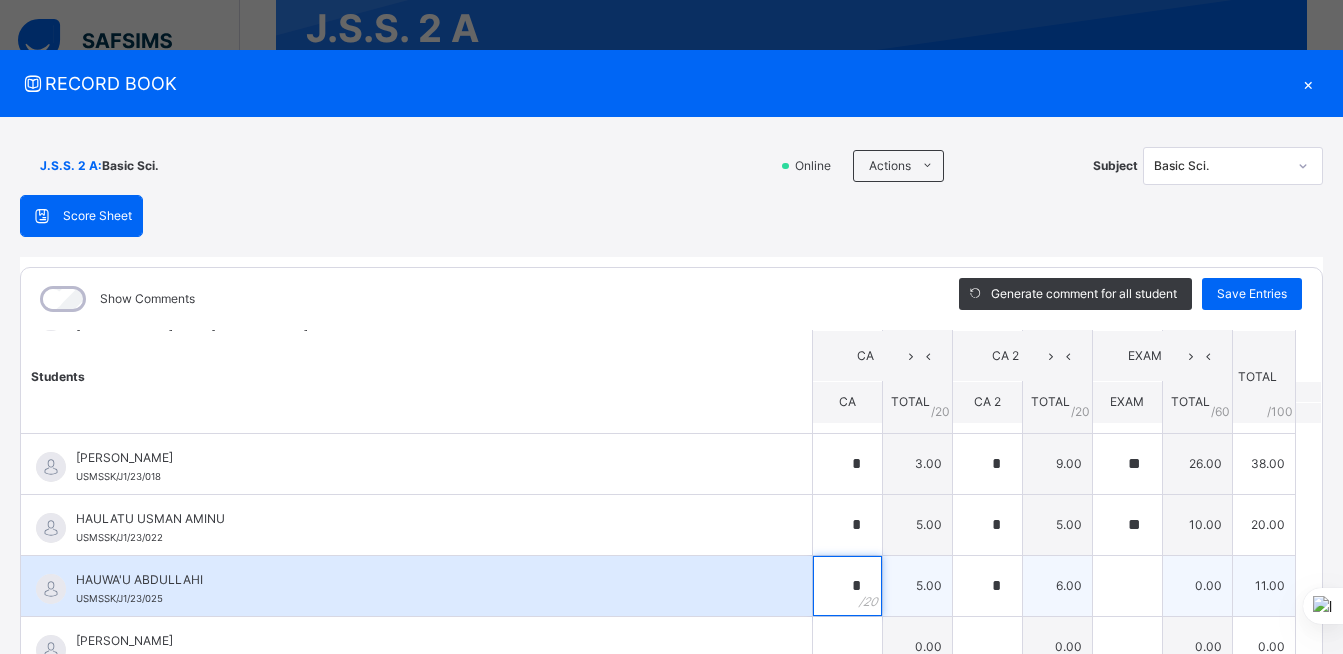type on "*" 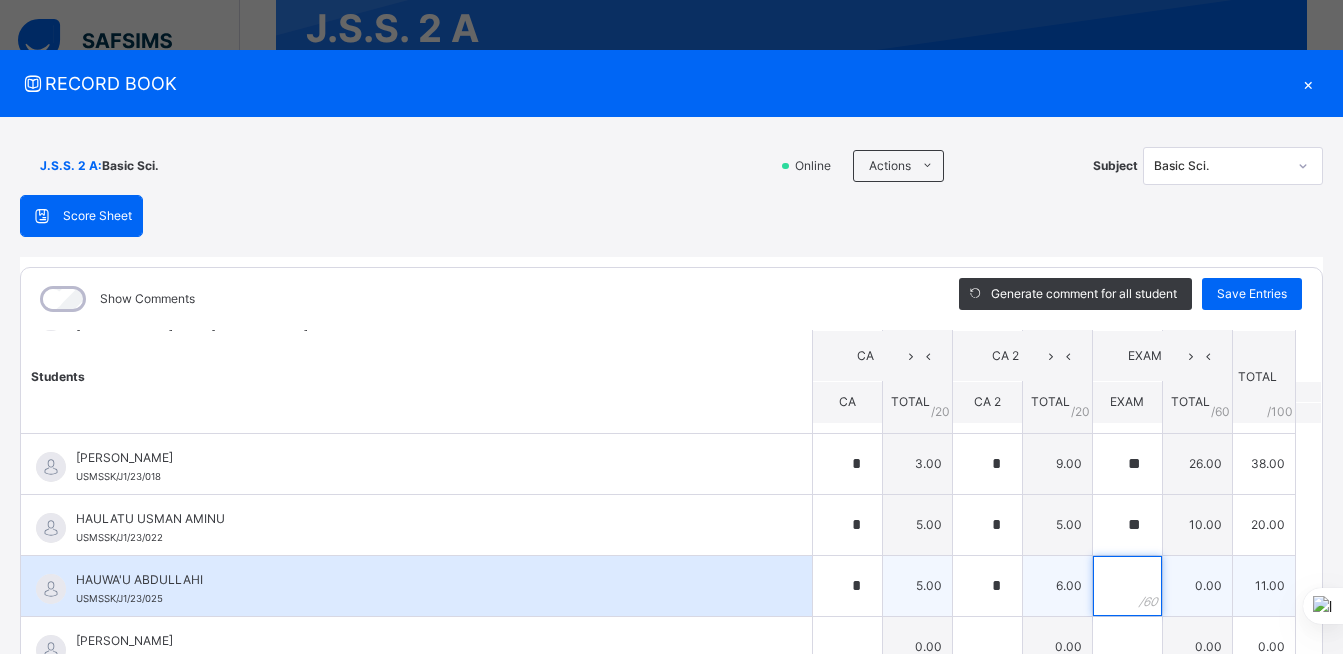 click at bounding box center [1127, 586] 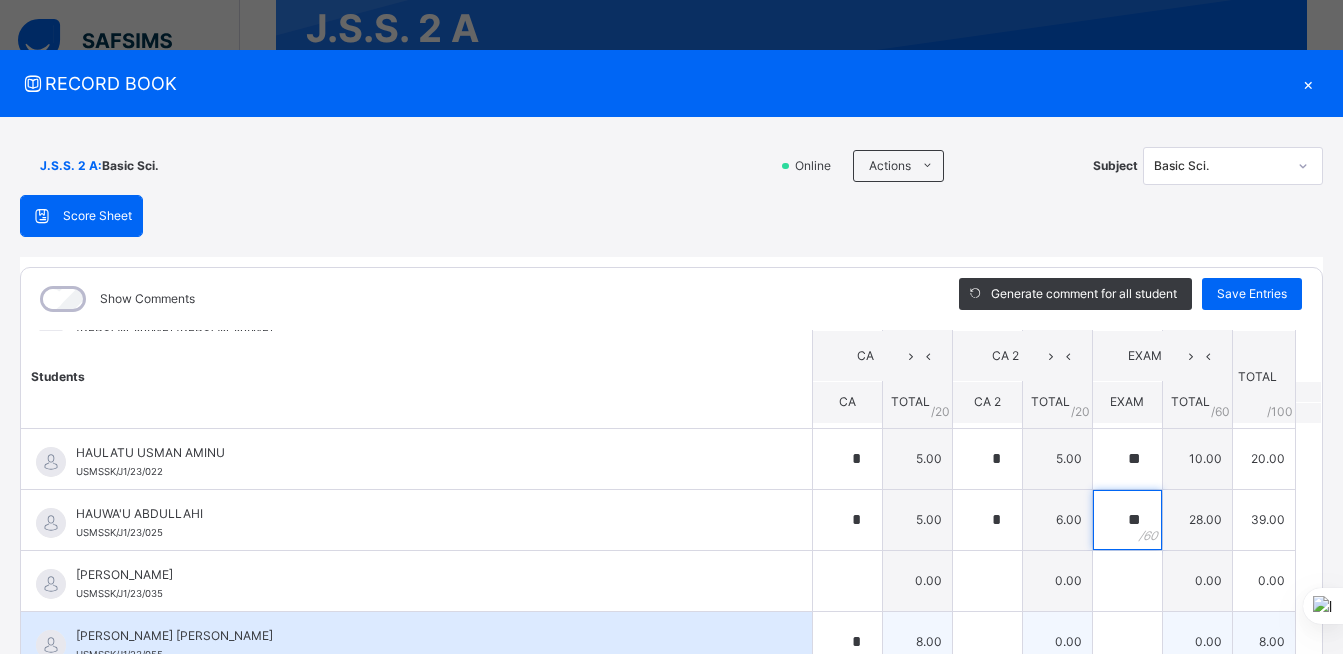scroll, scrollTop: 700, scrollLeft: 0, axis: vertical 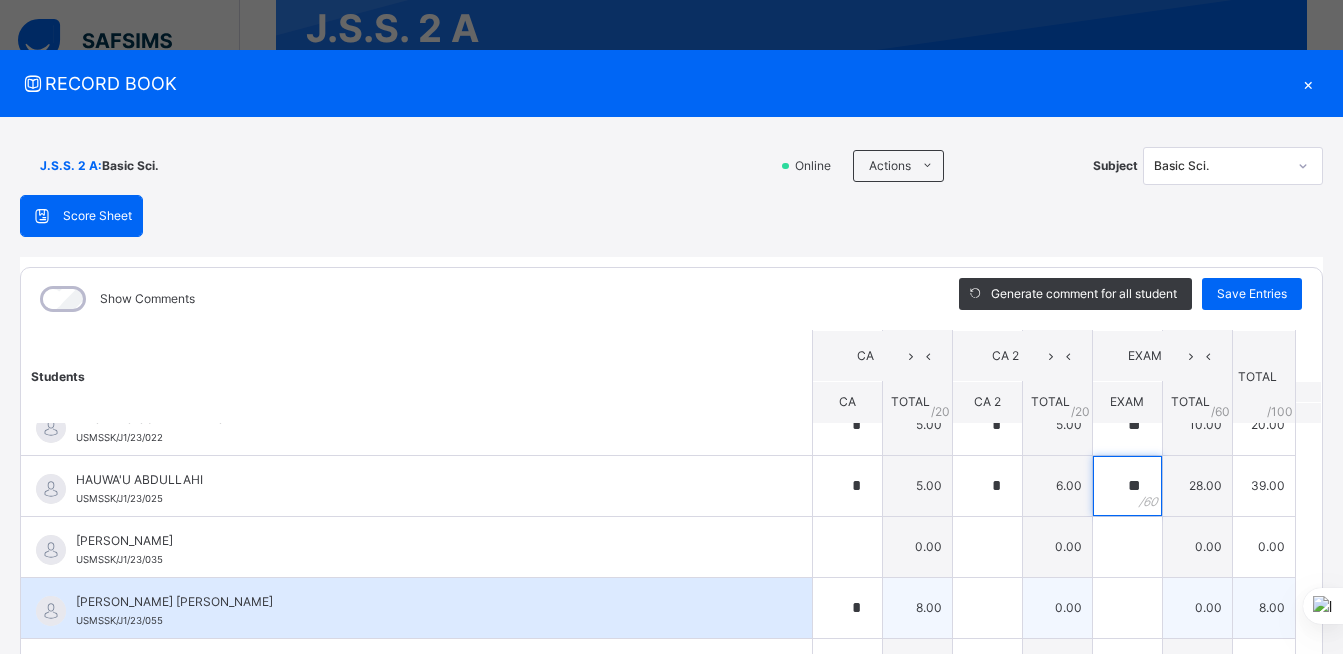 type on "**" 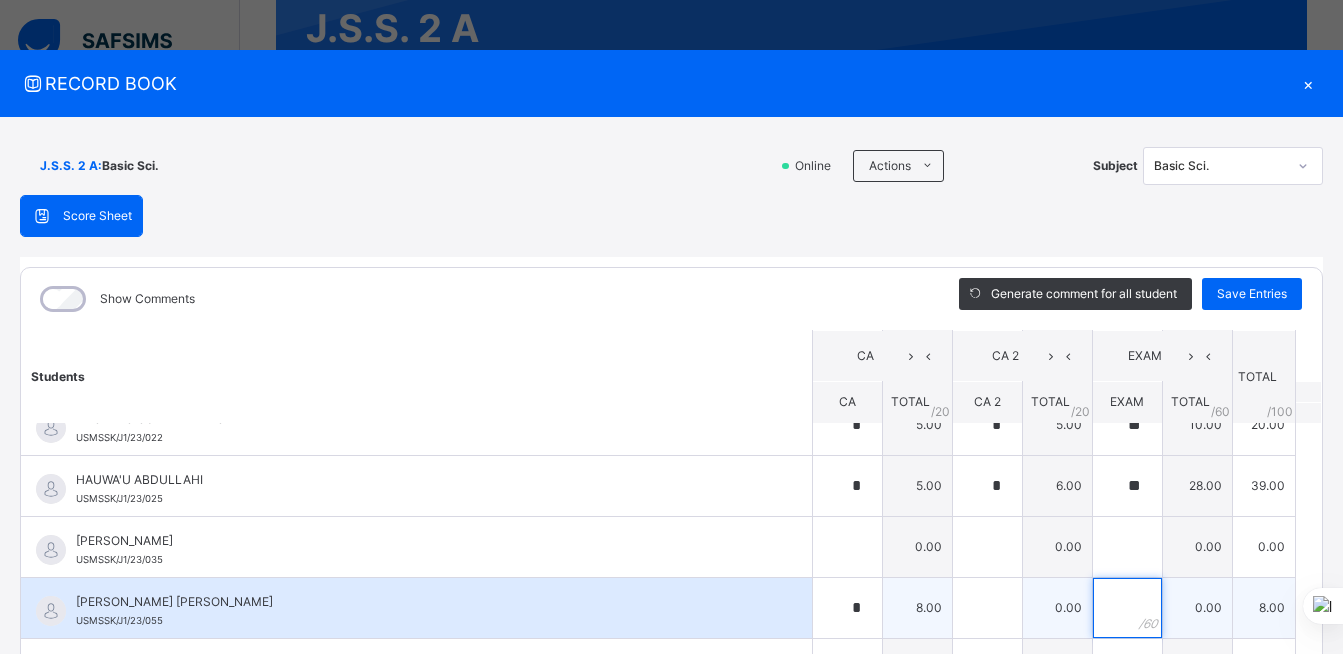 click at bounding box center (1127, 608) 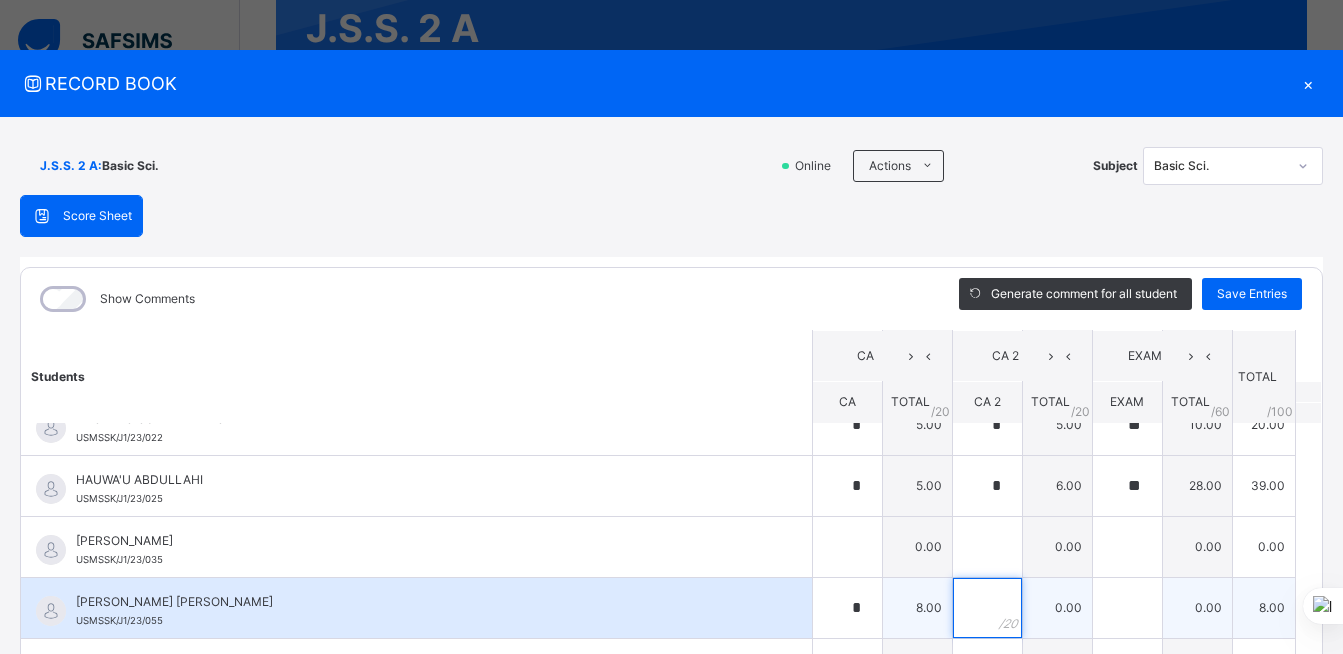 click at bounding box center (987, 608) 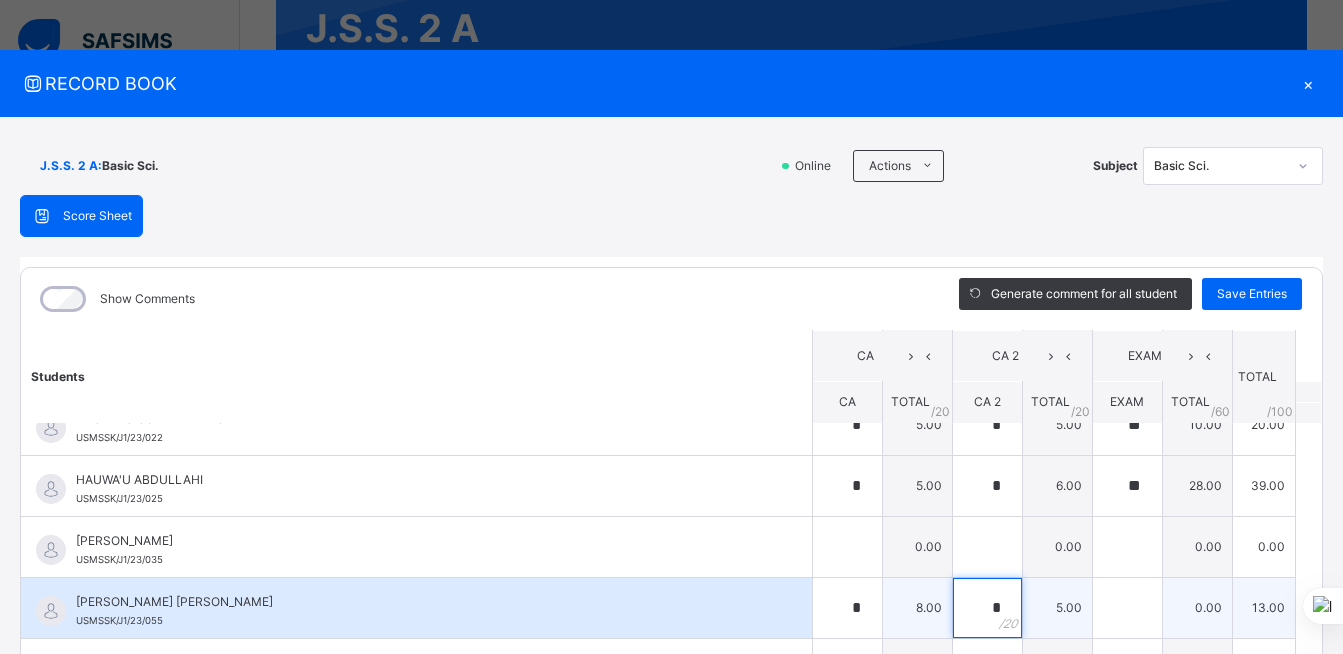 type on "*" 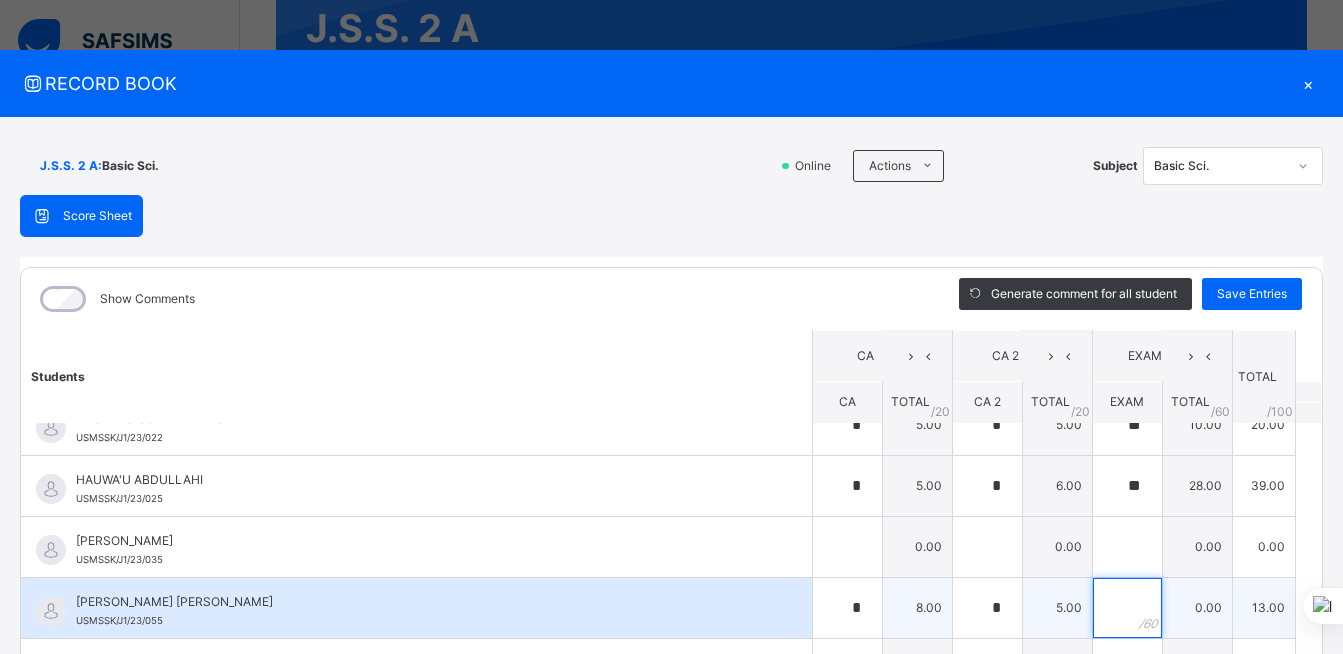 click at bounding box center (1127, 608) 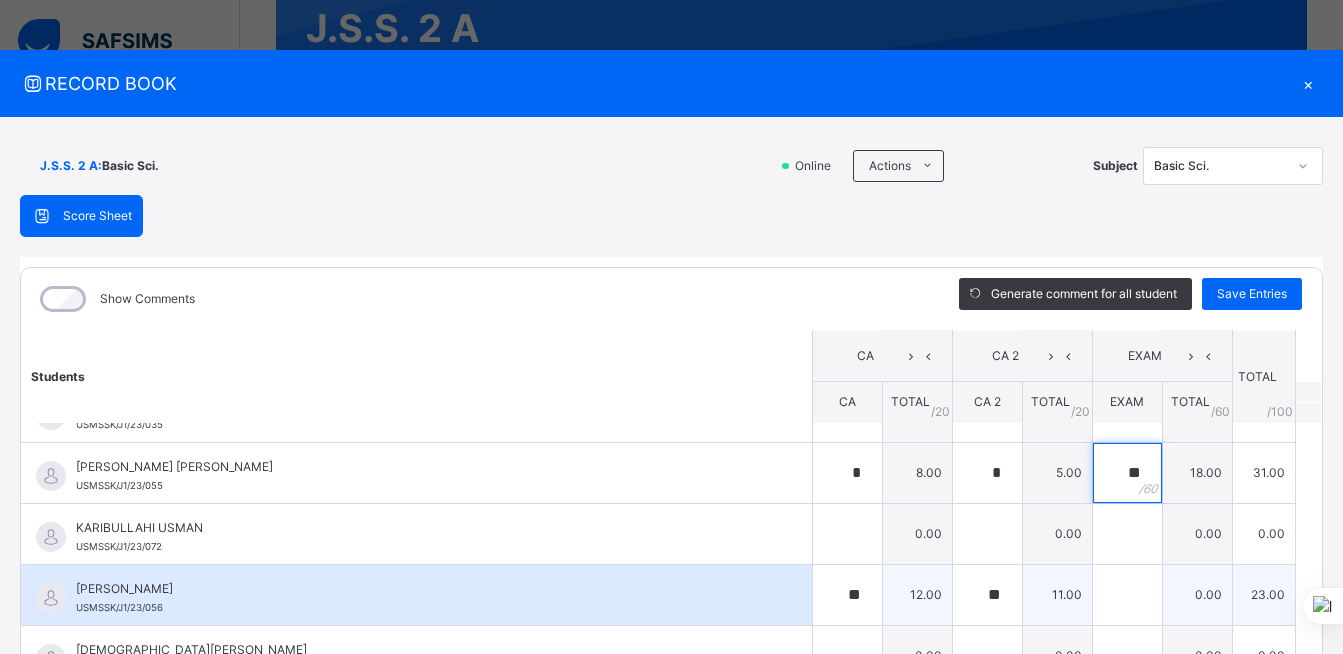 scroll, scrollTop: 800, scrollLeft: 0, axis: vertical 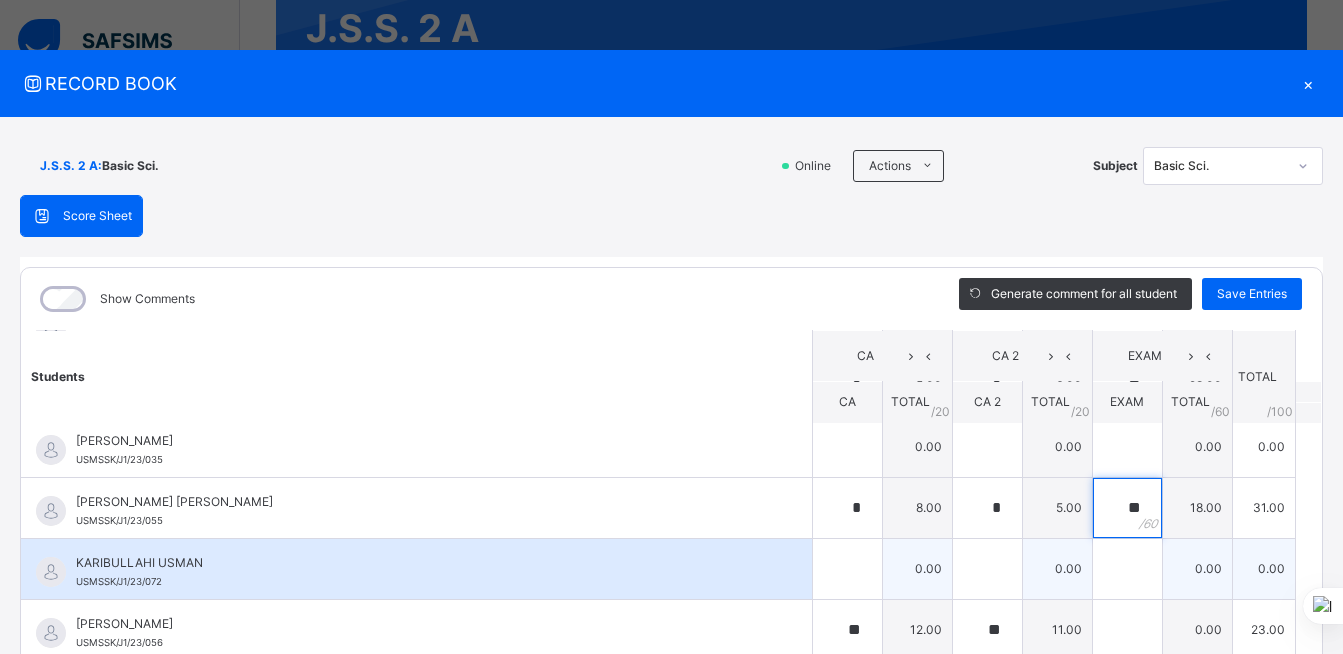 type on "**" 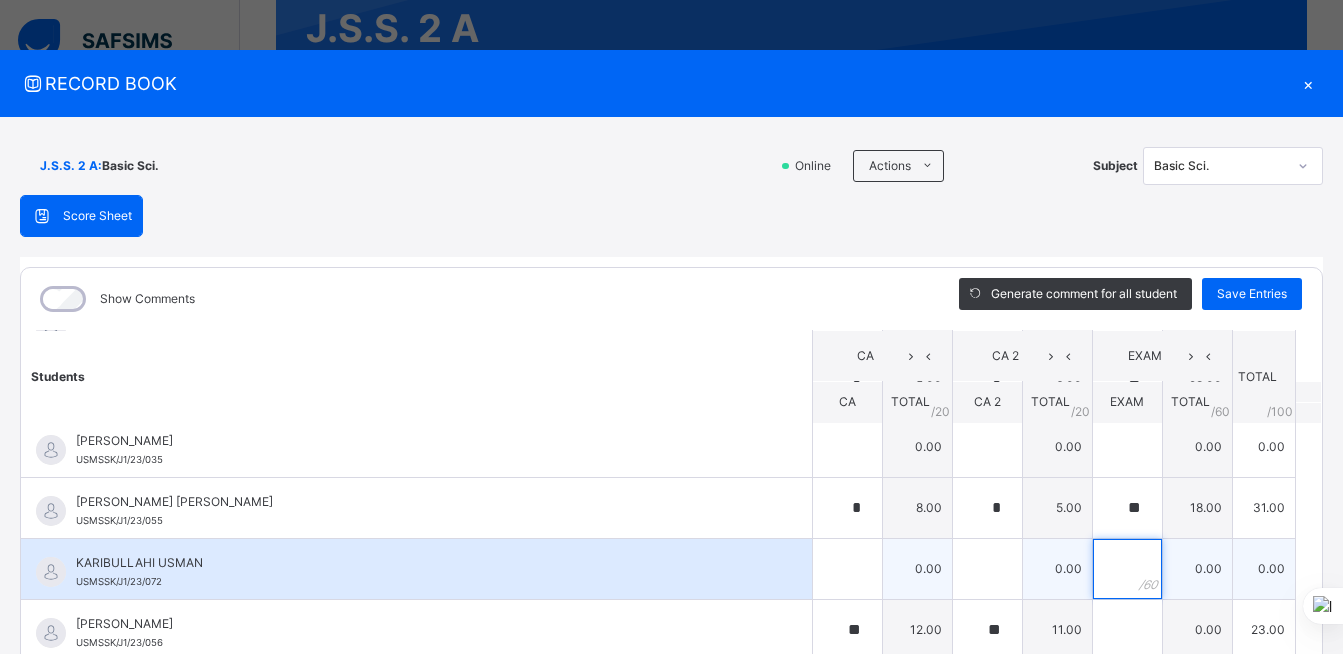 click at bounding box center [1127, 569] 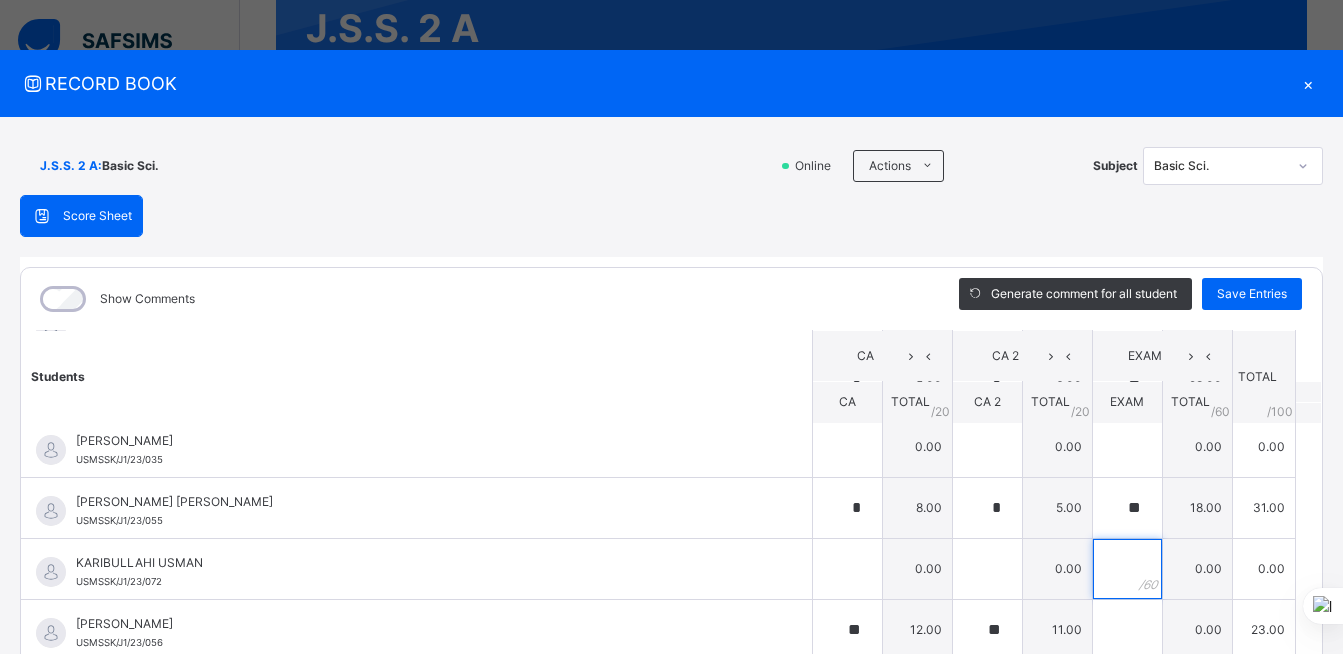 scroll, scrollTop: 900, scrollLeft: 0, axis: vertical 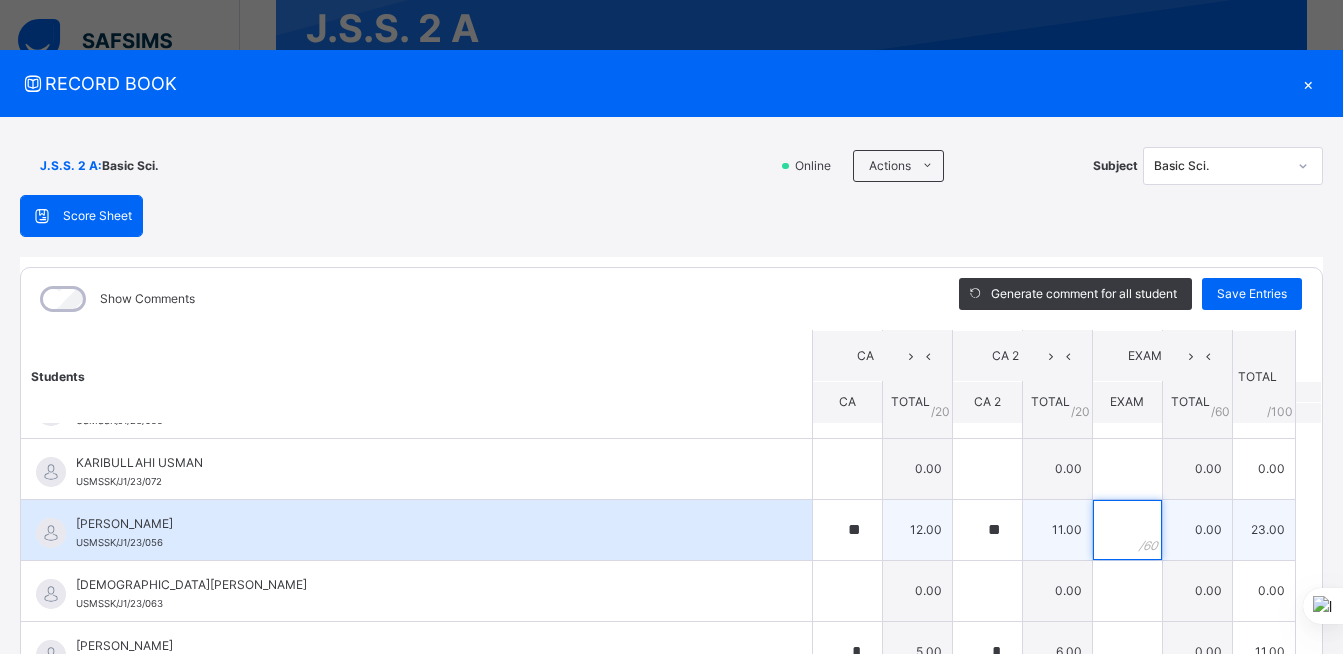 click at bounding box center (1127, 530) 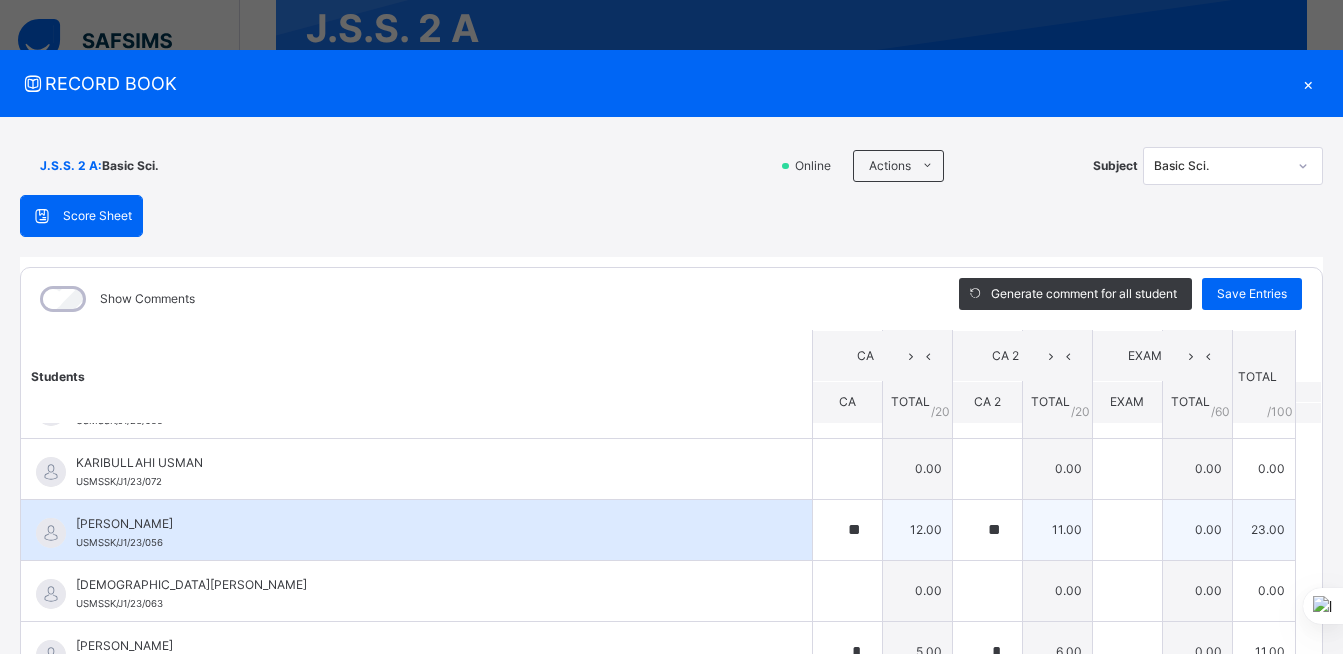 click at bounding box center (1127, 530) 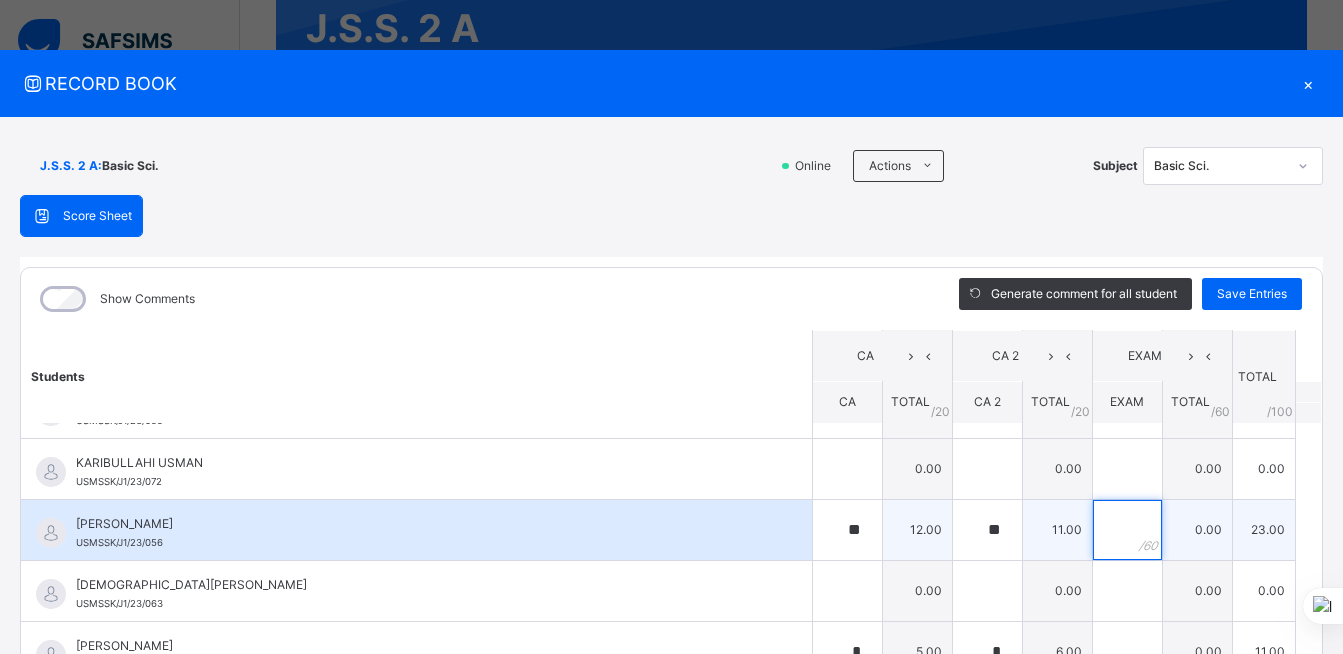 click at bounding box center [1127, 530] 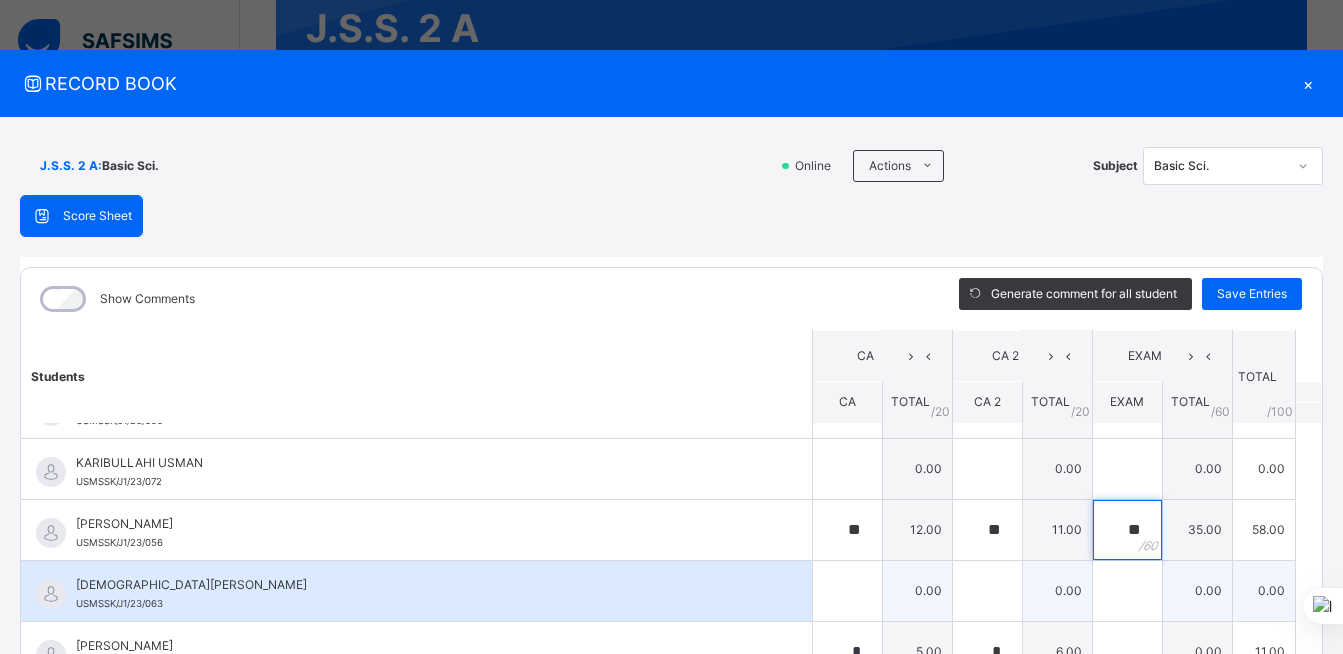 type on "**" 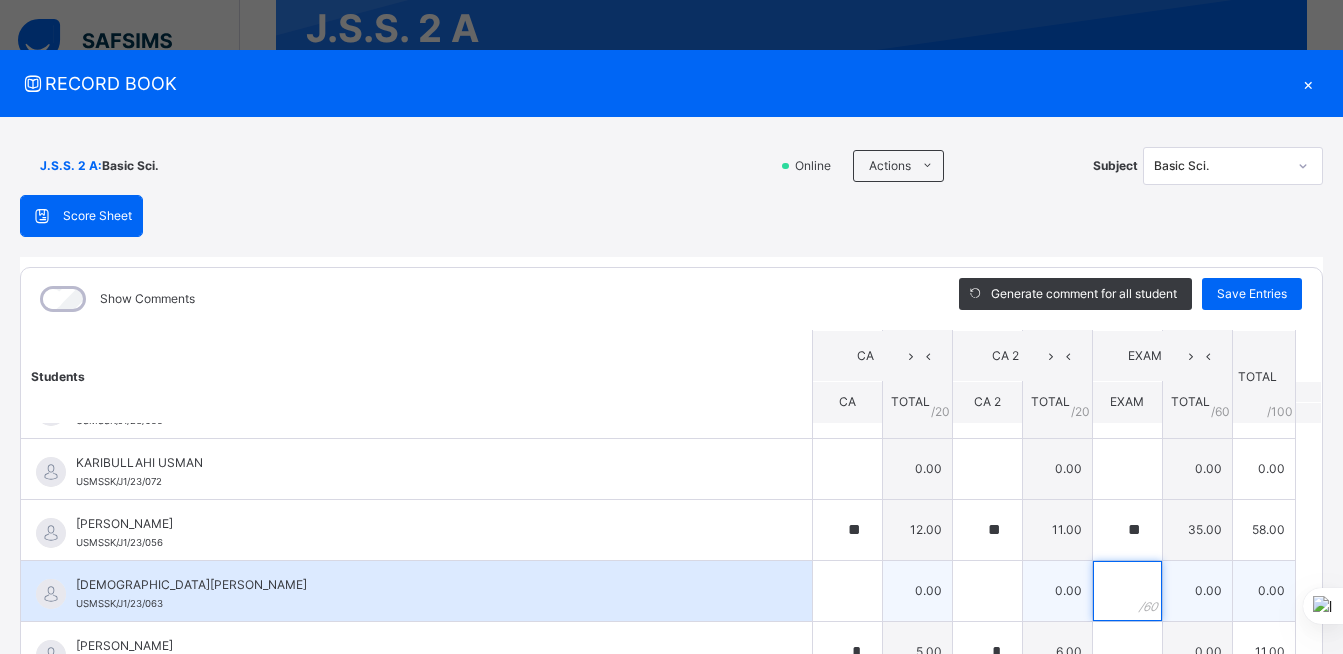 click at bounding box center (1127, 591) 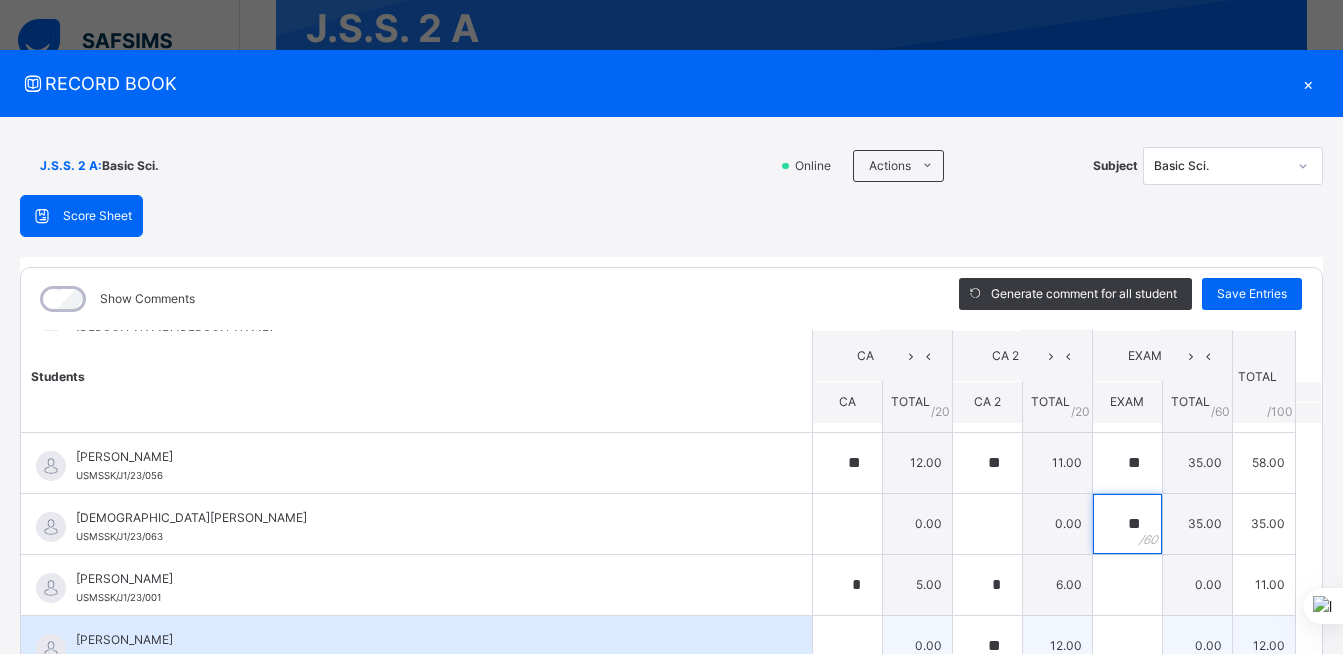 scroll, scrollTop: 1000, scrollLeft: 0, axis: vertical 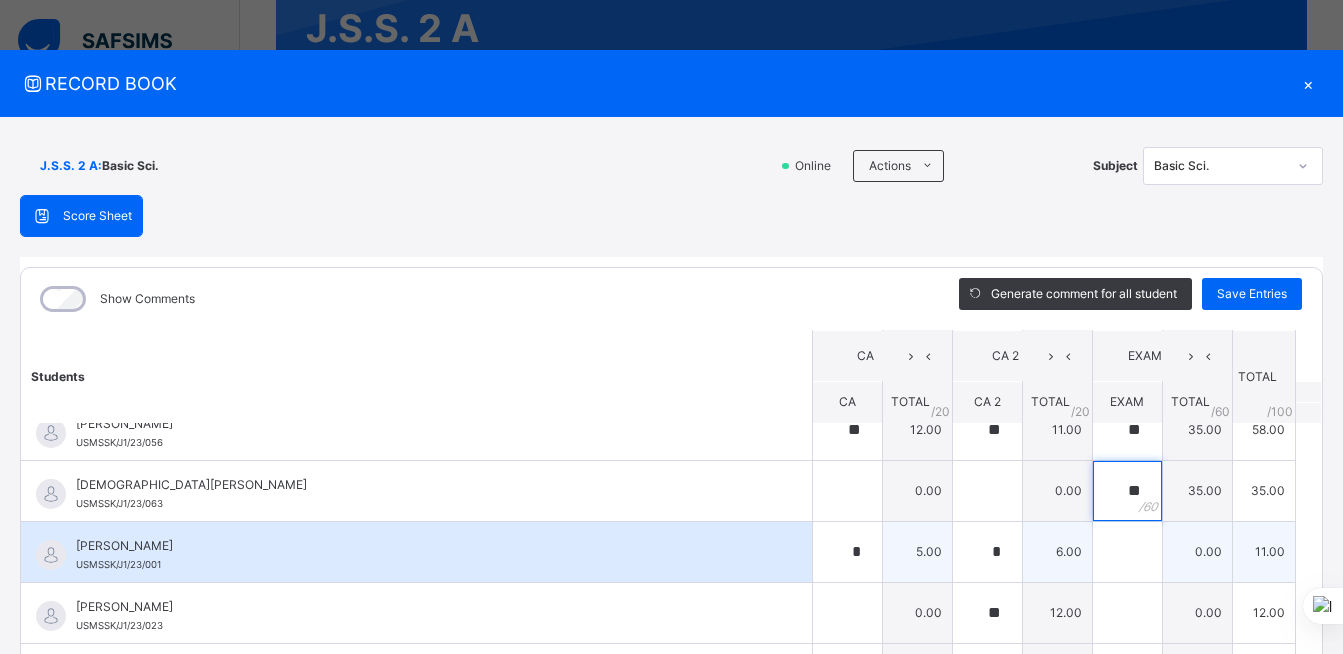 type on "**" 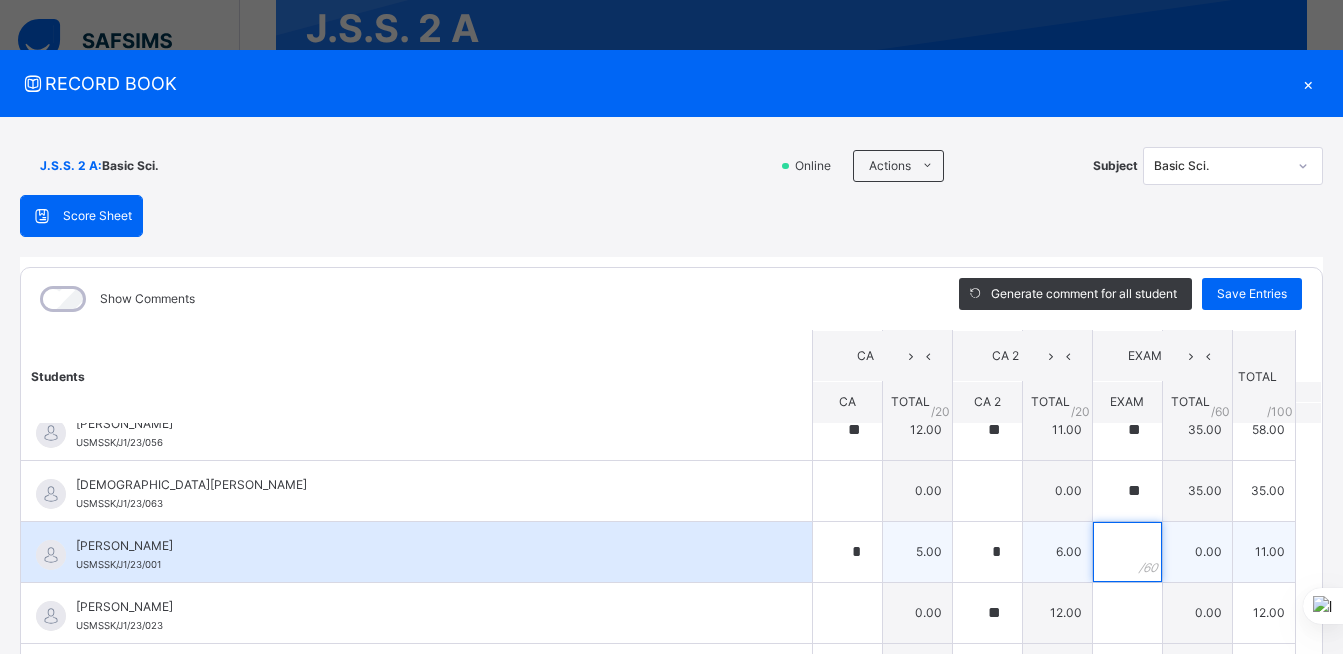 click at bounding box center (1127, 552) 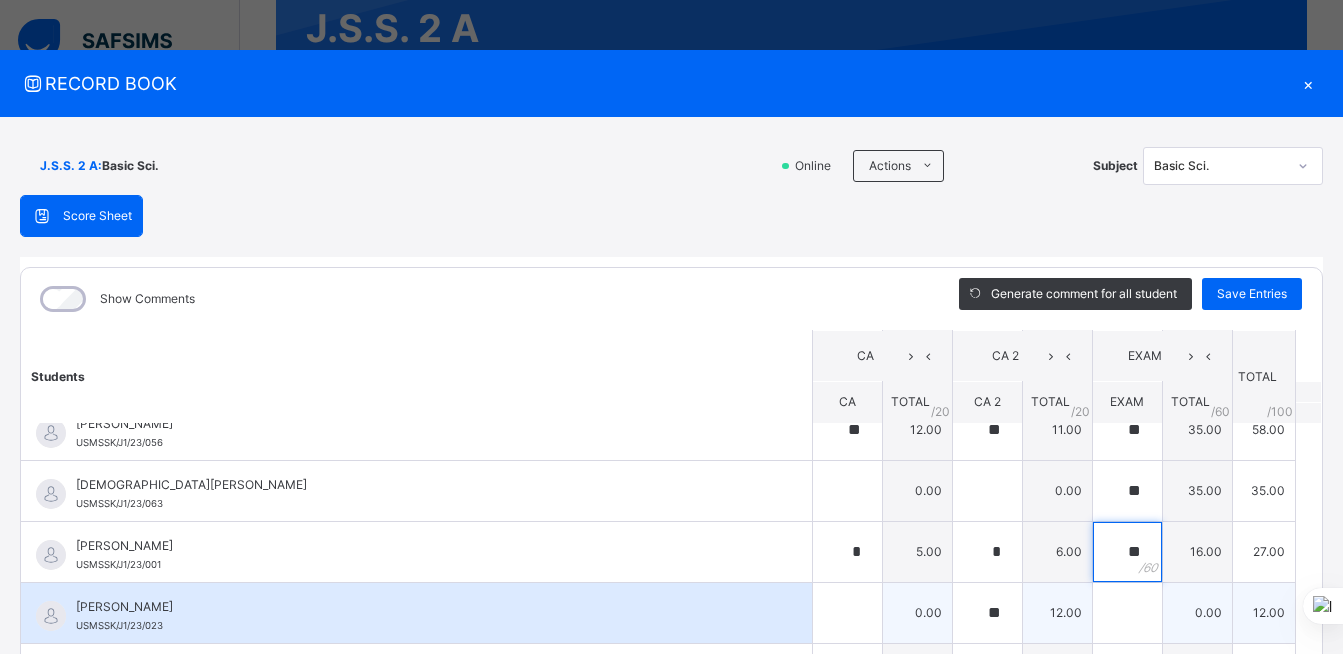 type on "**" 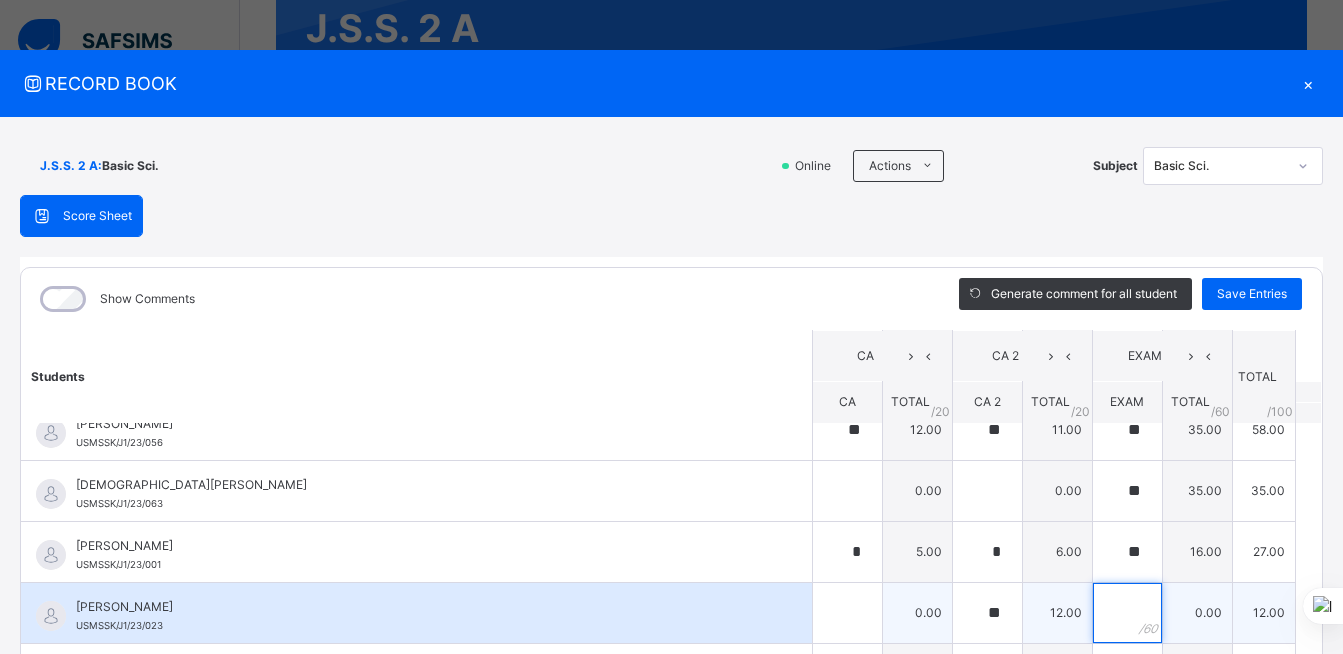click at bounding box center (1127, 613) 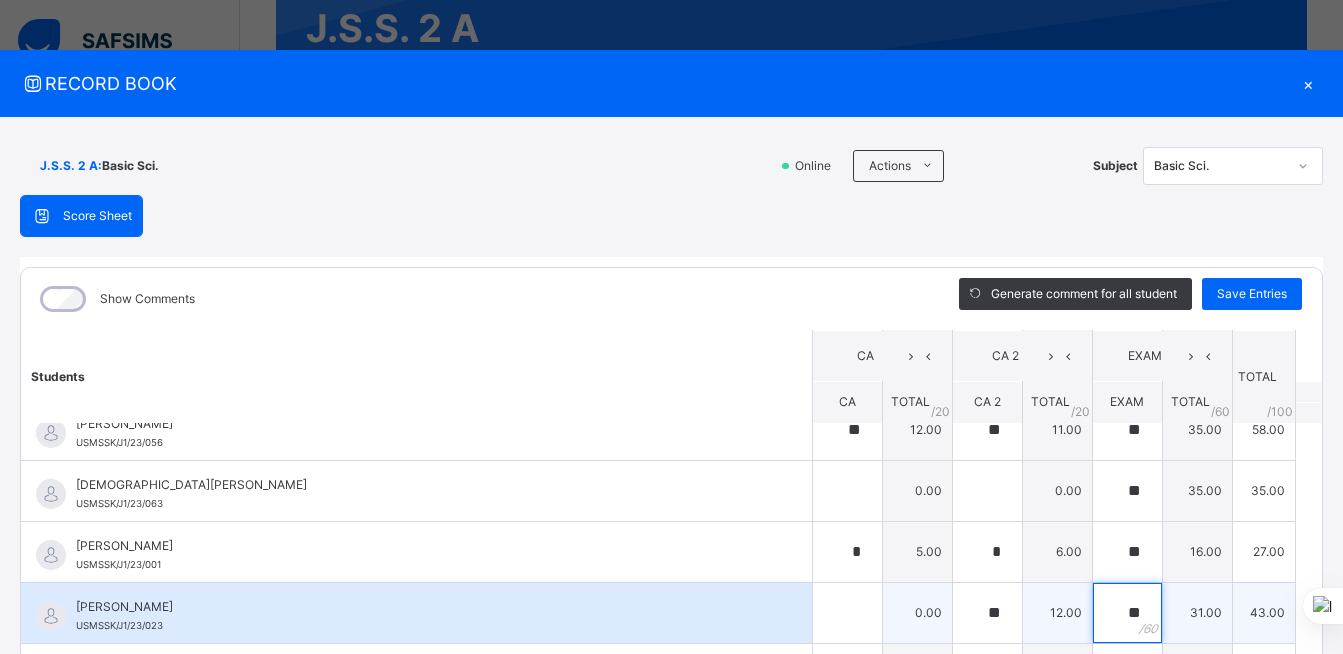 type on "**" 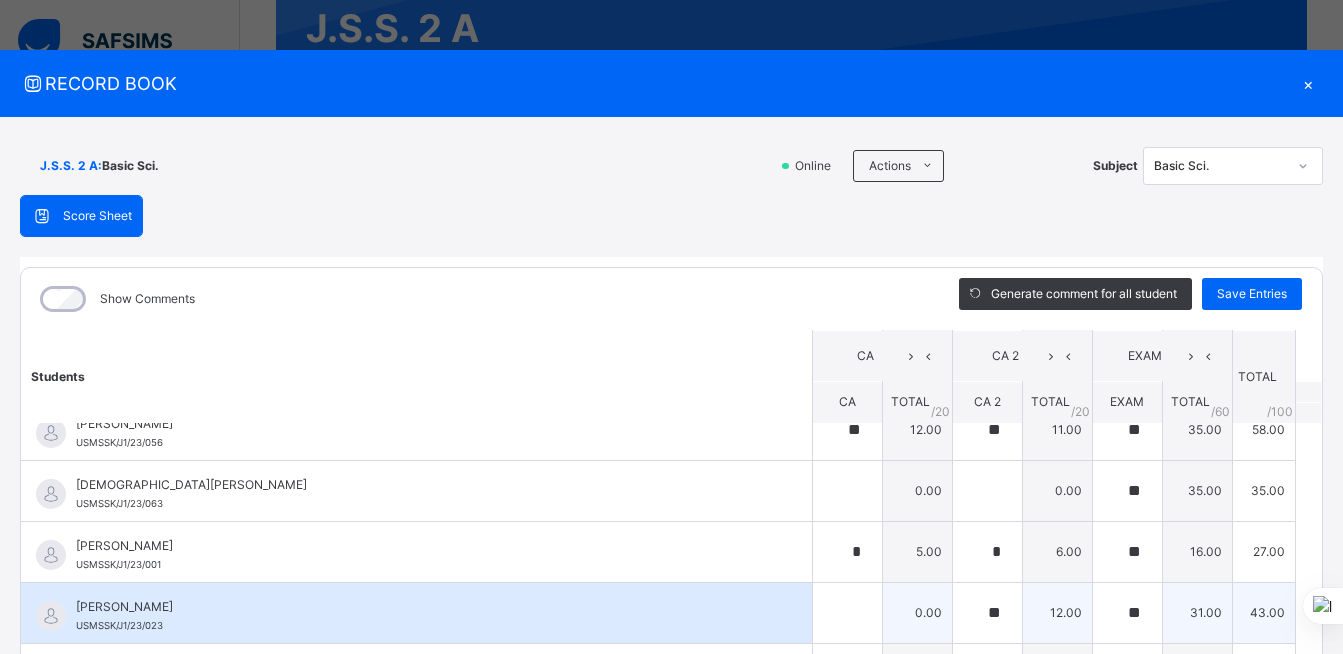 click on "0.00" at bounding box center (917, 612) 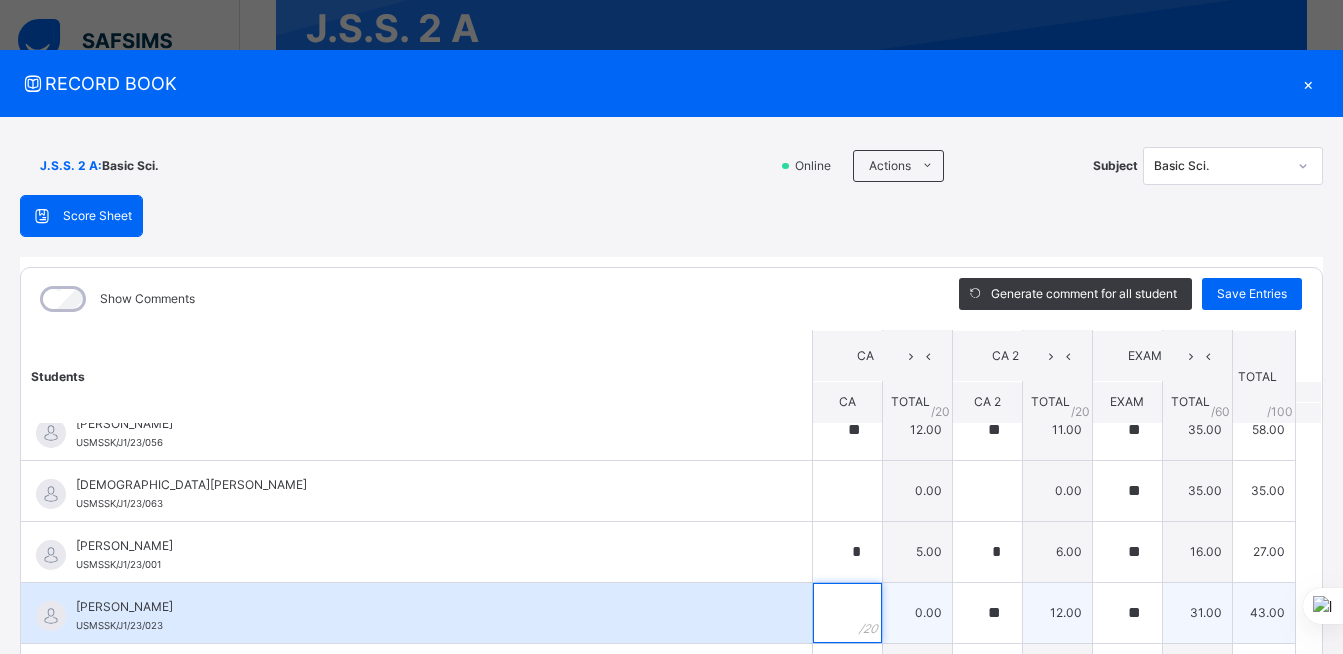 click at bounding box center [847, 613] 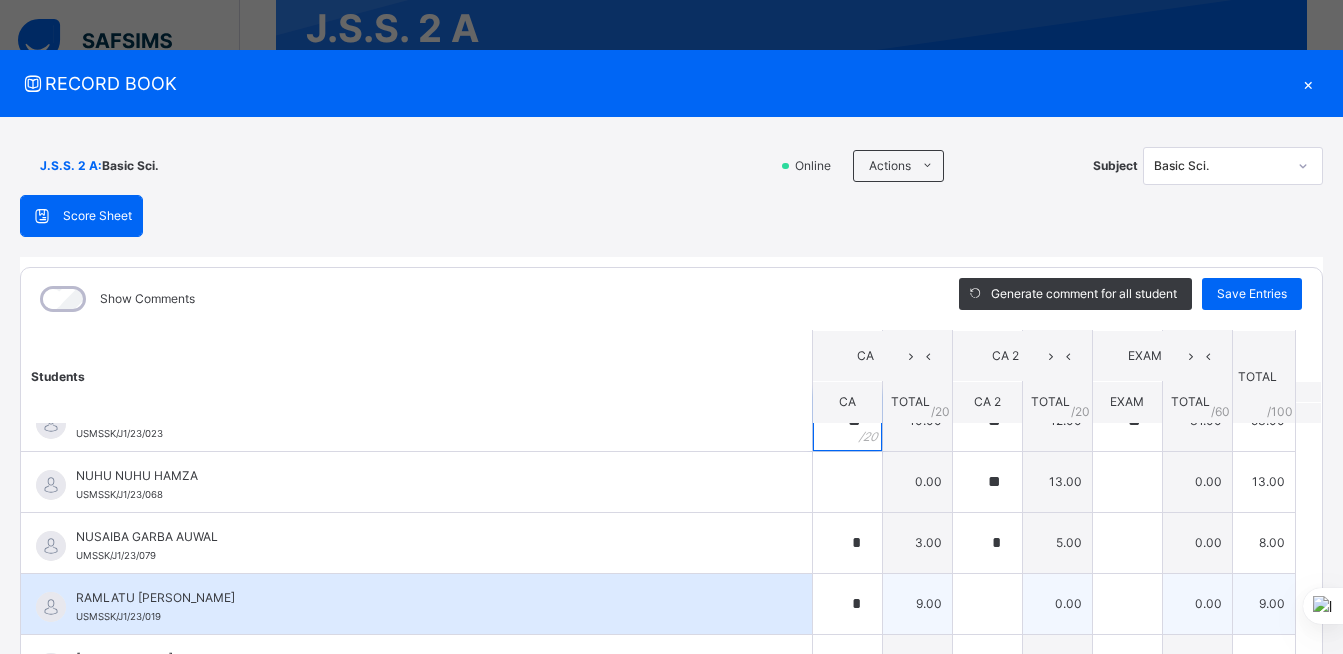 scroll, scrollTop: 1200, scrollLeft: 0, axis: vertical 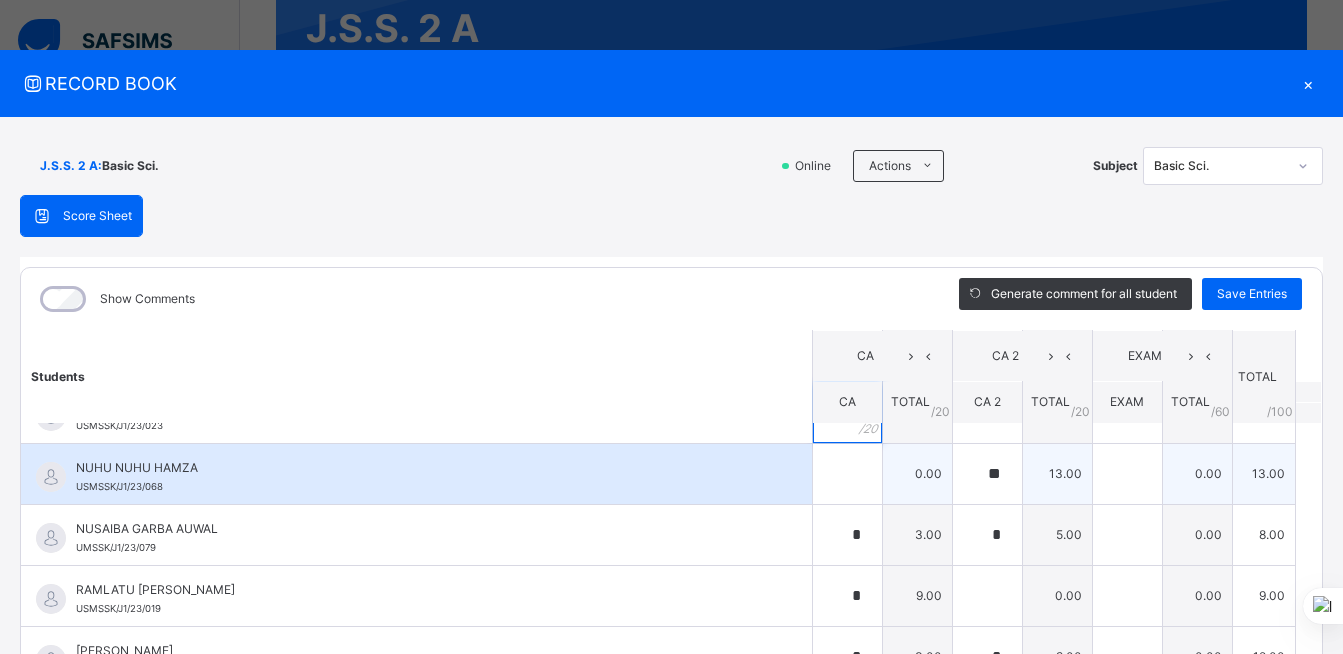 type on "**" 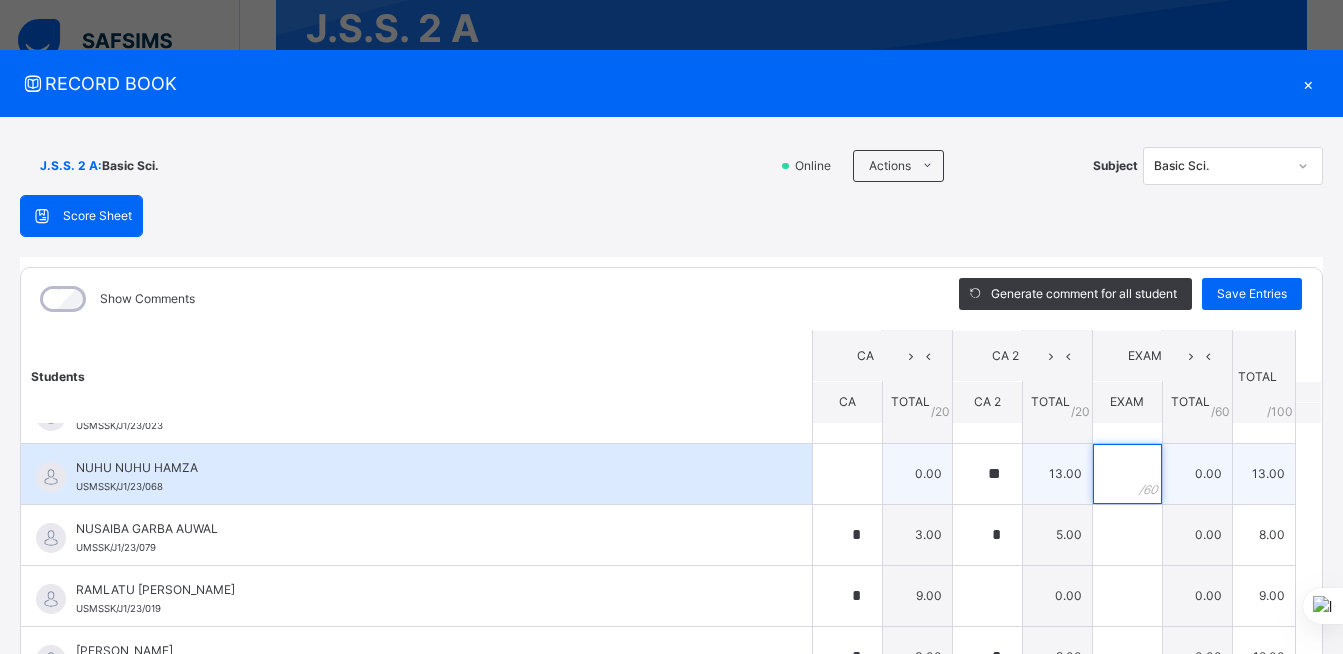 click at bounding box center [1127, 474] 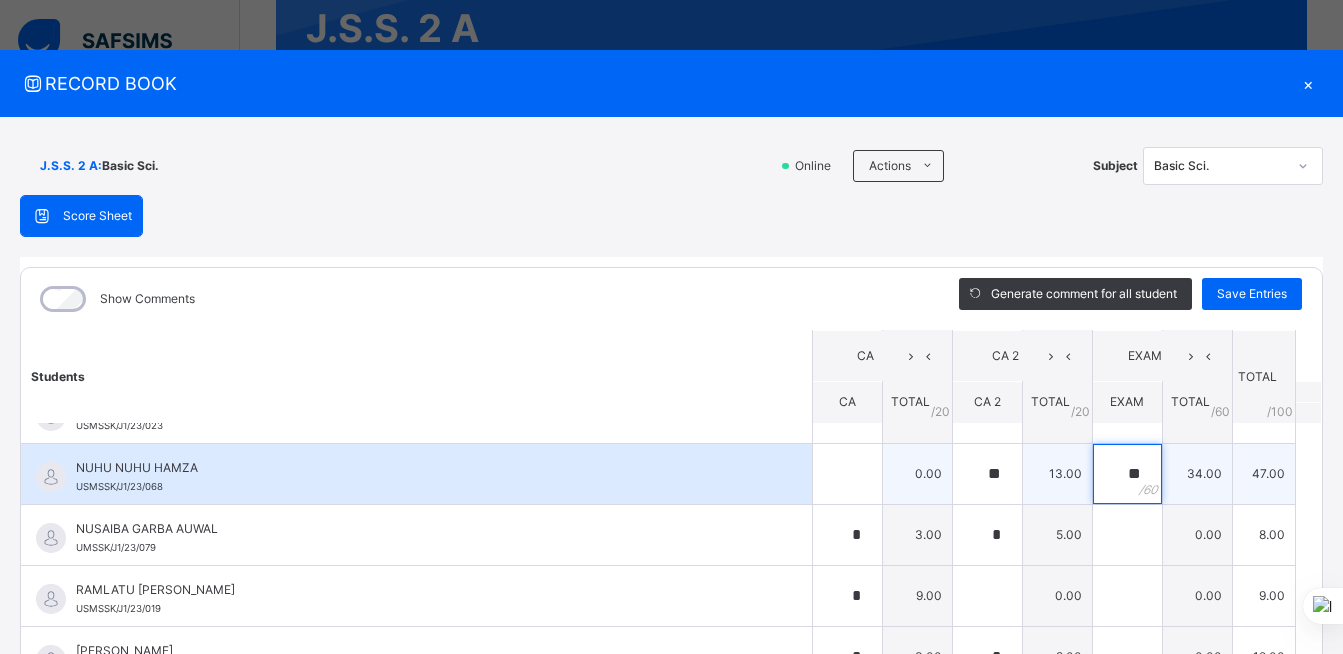 type on "**" 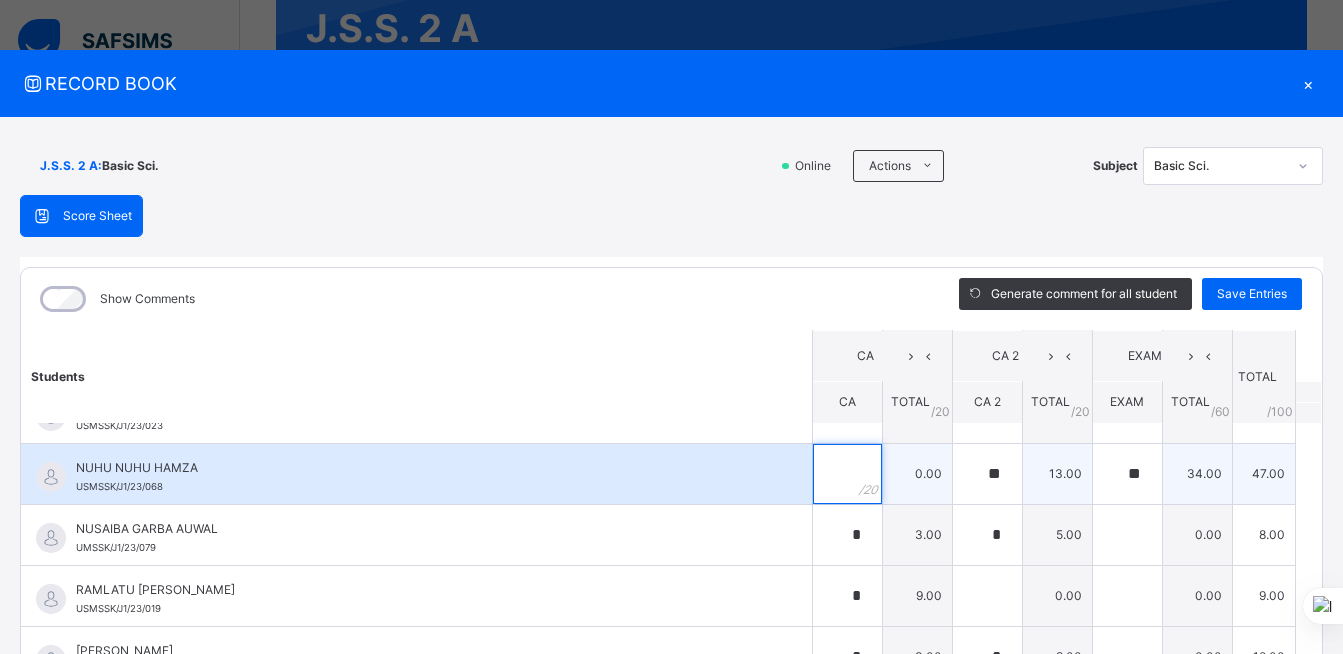 click at bounding box center [847, 474] 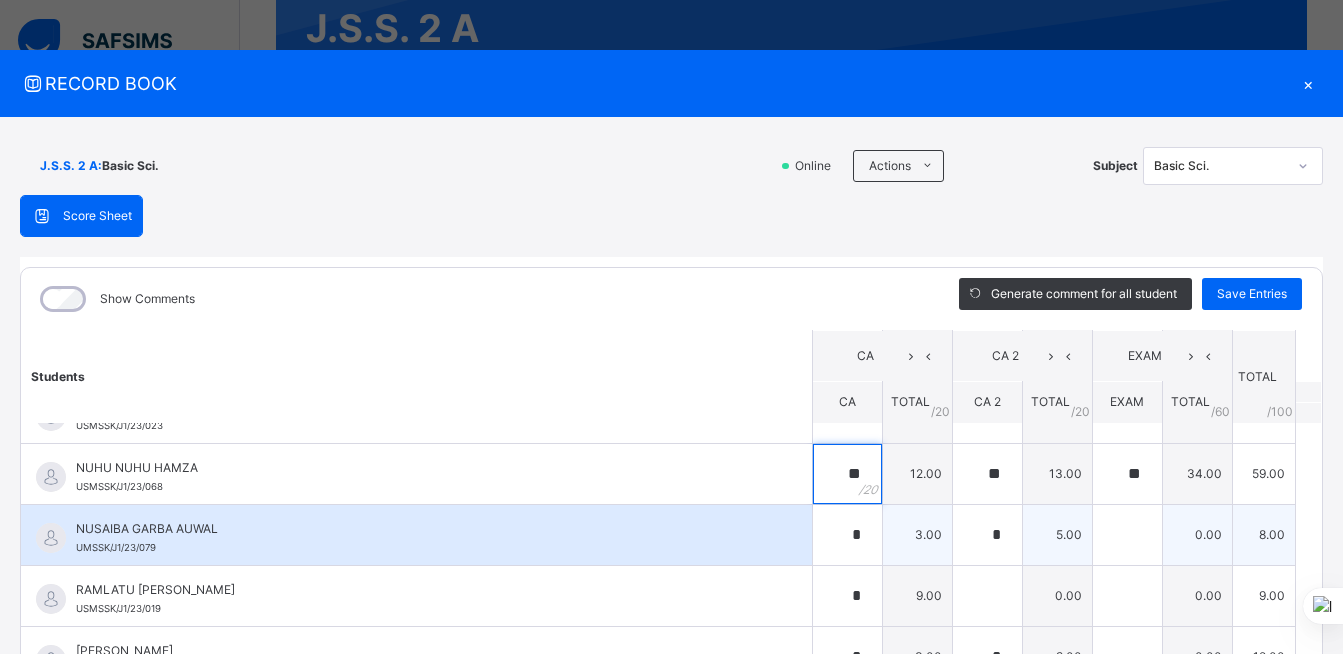 type on "**" 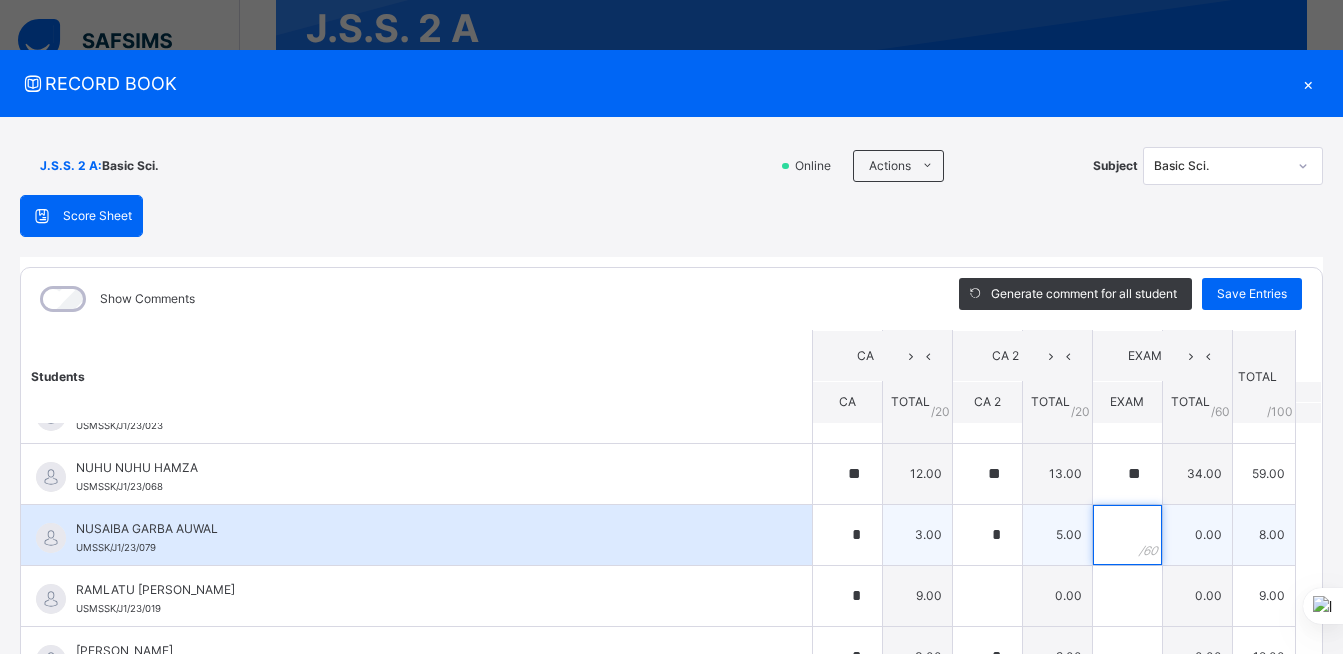 click at bounding box center [1127, 535] 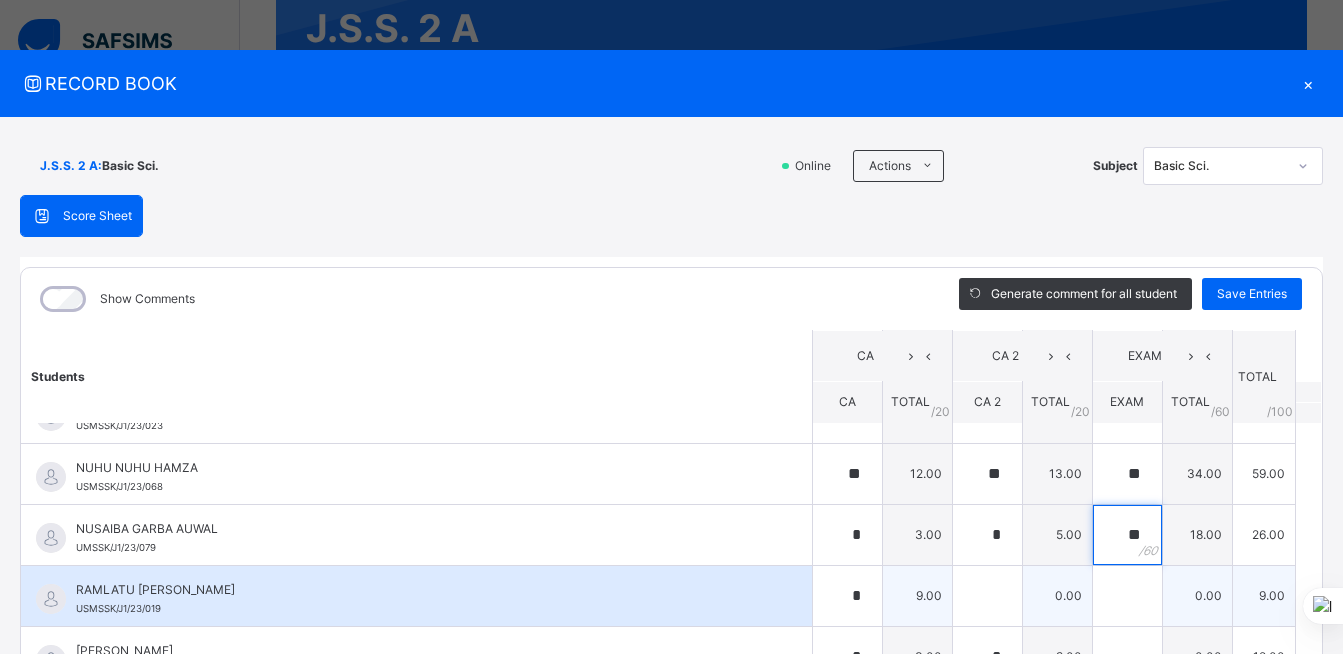 type on "**" 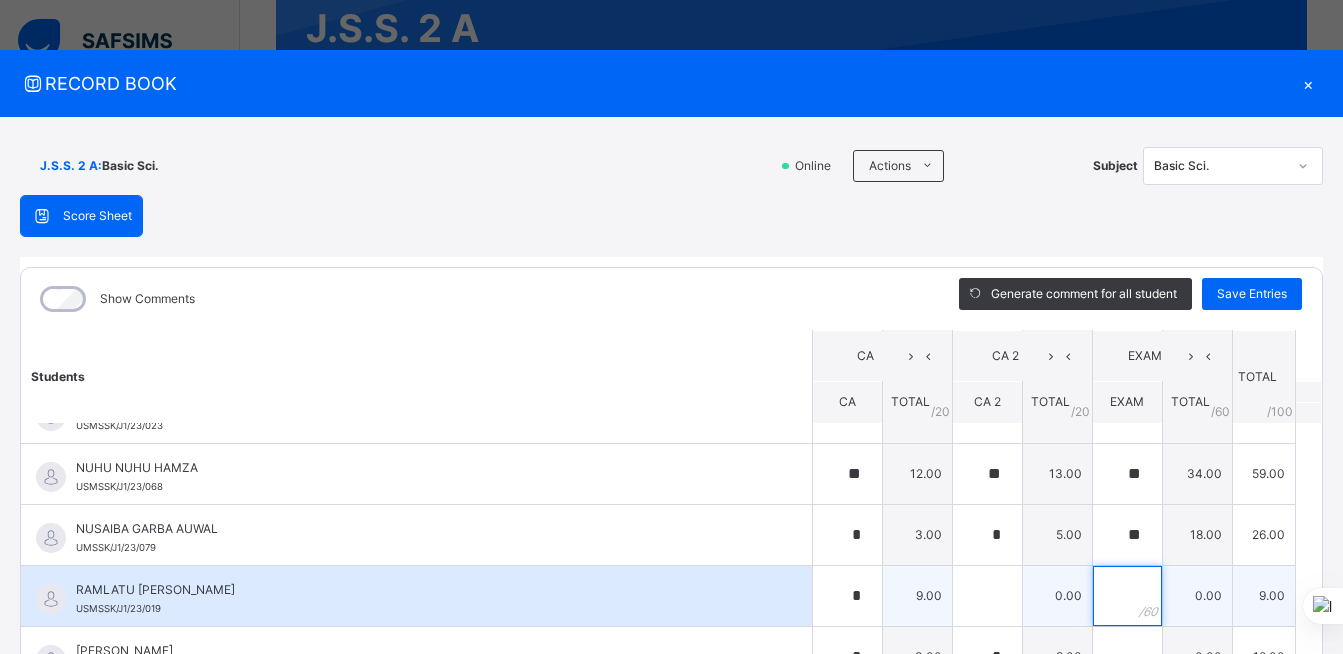 click at bounding box center [1127, 596] 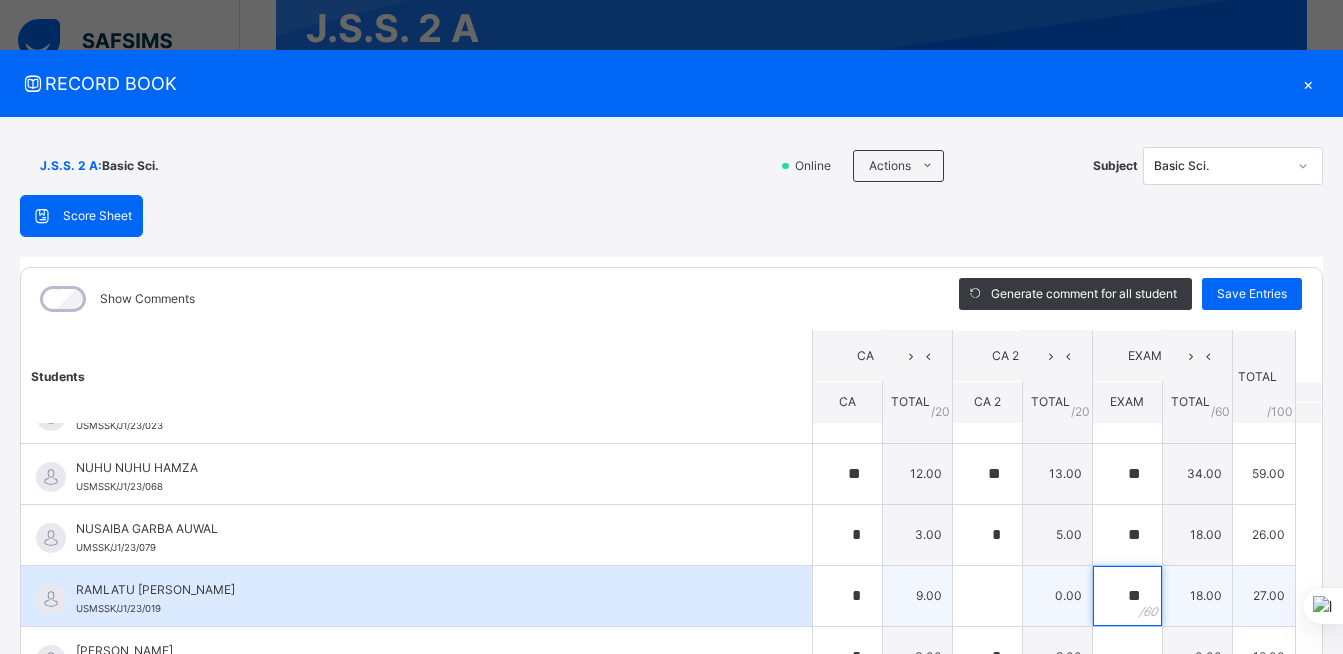 type on "**" 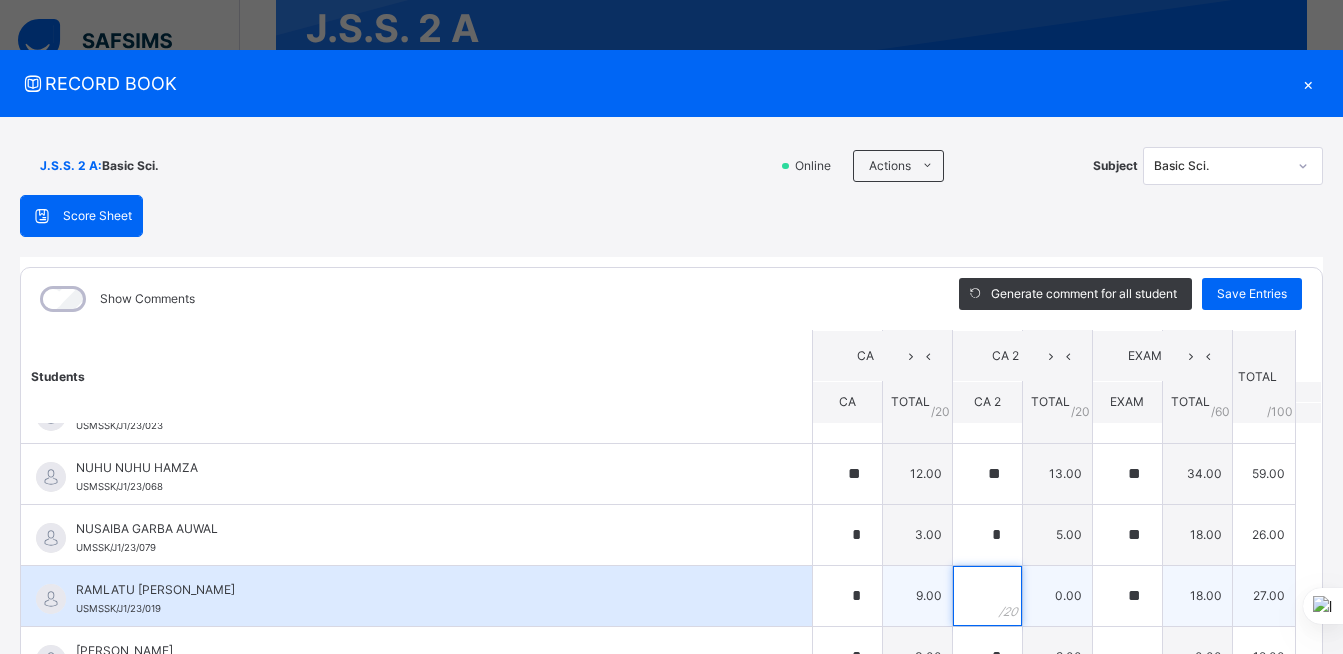 click at bounding box center [987, 596] 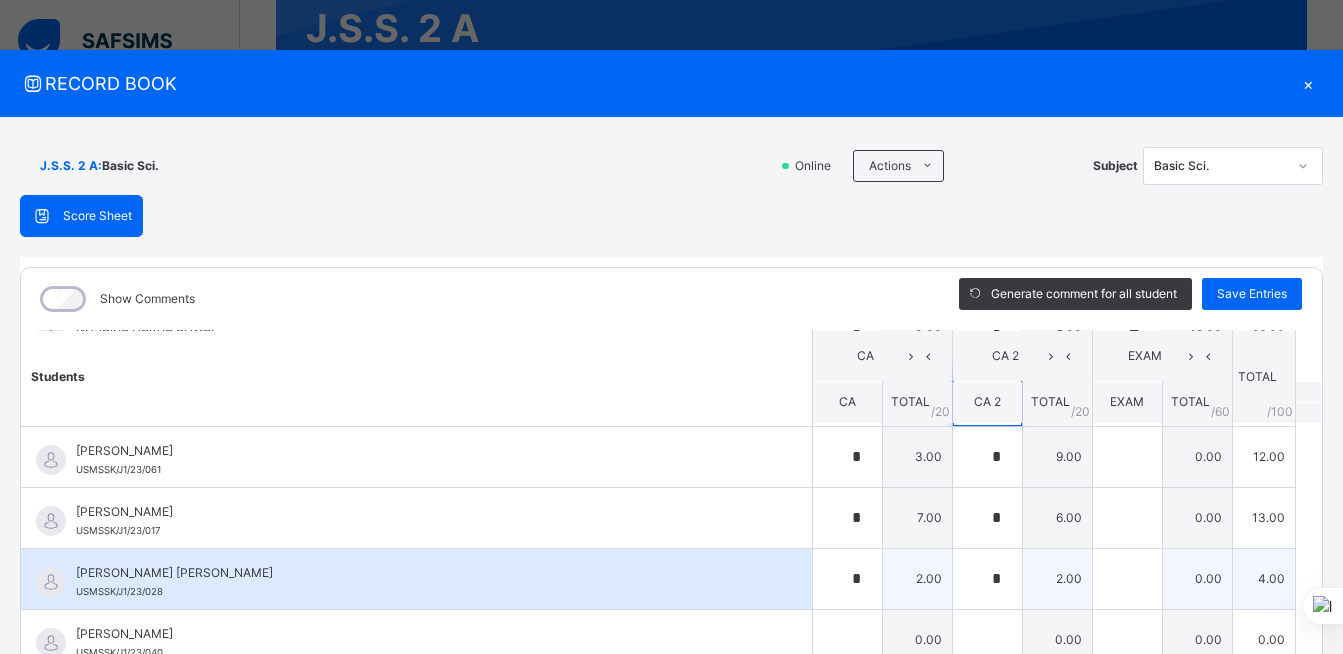 scroll, scrollTop: 1300, scrollLeft: 0, axis: vertical 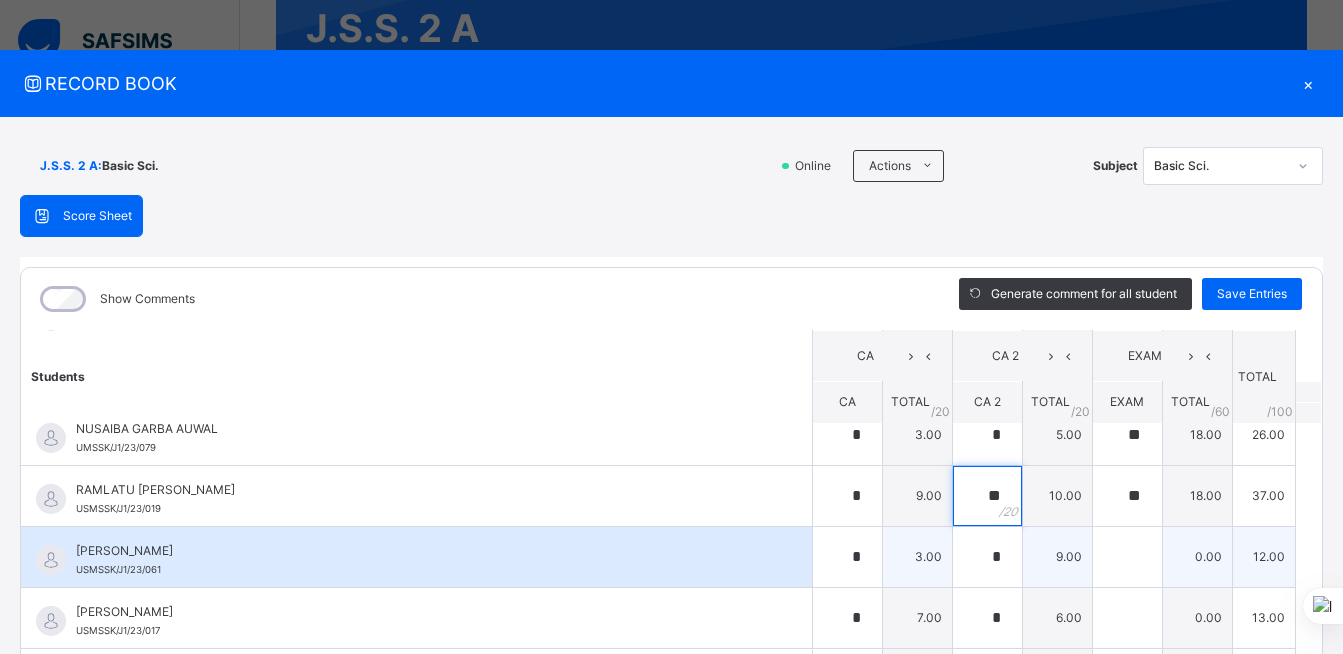 type on "**" 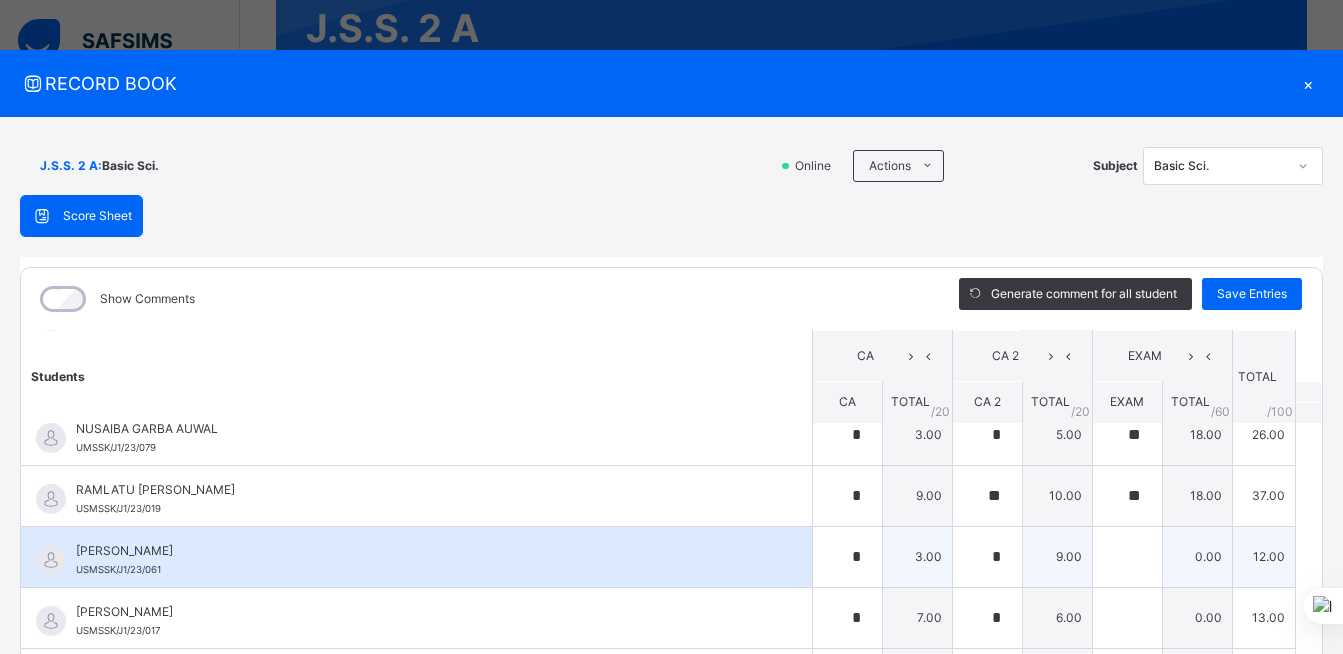 click on "9.00" at bounding box center (1057, 556) 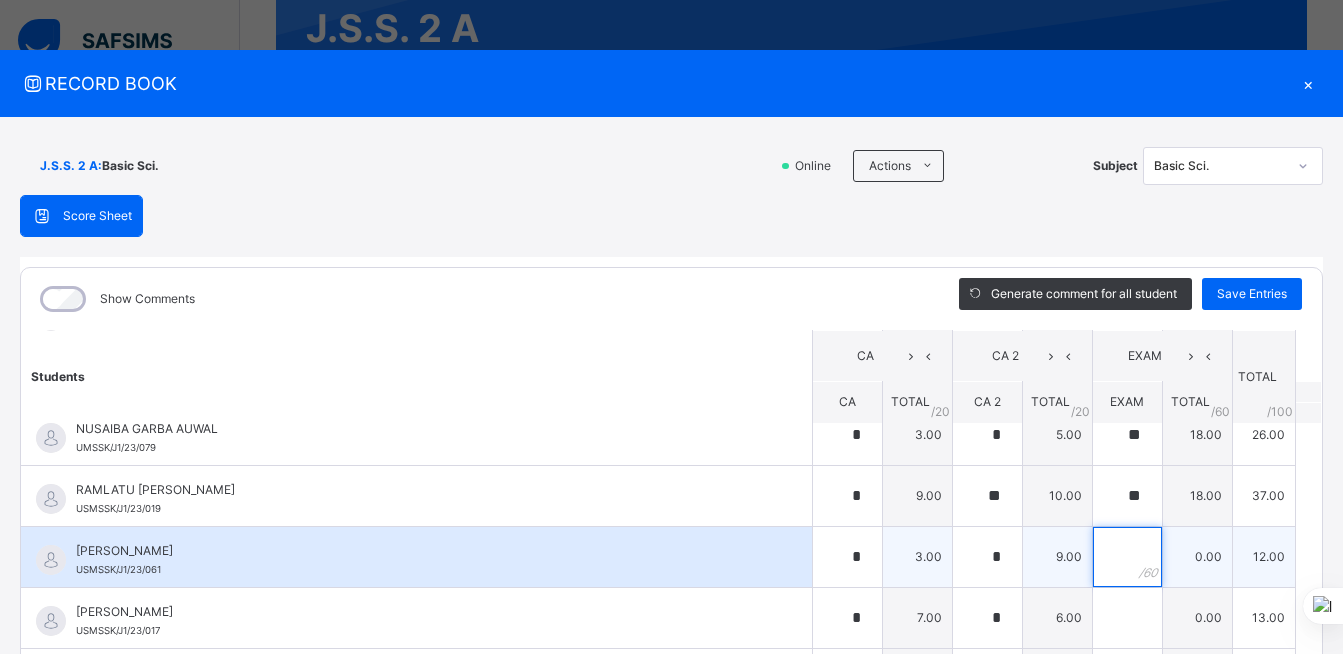 click at bounding box center (1127, 557) 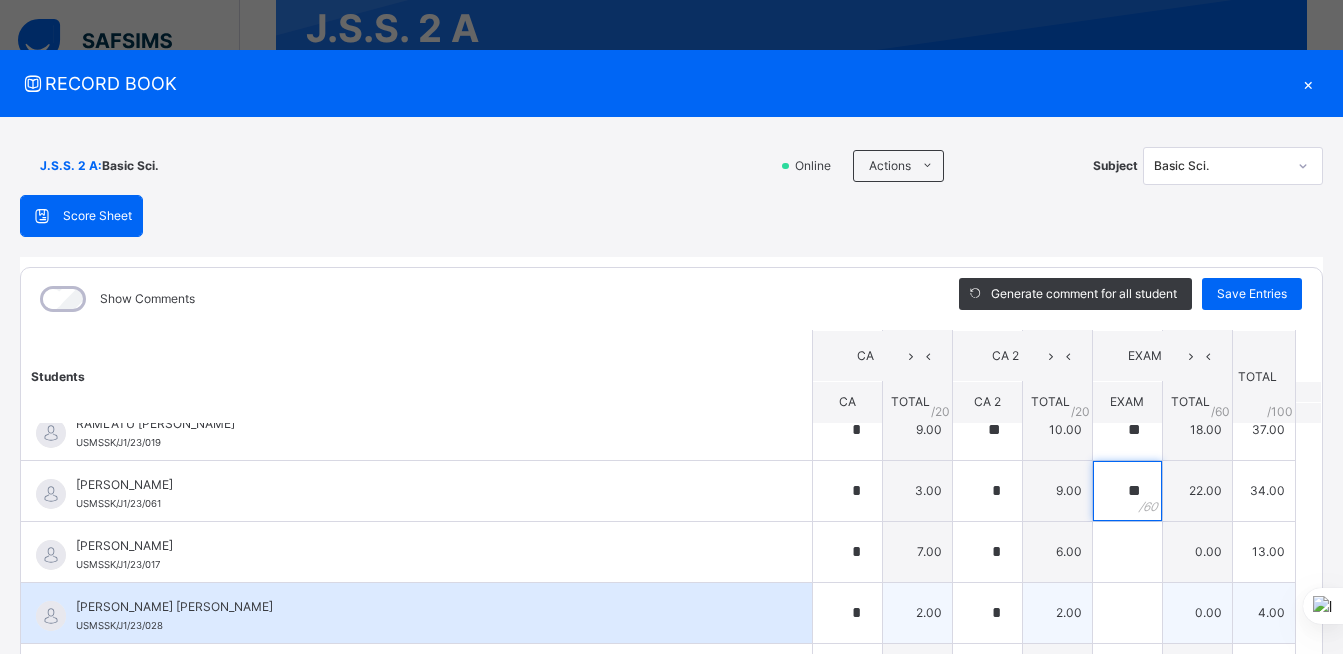 scroll, scrollTop: 1400, scrollLeft: 0, axis: vertical 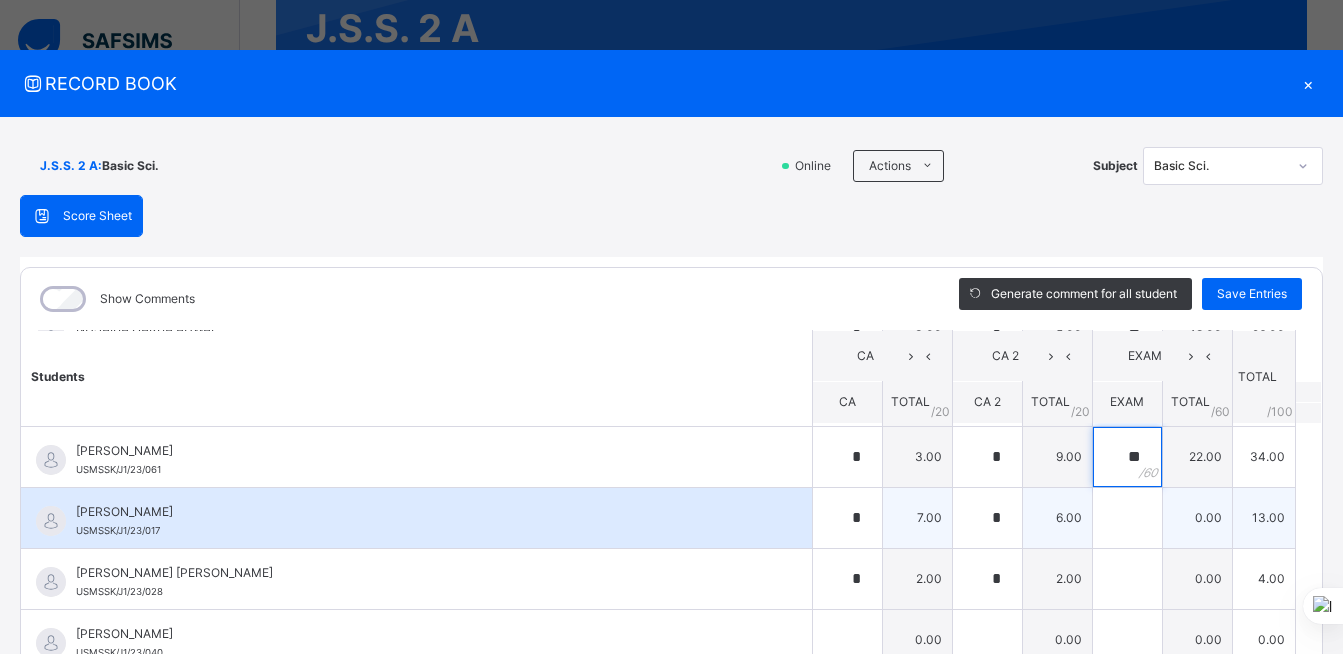 type on "**" 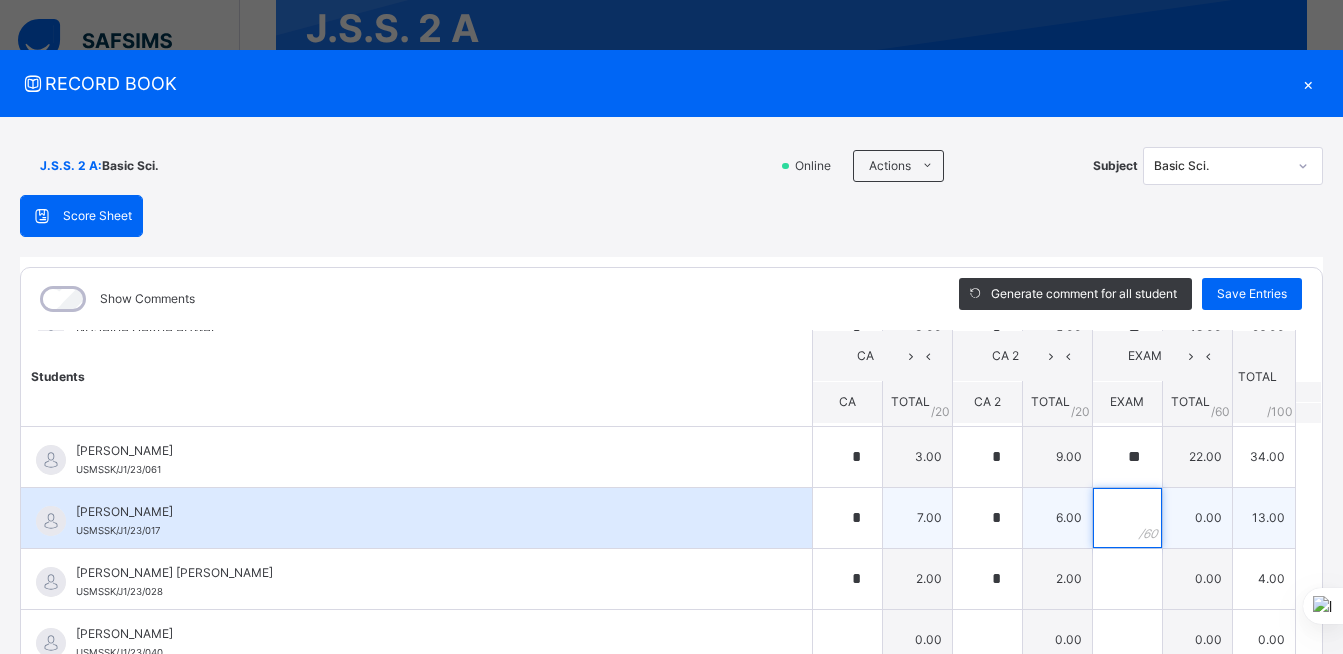click at bounding box center (1127, 518) 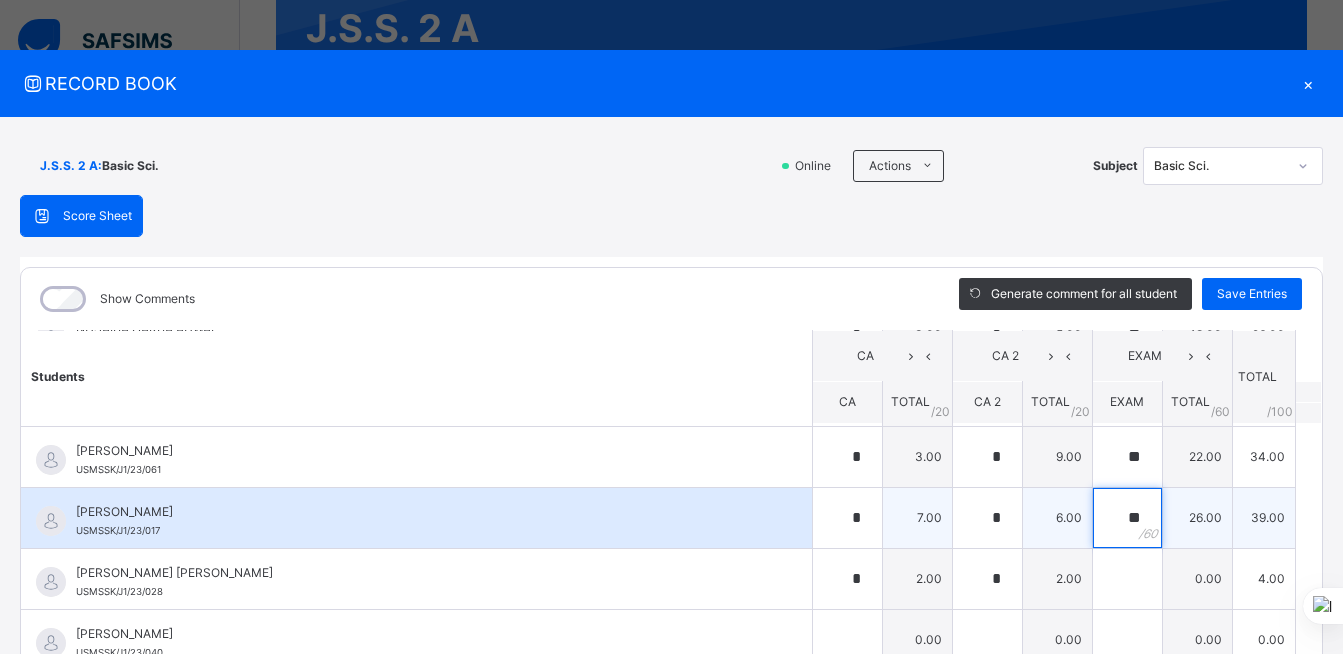 type on "**" 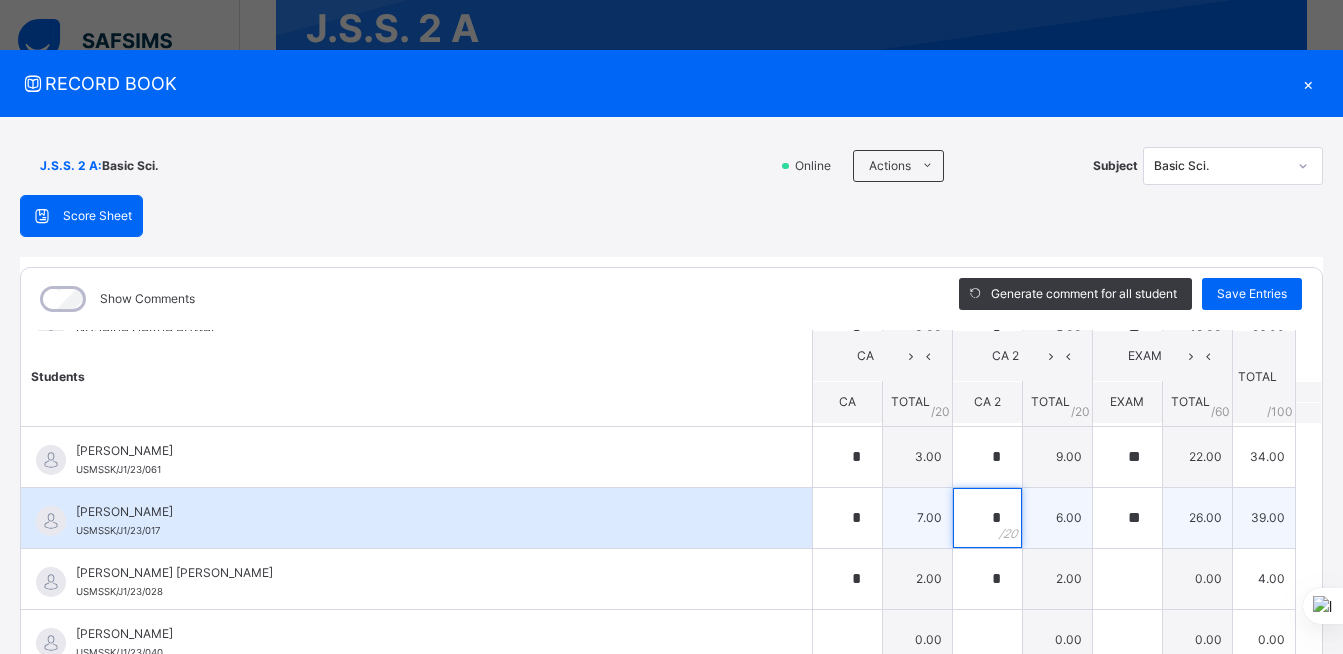 click on "*" at bounding box center (987, 518) 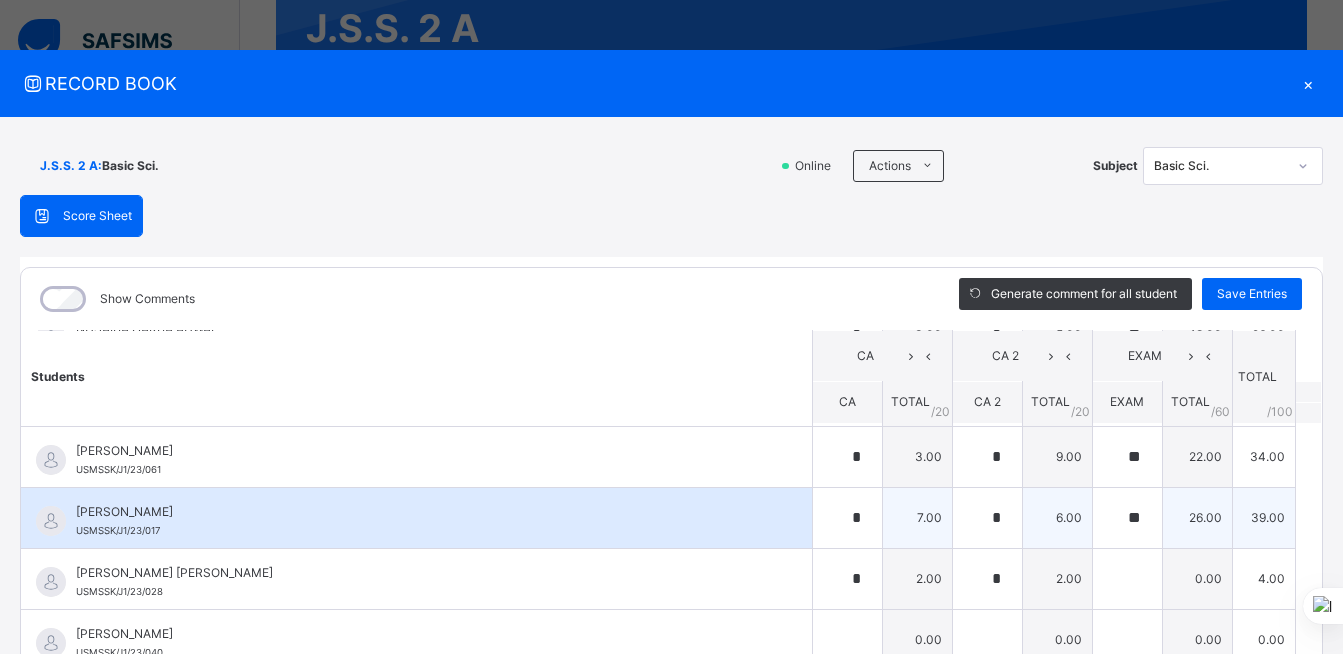 drag, startPoint x: 979, startPoint y: 513, endPoint x: 967, endPoint y: 512, distance: 12.0415945 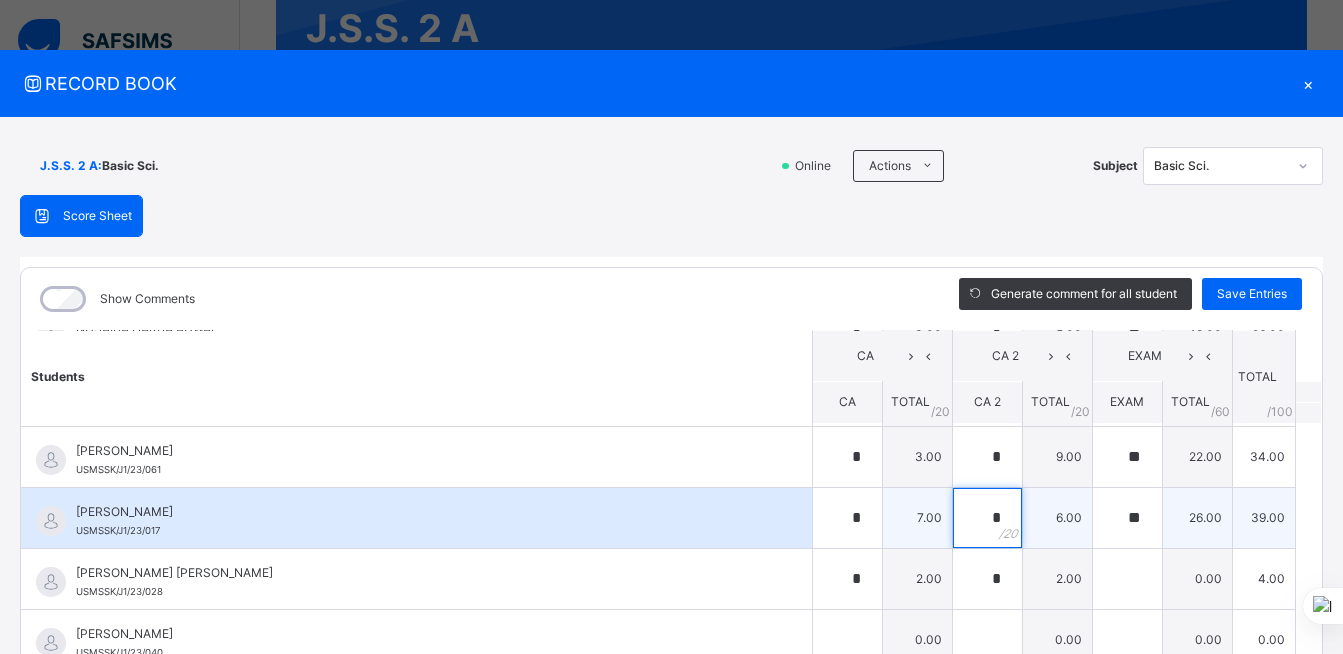 click on "*" at bounding box center (987, 518) 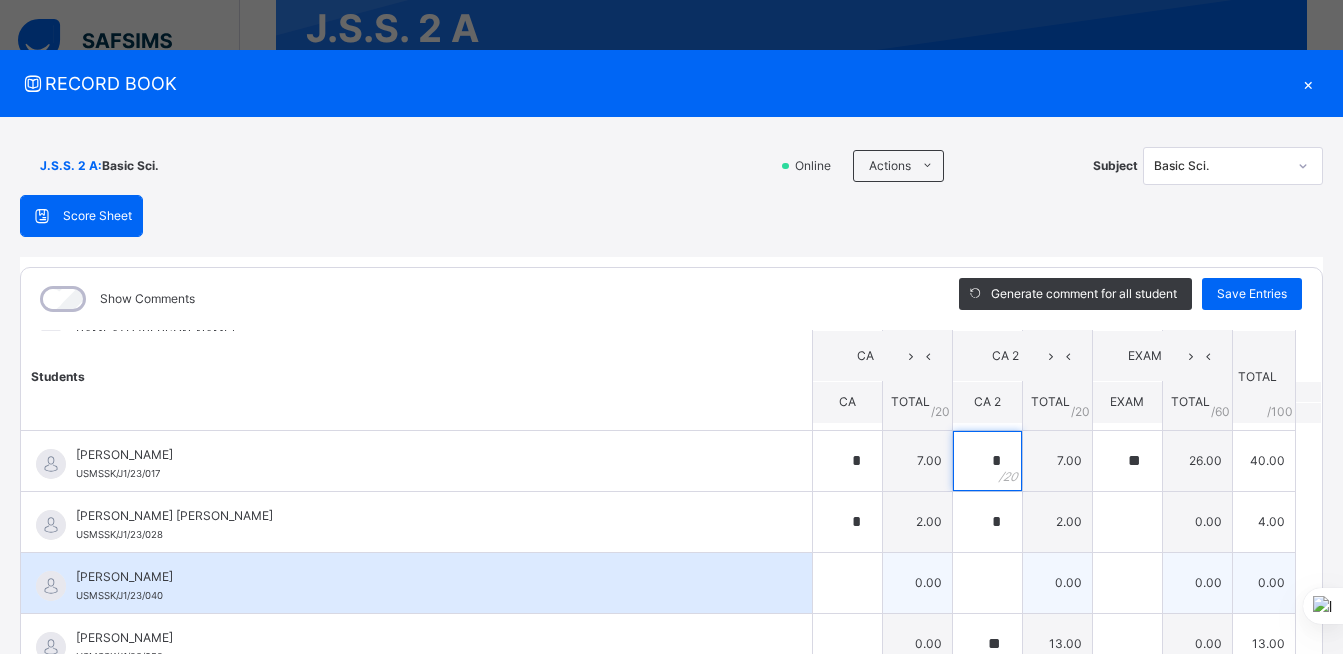 scroll, scrollTop: 1485, scrollLeft: 0, axis: vertical 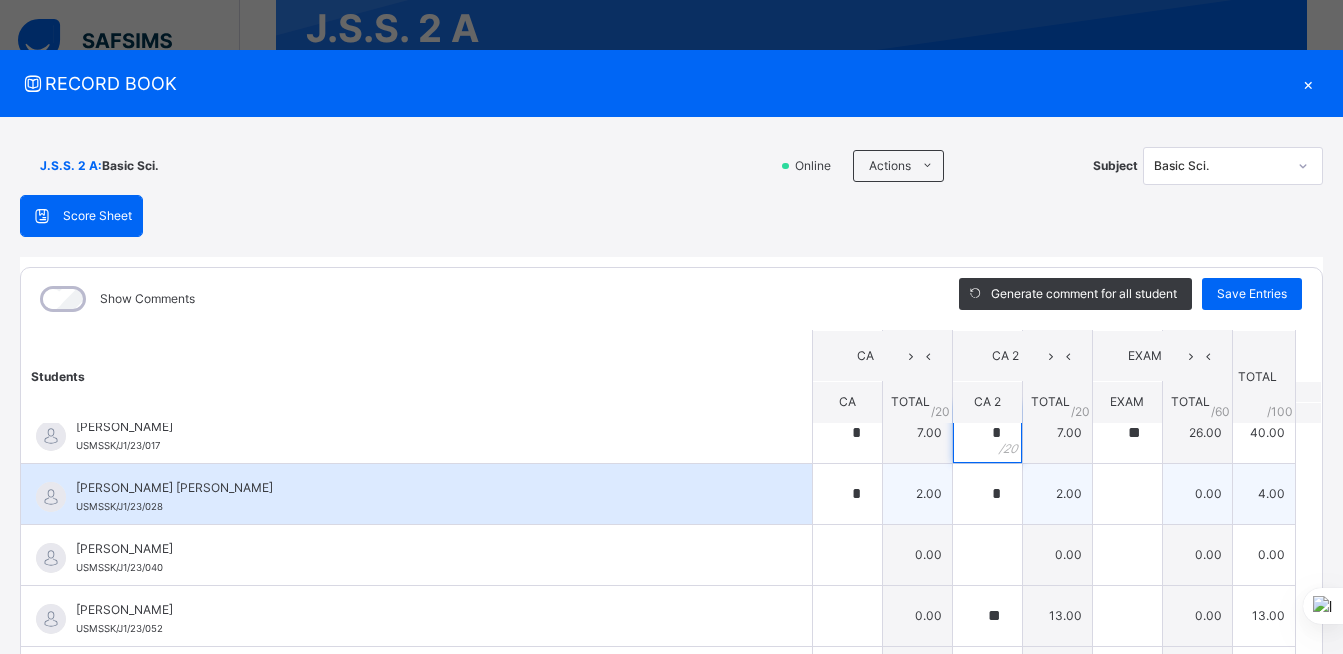 type on "*" 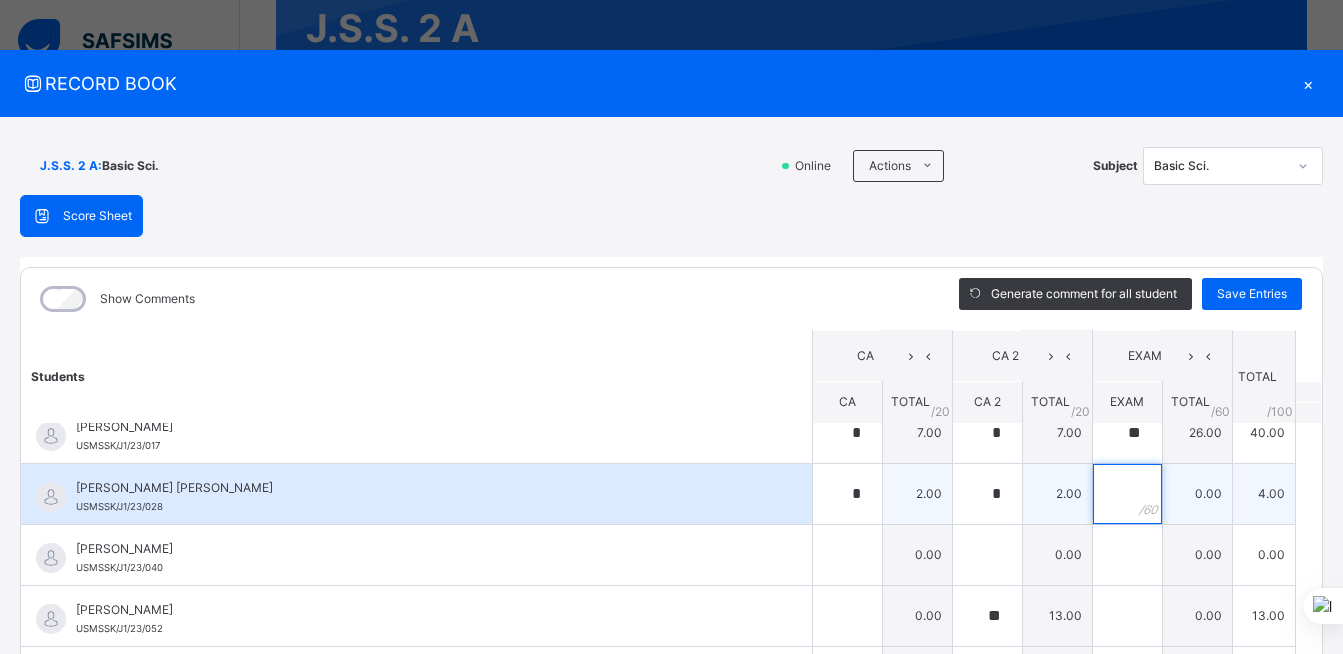 click at bounding box center [1127, 494] 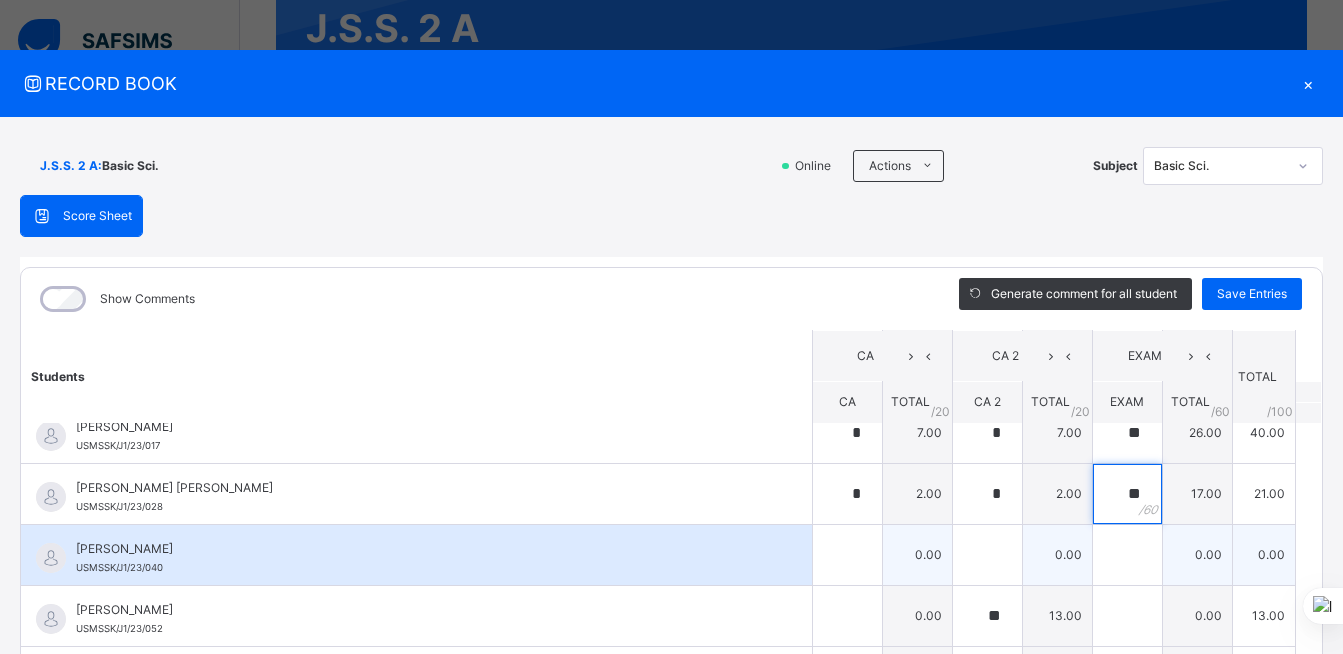 type on "**" 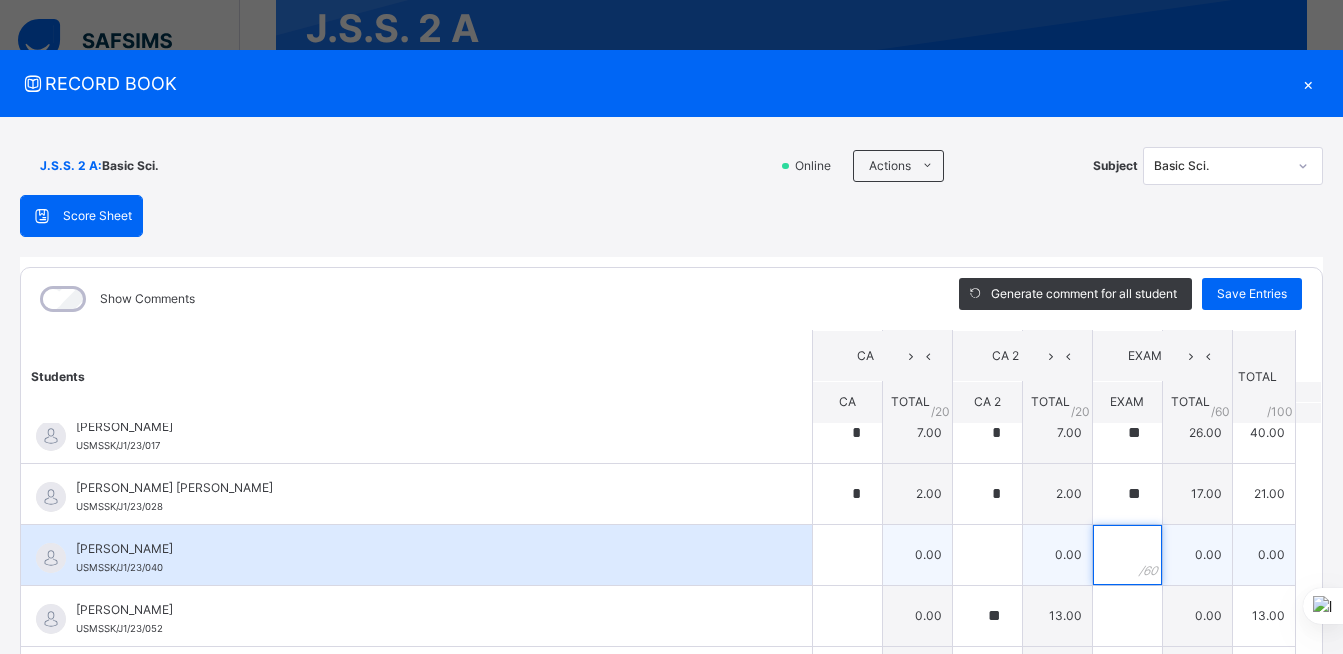 click at bounding box center (1127, 555) 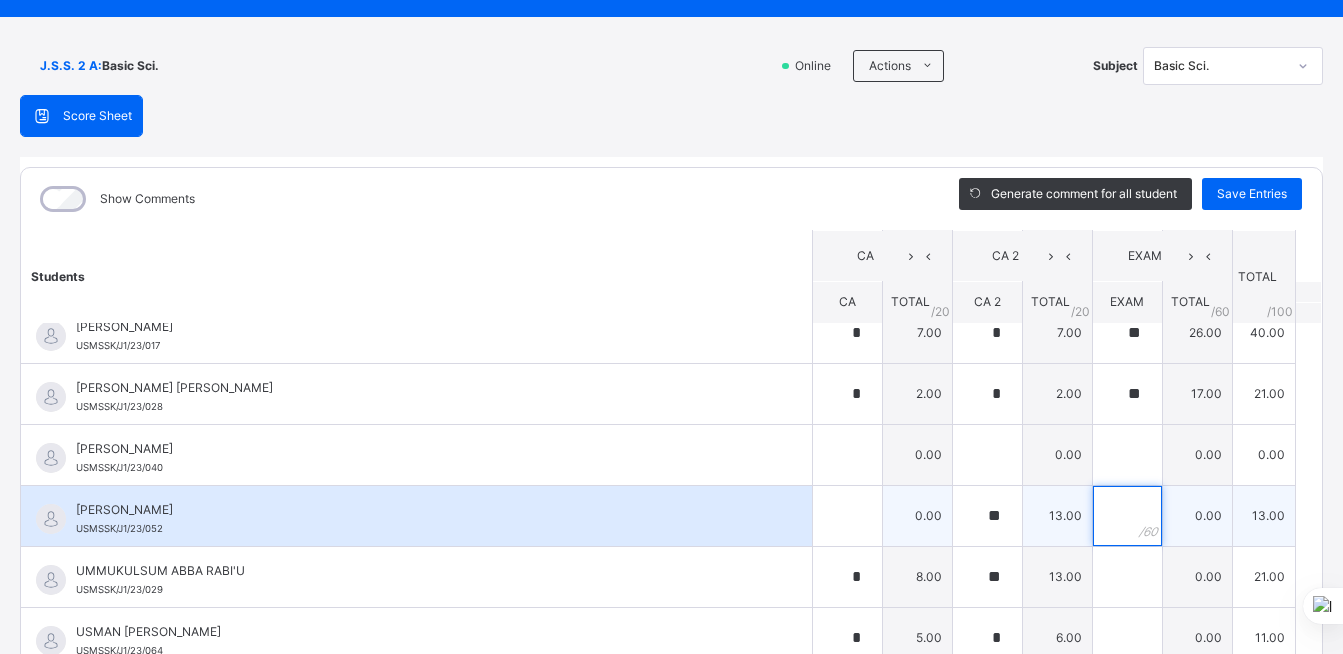 click at bounding box center (1127, 516) 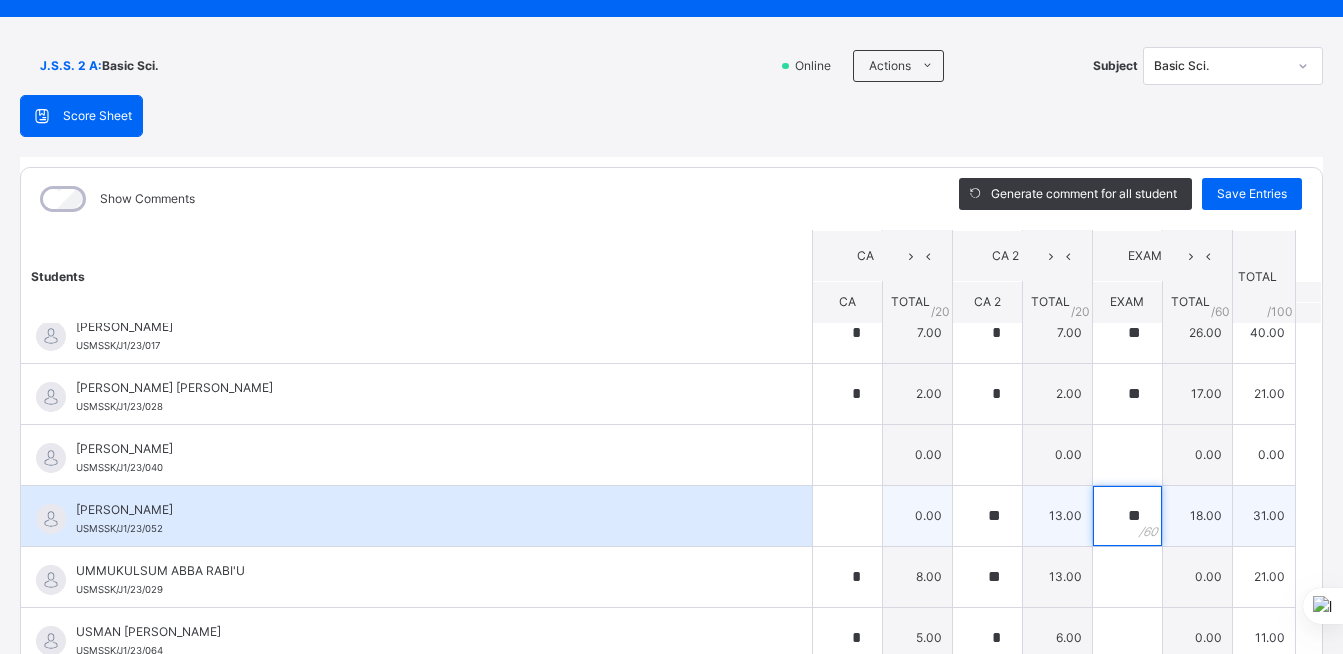 type on "**" 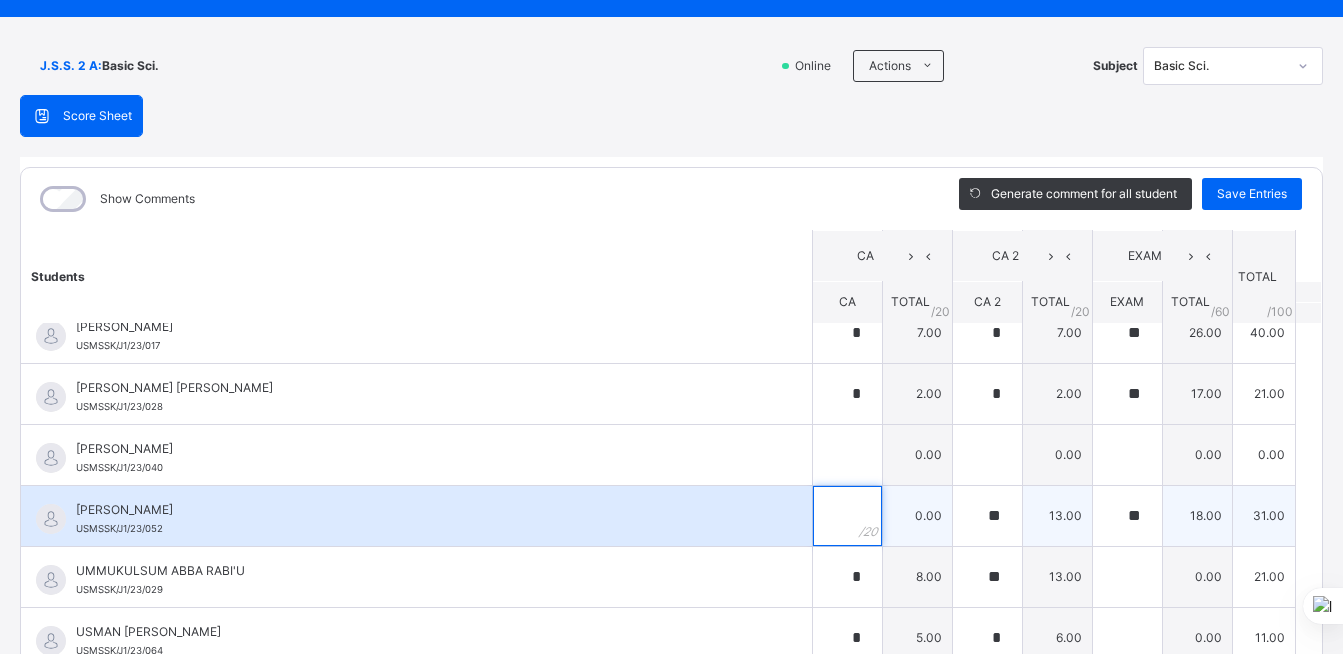 click at bounding box center (847, 516) 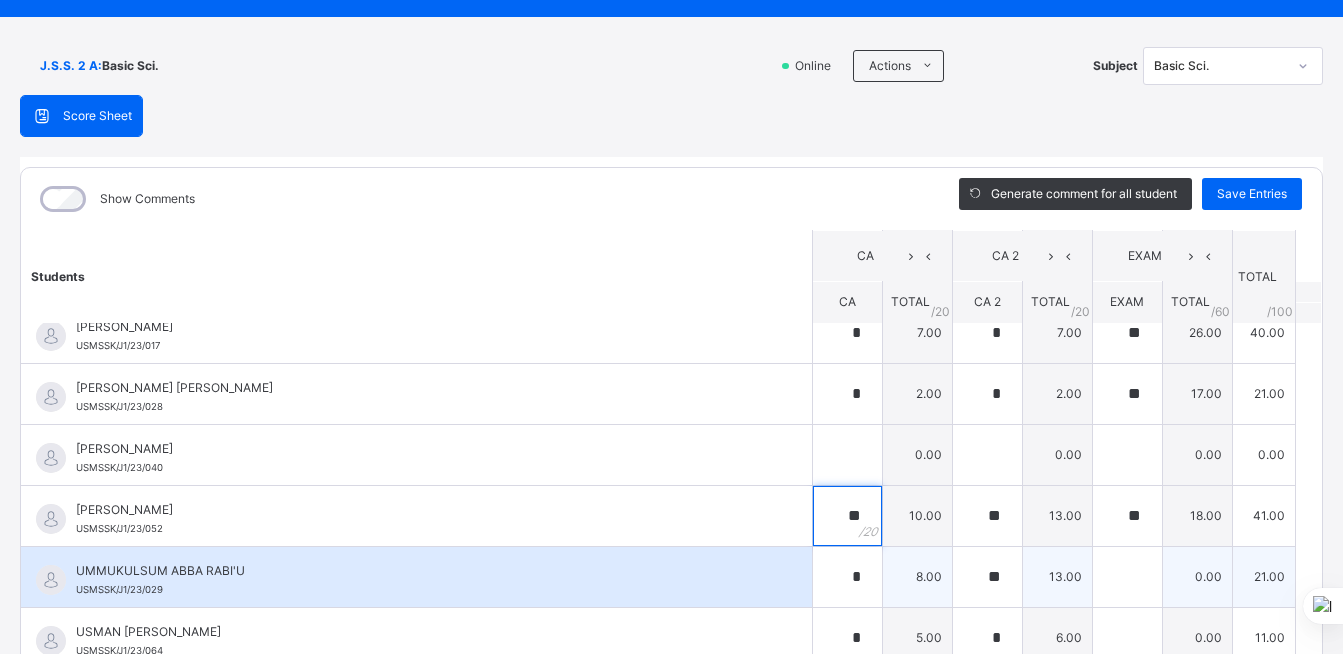 type on "**" 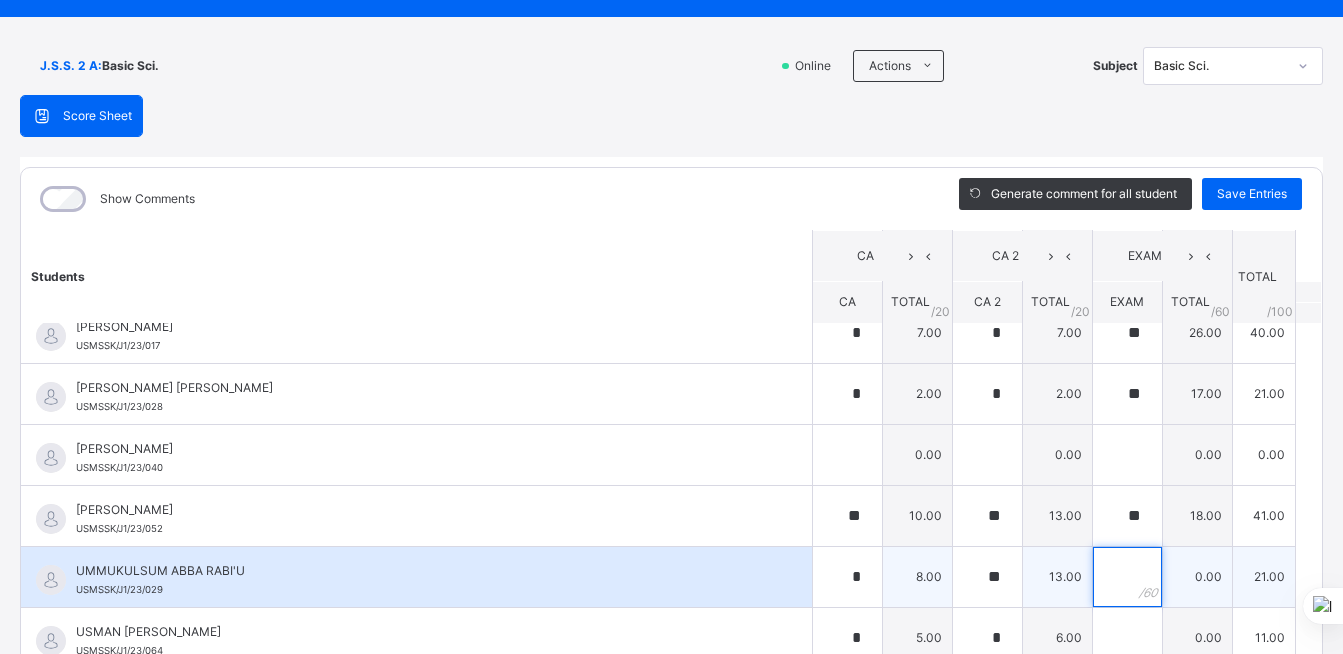 click at bounding box center (1127, 577) 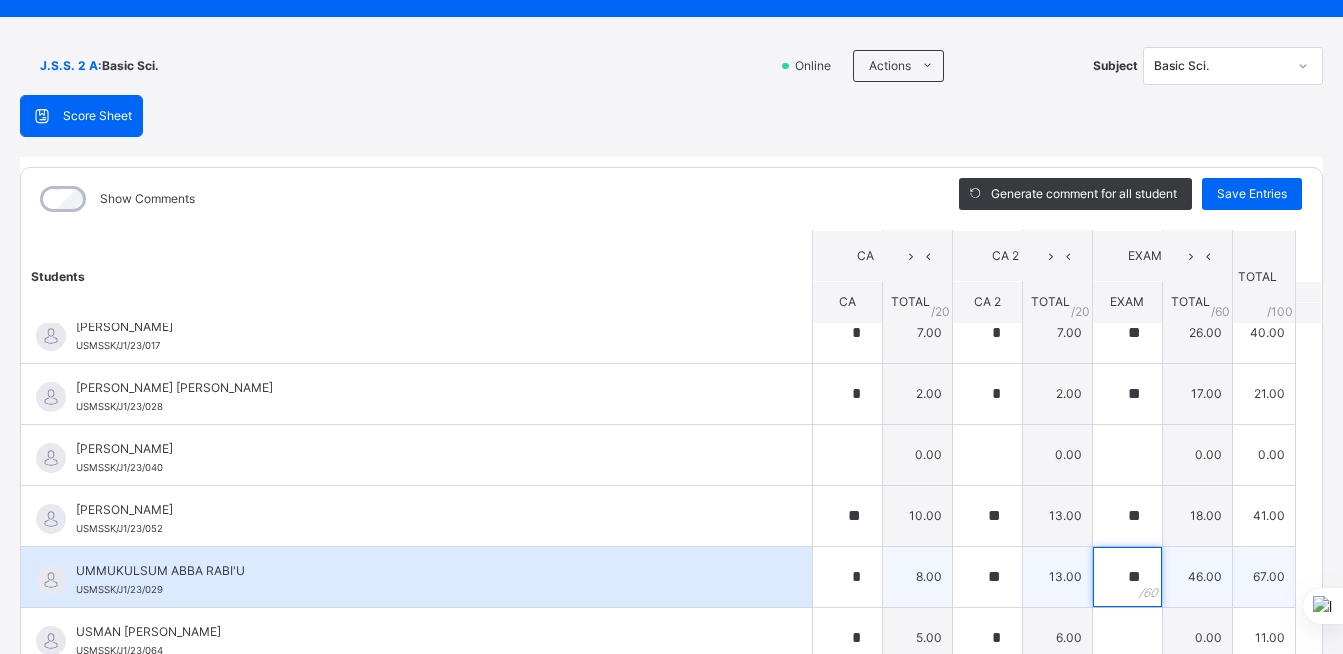 scroll, scrollTop: 200, scrollLeft: 0, axis: vertical 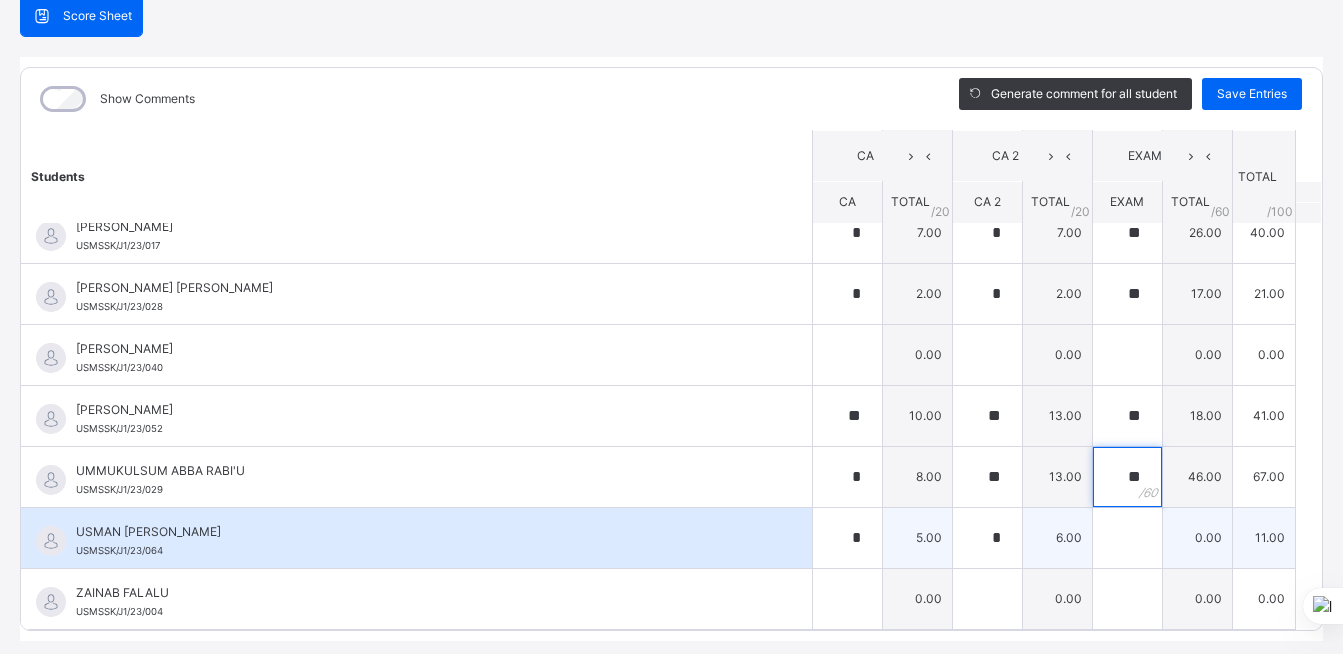 type on "**" 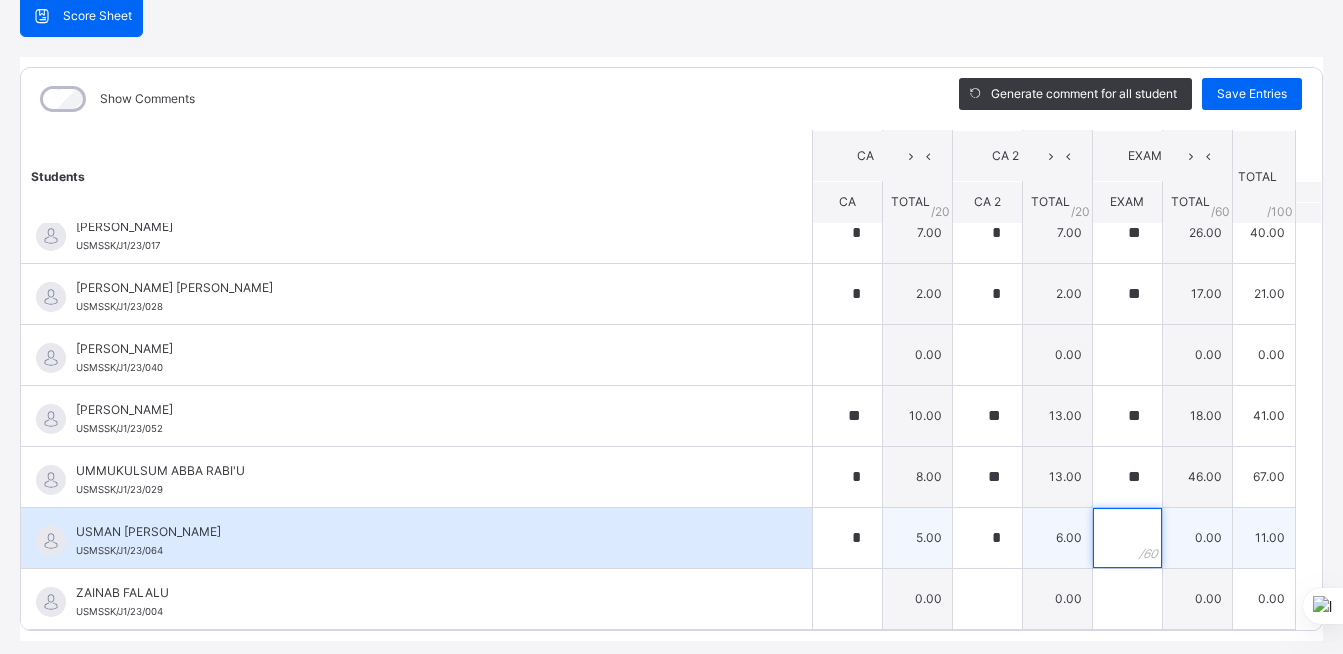 click at bounding box center (1127, 538) 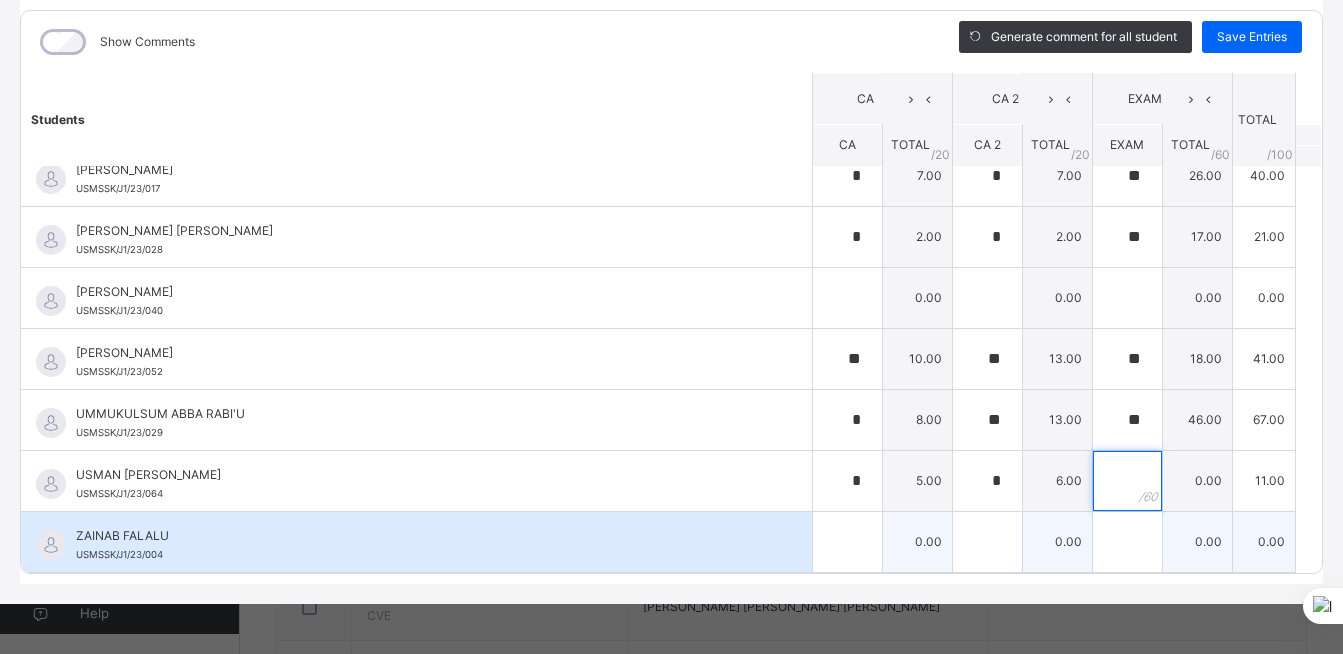 type on "*" 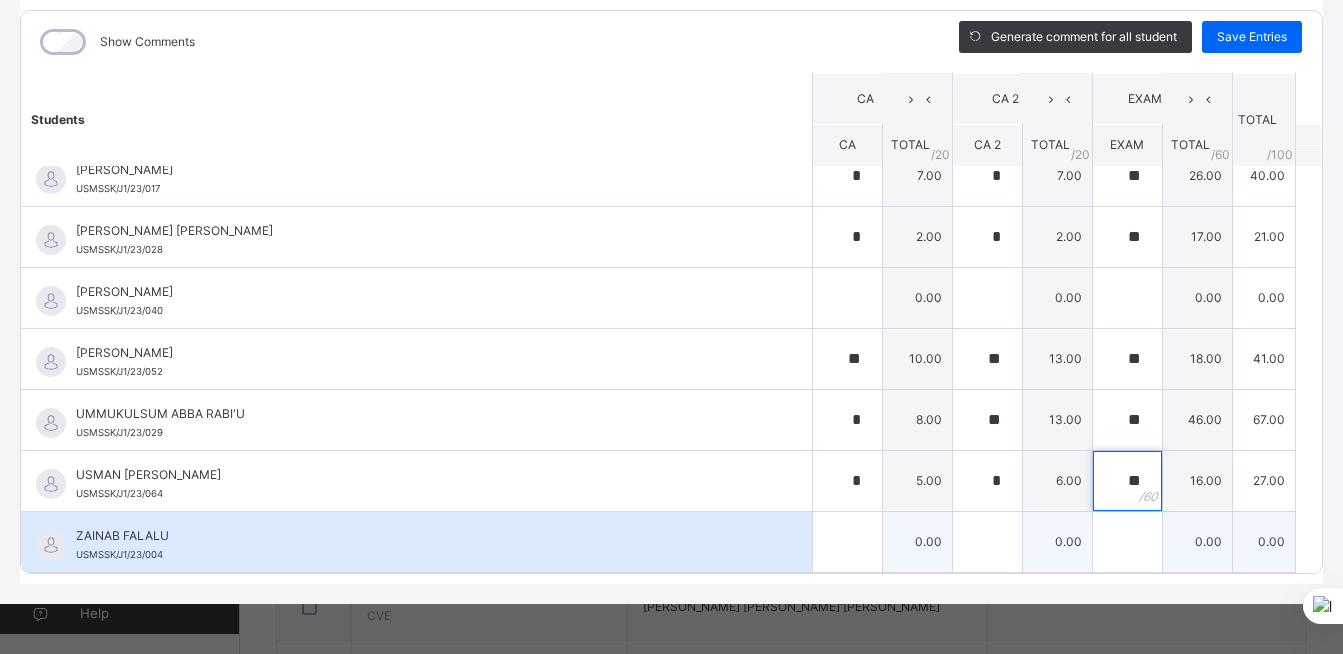 type on "**" 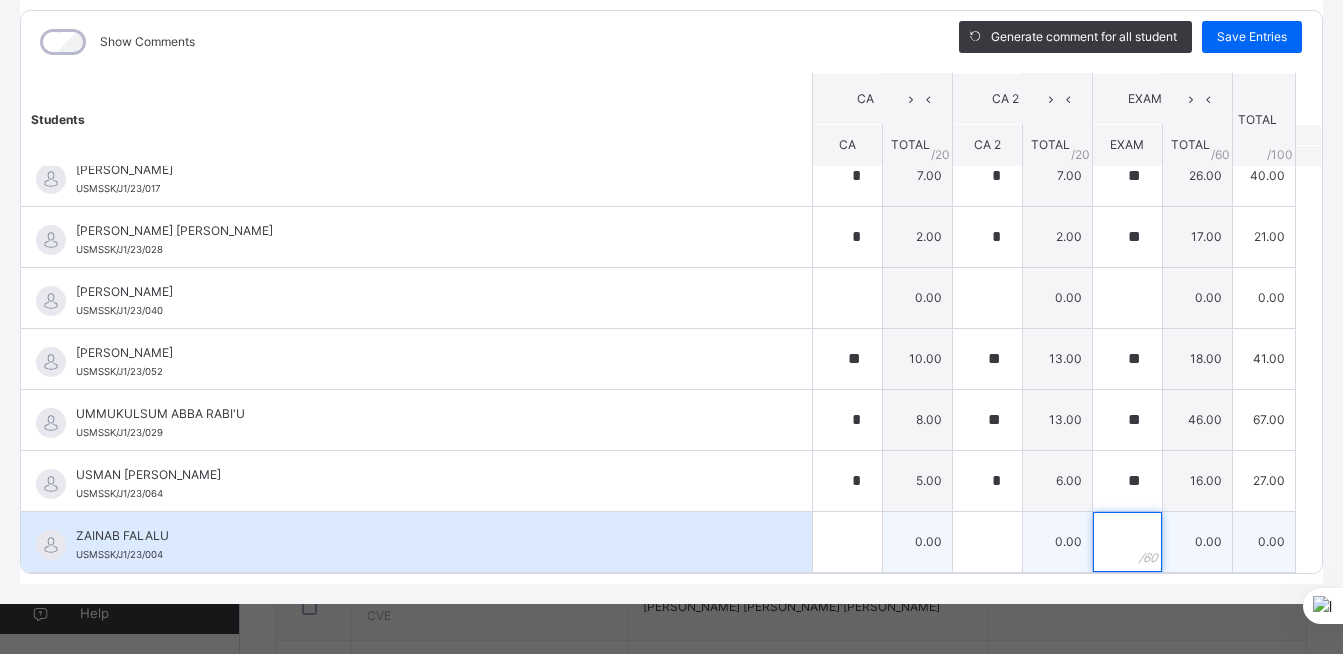 click at bounding box center [1127, 542] 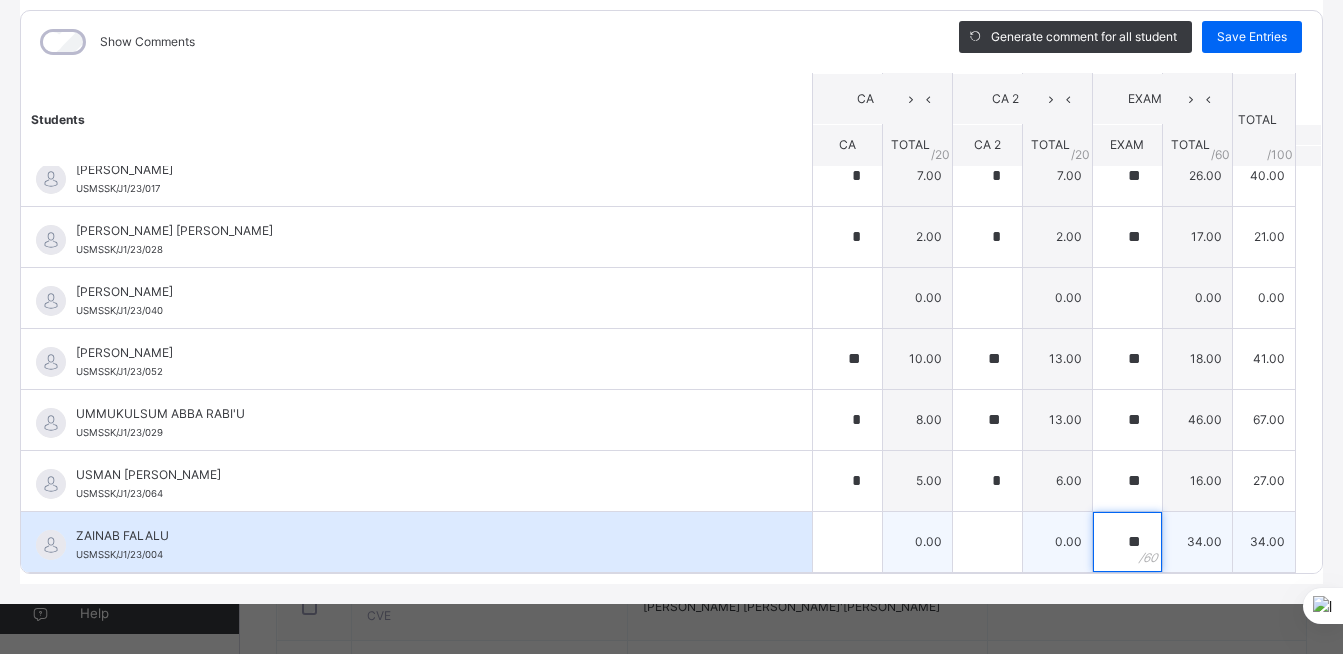 type on "**" 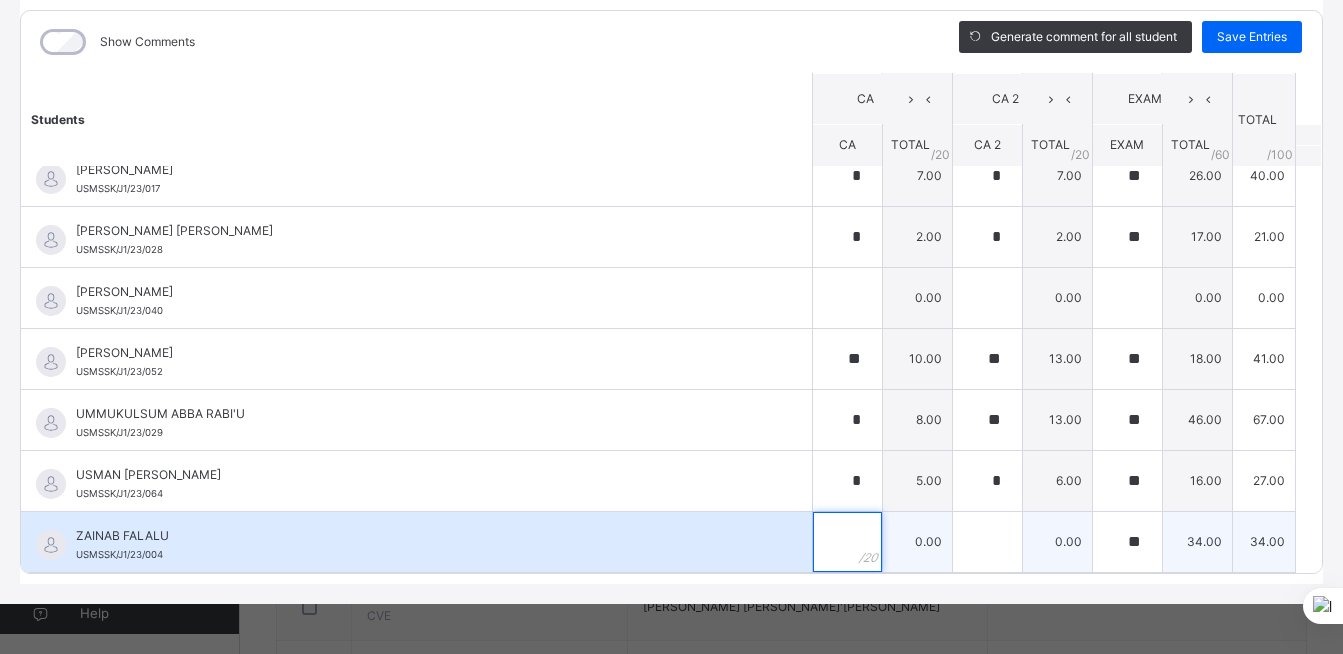 click at bounding box center (847, 542) 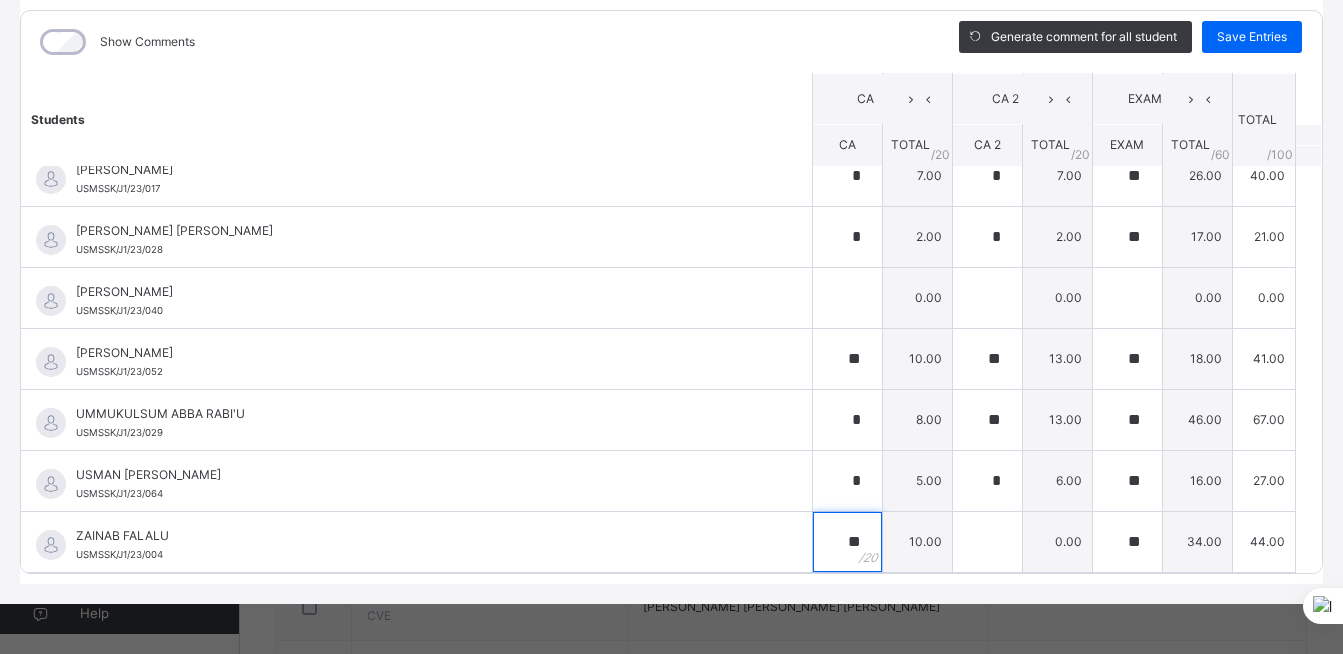 type on "**" 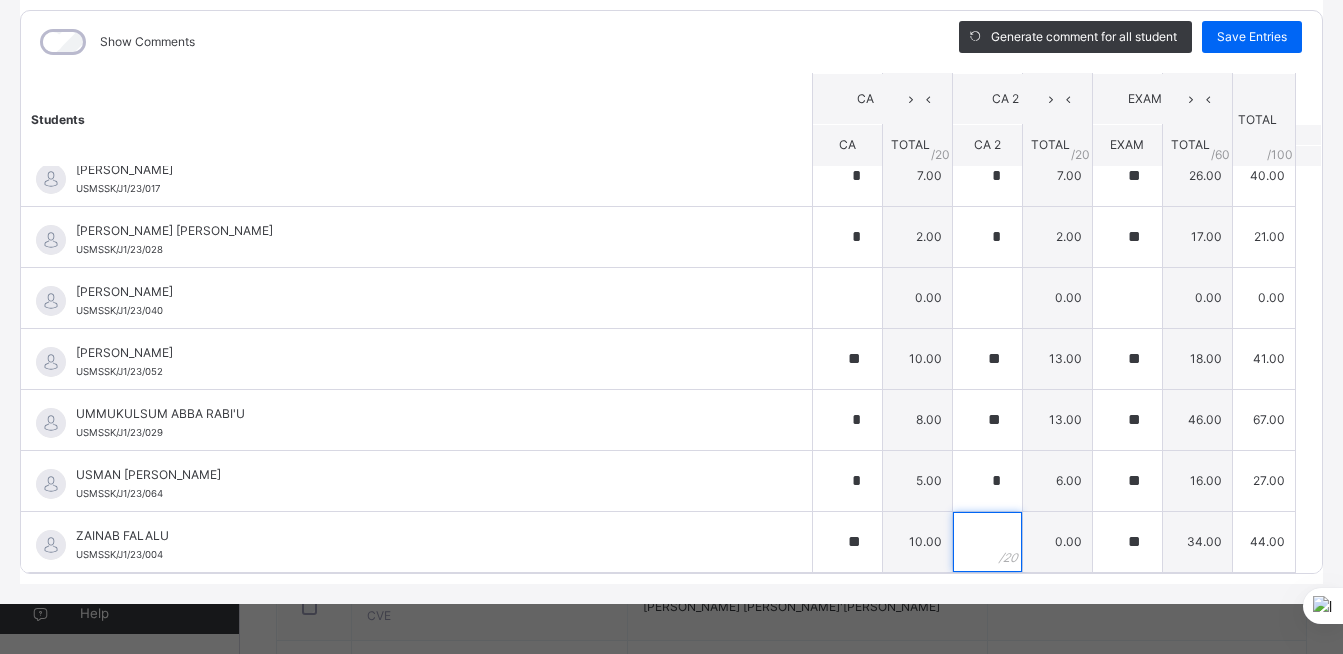 type on "*" 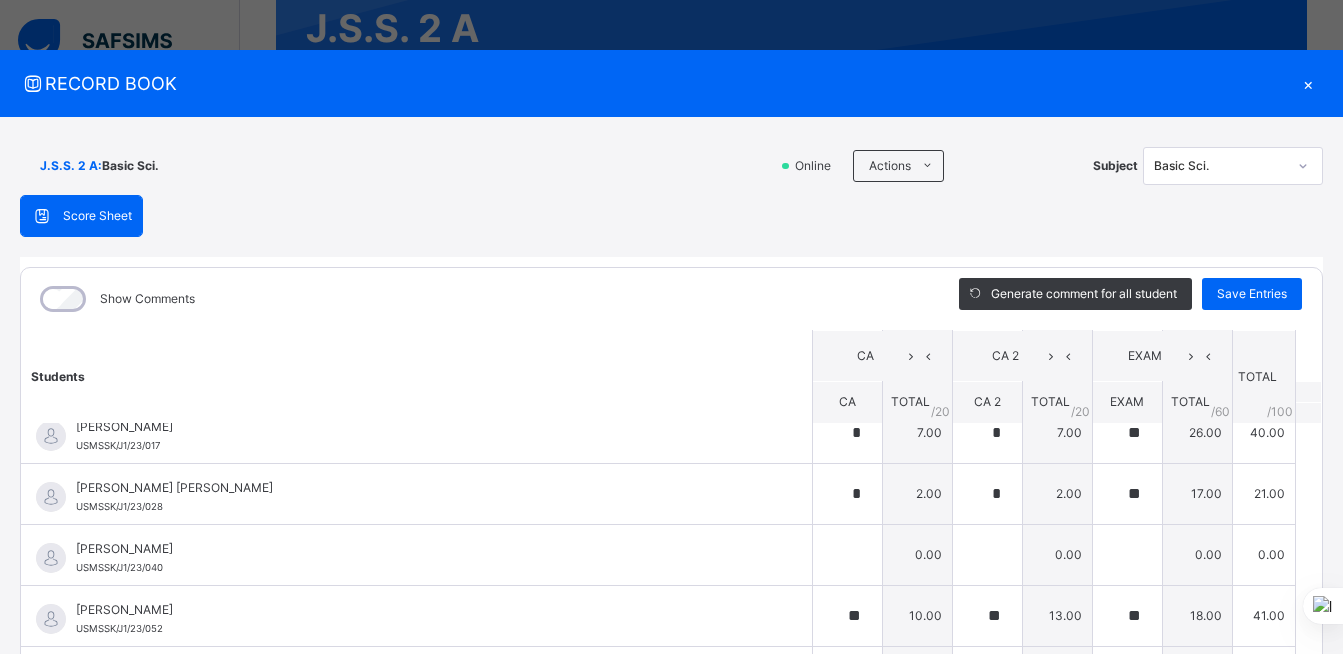 scroll, scrollTop: 200, scrollLeft: 0, axis: vertical 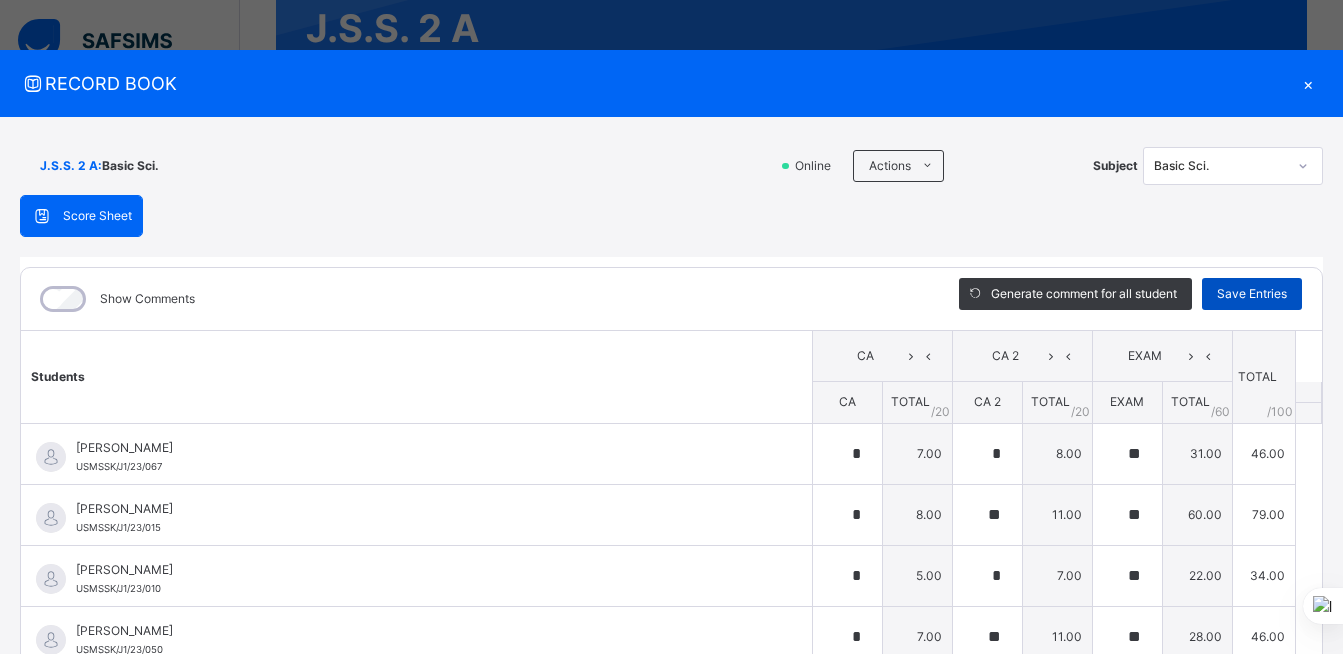 type on "*" 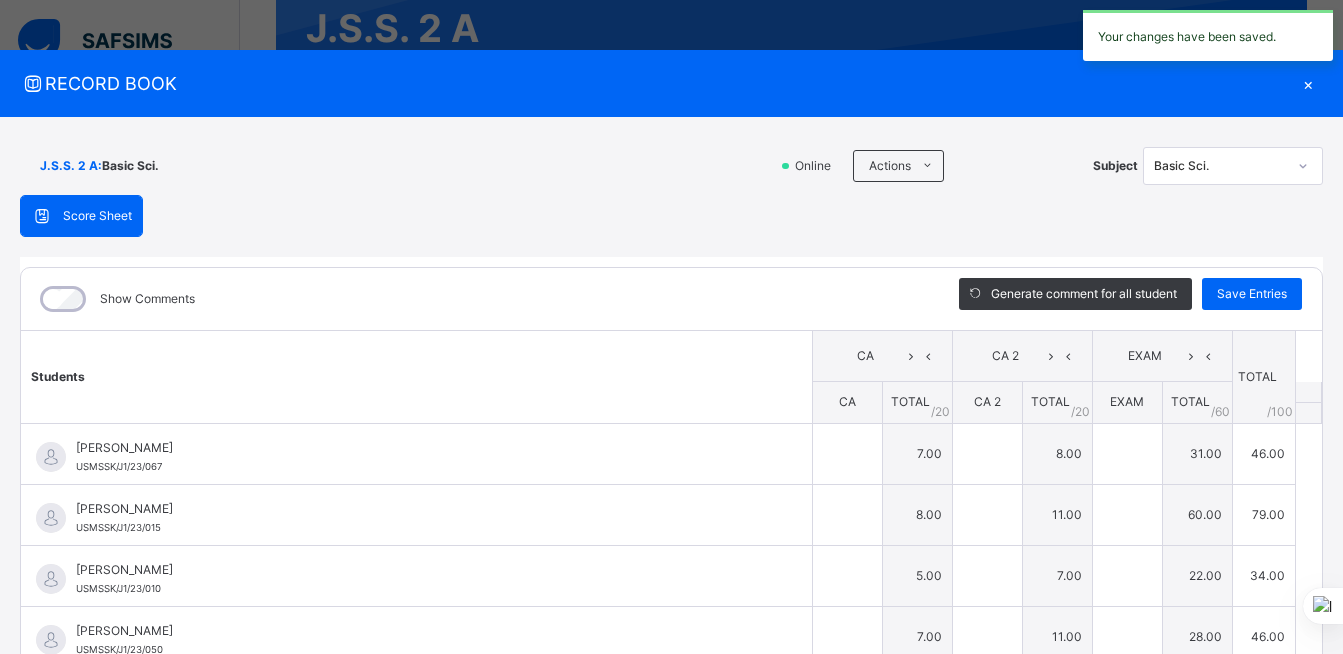 type on "*" 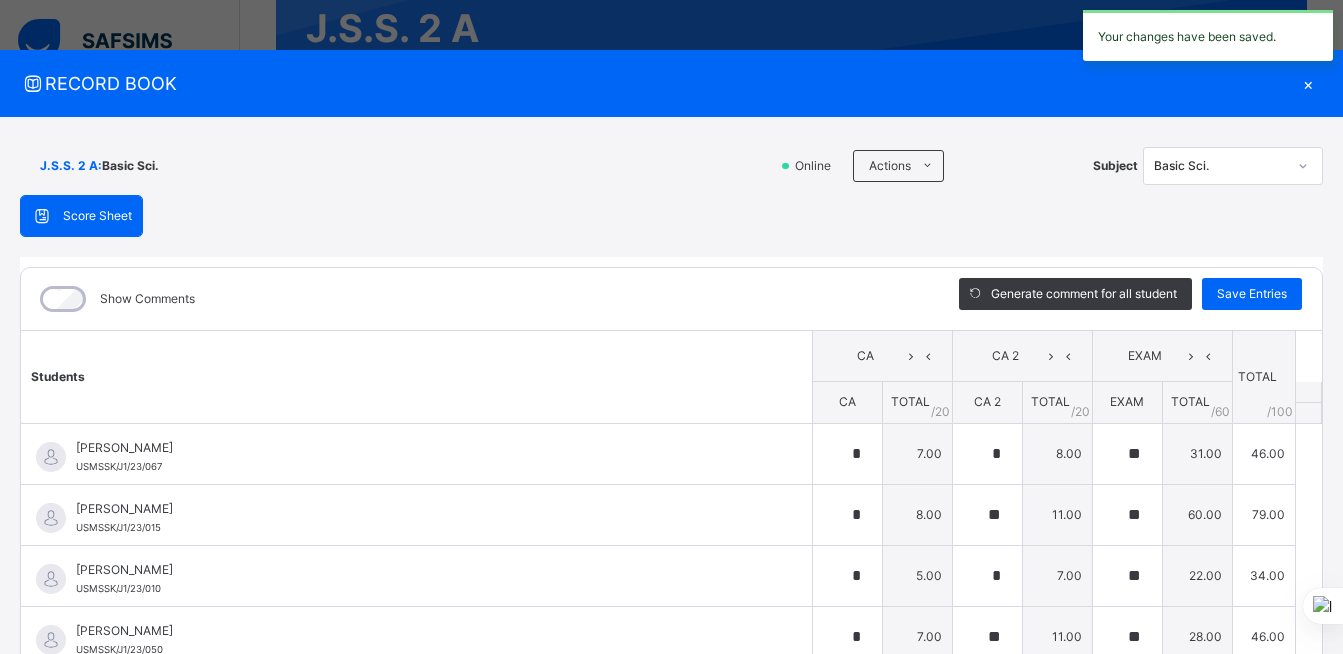 type on "*" 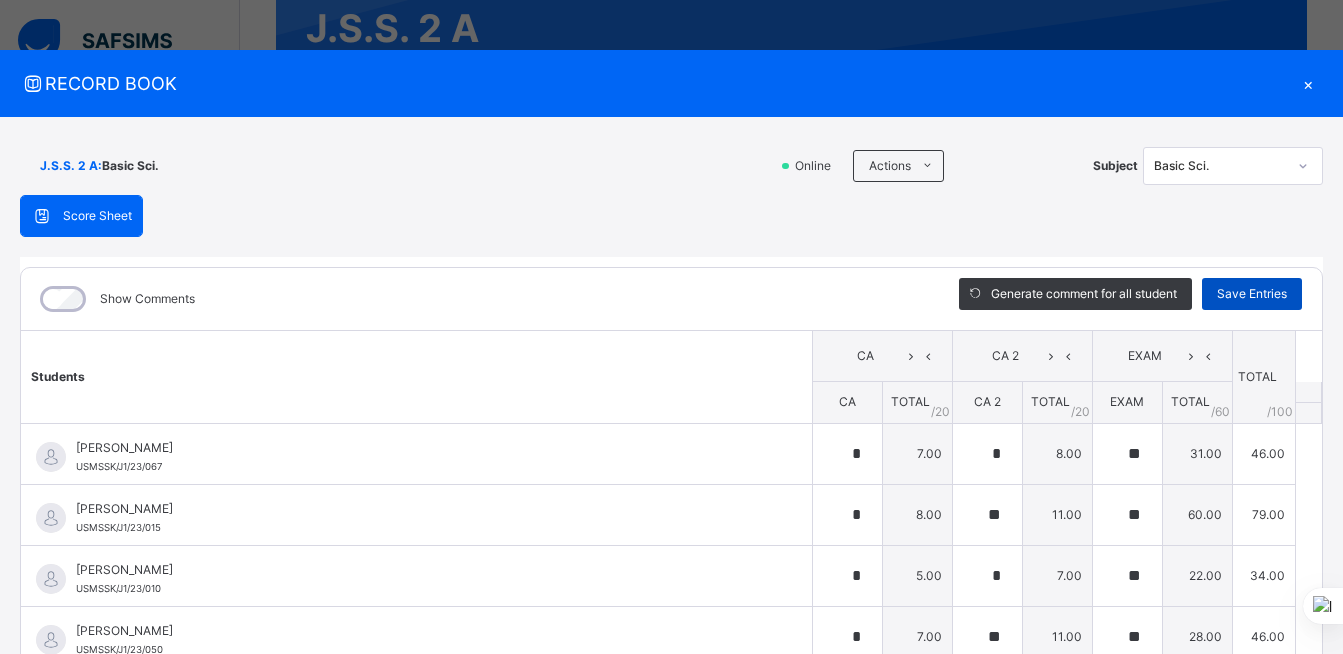 click on "Save Entries" at bounding box center (1252, 294) 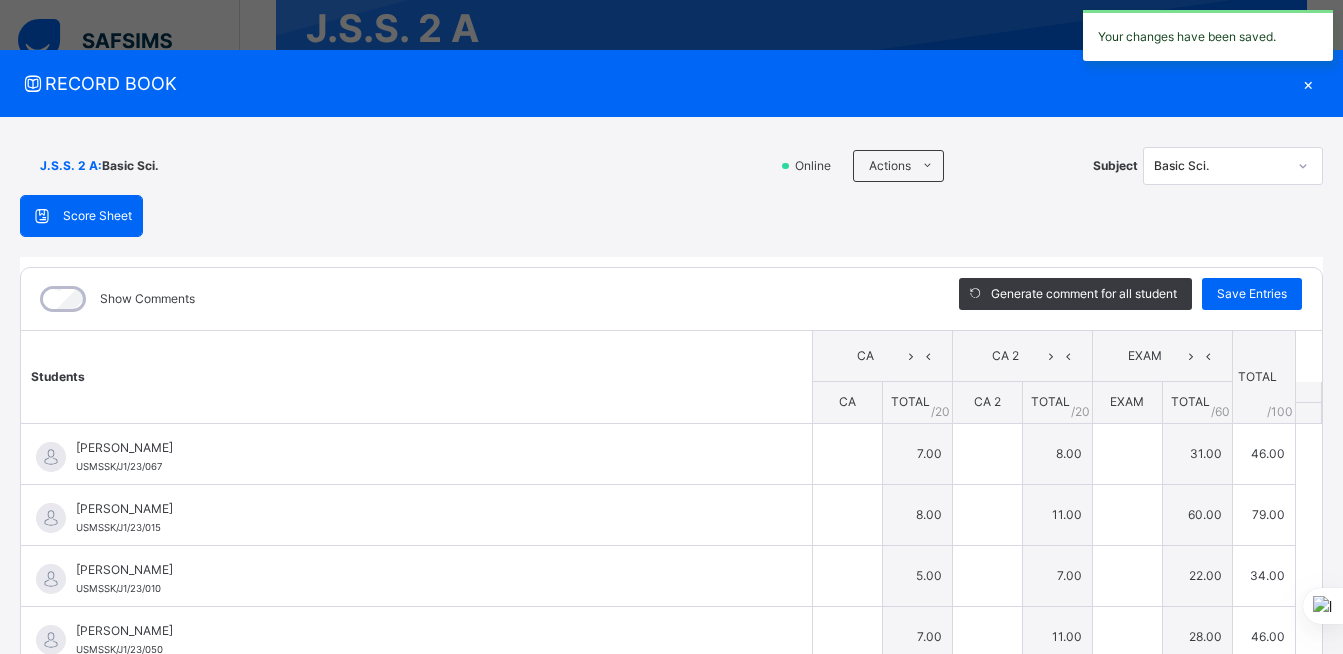 type on "*" 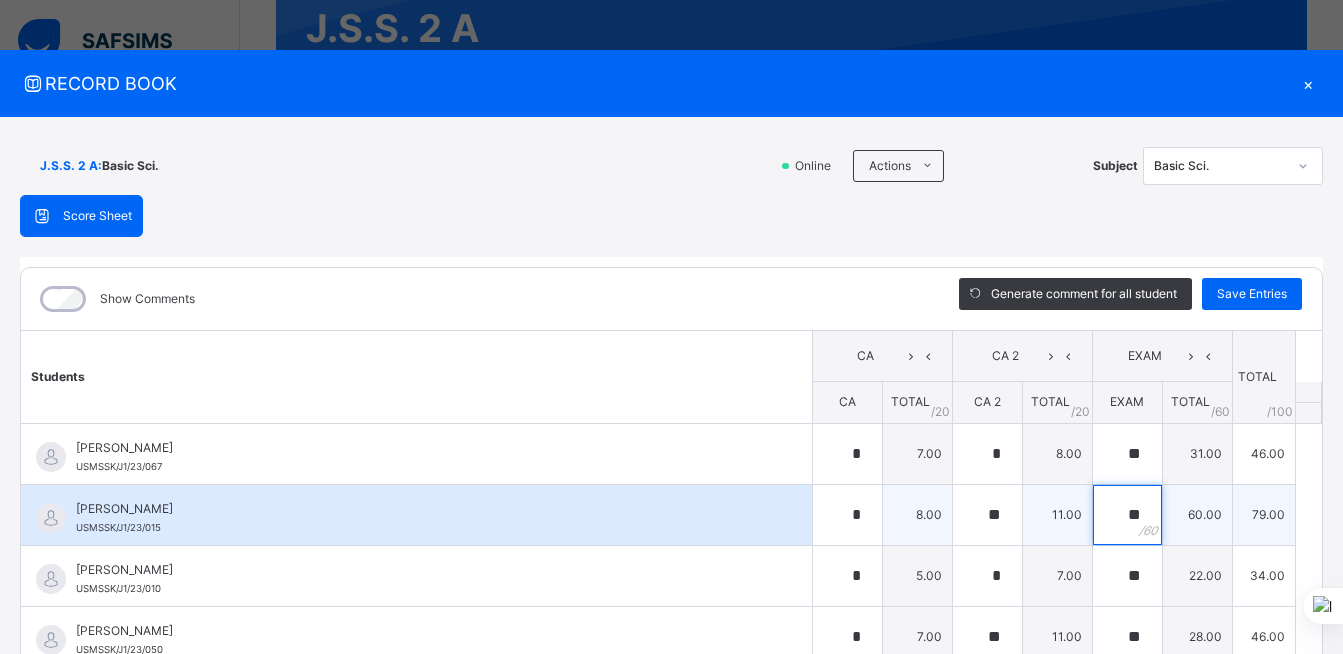click on "**" at bounding box center [1127, 515] 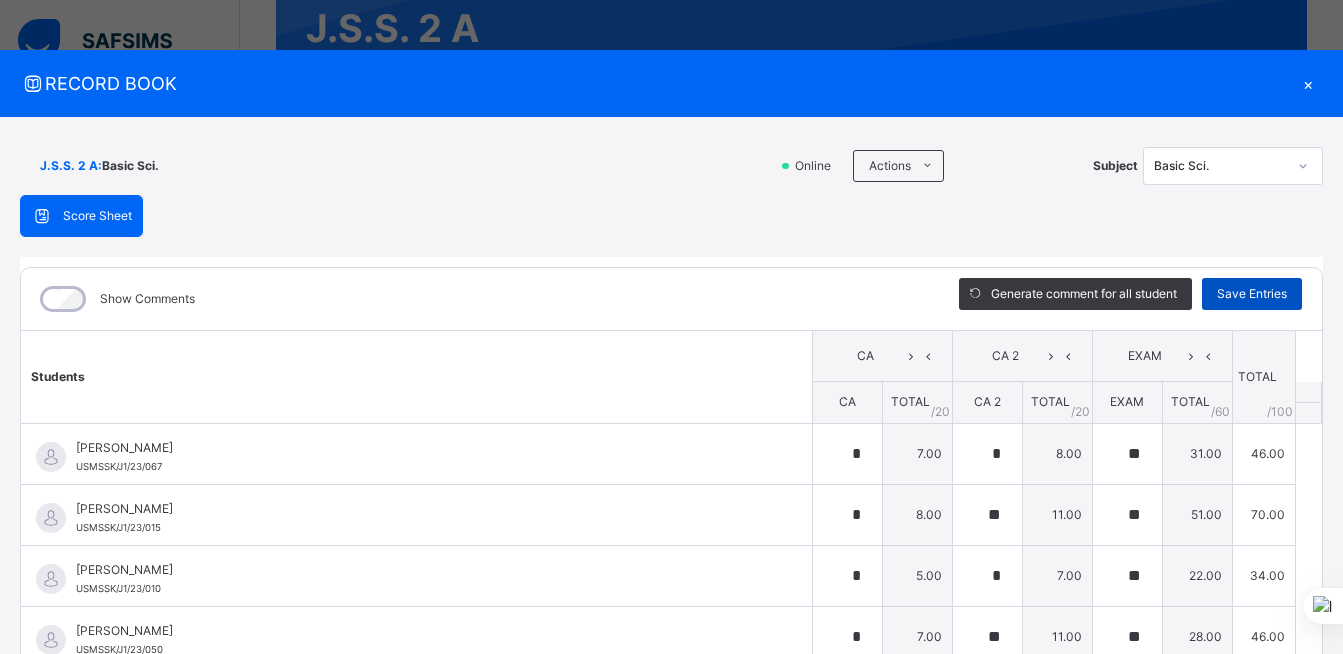click on "Save Entries" at bounding box center (1252, 294) 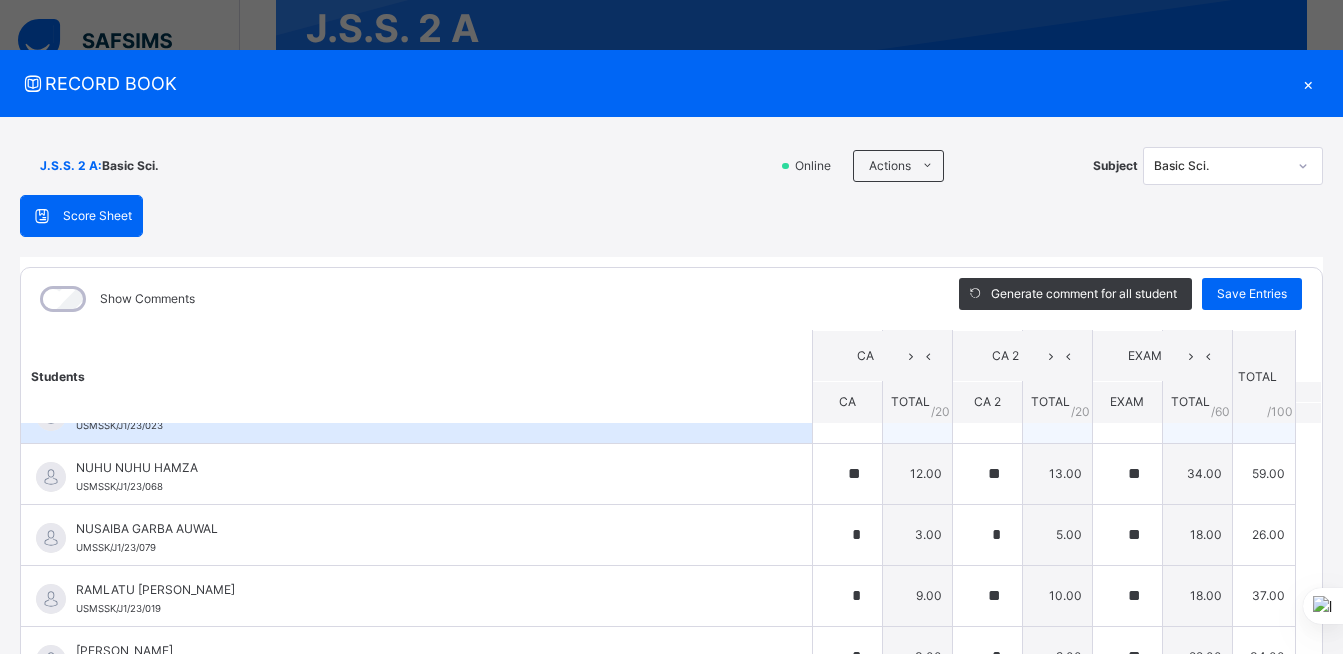 scroll, scrollTop: 1485, scrollLeft: 0, axis: vertical 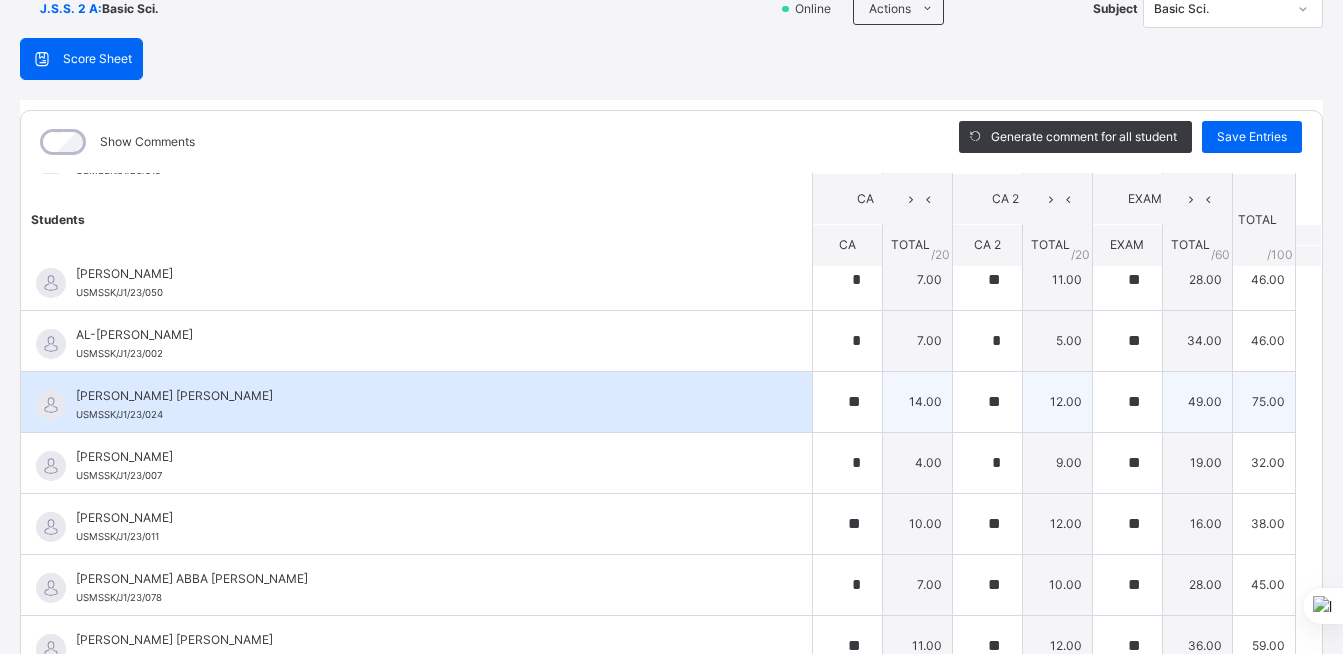 click on "75.00" at bounding box center [1263, 401] 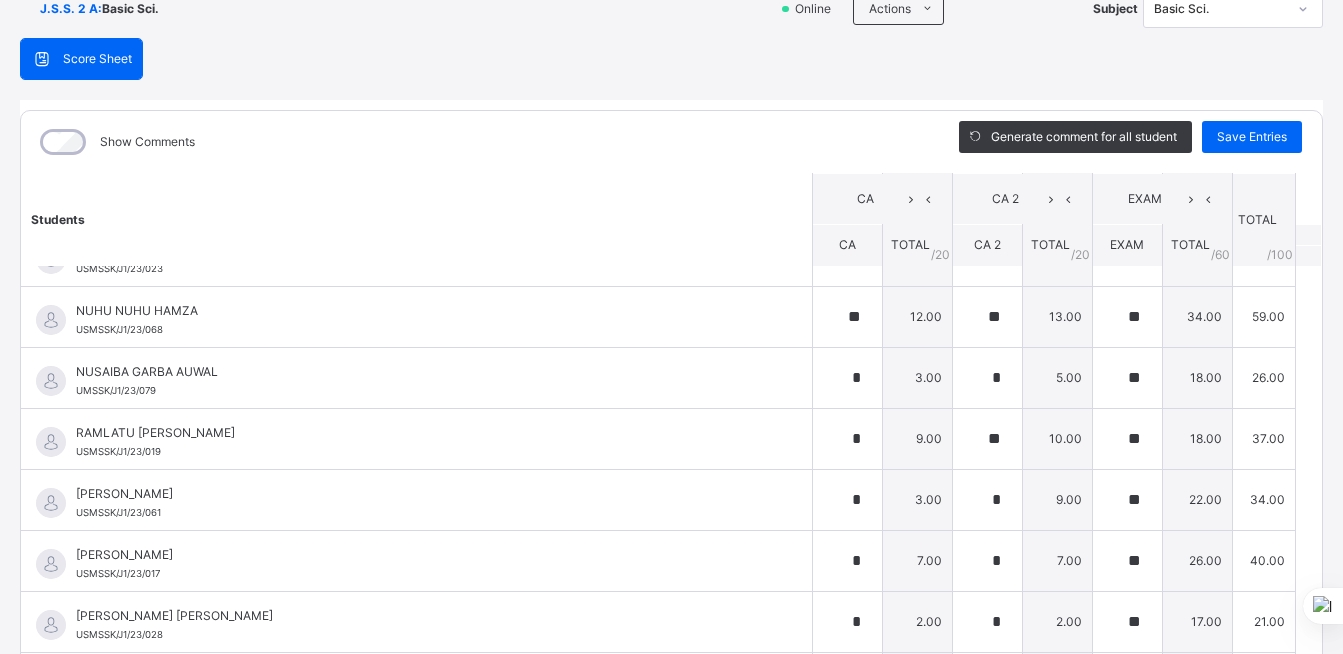 scroll, scrollTop: 1485, scrollLeft: 0, axis: vertical 